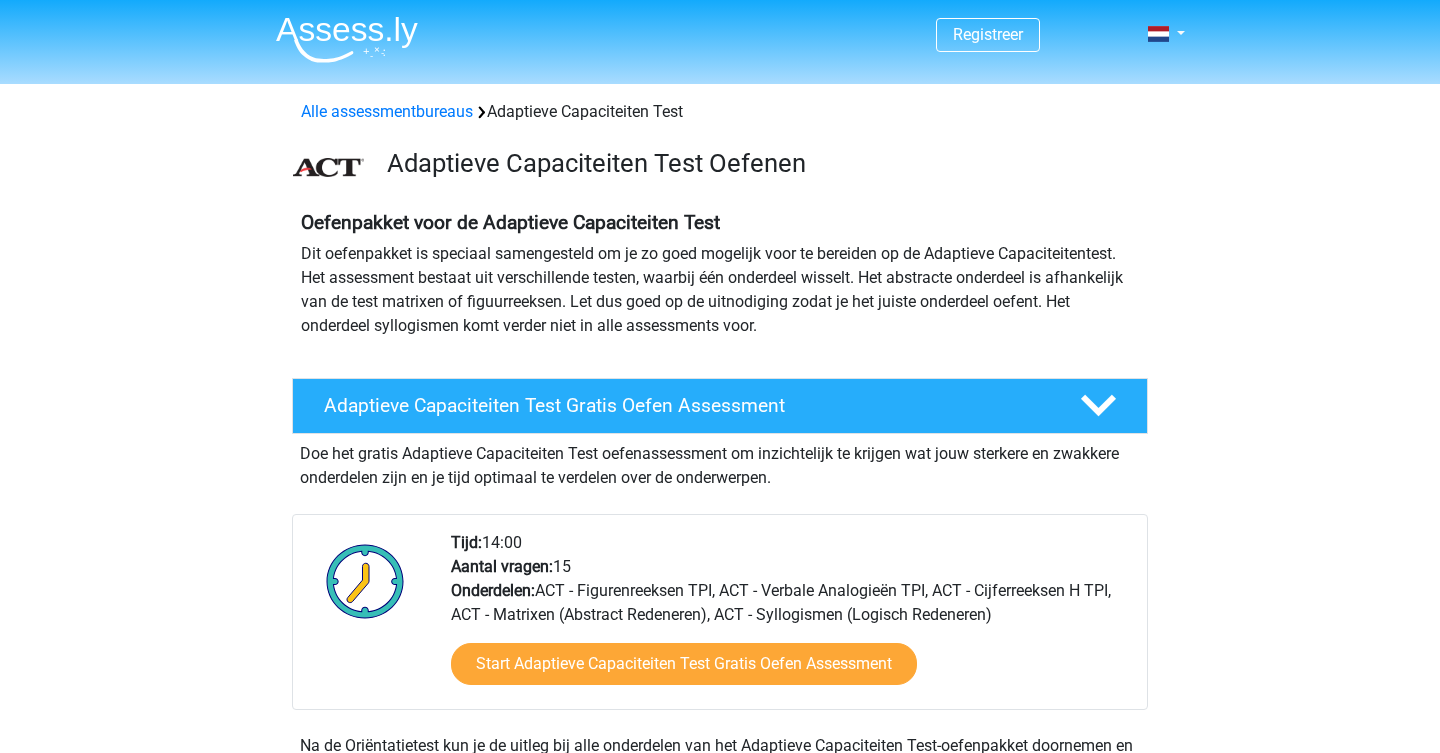scroll, scrollTop: 0, scrollLeft: 0, axis: both 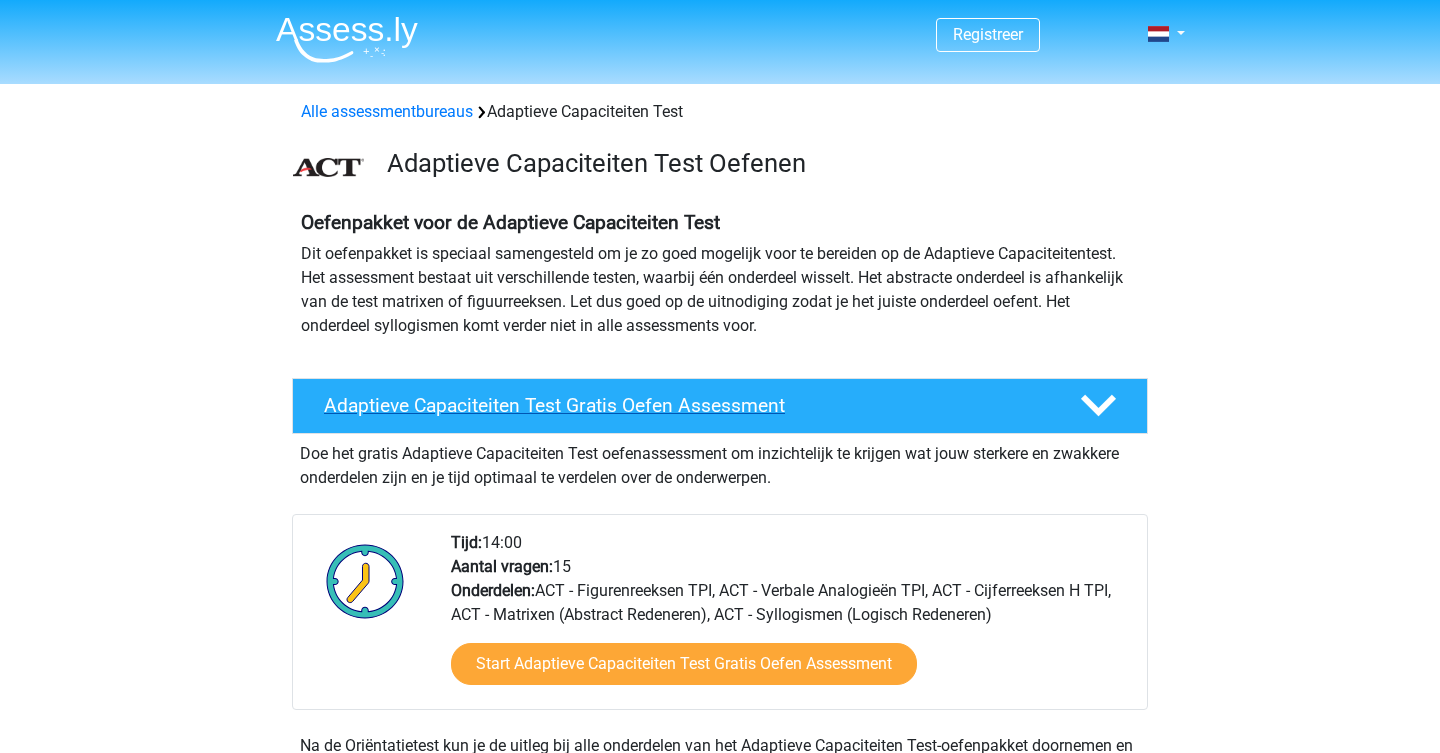 click on "Adaptieve Capaciteiten Test Gratis Oefen Assessment" at bounding box center (686, 405) 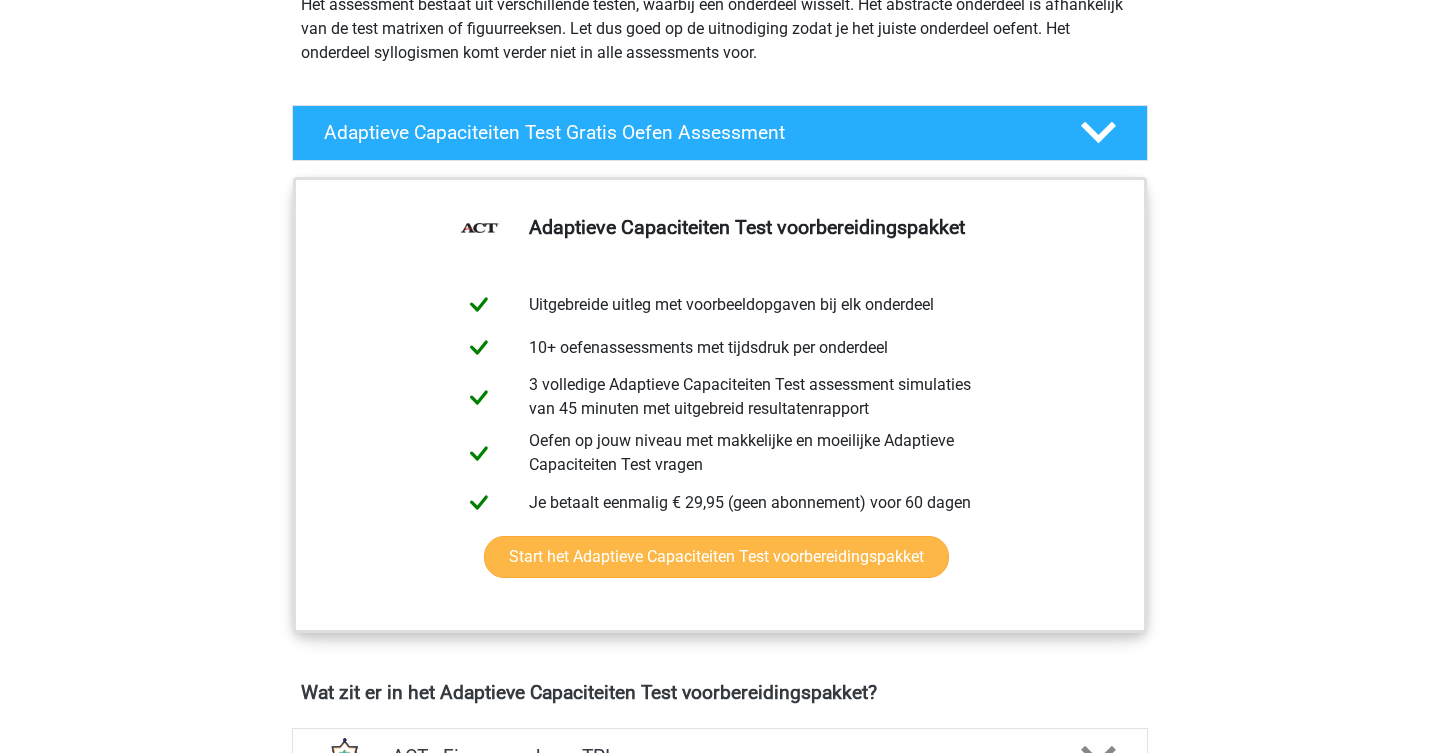 scroll, scrollTop: 273, scrollLeft: 0, axis: vertical 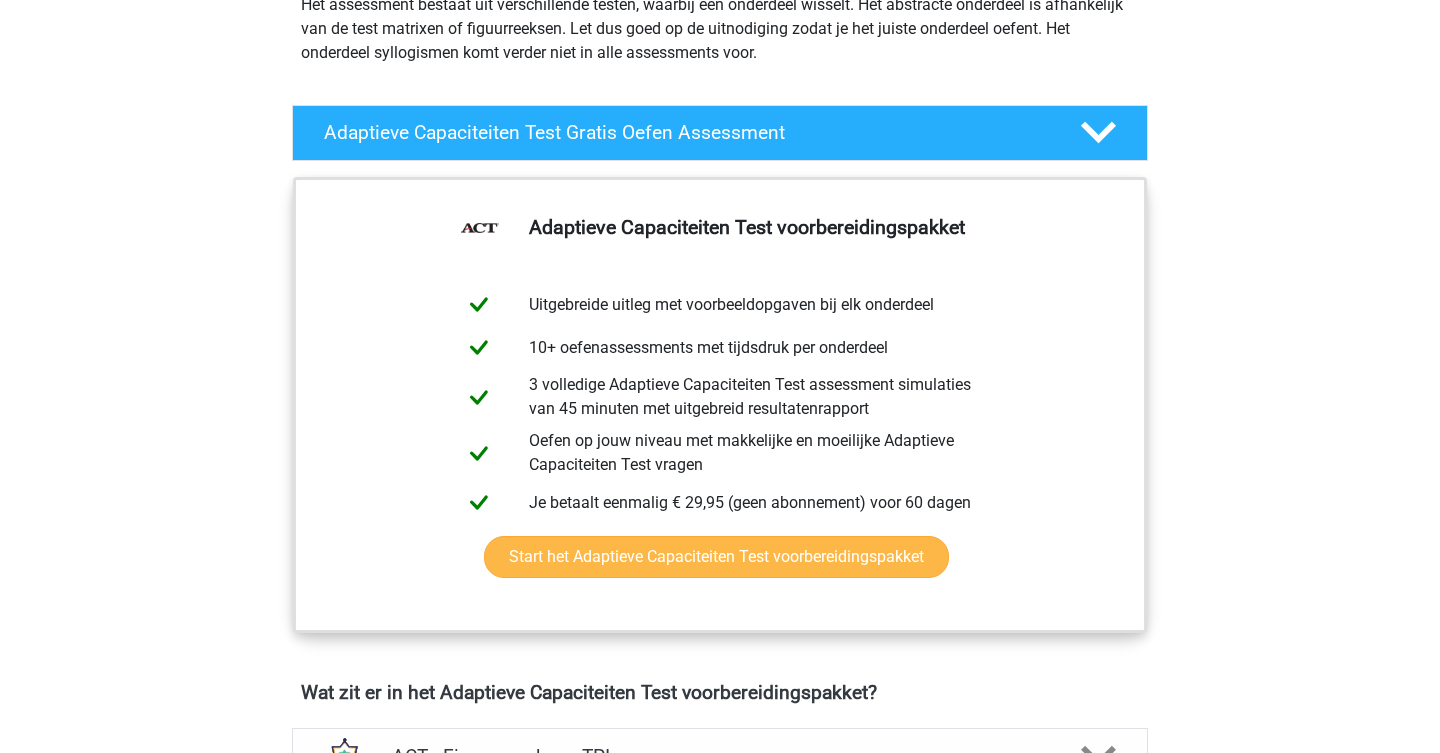 click on "Start het Adaptieve Capaciteiten Test voorbereidingspakket" at bounding box center [716, 557] 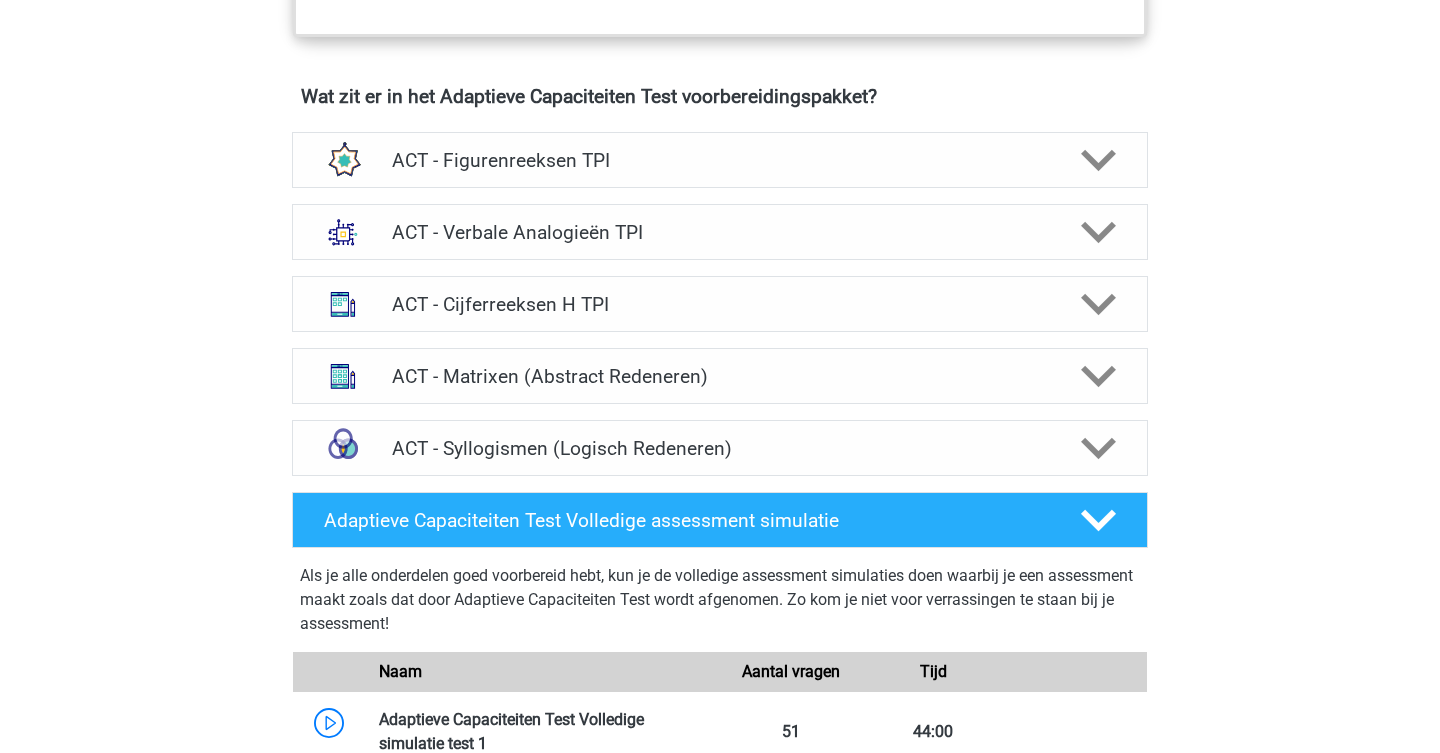 scroll, scrollTop: 811, scrollLeft: 0, axis: vertical 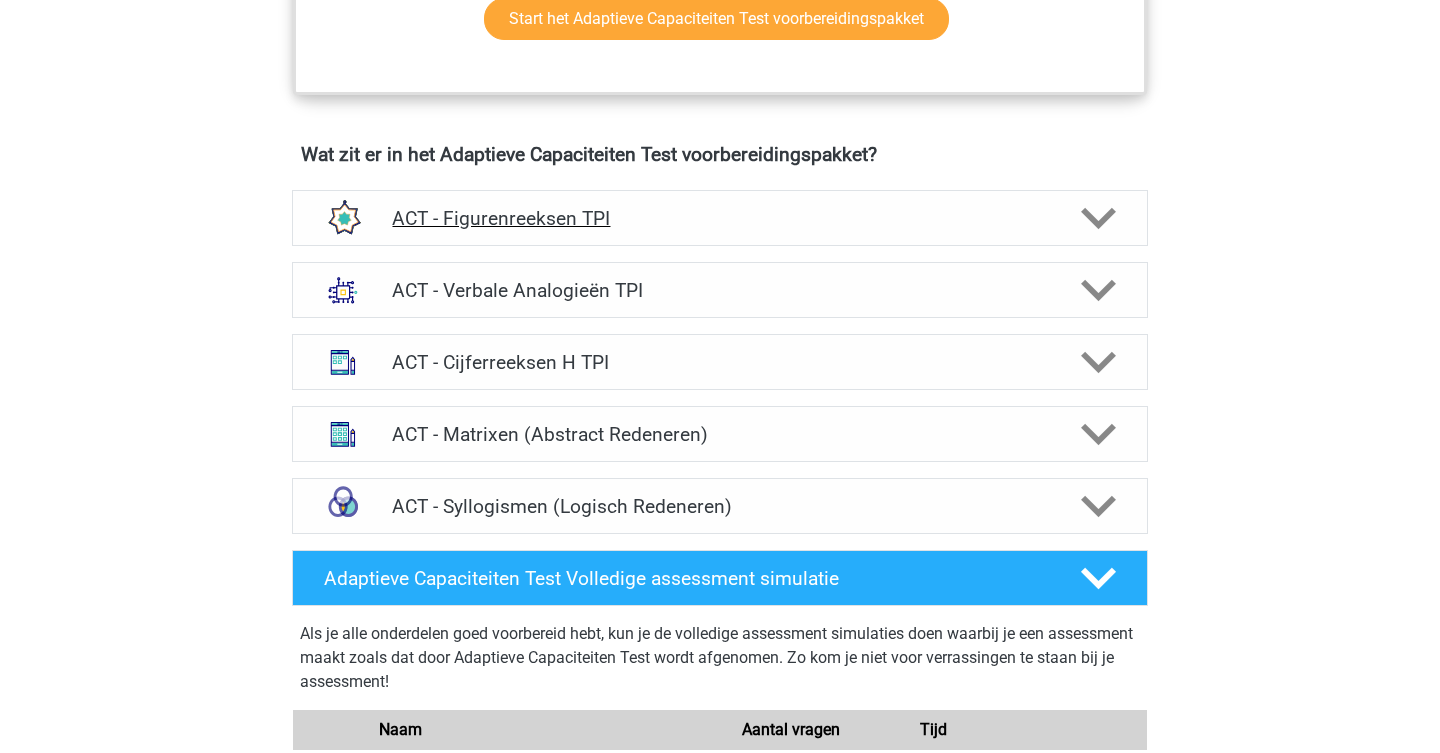 click on "ACT - Figurenreeksen TPI" at bounding box center [719, 218] 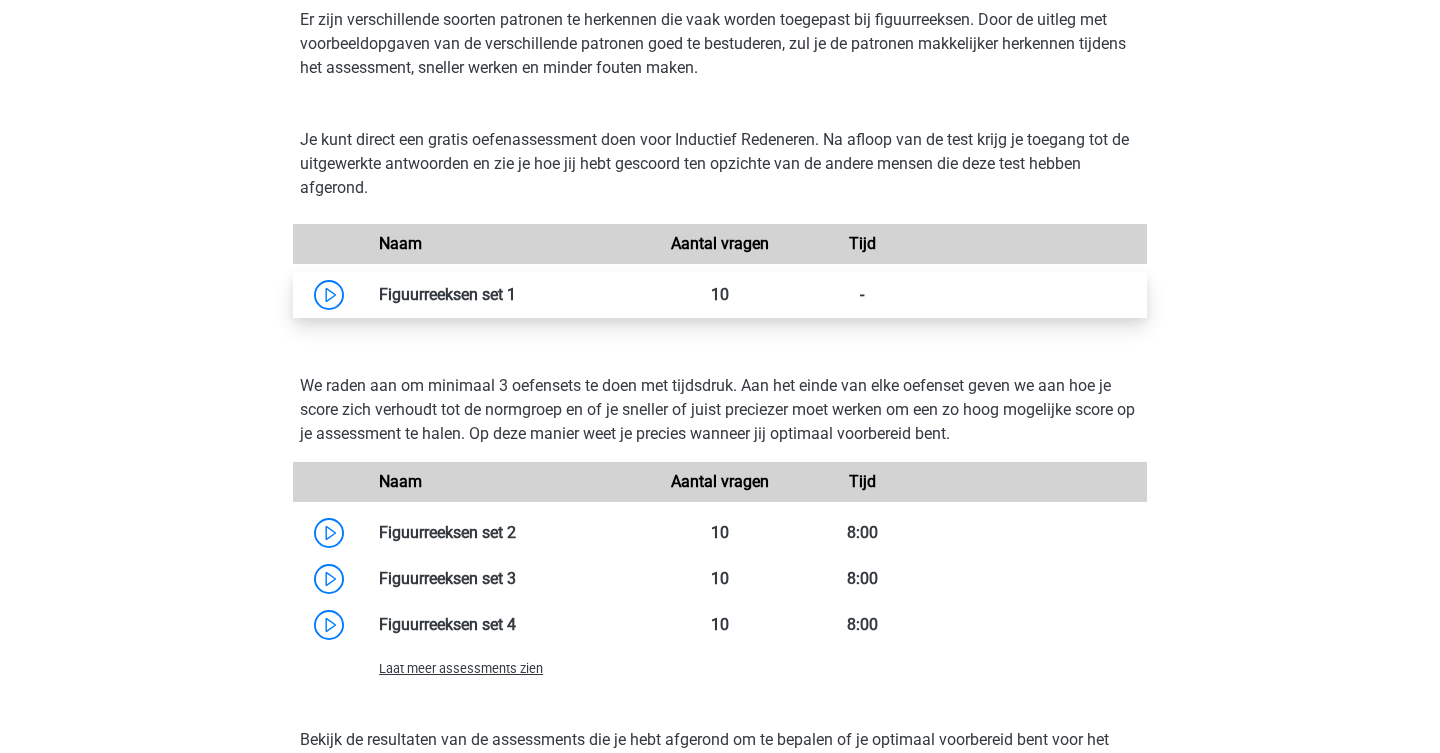 scroll, scrollTop: 1071, scrollLeft: 0, axis: vertical 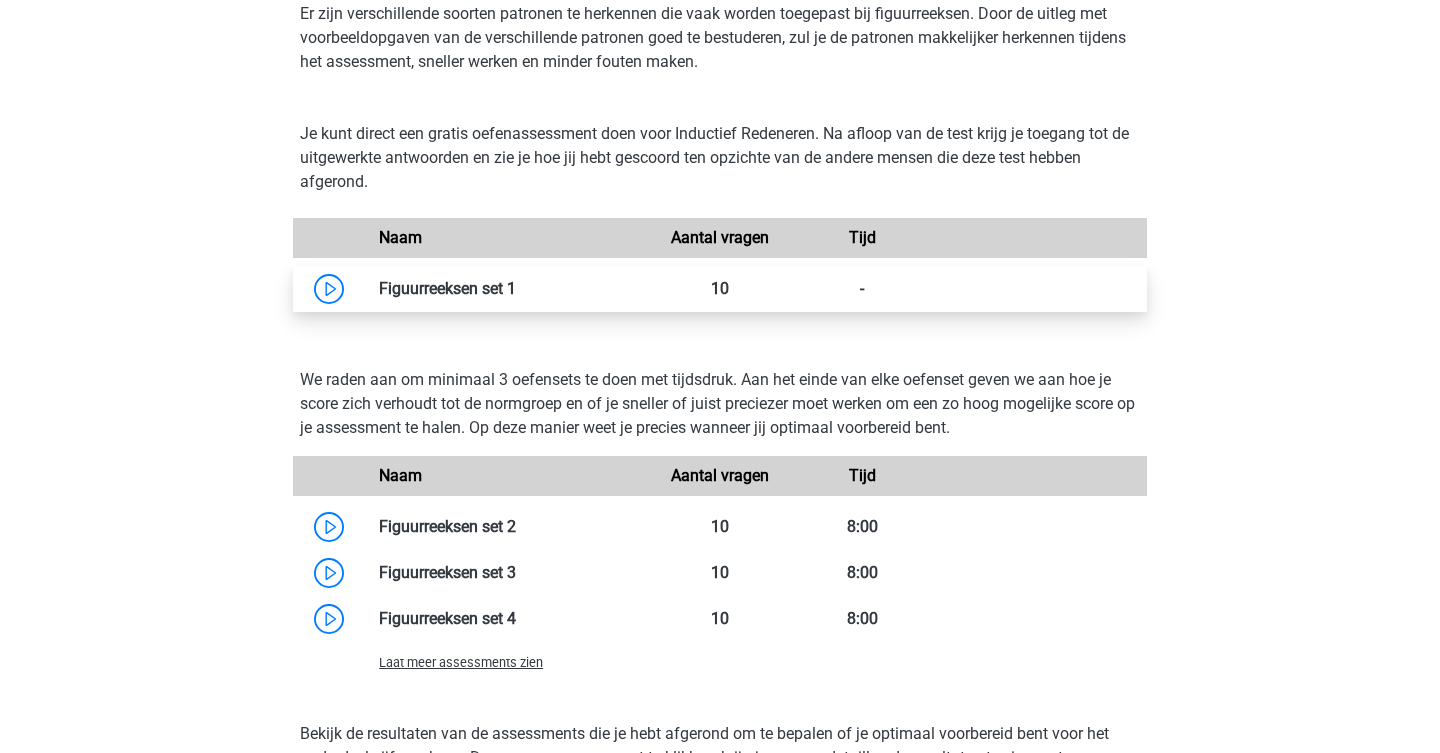 click at bounding box center [516, 288] 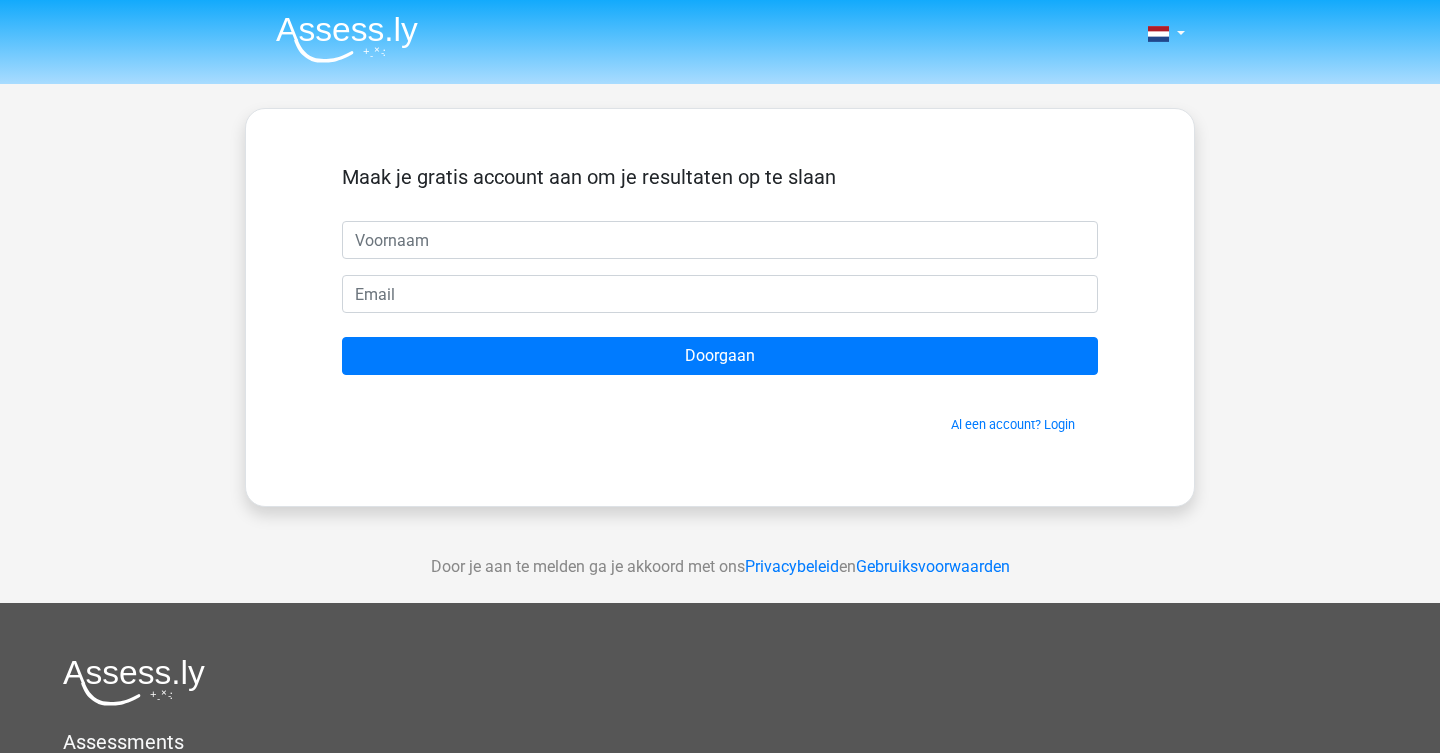 scroll, scrollTop: 0, scrollLeft: 0, axis: both 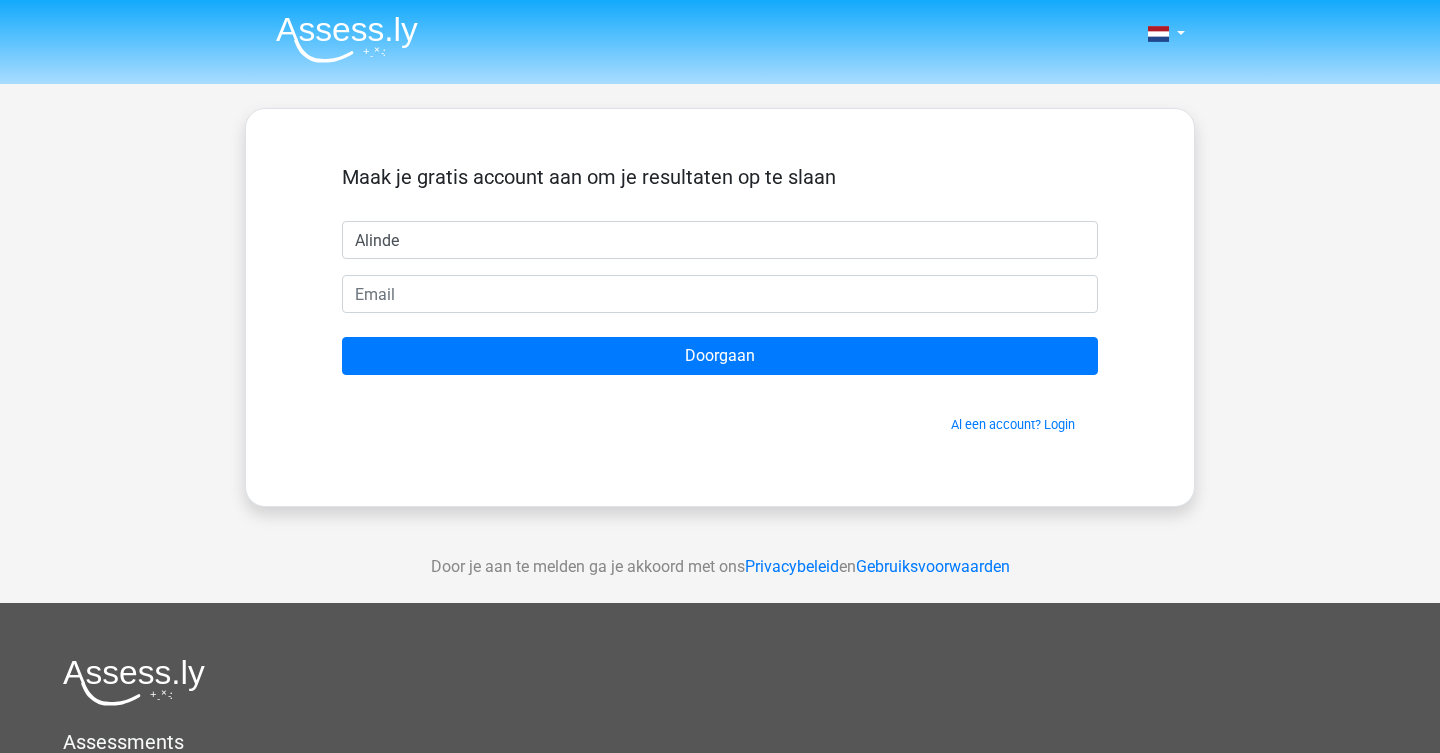 type on "Alinde" 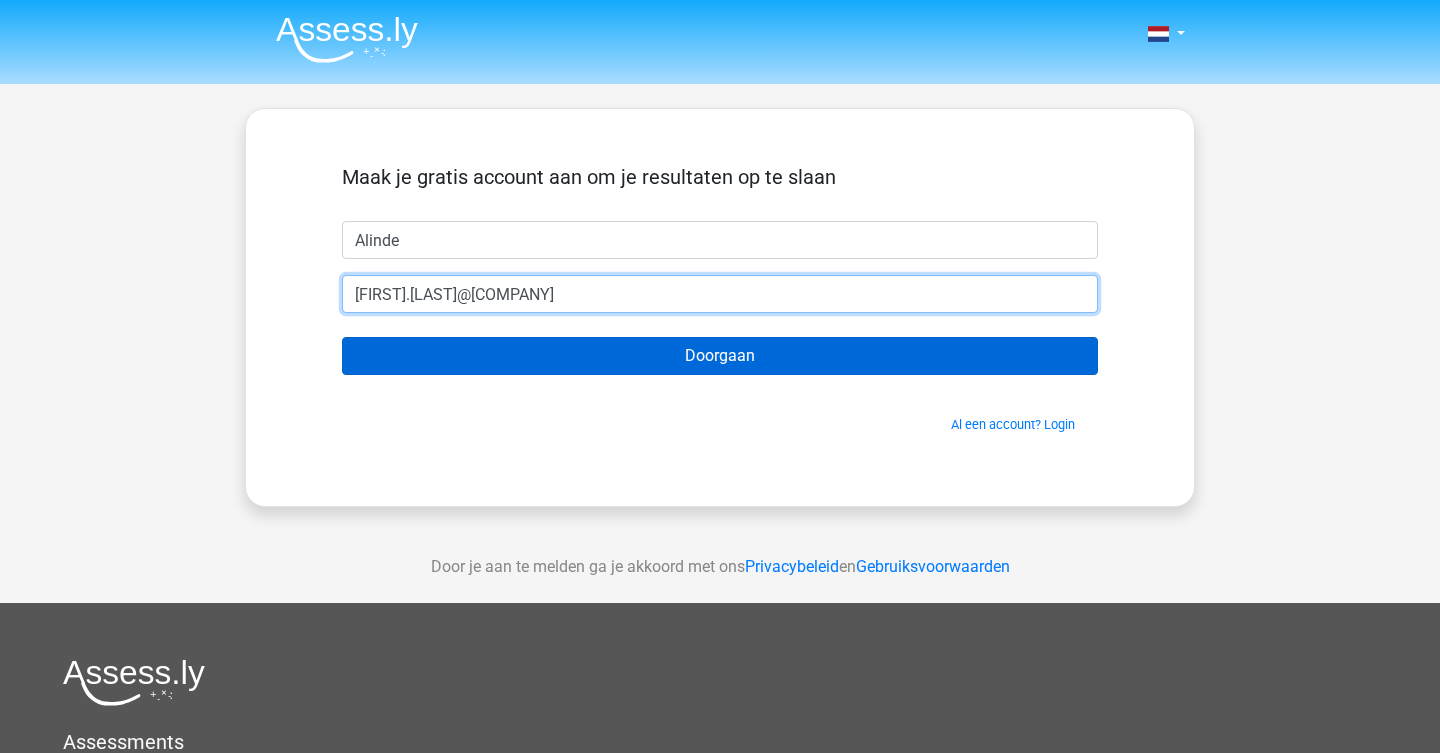type on "[USERNAME]@[DOMAIN].com" 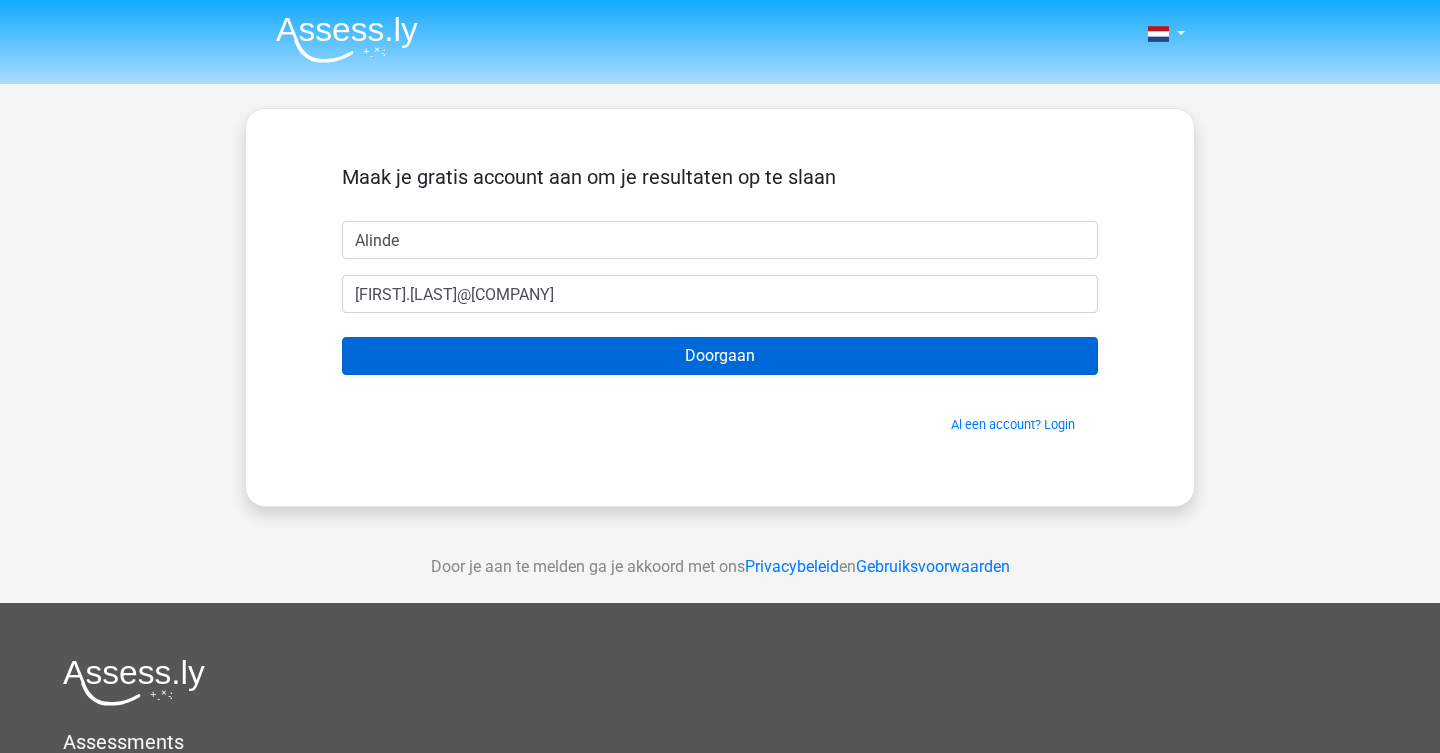 click on "Doorgaan" at bounding box center [720, 356] 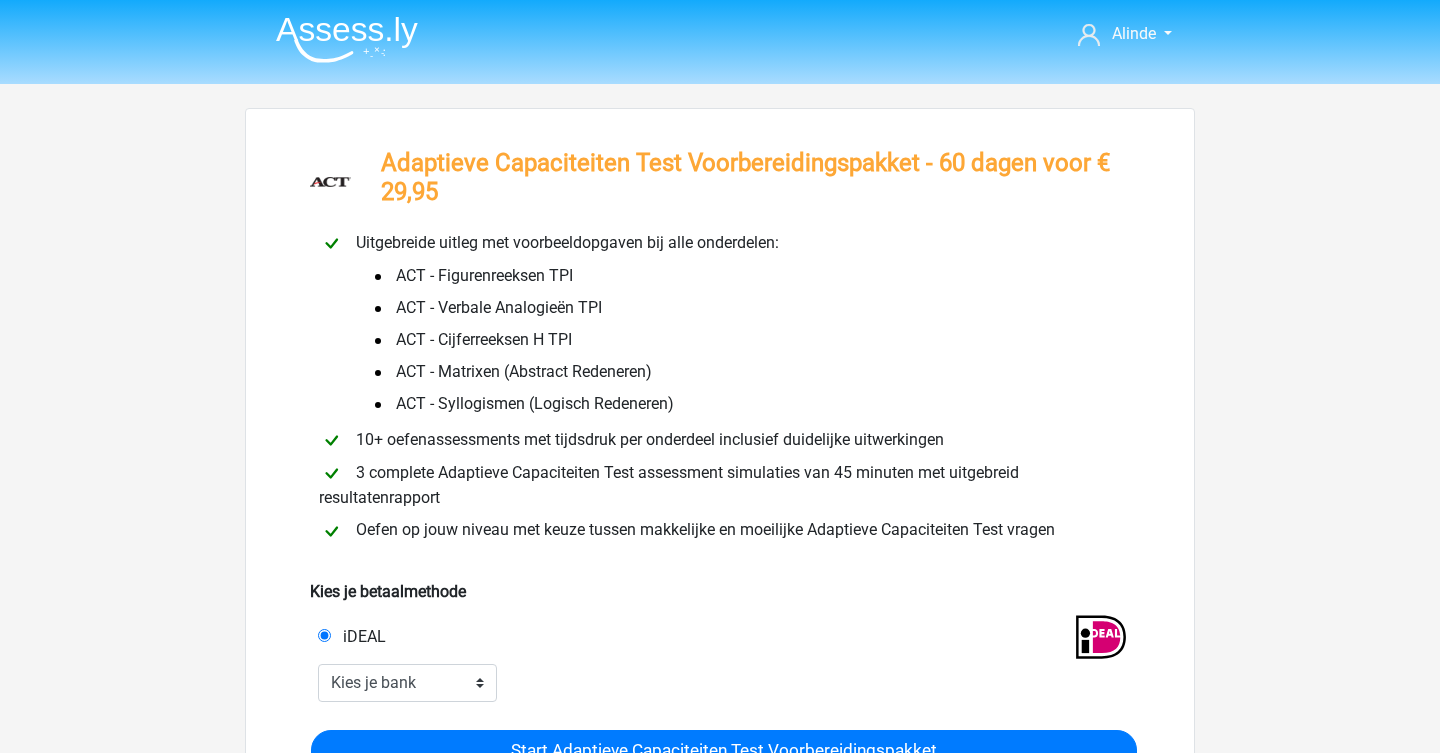 scroll, scrollTop: 0, scrollLeft: 0, axis: both 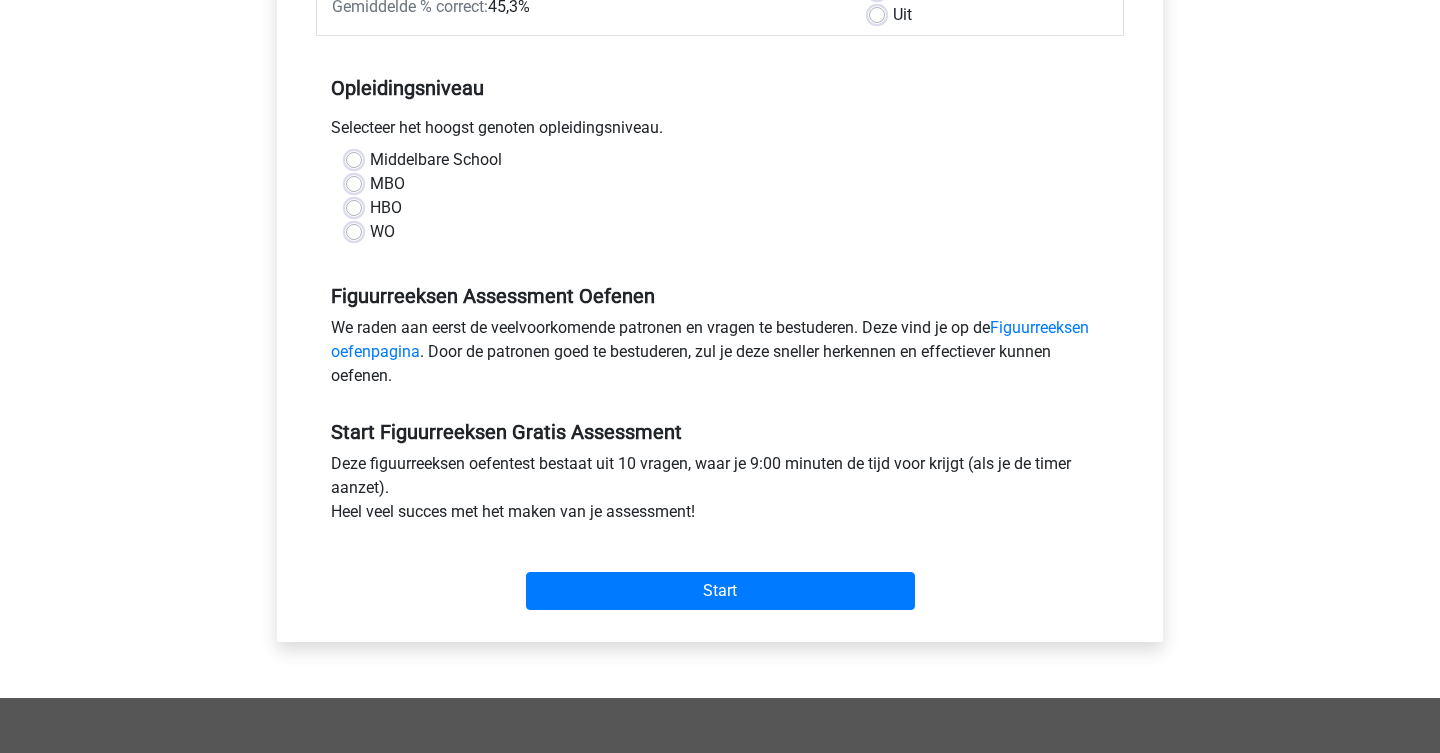 click on "MBO" at bounding box center [387, 184] 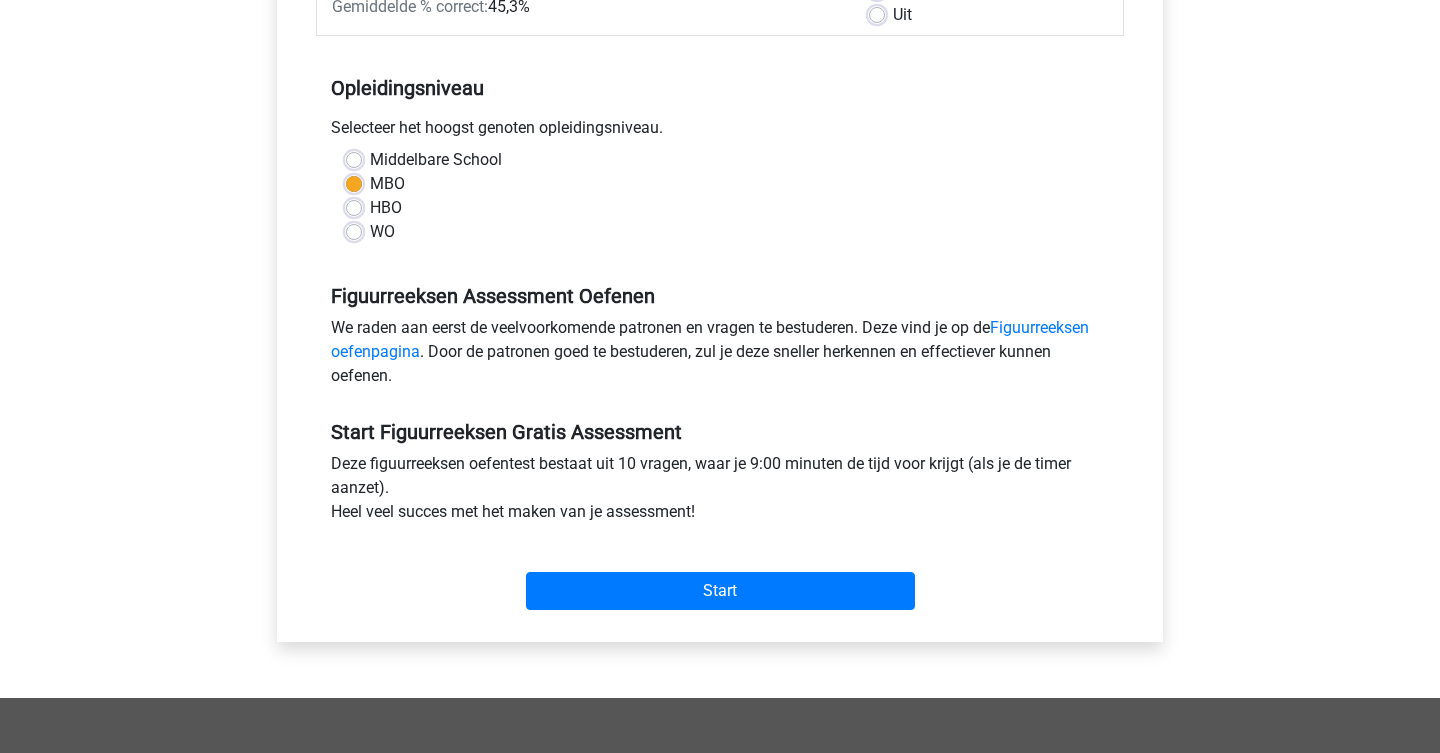 click on "HBO" at bounding box center (386, 208) 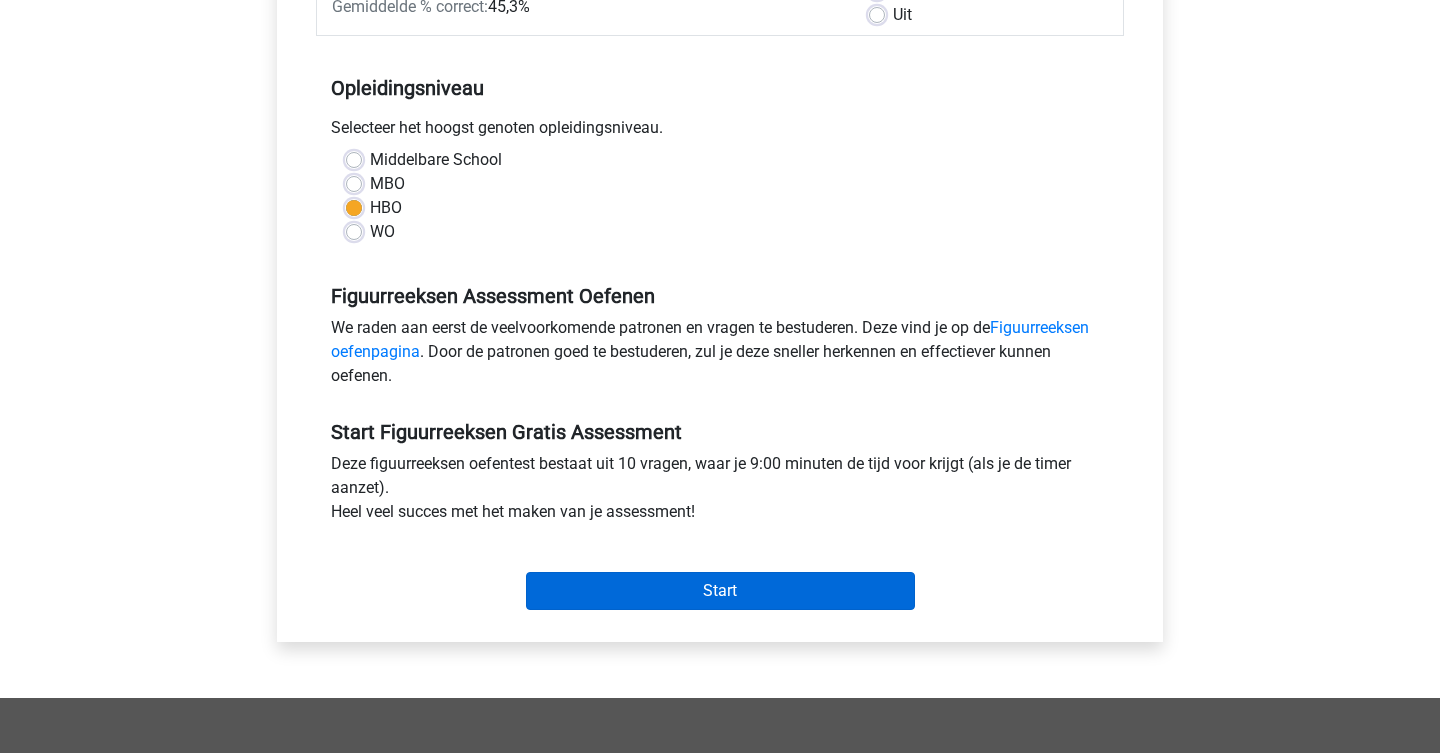 click on "Start" at bounding box center (720, 591) 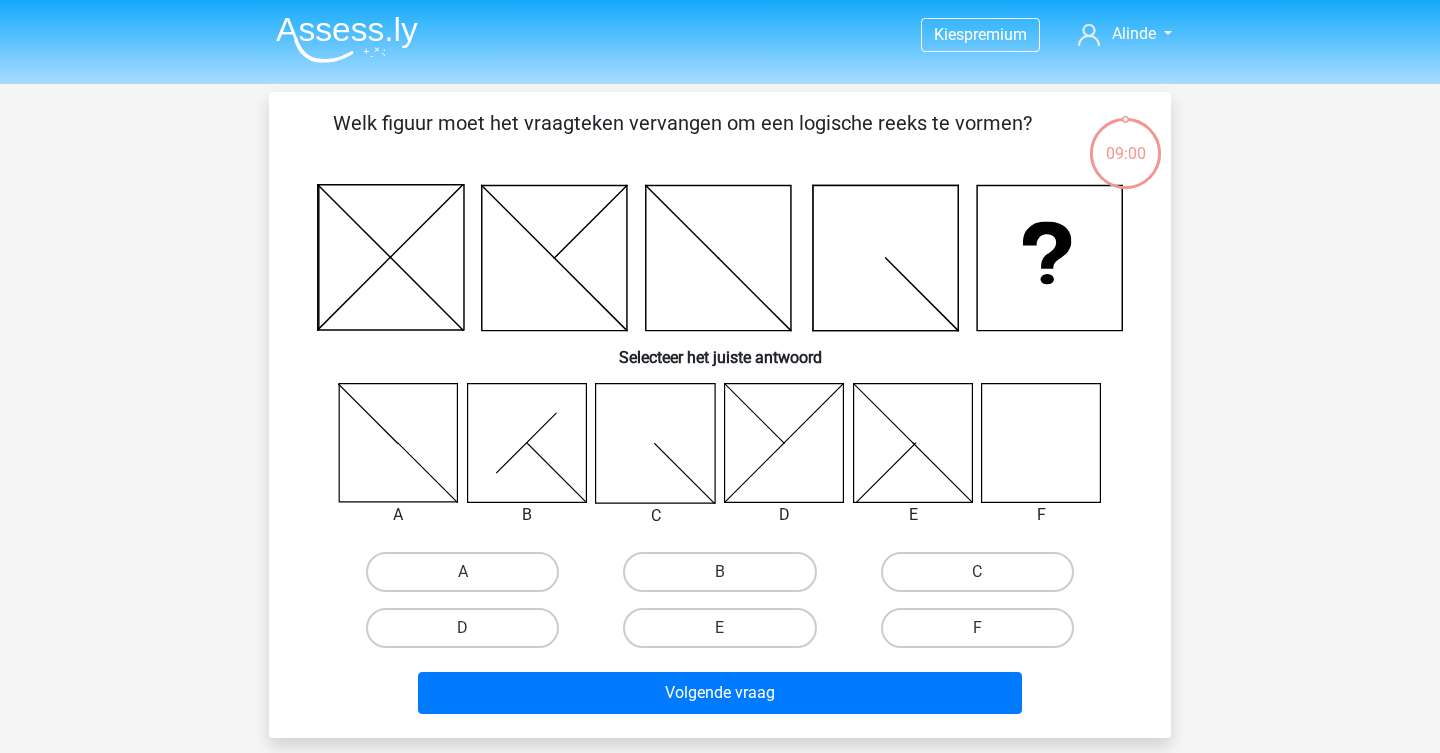 scroll, scrollTop: 0, scrollLeft: 0, axis: both 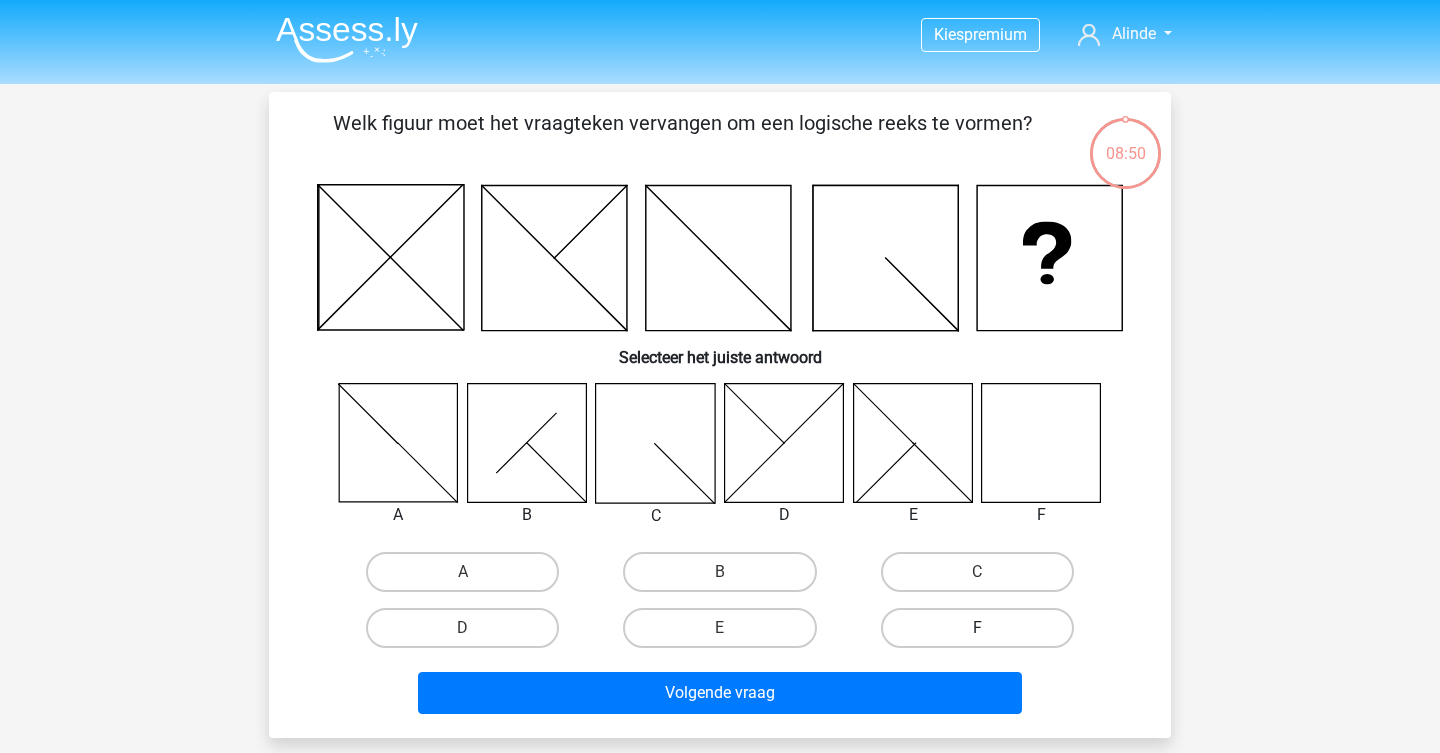 click on "F" at bounding box center [977, 628] 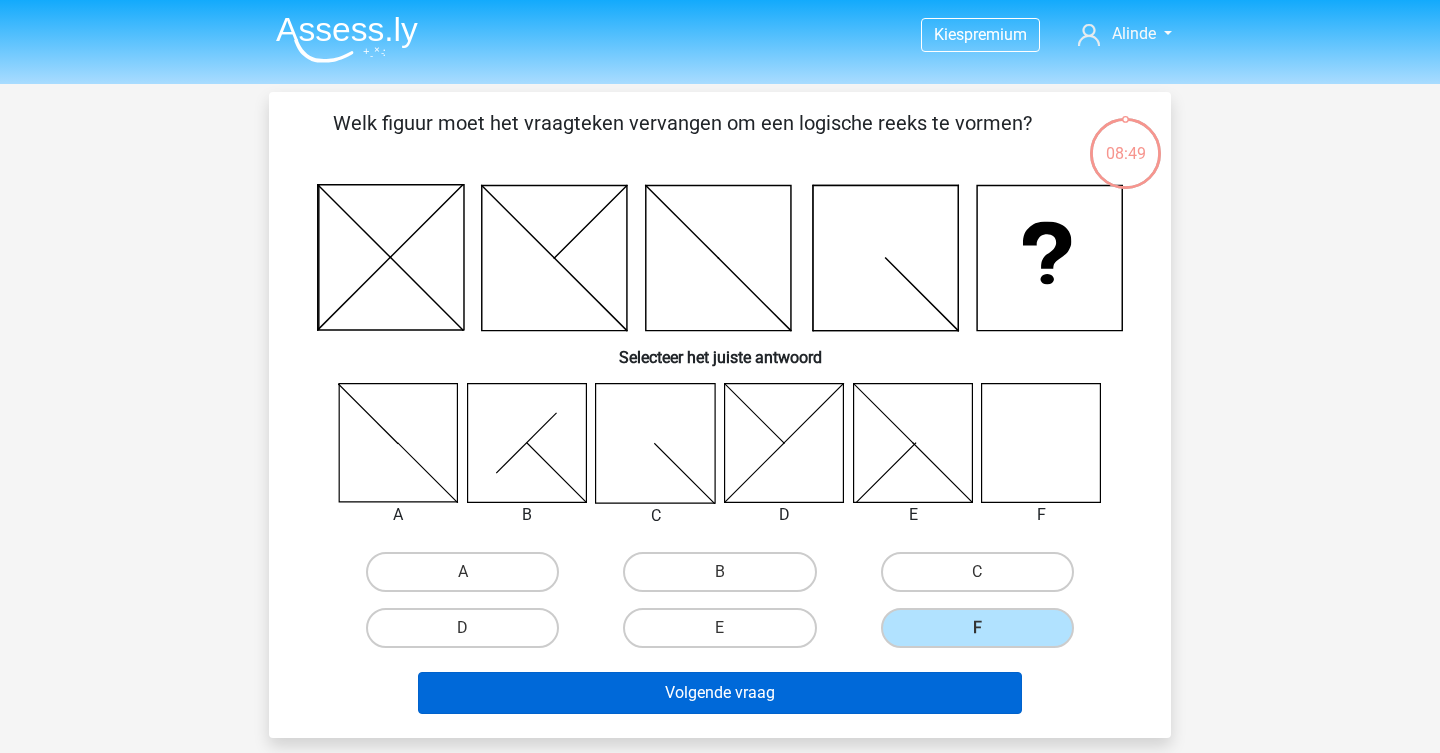 click on "Volgende vraag" at bounding box center (720, 693) 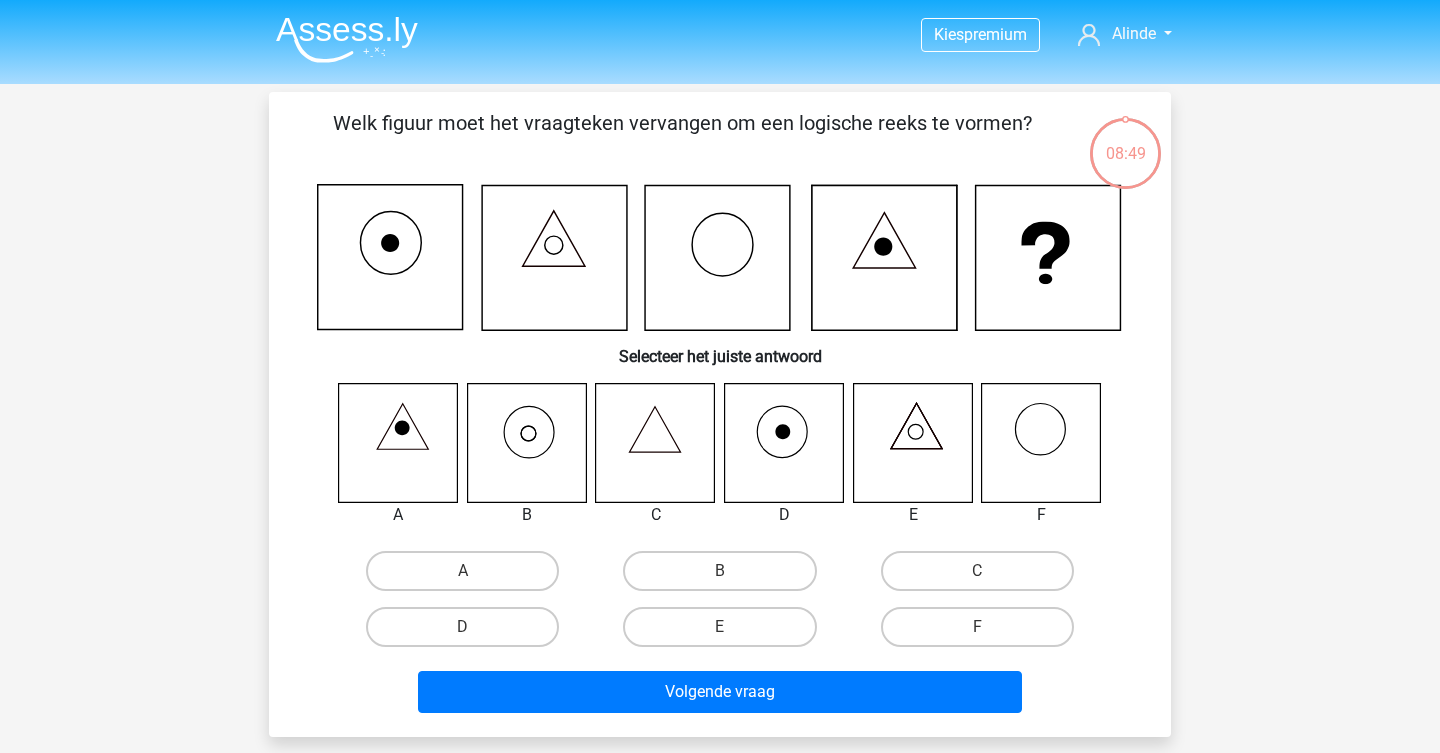 scroll, scrollTop: 92, scrollLeft: 0, axis: vertical 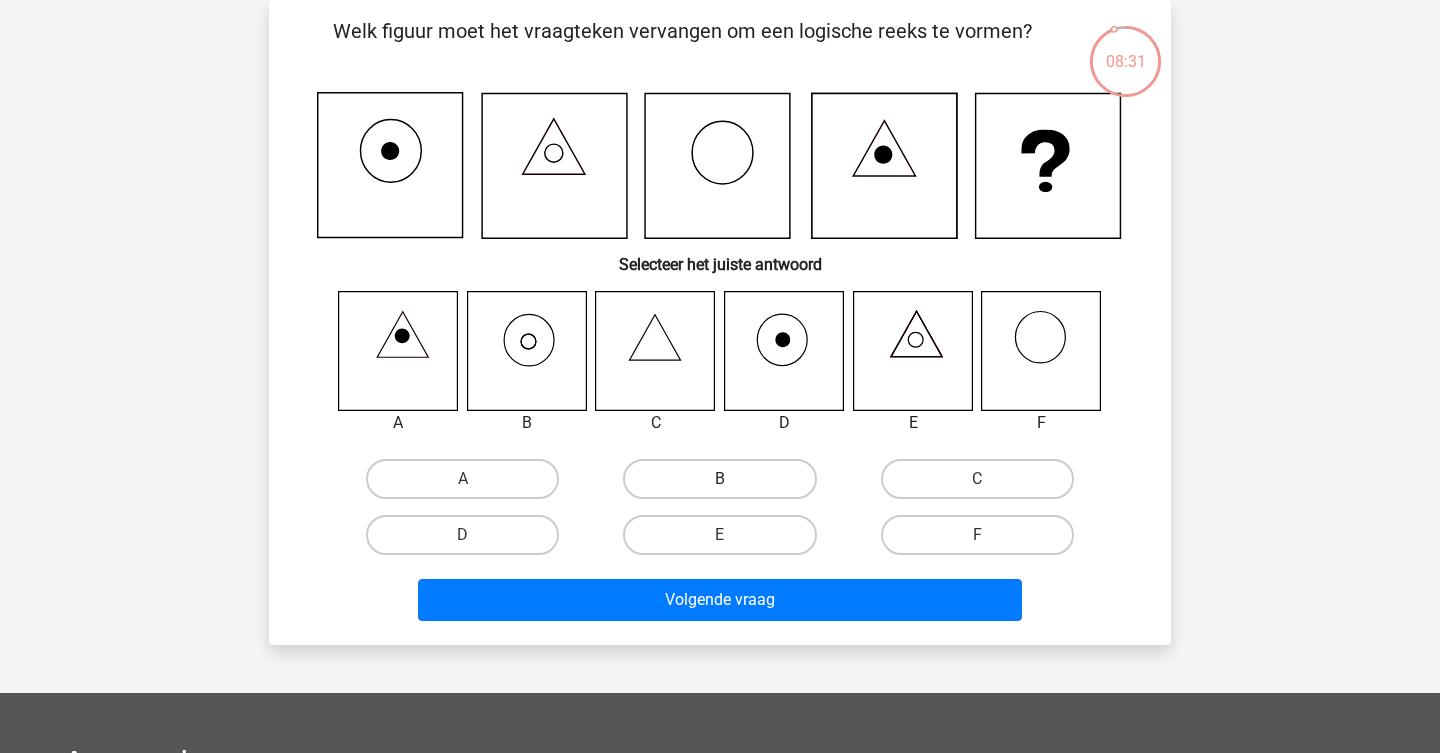 click on "B" at bounding box center (719, 479) 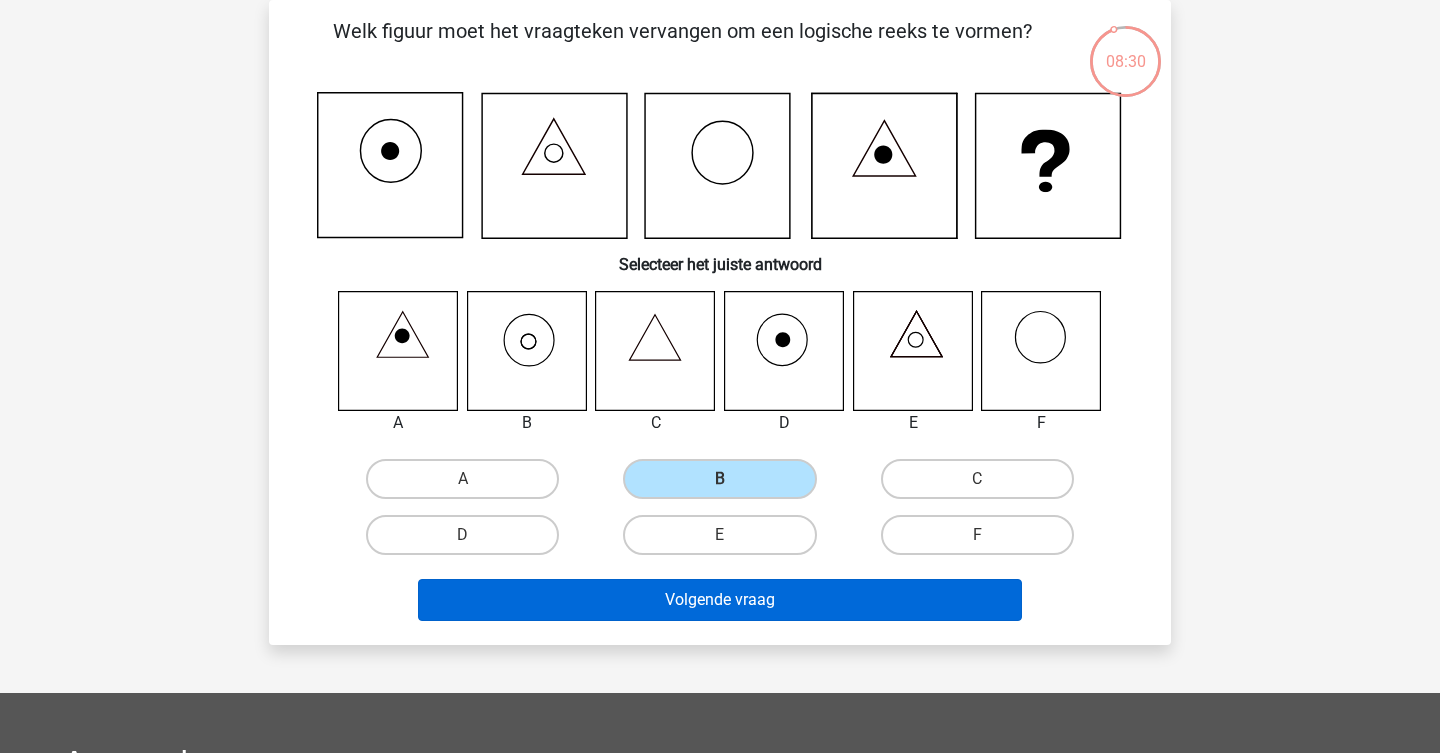 click on "Volgende vraag" at bounding box center [720, 600] 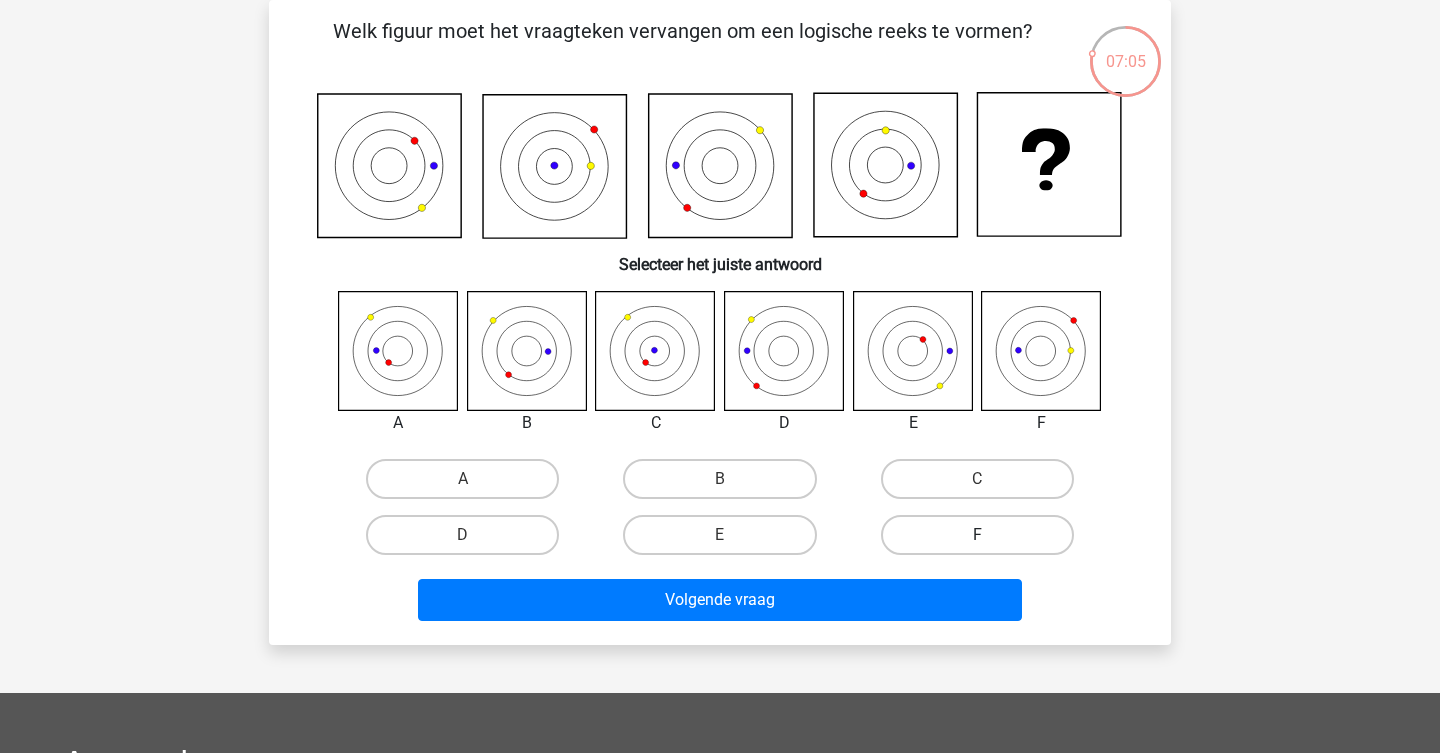 click on "F" at bounding box center [977, 535] 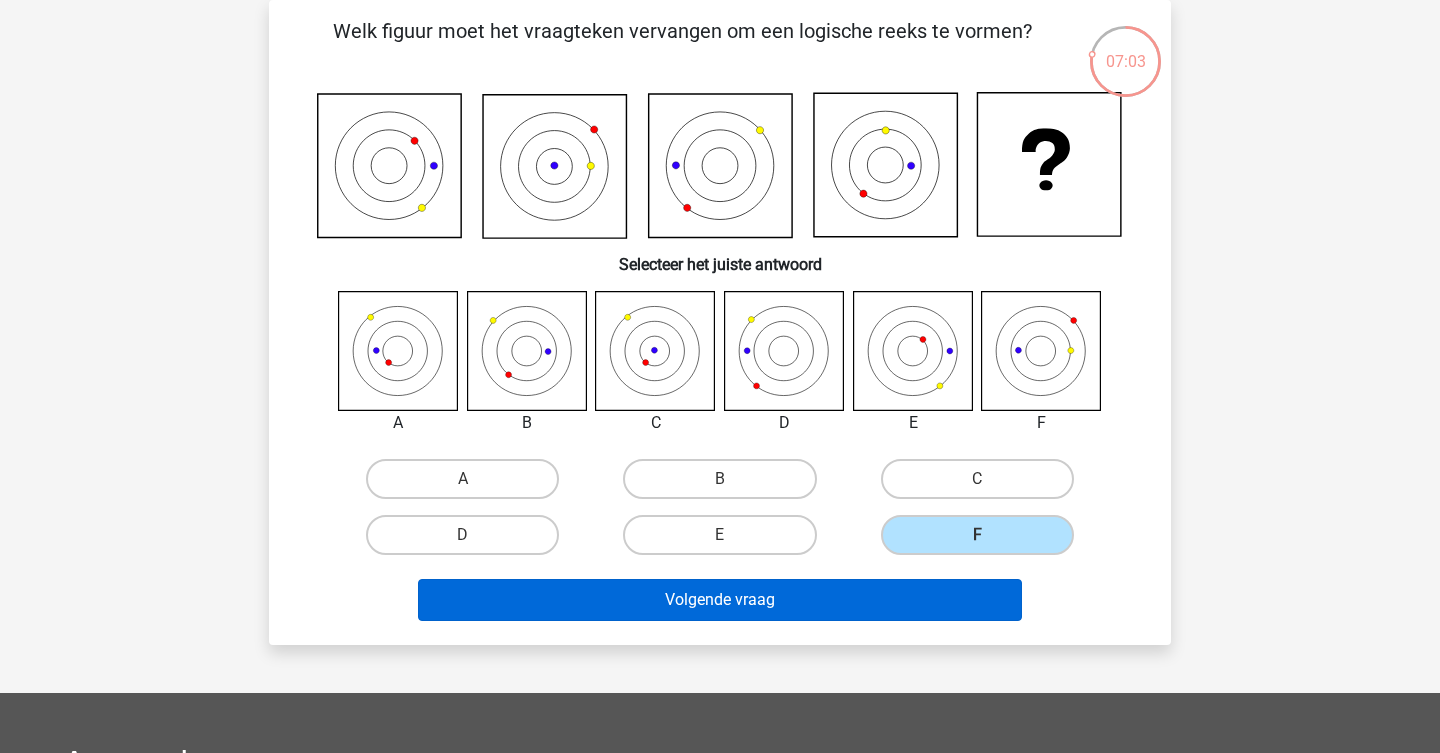 click on "Volgende vraag" at bounding box center (720, 600) 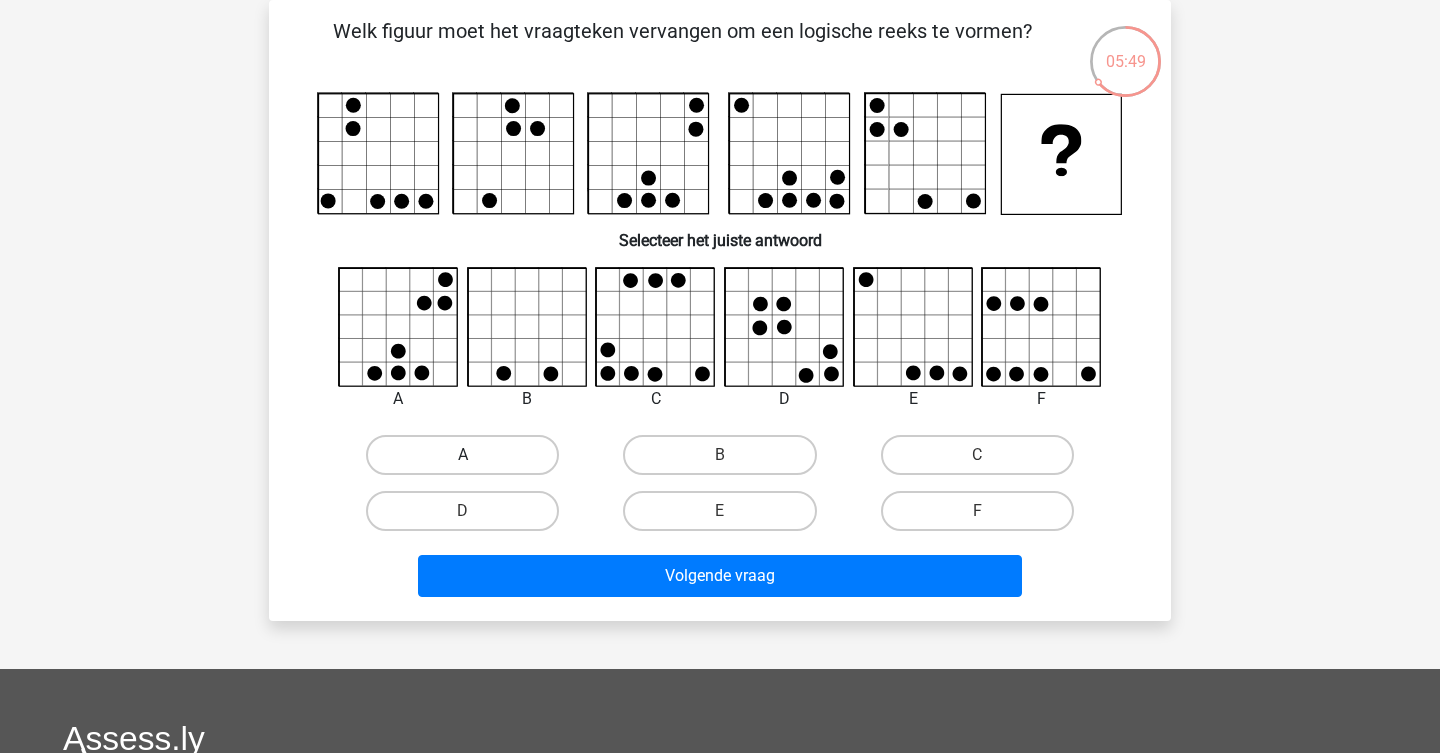 click on "A" at bounding box center [462, 455] 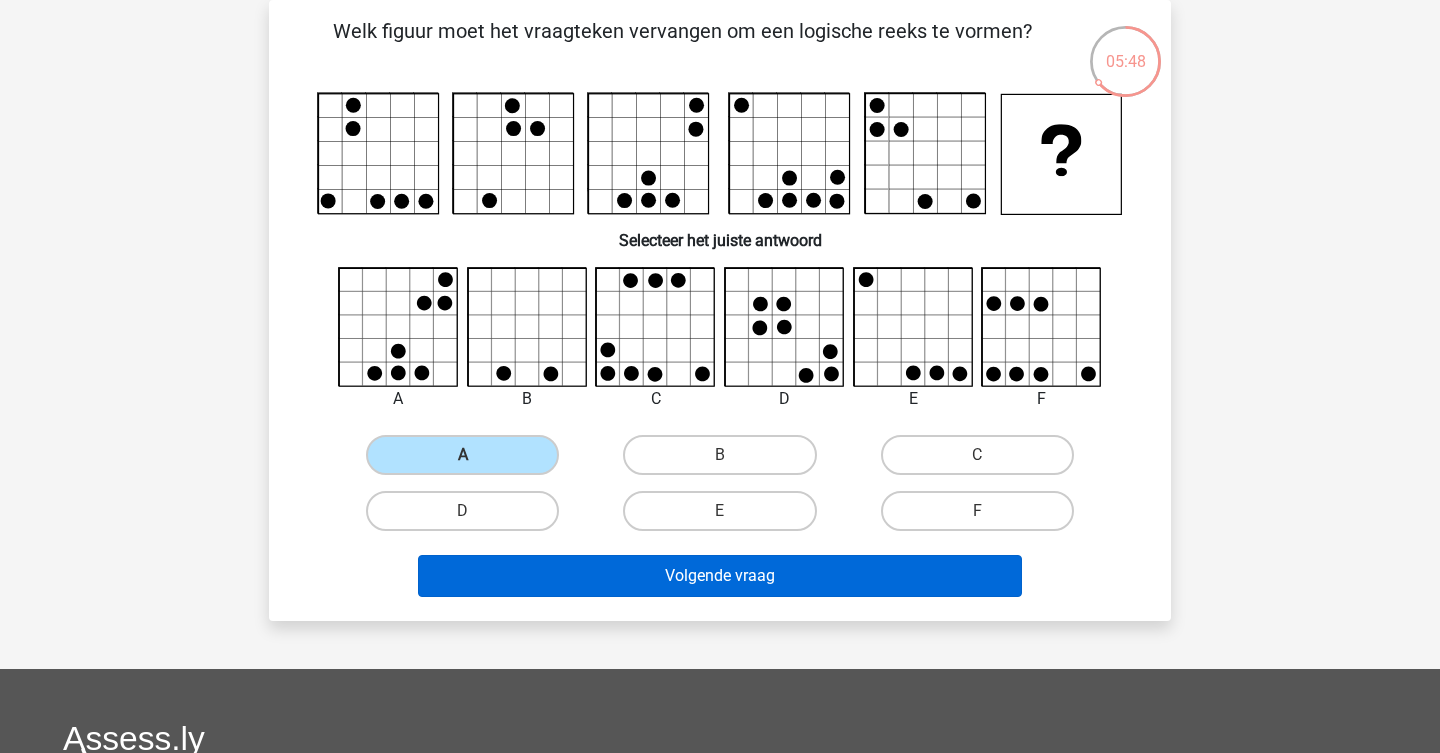 click on "Volgende vraag" at bounding box center [720, 576] 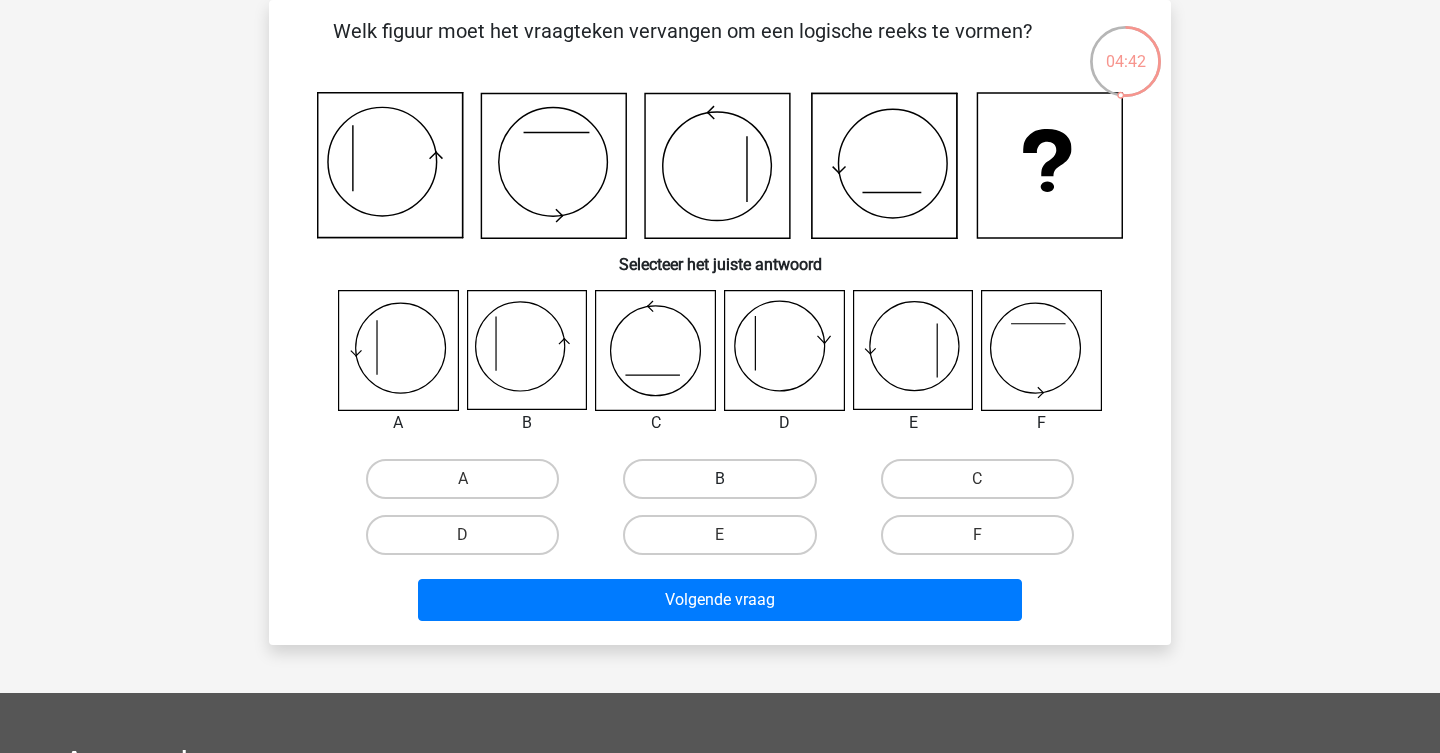 click on "B" at bounding box center [719, 479] 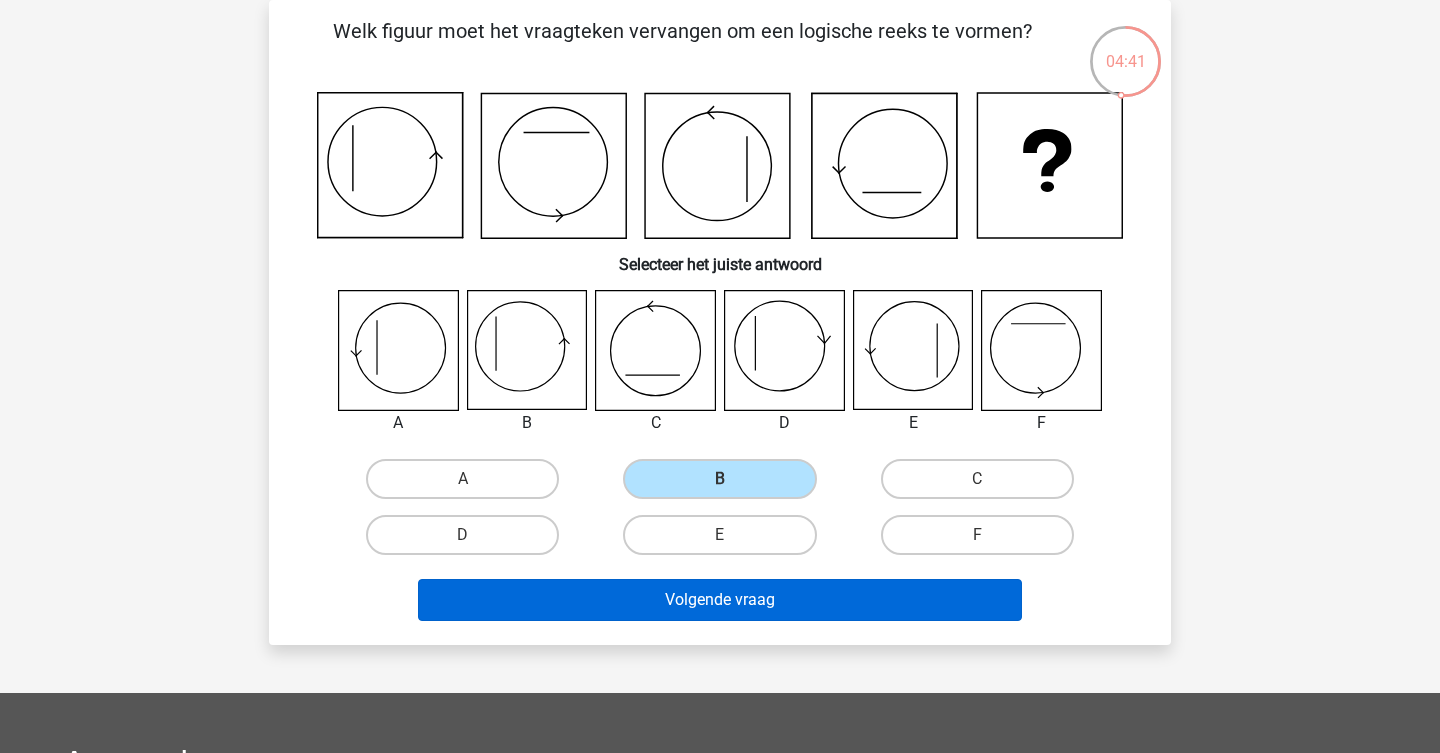 click on "Volgende vraag" at bounding box center [720, 600] 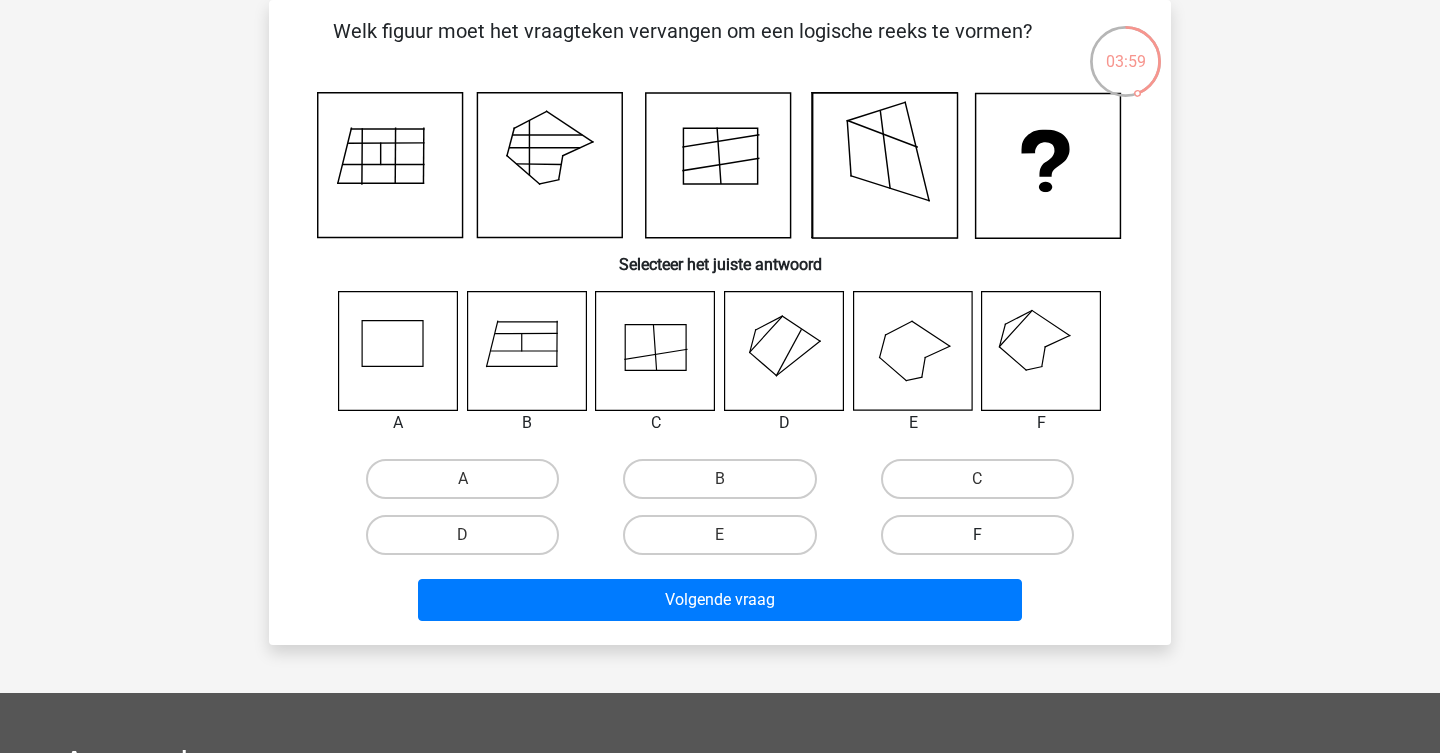 click on "F" at bounding box center (977, 535) 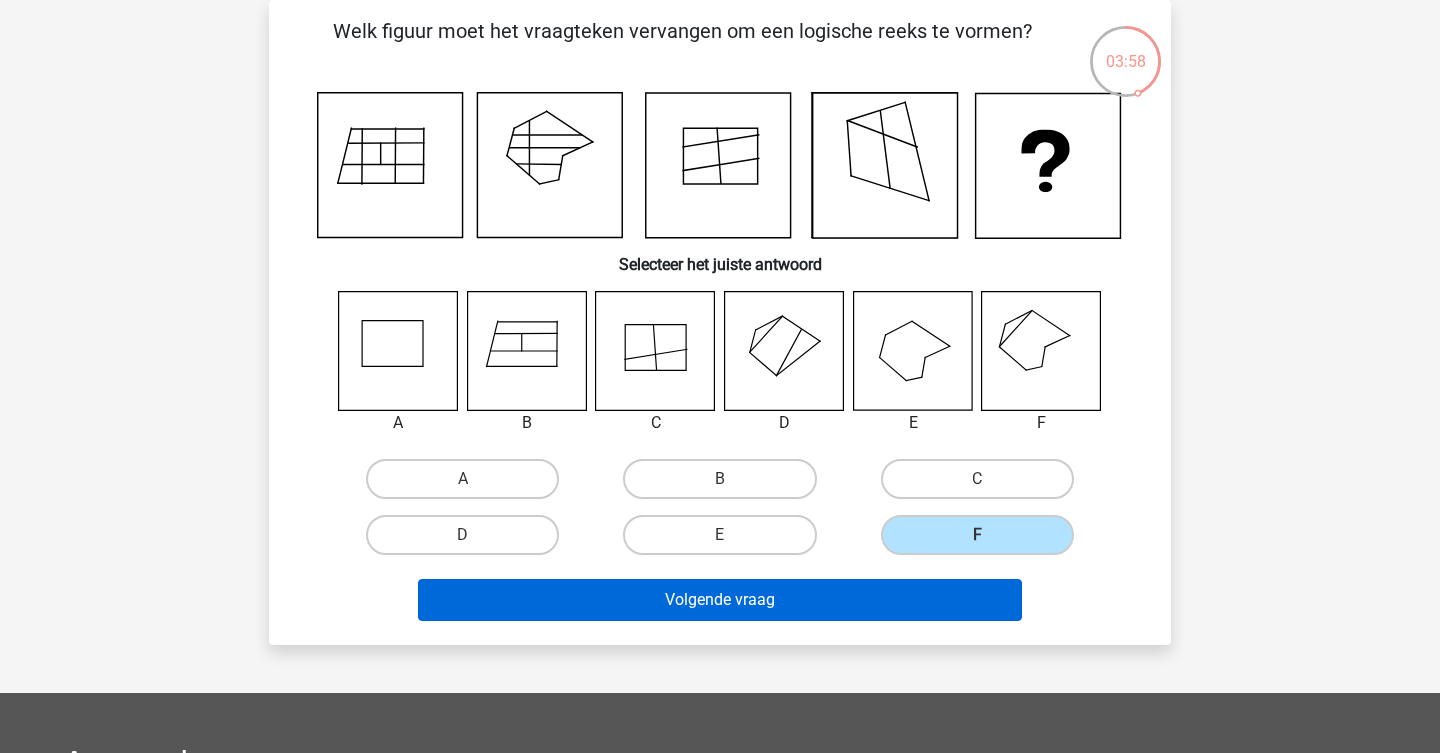 click on "Volgende vraag" at bounding box center (720, 600) 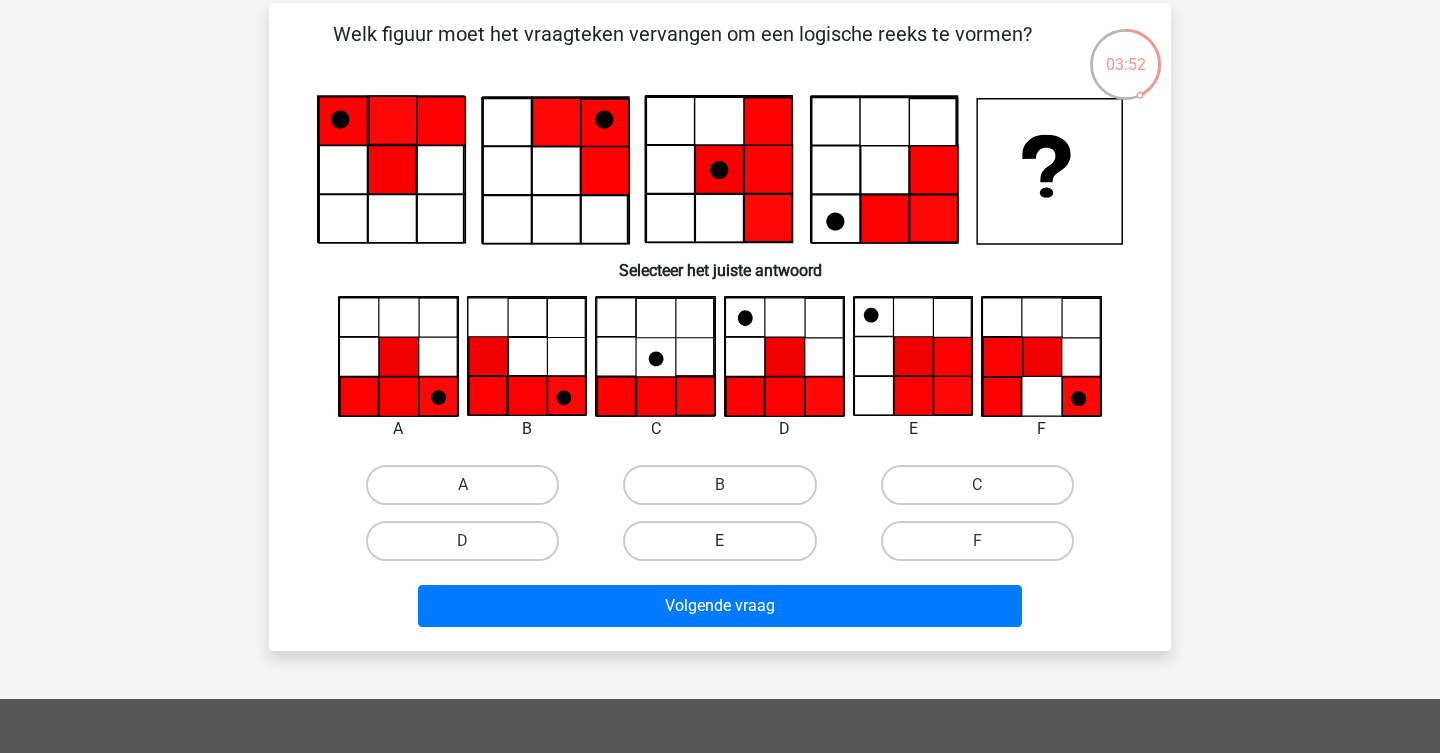 scroll, scrollTop: 94, scrollLeft: 0, axis: vertical 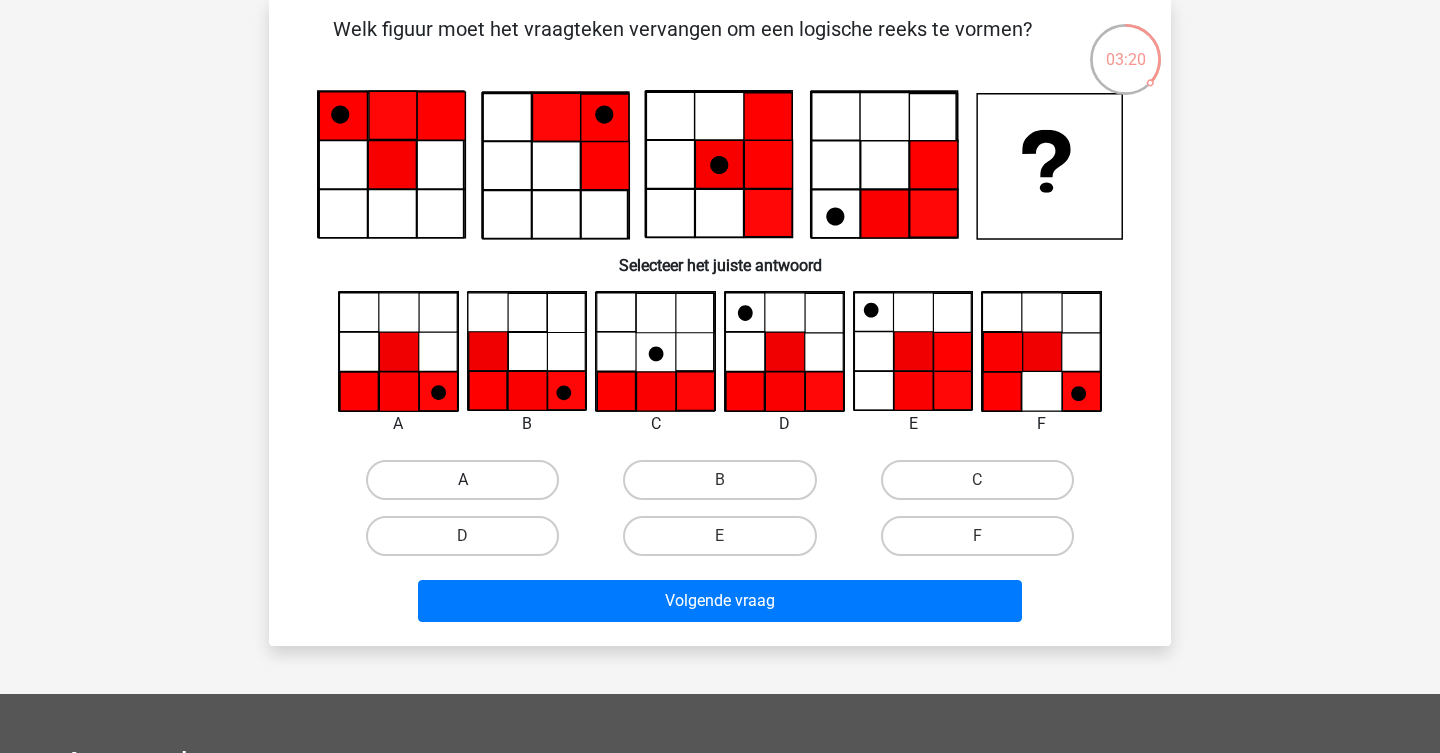 click on "A" at bounding box center [462, 480] 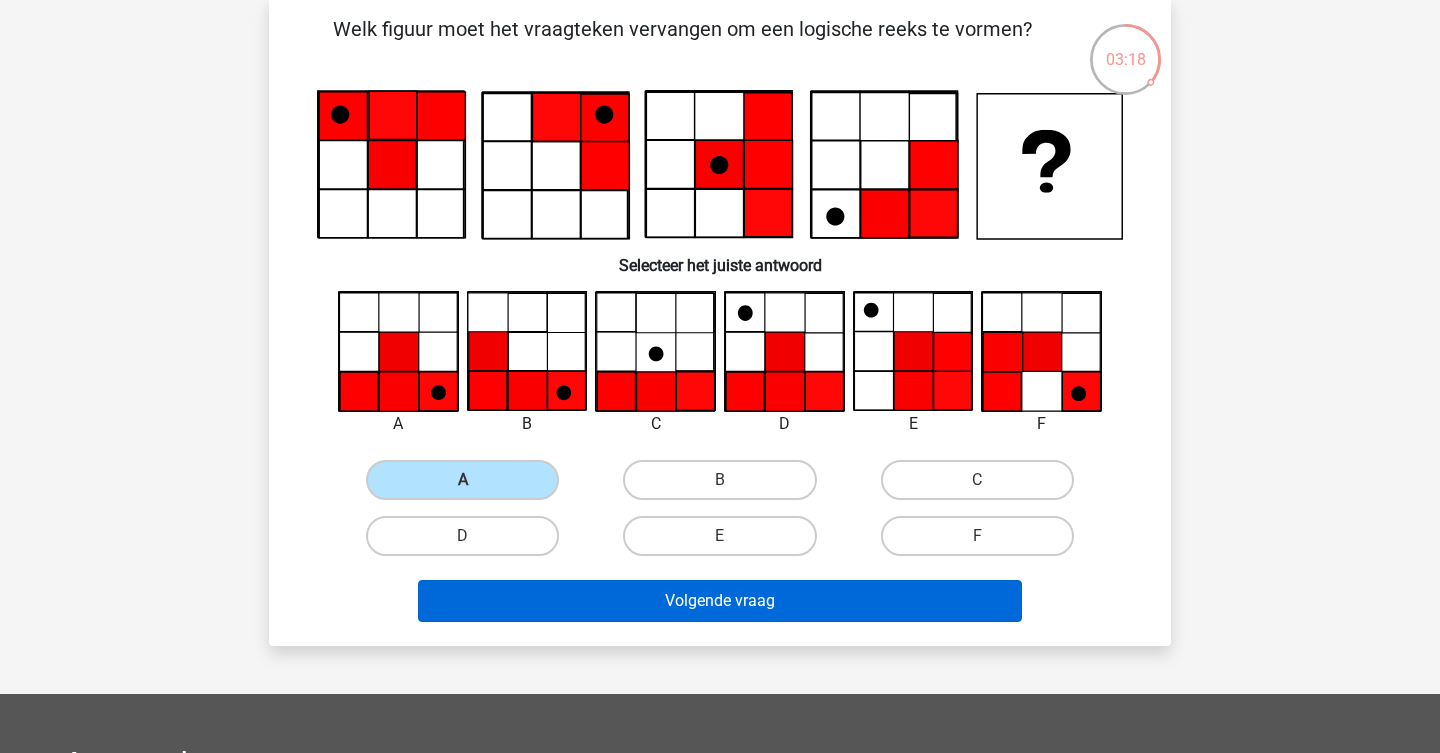 click on "Volgende vraag" at bounding box center (720, 601) 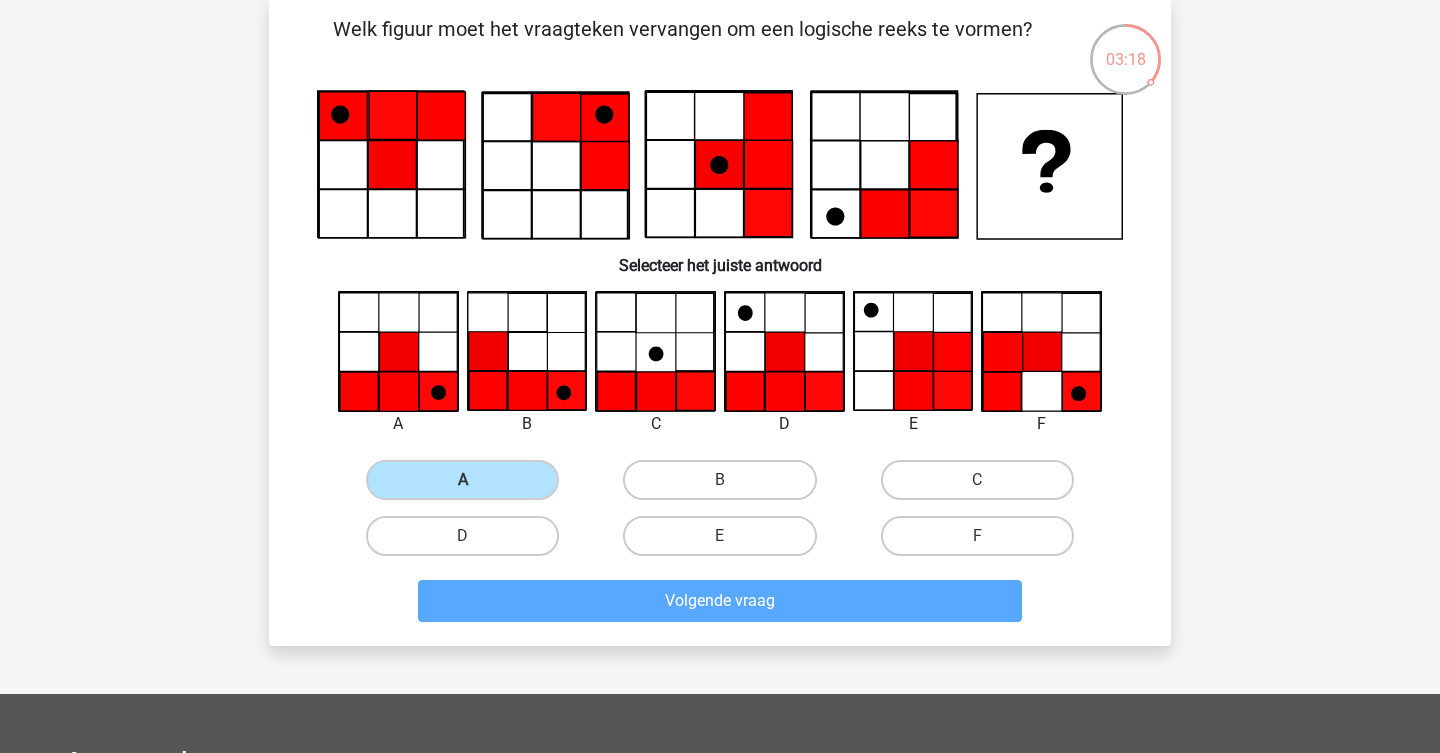 scroll, scrollTop: 92, scrollLeft: 0, axis: vertical 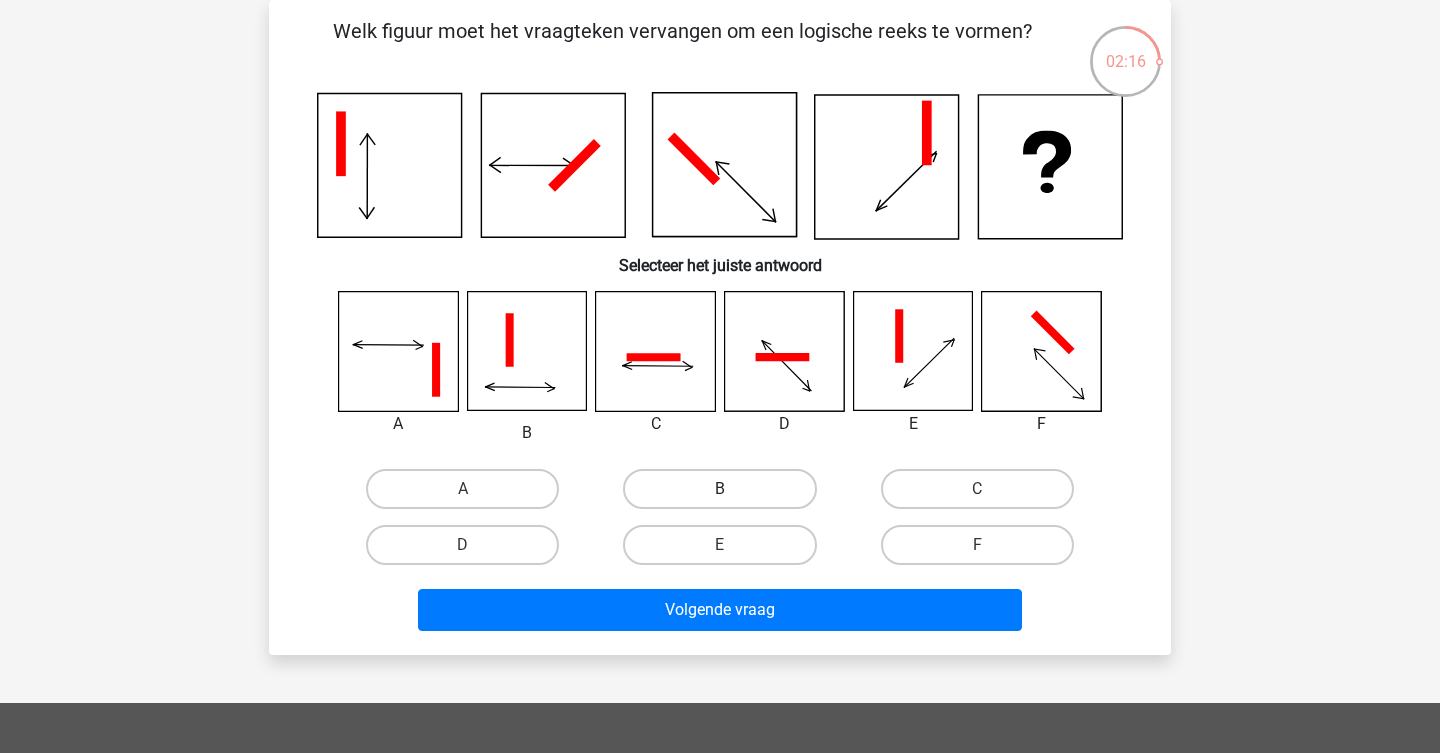 click on "B" at bounding box center [719, 489] 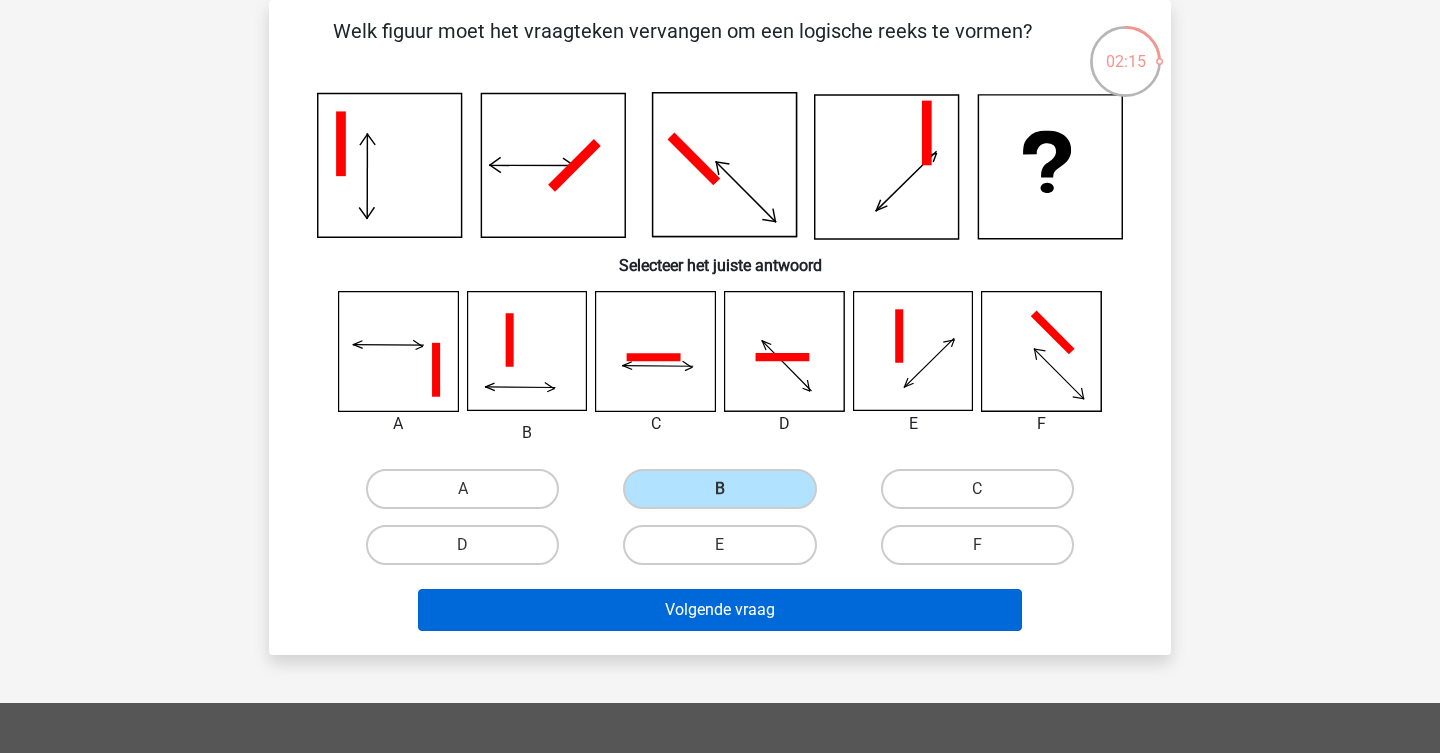 click on "Volgende vraag" at bounding box center [720, 610] 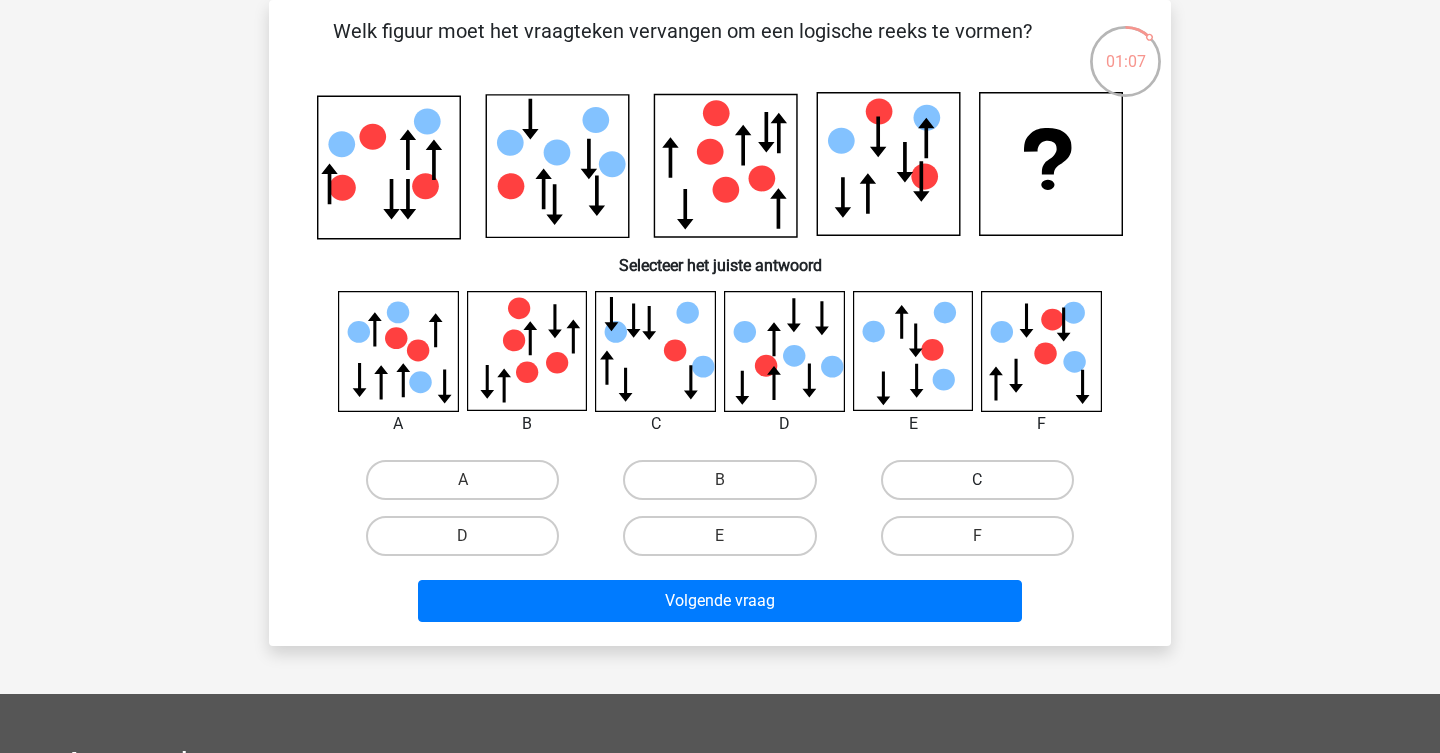 click on "C" at bounding box center (977, 480) 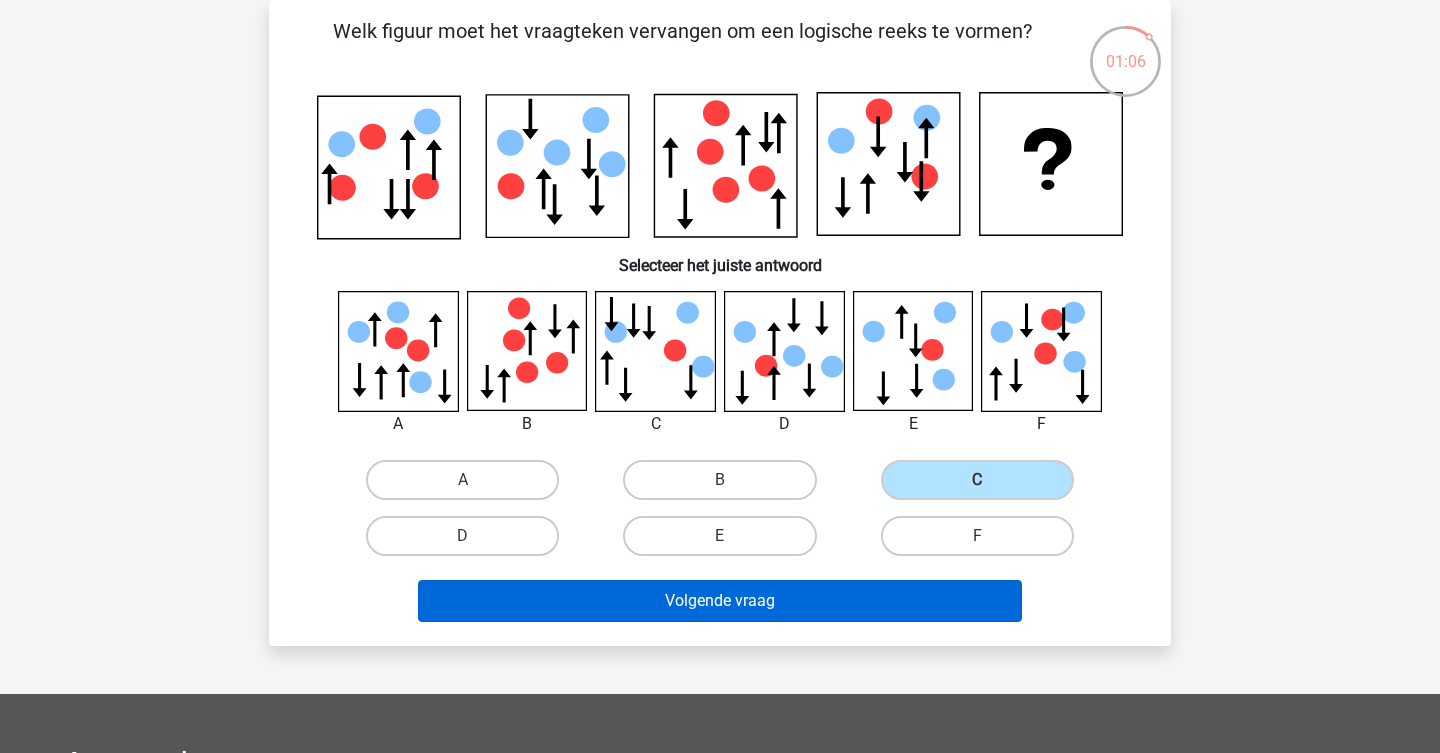 click on "Volgende vraag" at bounding box center [720, 601] 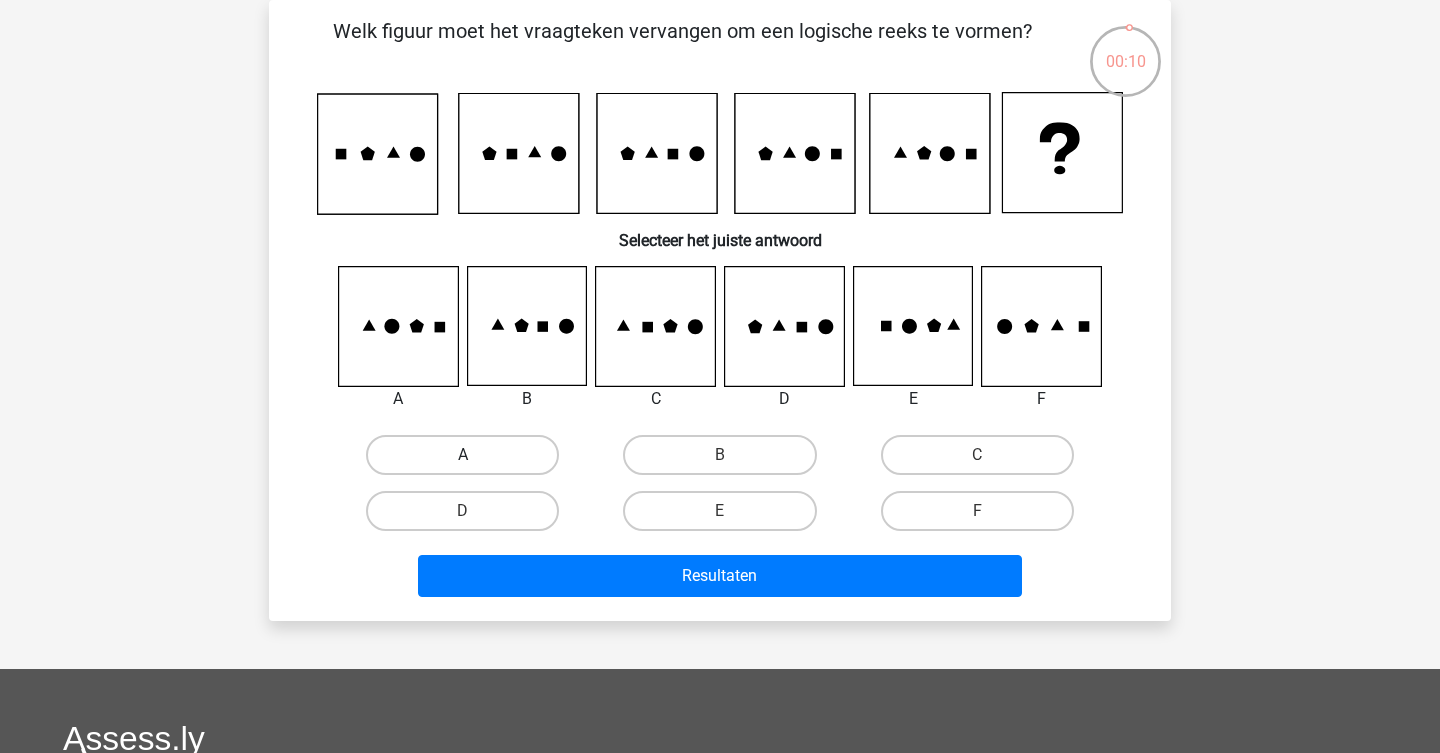 click on "A" at bounding box center [462, 455] 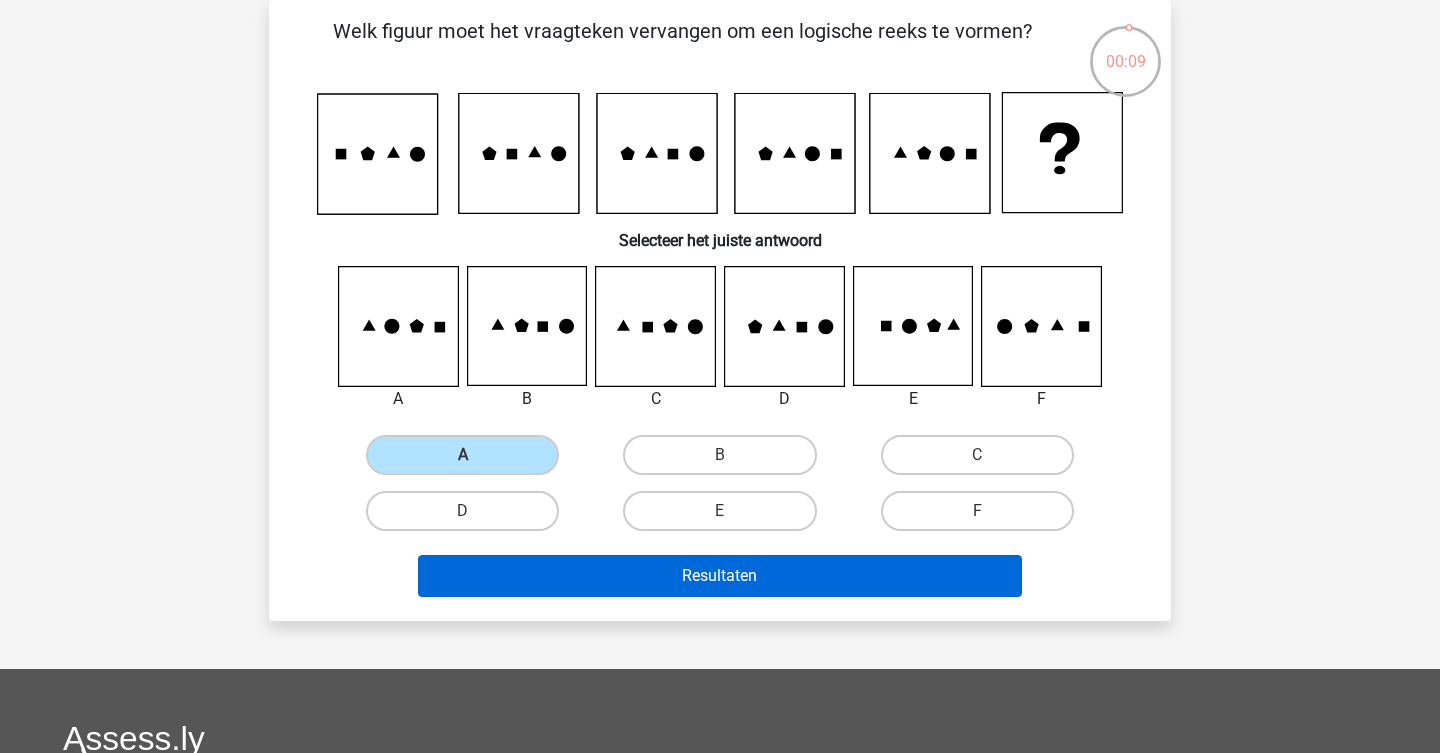 click on "Resultaten" at bounding box center (720, 576) 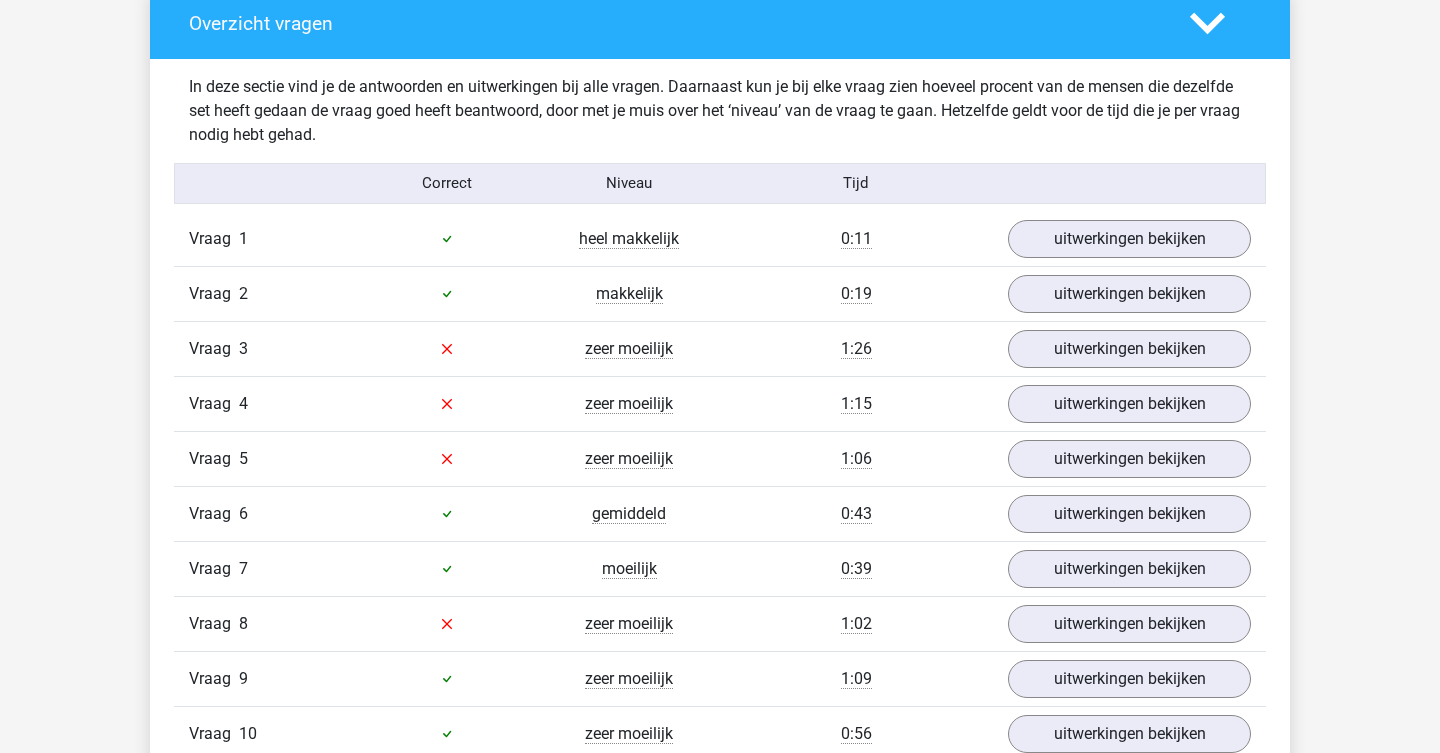 scroll, scrollTop: 1511, scrollLeft: 0, axis: vertical 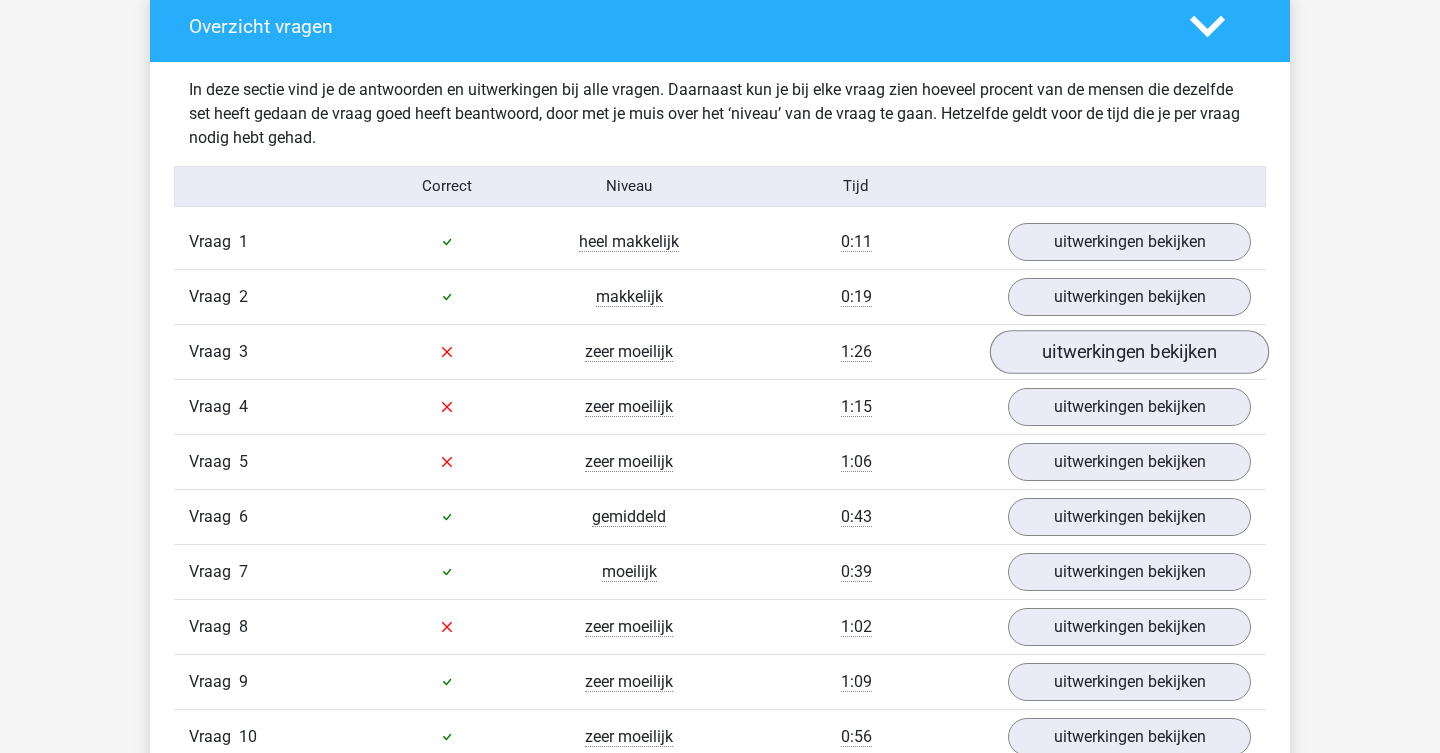 click on "uitwerkingen bekijken" at bounding box center [1129, 352] 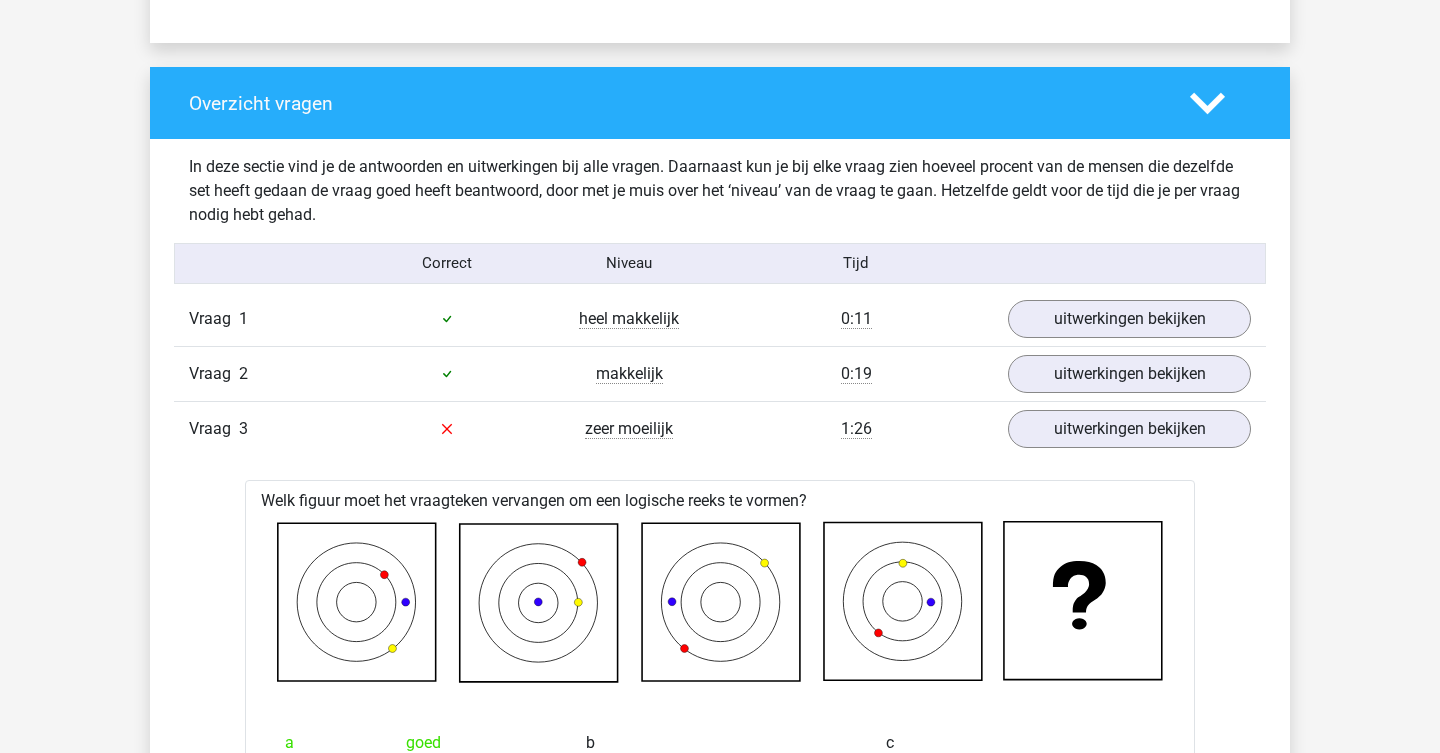 scroll, scrollTop: 1429, scrollLeft: 0, axis: vertical 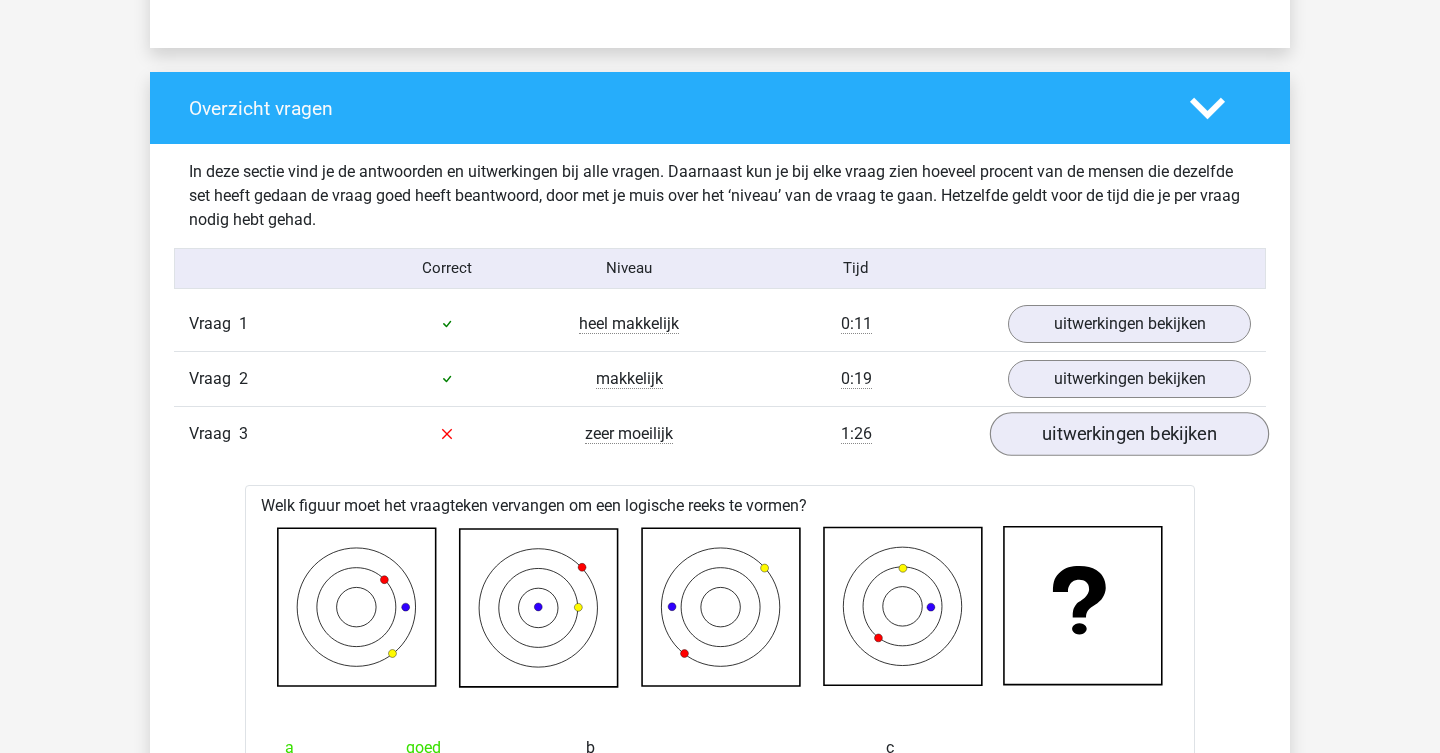 click on "uitwerkingen bekijken" at bounding box center [1129, 434] 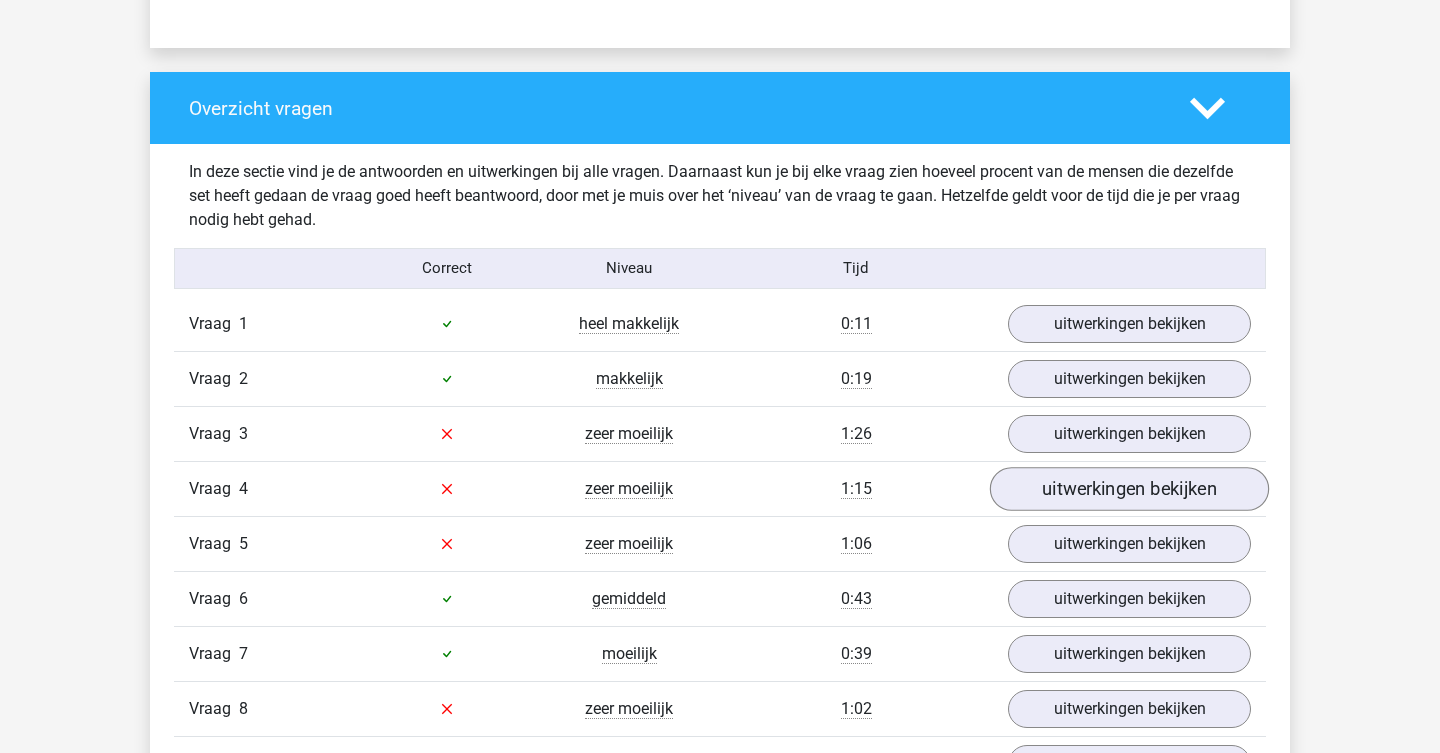 click on "uitwerkingen bekijken" at bounding box center (1129, 489) 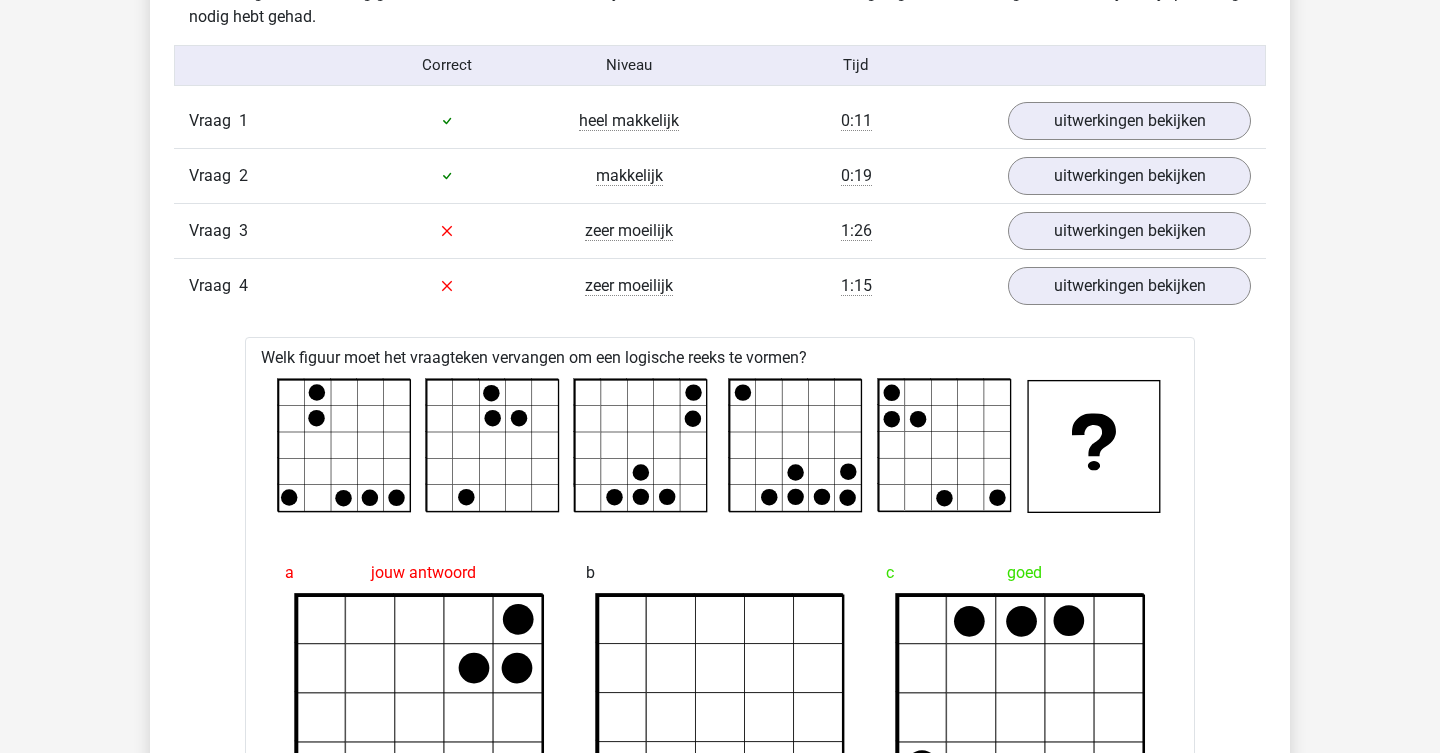 scroll, scrollTop: 1628, scrollLeft: 0, axis: vertical 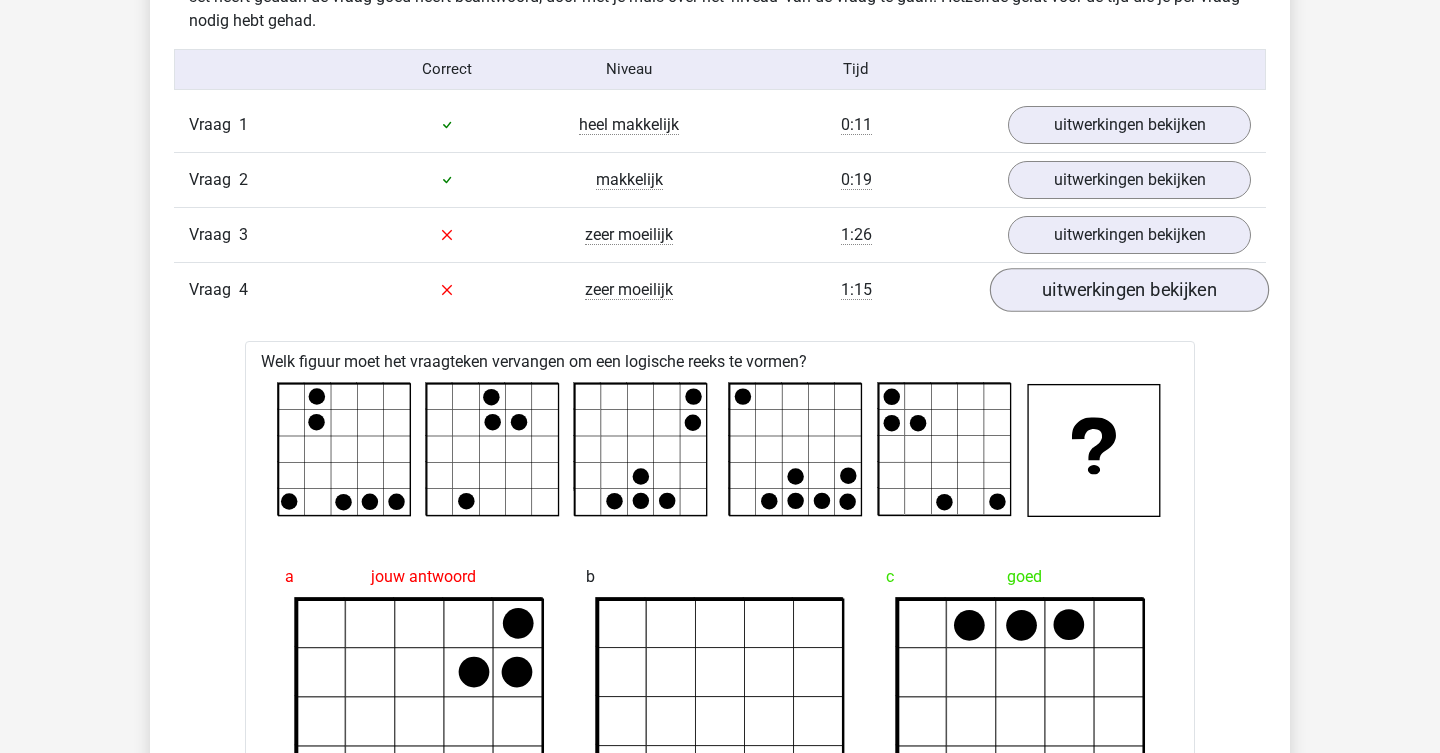 click on "uitwerkingen bekijken" at bounding box center [1129, 290] 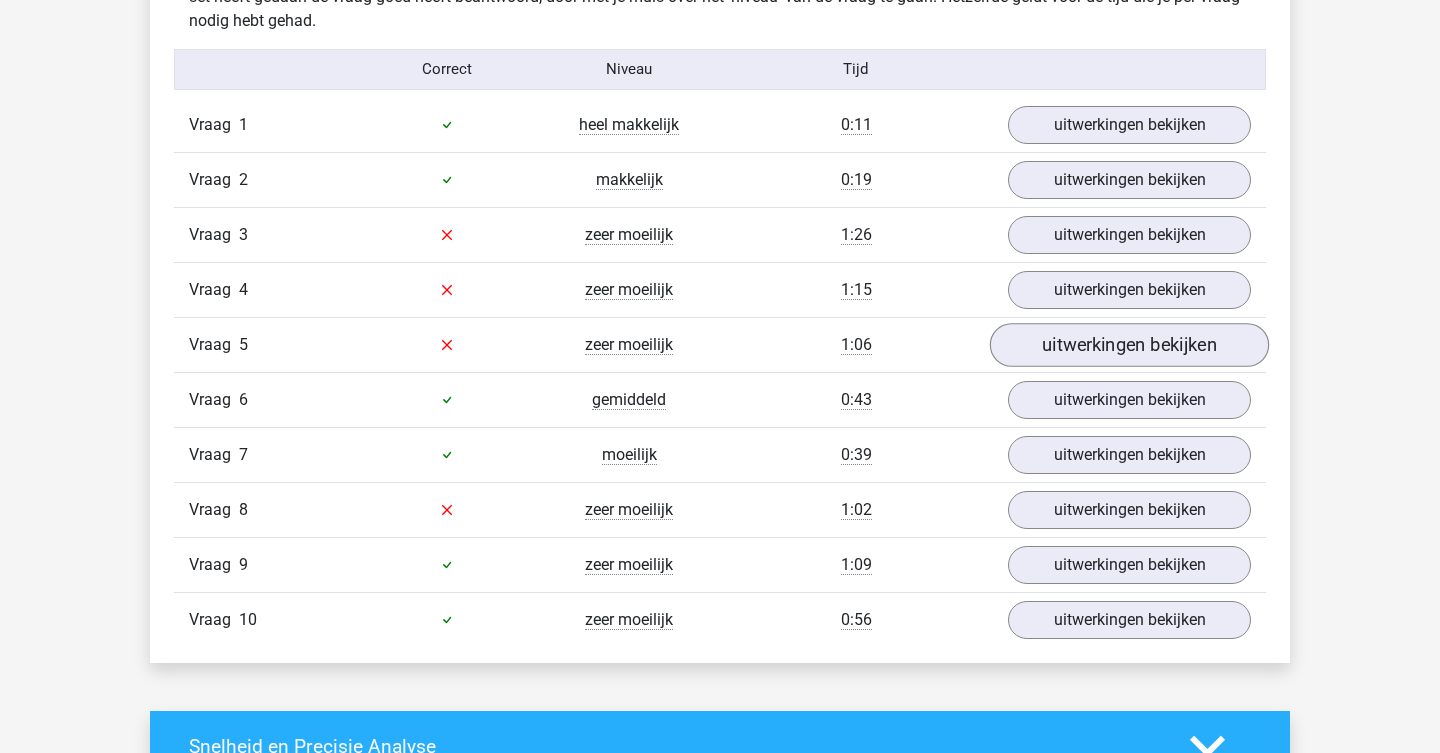 click on "uitwerkingen bekijken" at bounding box center [1129, 345] 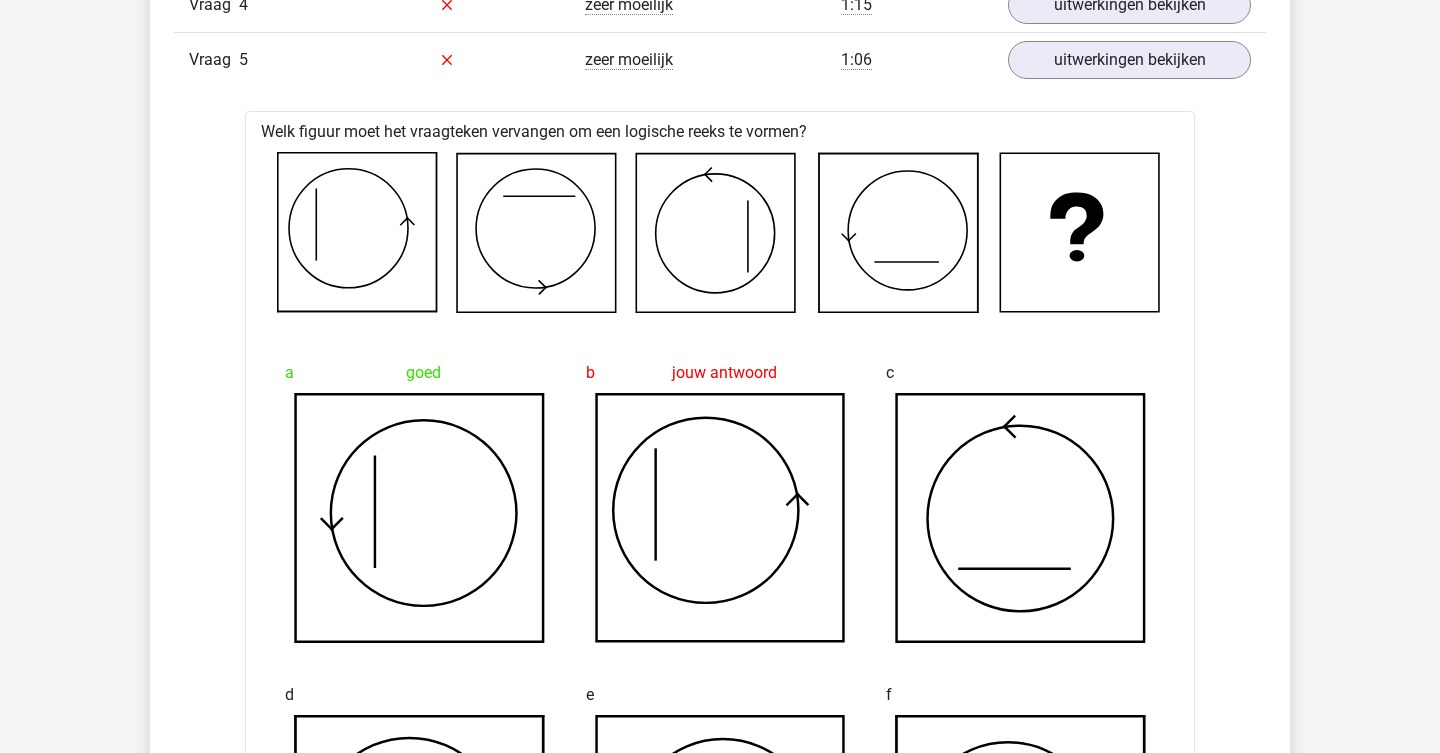scroll, scrollTop: 1897, scrollLeft: 0, axis: vertical 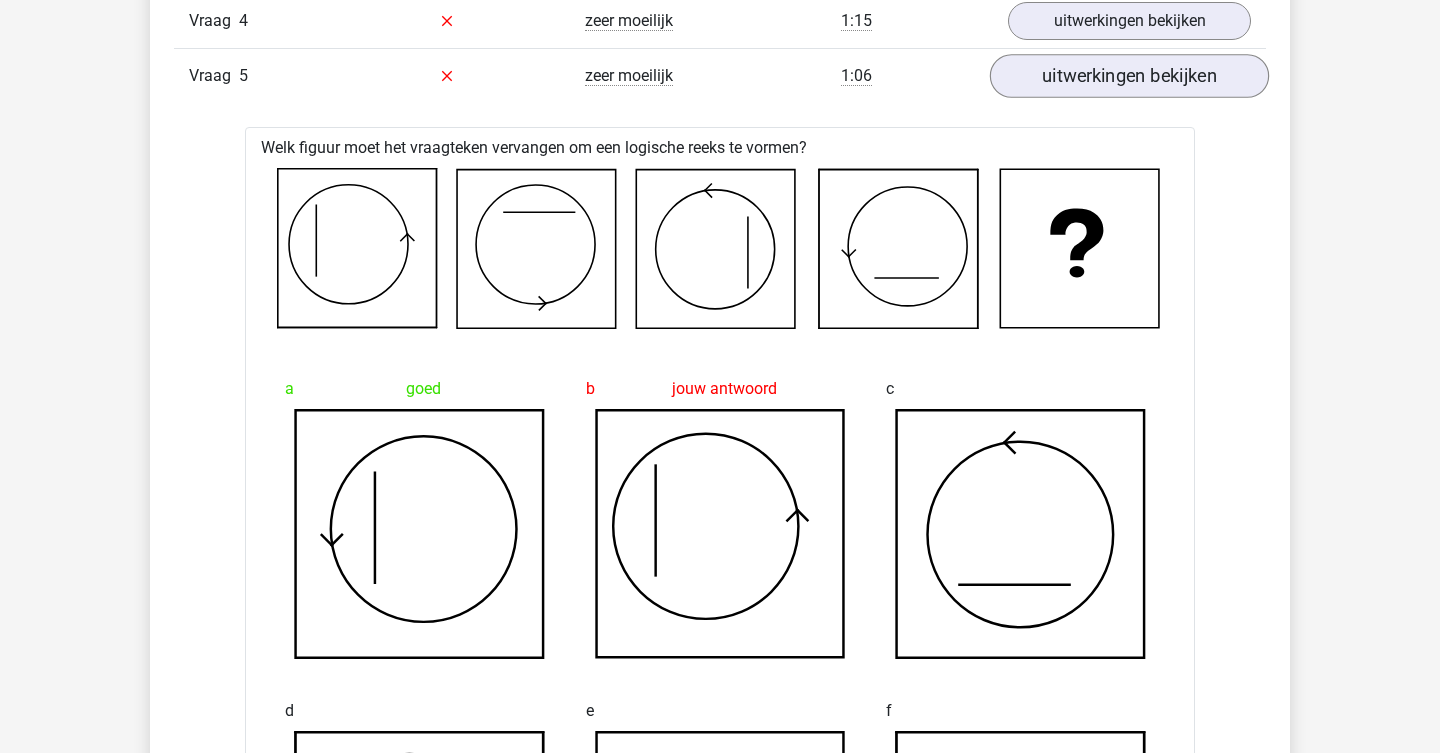 click on "uitwerkingen bekijken" at bounding box center (1129, 76) 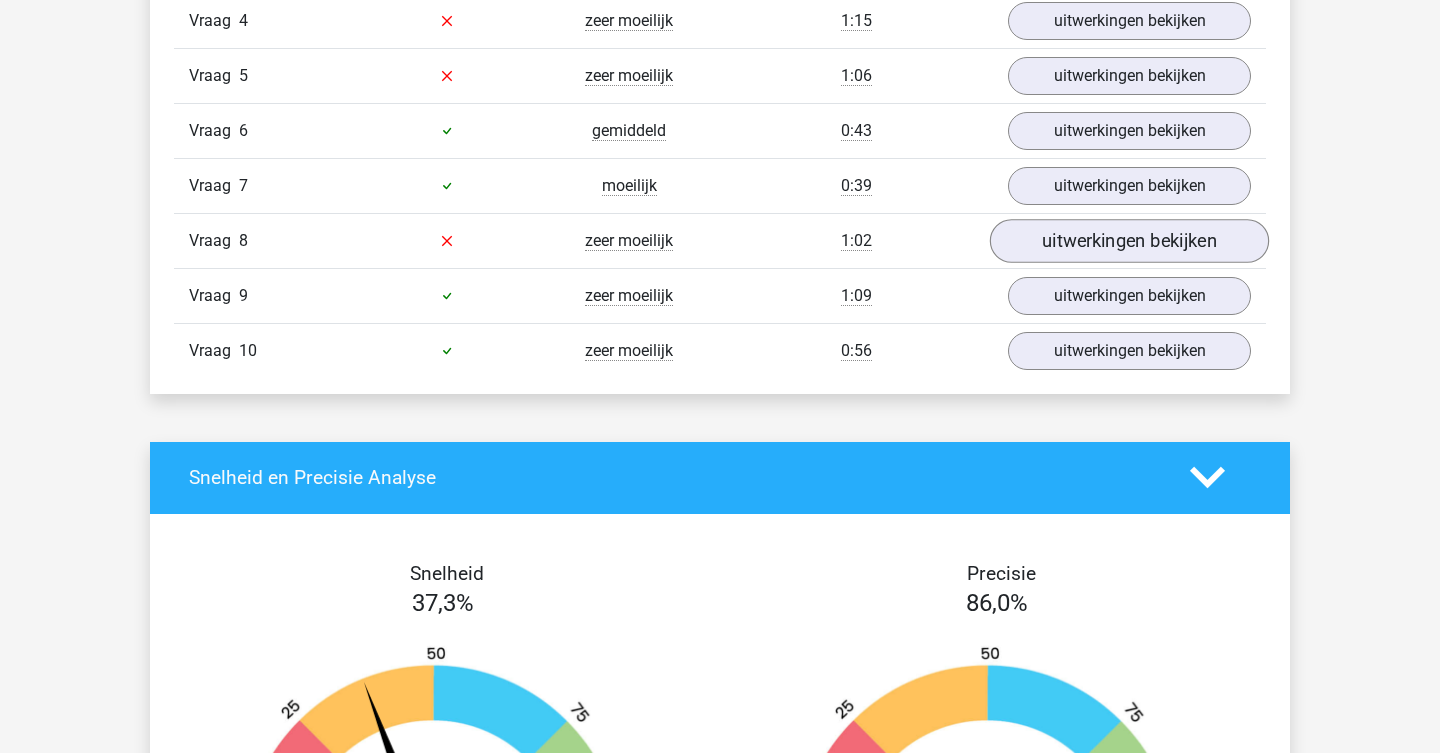 click on "uitwerkingen bekijken" at bounding box center (1129, 241) 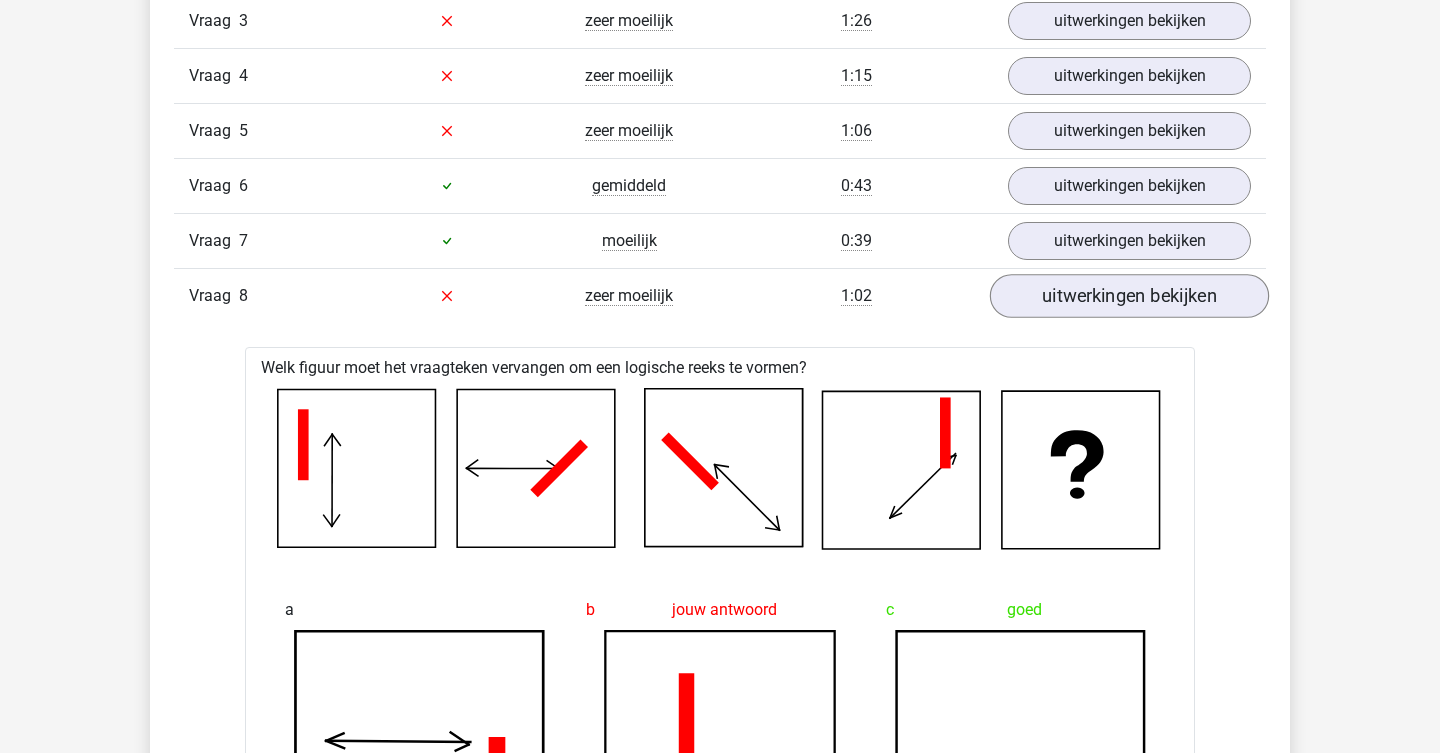 scroll, scrollTop: 1841, scrollLeft: 0, axis: vertical 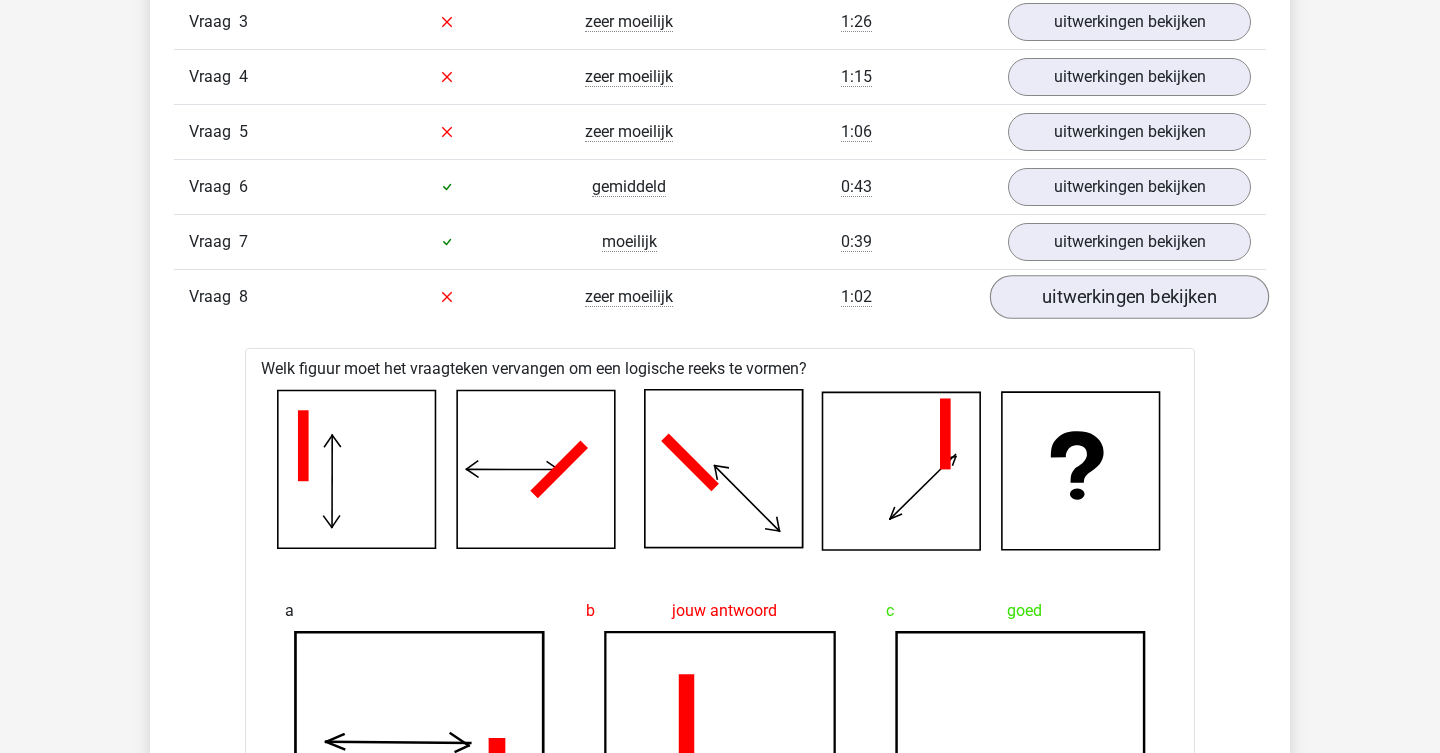 click on "uitwerkingen bekijken" at bounding box center [1129, 297] 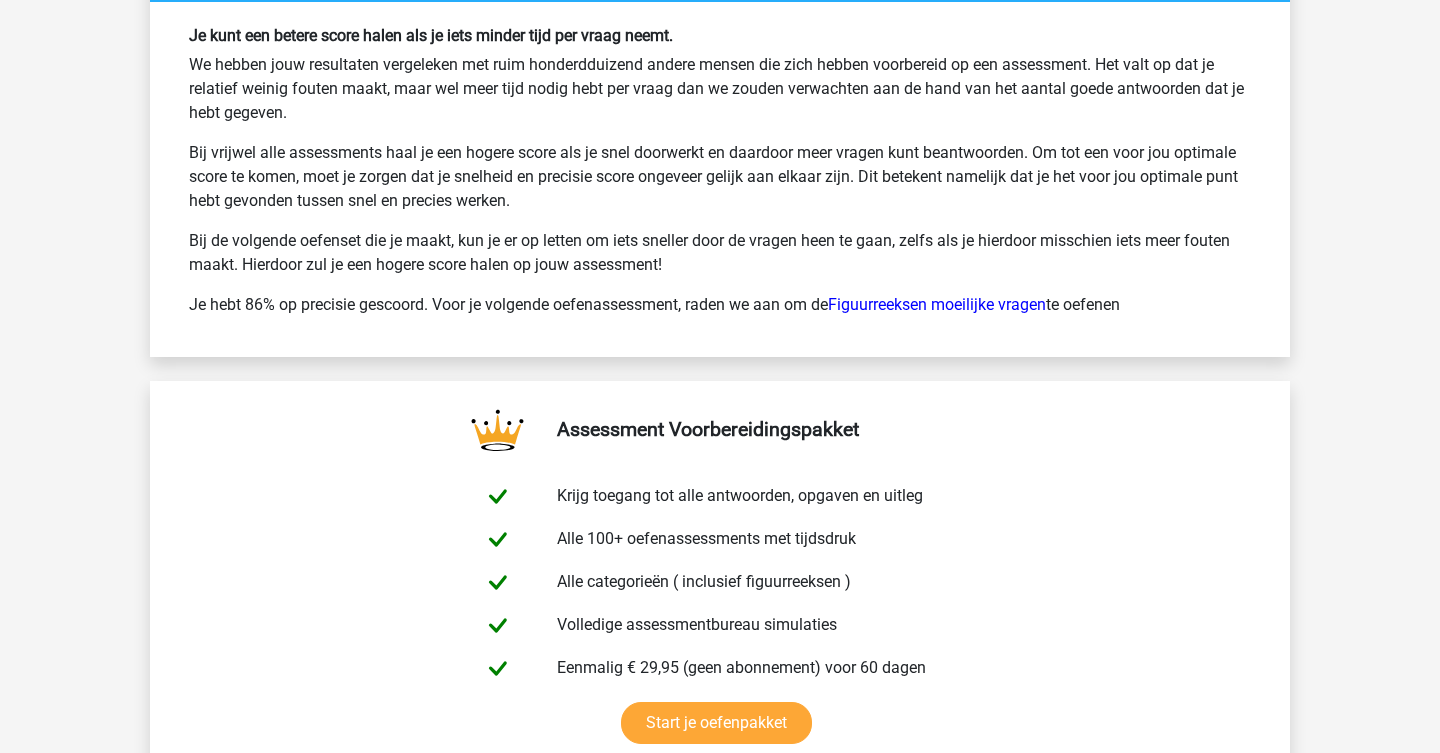 scroll, scrollTop: 3068, scrollLeft: 0, axis: vertical 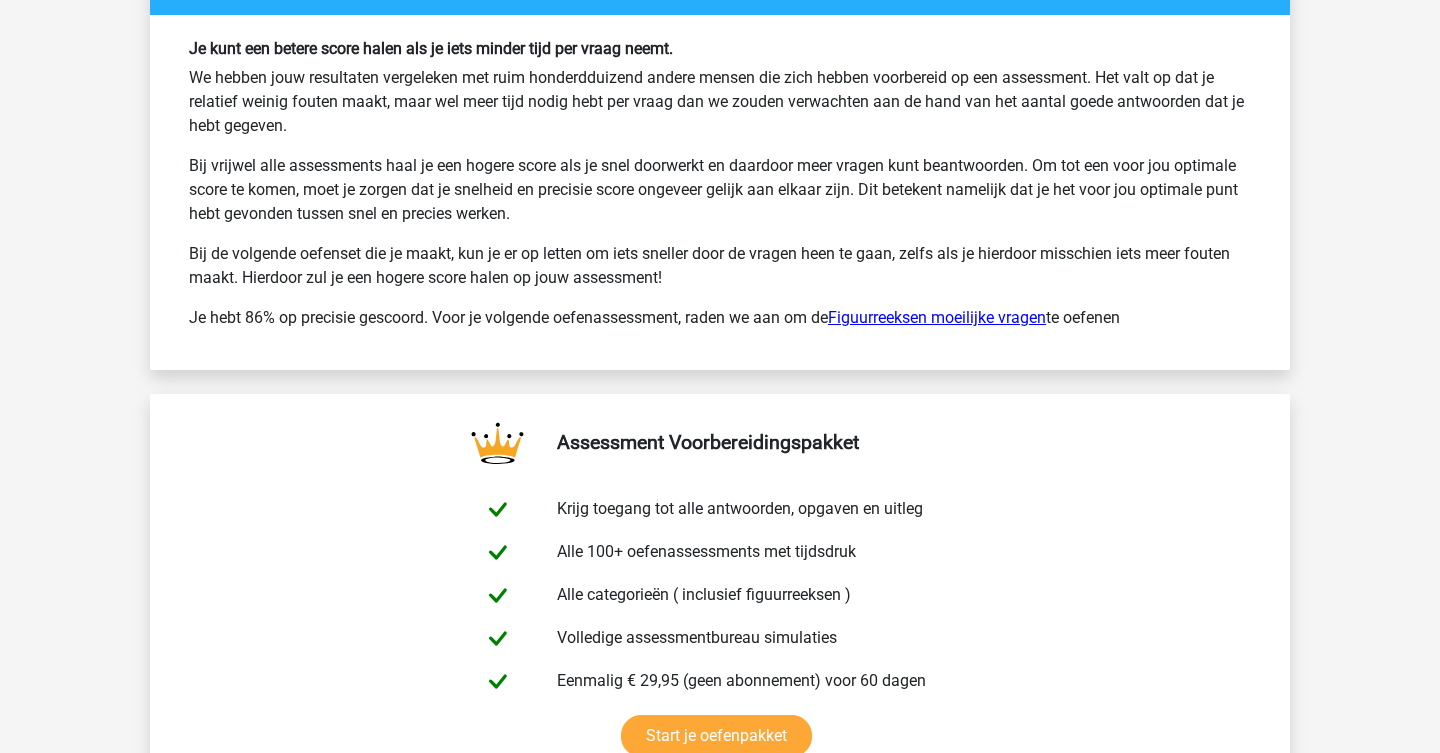 click on "Figuurreeksen moeilijke vragen" at bounding box center (937, 317) 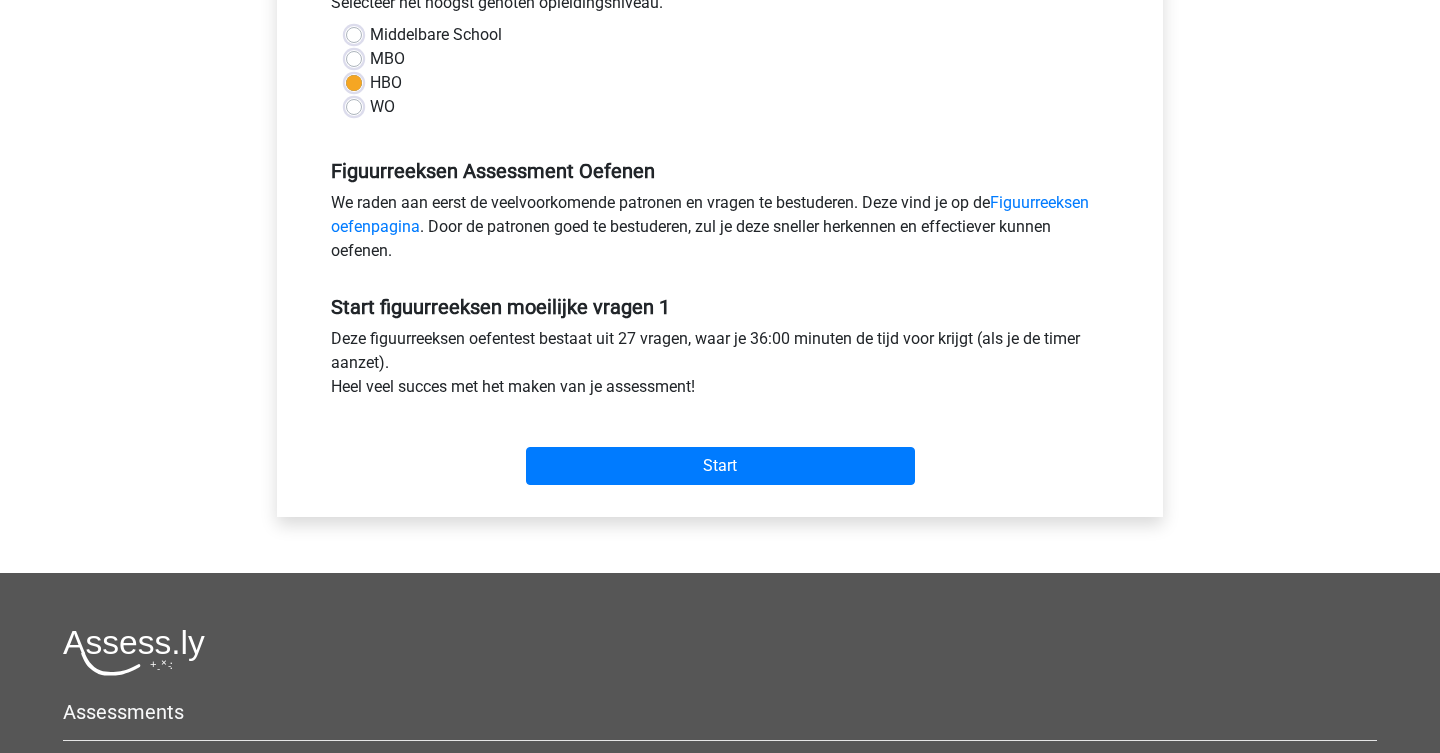 scroll, scrollTop: 480, scrollLeft: 0, axis: vertical 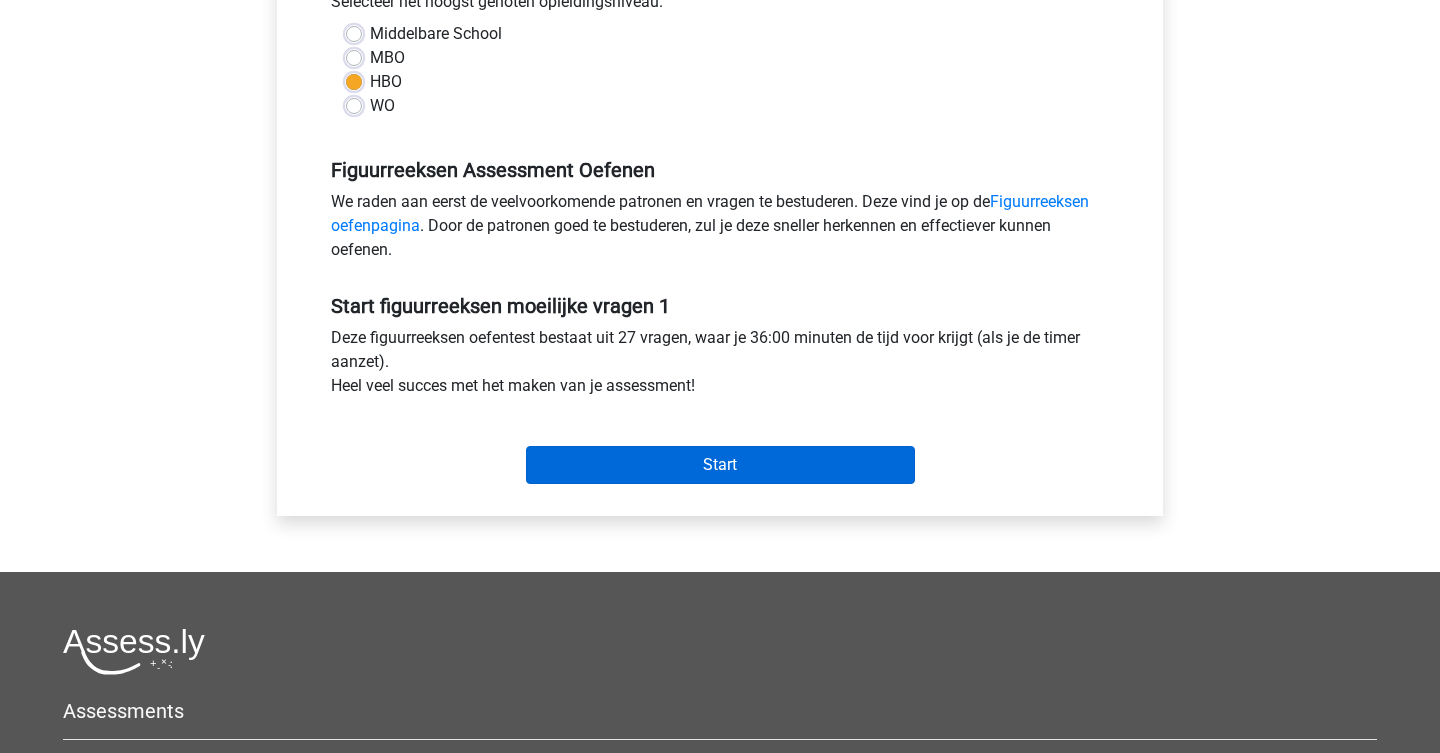 click on "Start" at bounding box center [720, 465] 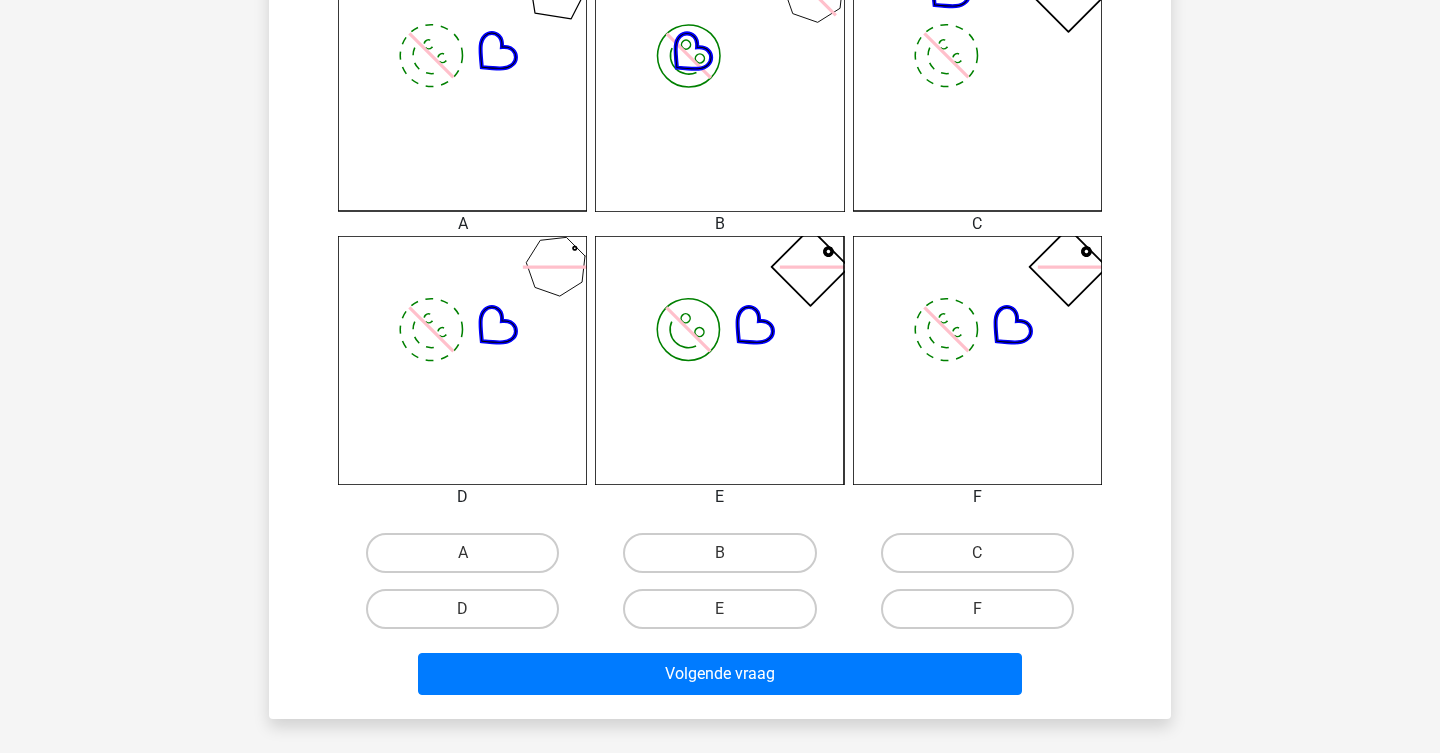 scroll, scrollTop: 611, scrollLeft: 0, axis: vertical 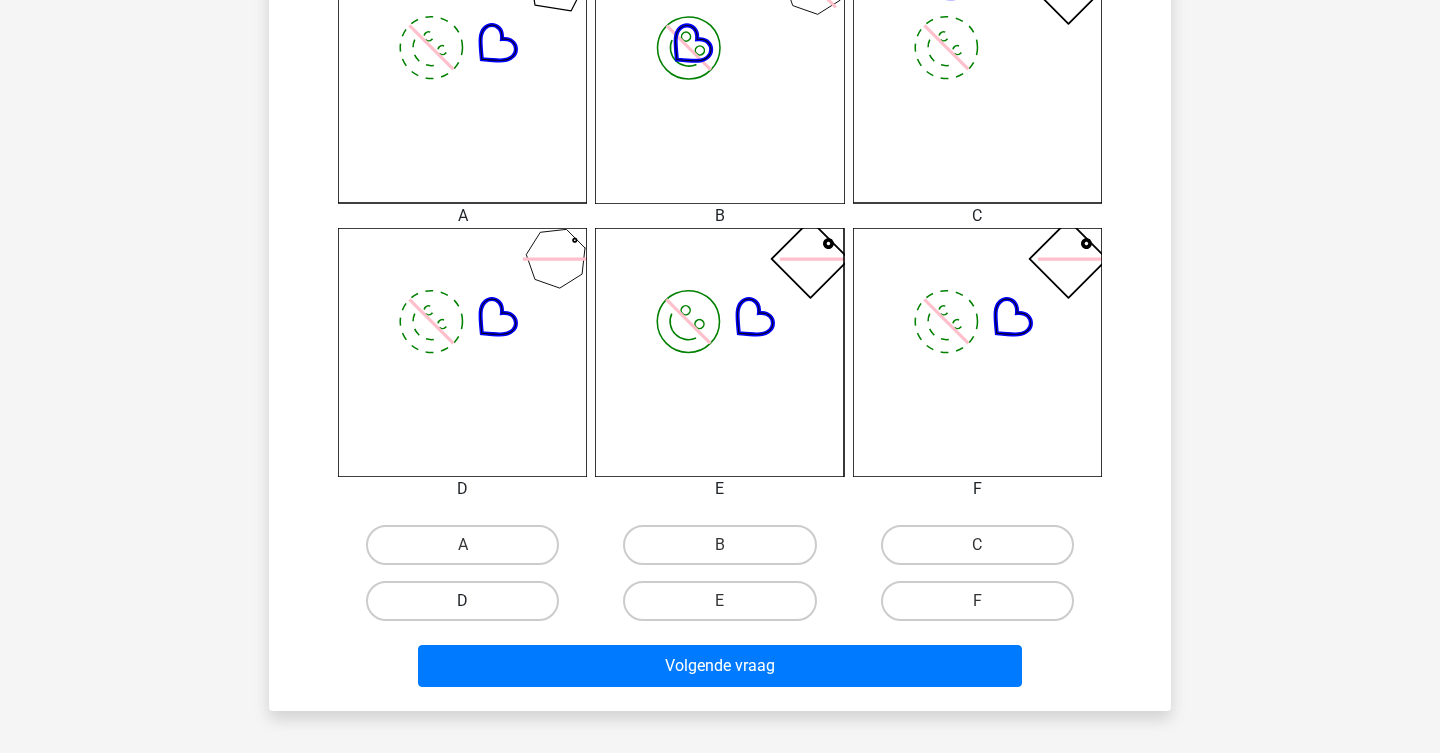 click on "D" at bounding box center [462, 601] 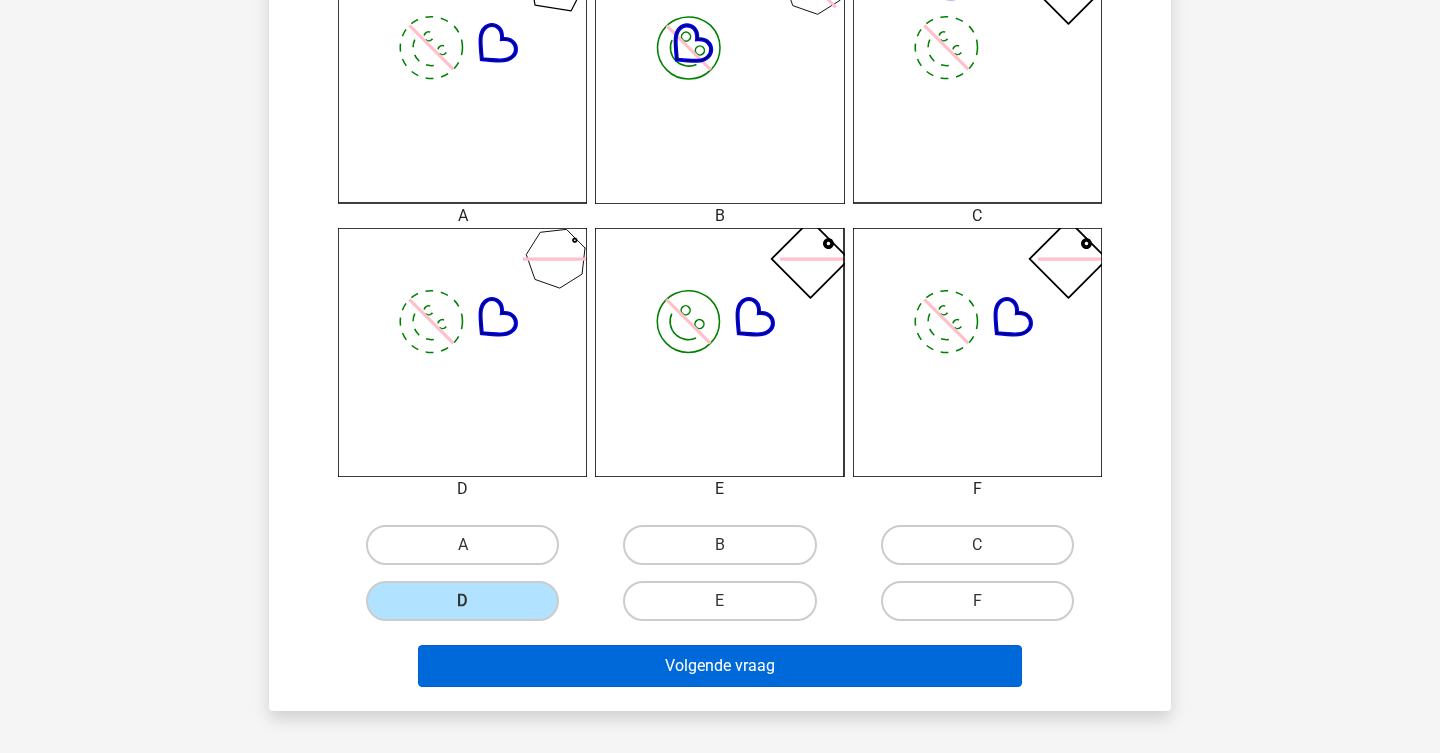 click on "Volgende vraag" at bounding box center [720, 666] 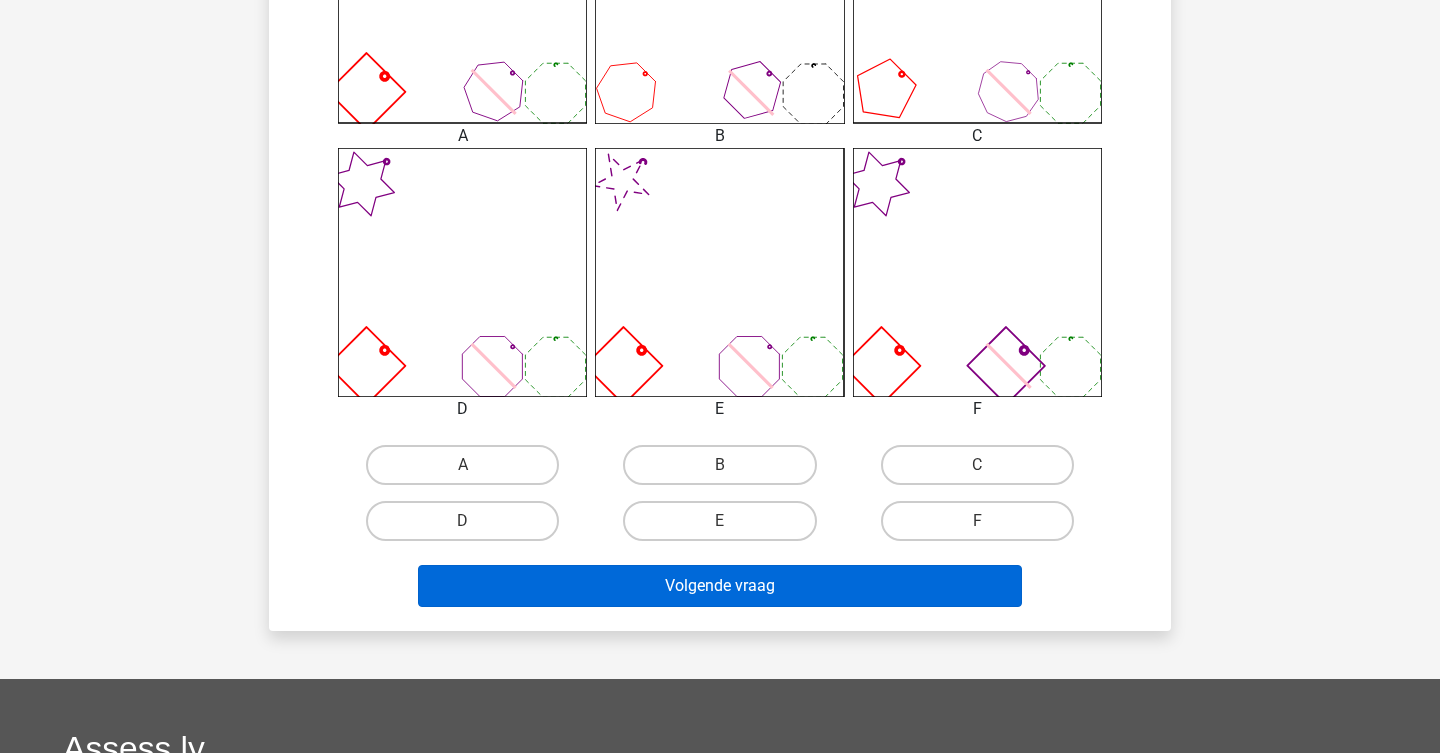 scroll, scrollTop: 707, scrollLeft: 0, axis: vertical 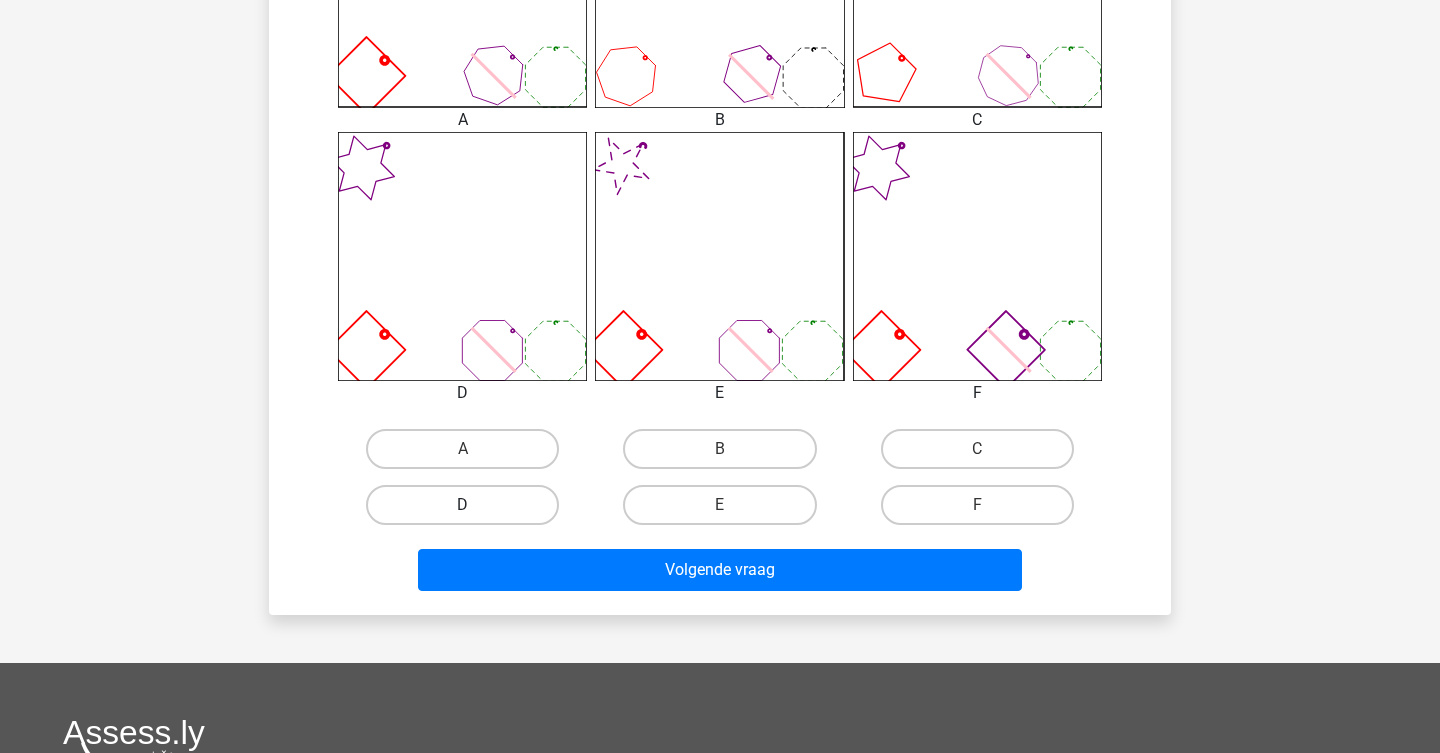 click on "D" at bounding box center [462, 505] 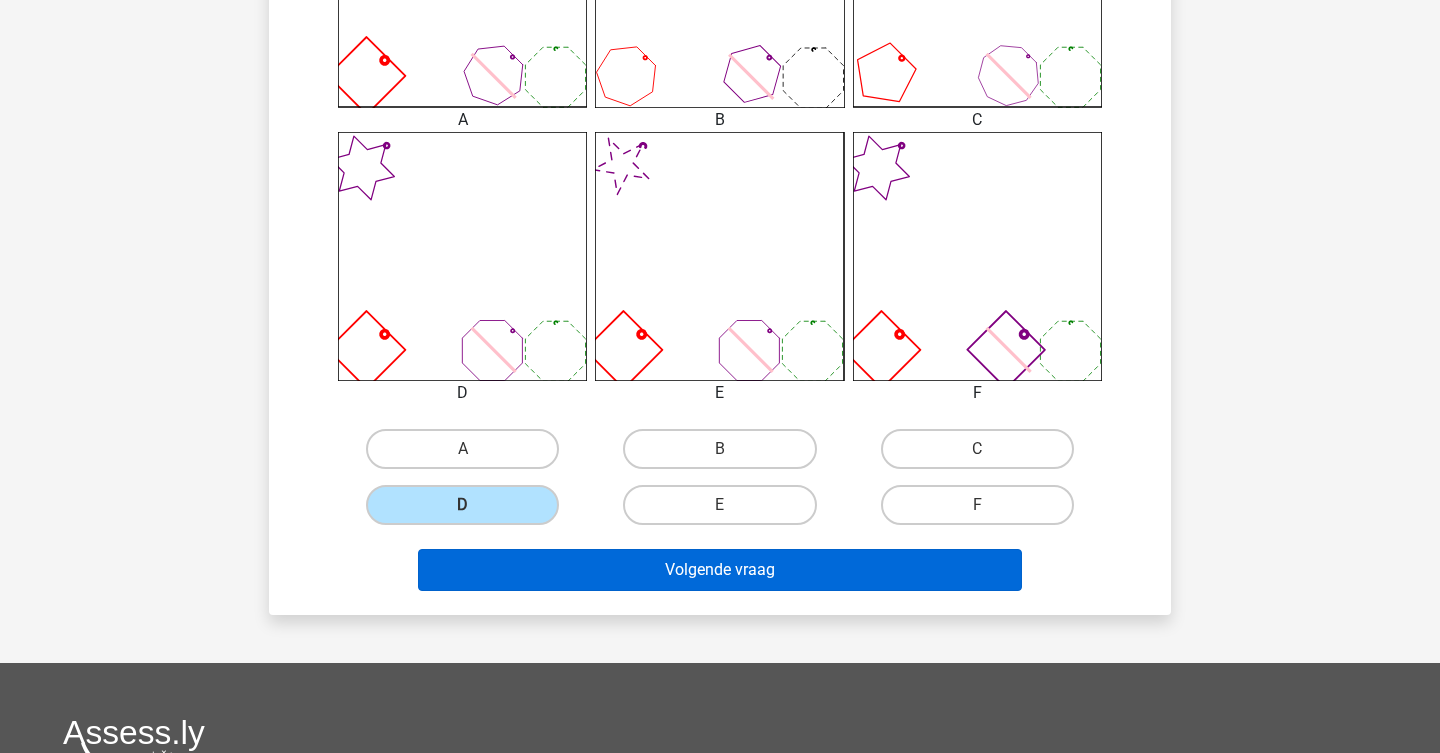 click on "Volgende vraag" at bounding box center [720, 570] 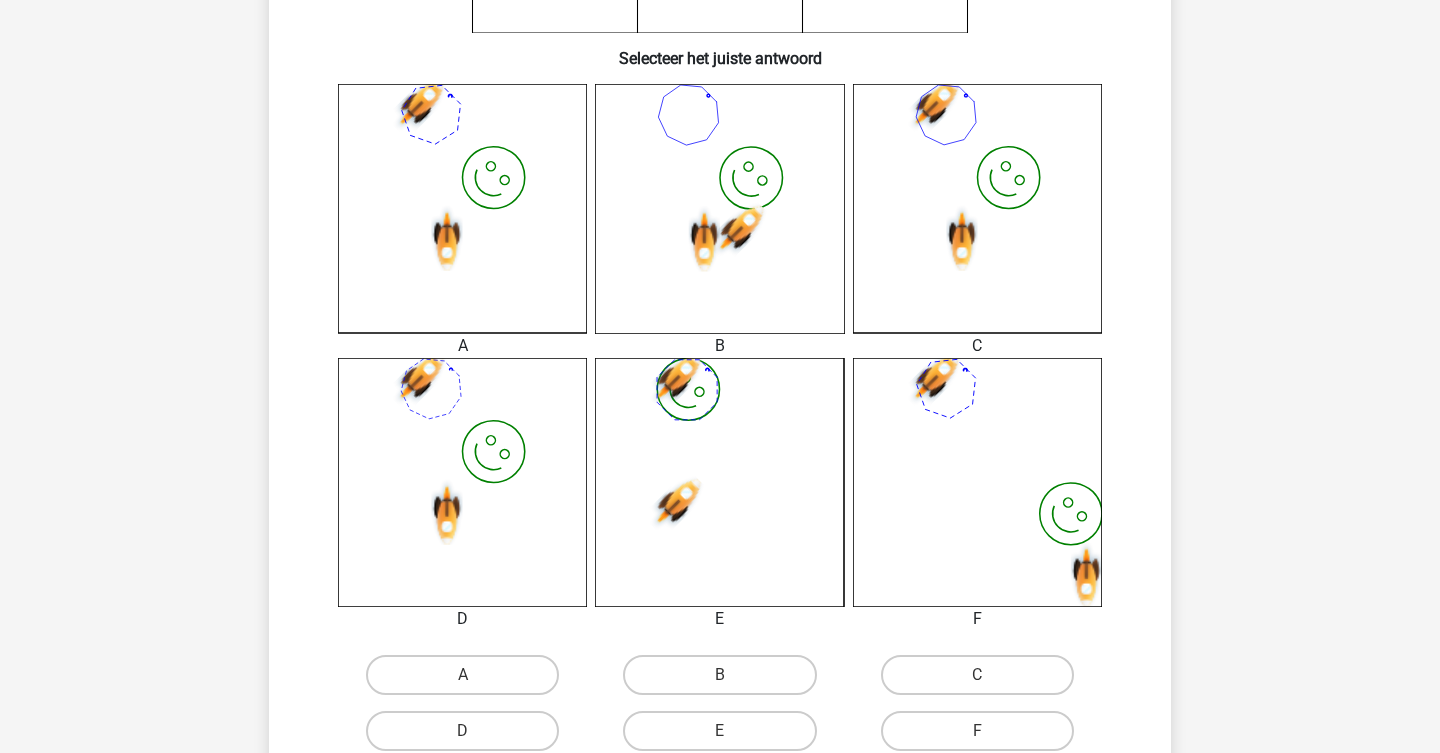 scroll, scrollTop: 478, scrollLeft: 0, axis: vertical 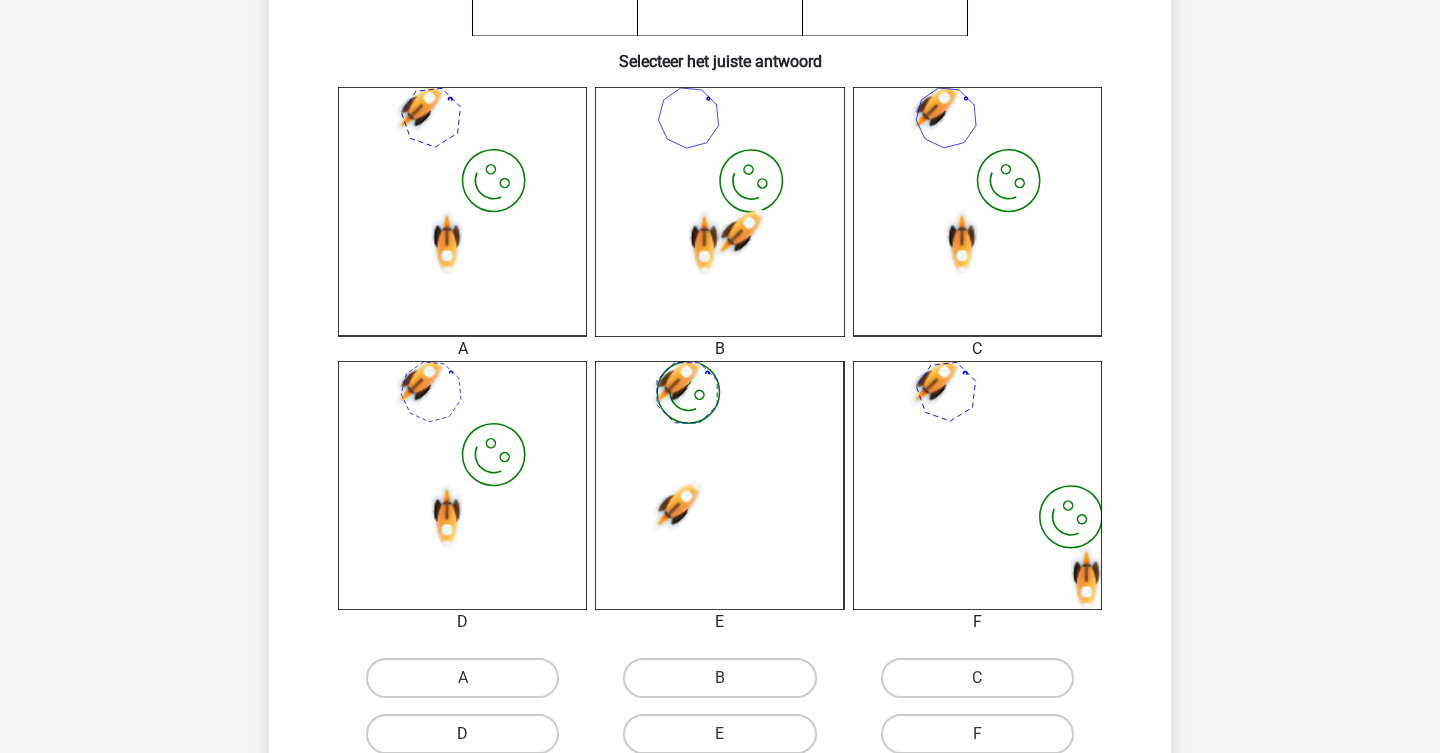 click on "D" at bounding box center [462, 734] 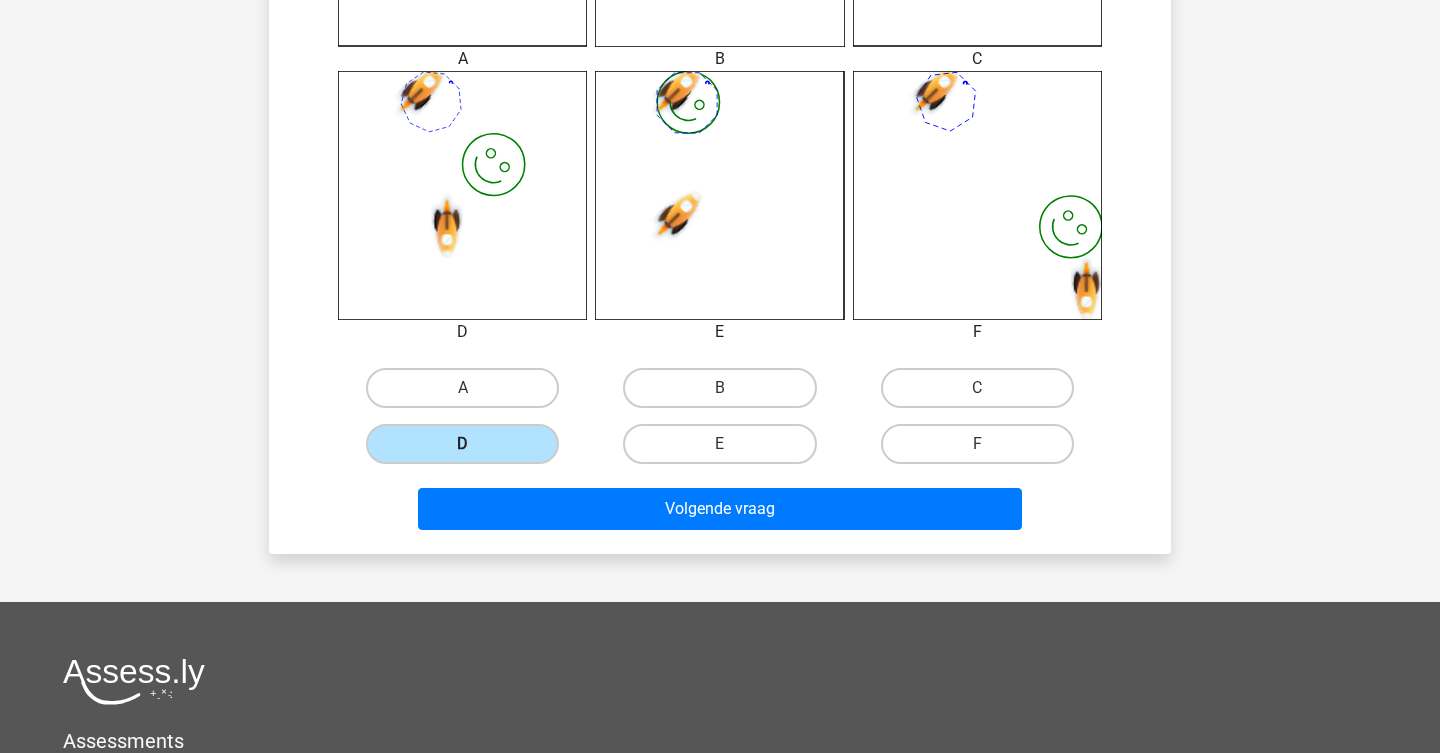 scroll, scrollTop: 799, scrollLeft: 0, axis: vertical 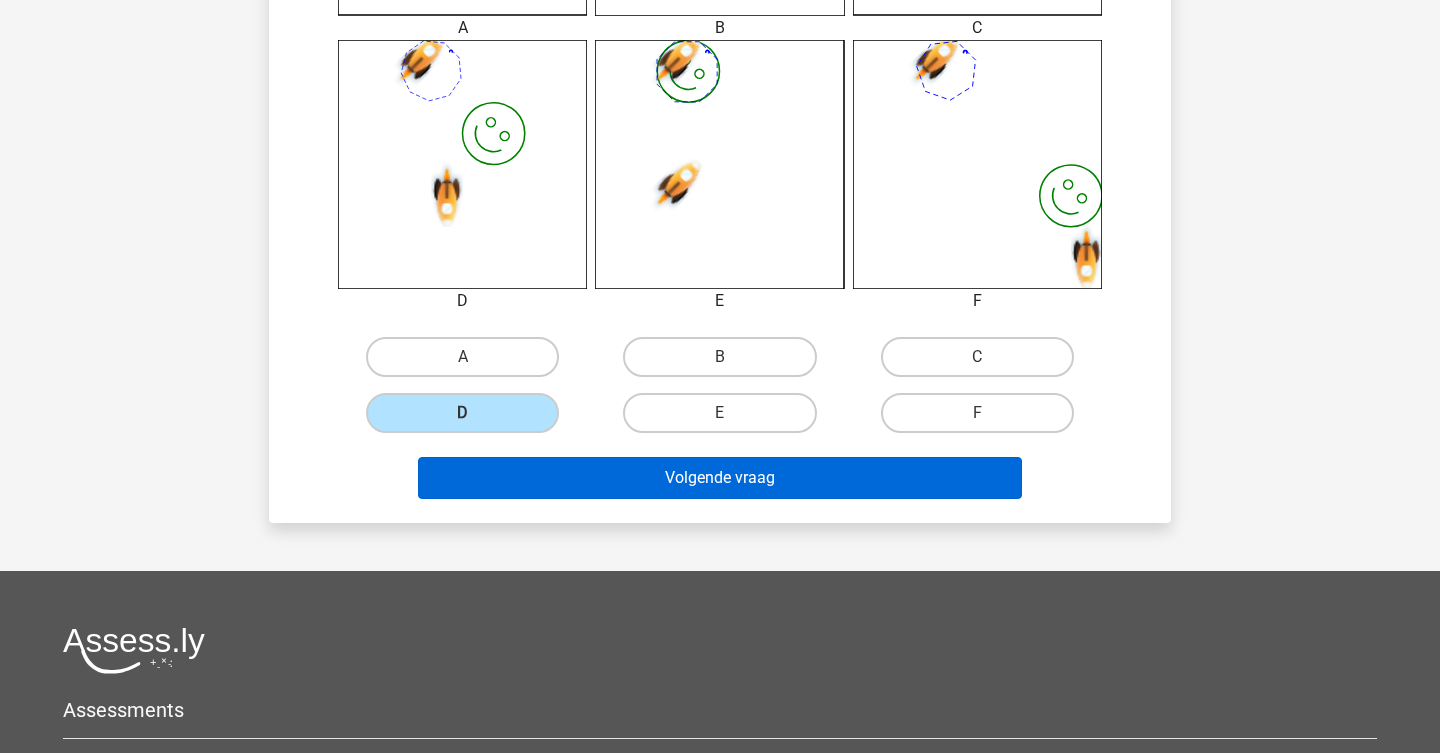 click on "Volgende vraag" at bounding box center [720, 478] 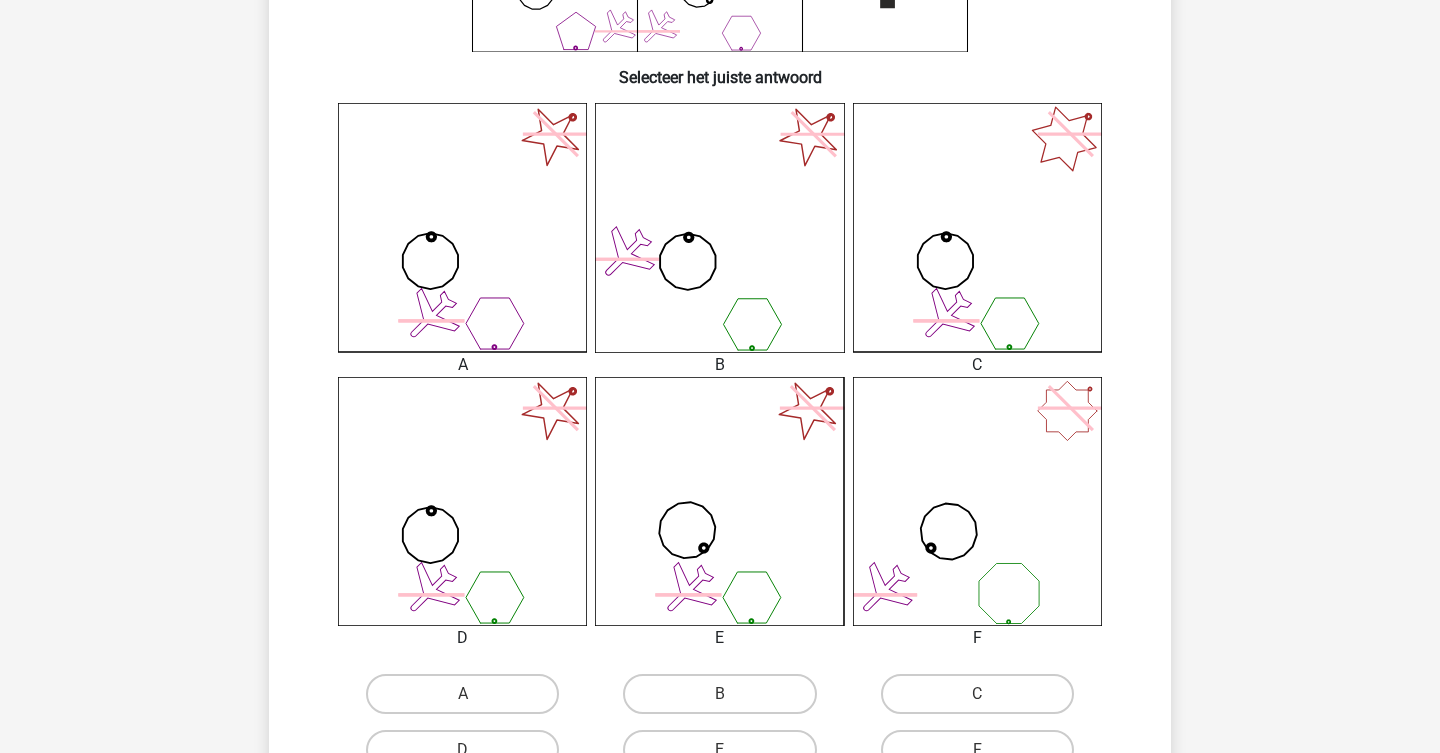 scroll, scrollTop: 461, scrollLeft: 0, axis: vertical 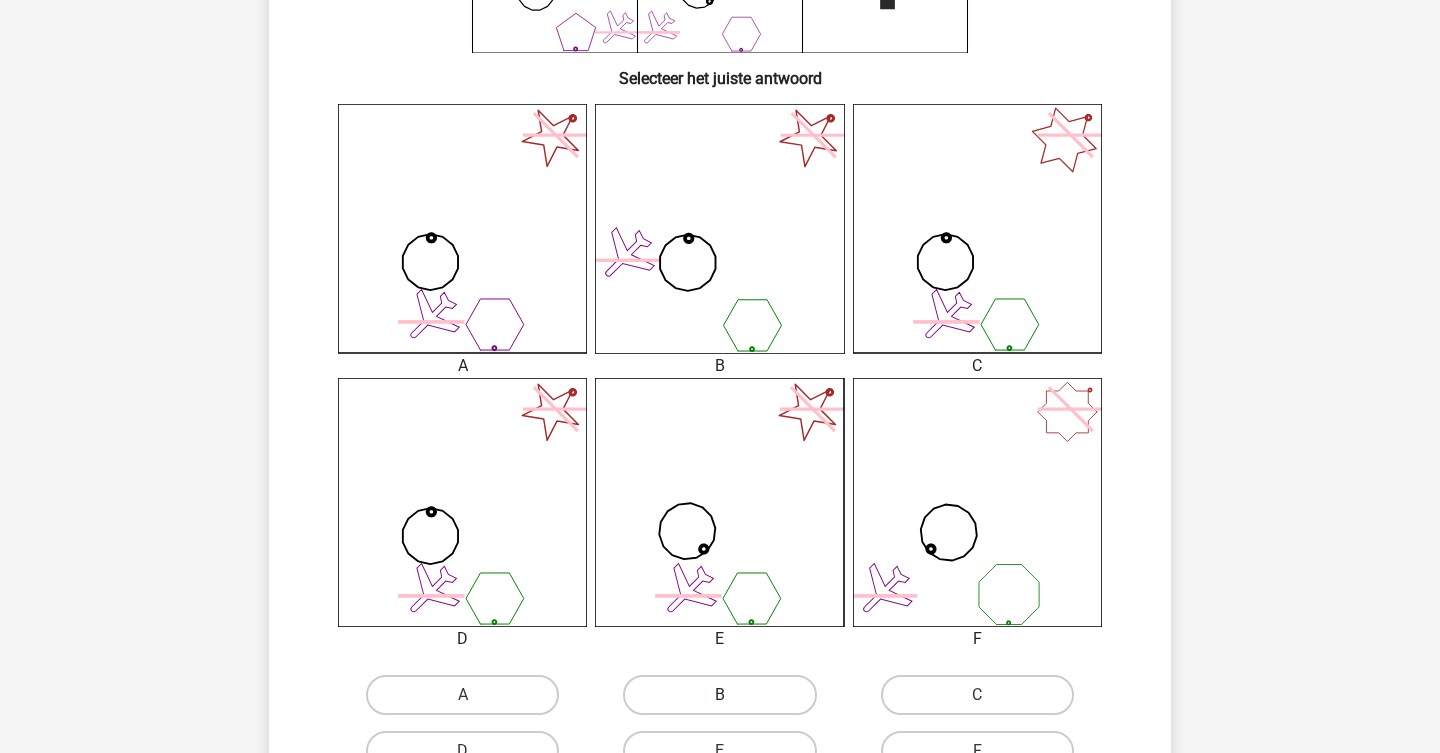 click on "B" at bounding box center (719, 695) 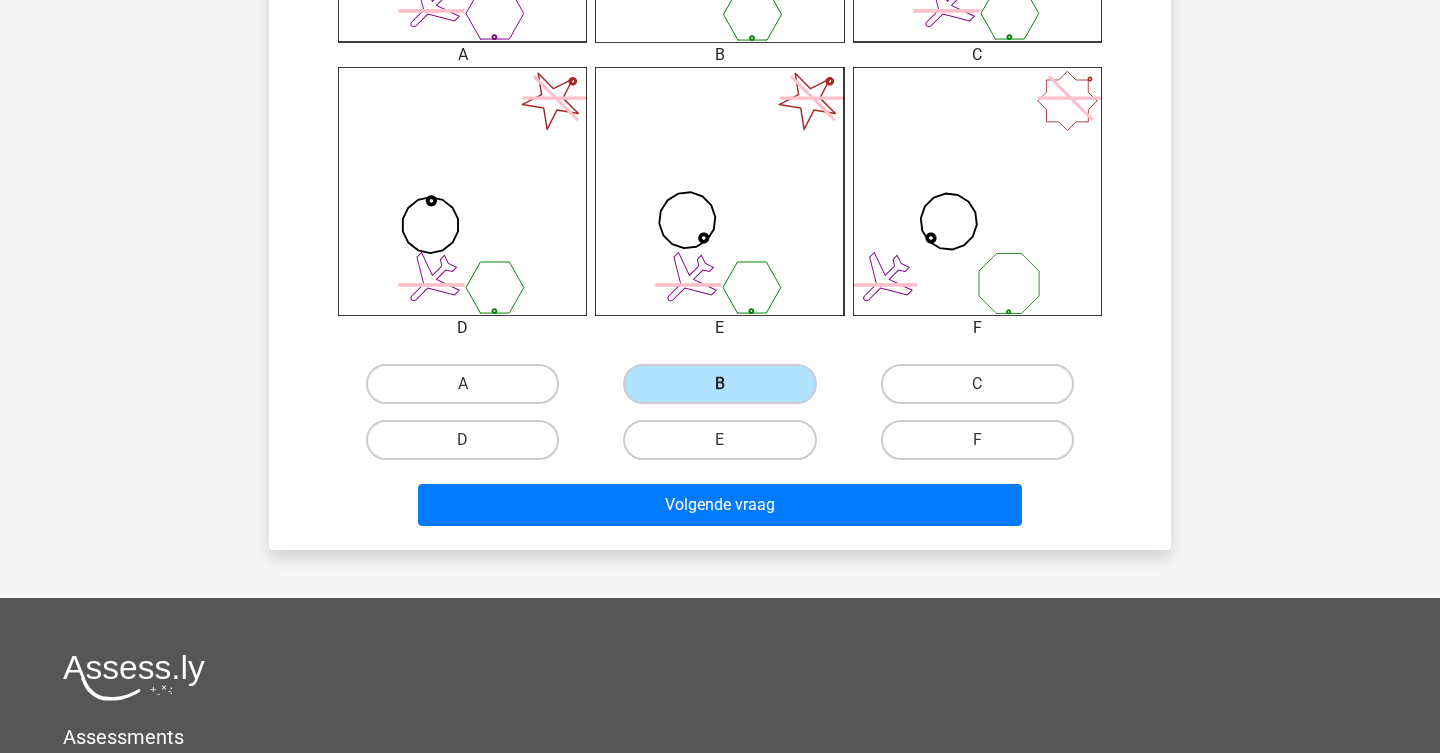 scroll, scrollTop: 776, scrollLeft: 0, axis: vertical 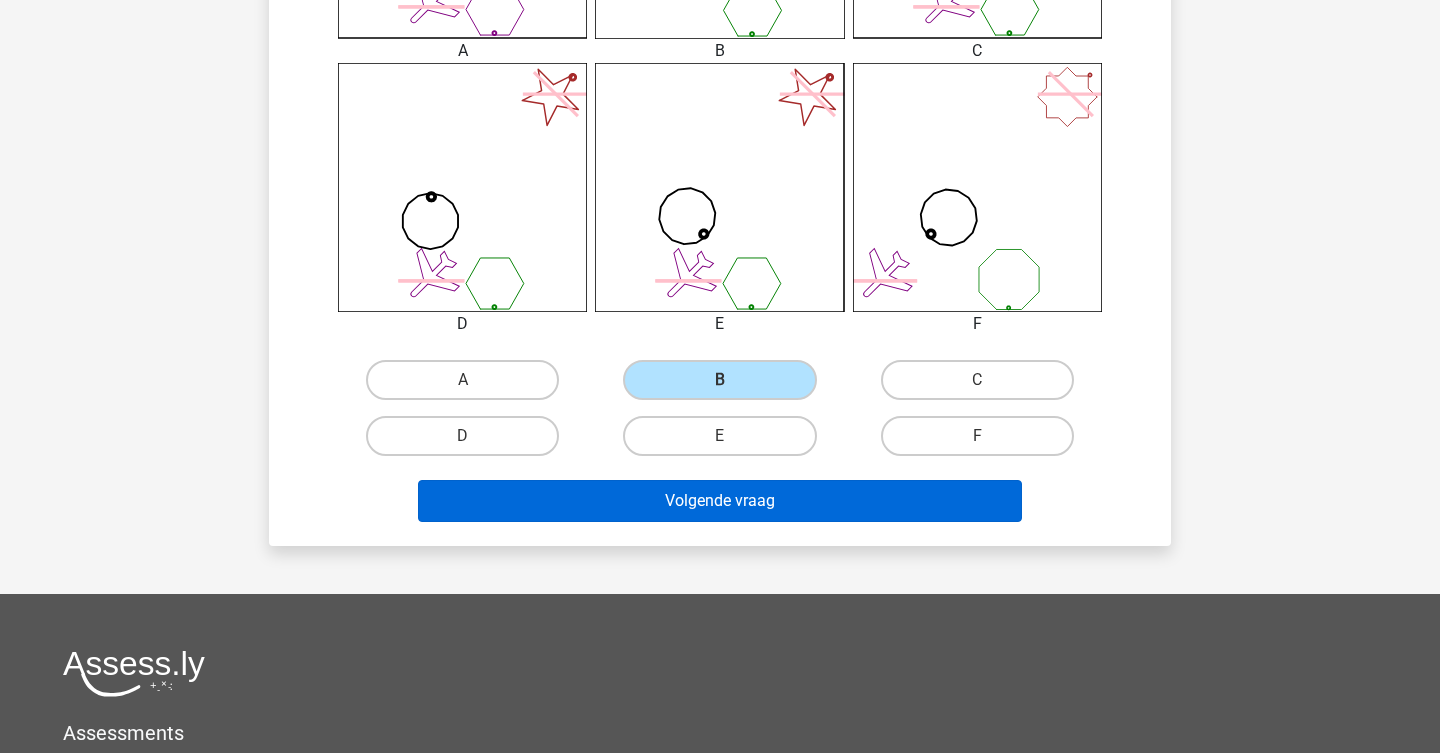 click on "Volgende vraag" at bounding box center [720, 501] 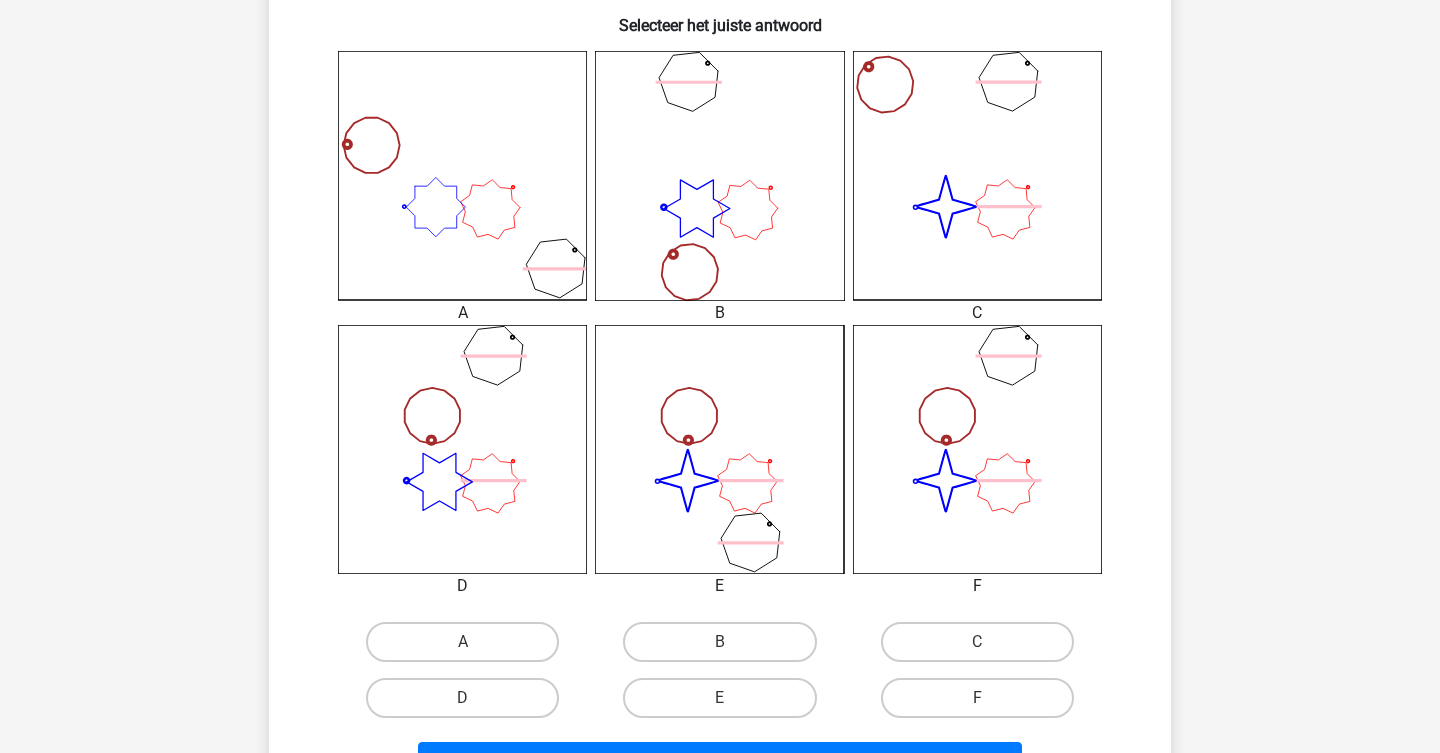 scroll, scrollTop: 544, scrollLeft: 0, axis: vertical 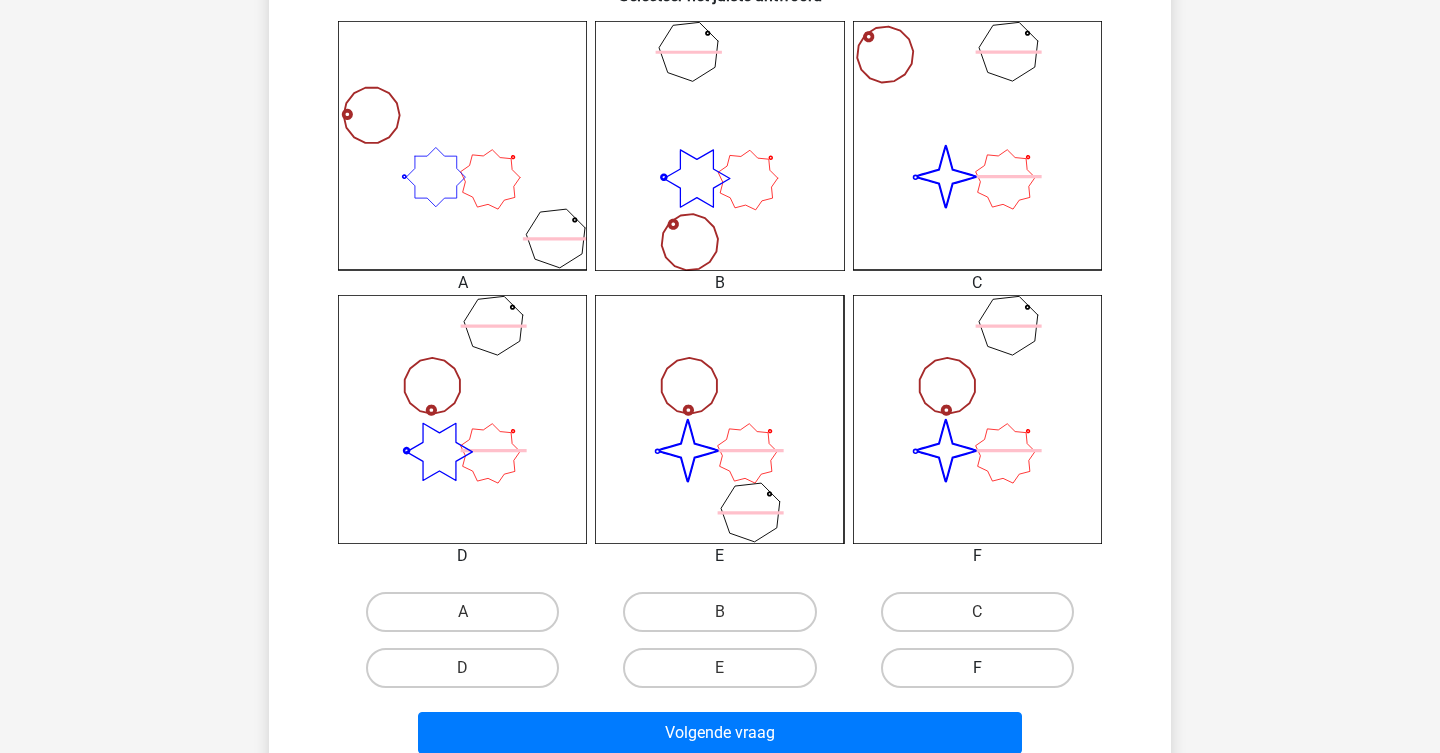 click on "F" at bounding box center (977, 668) 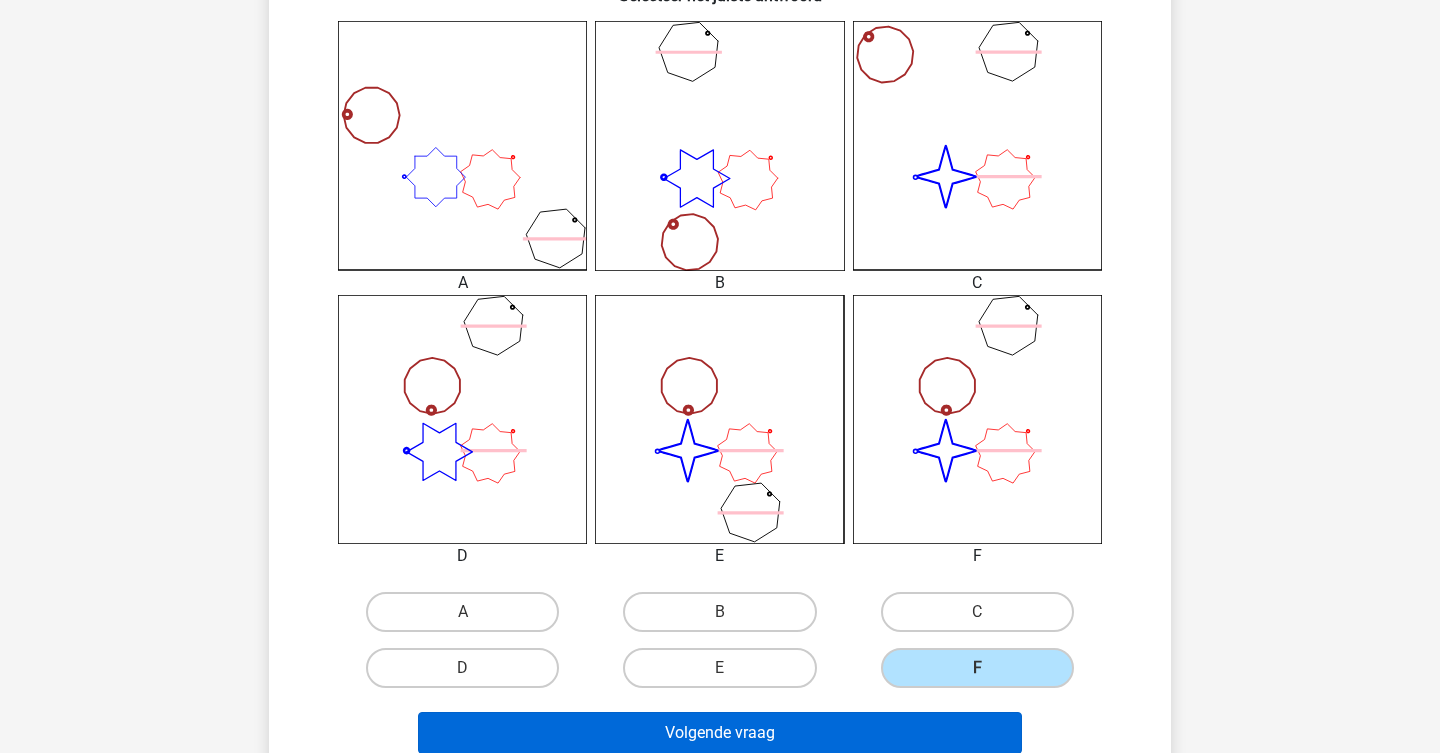 click on "Volgende vraag" at bounding box center [720, 733] 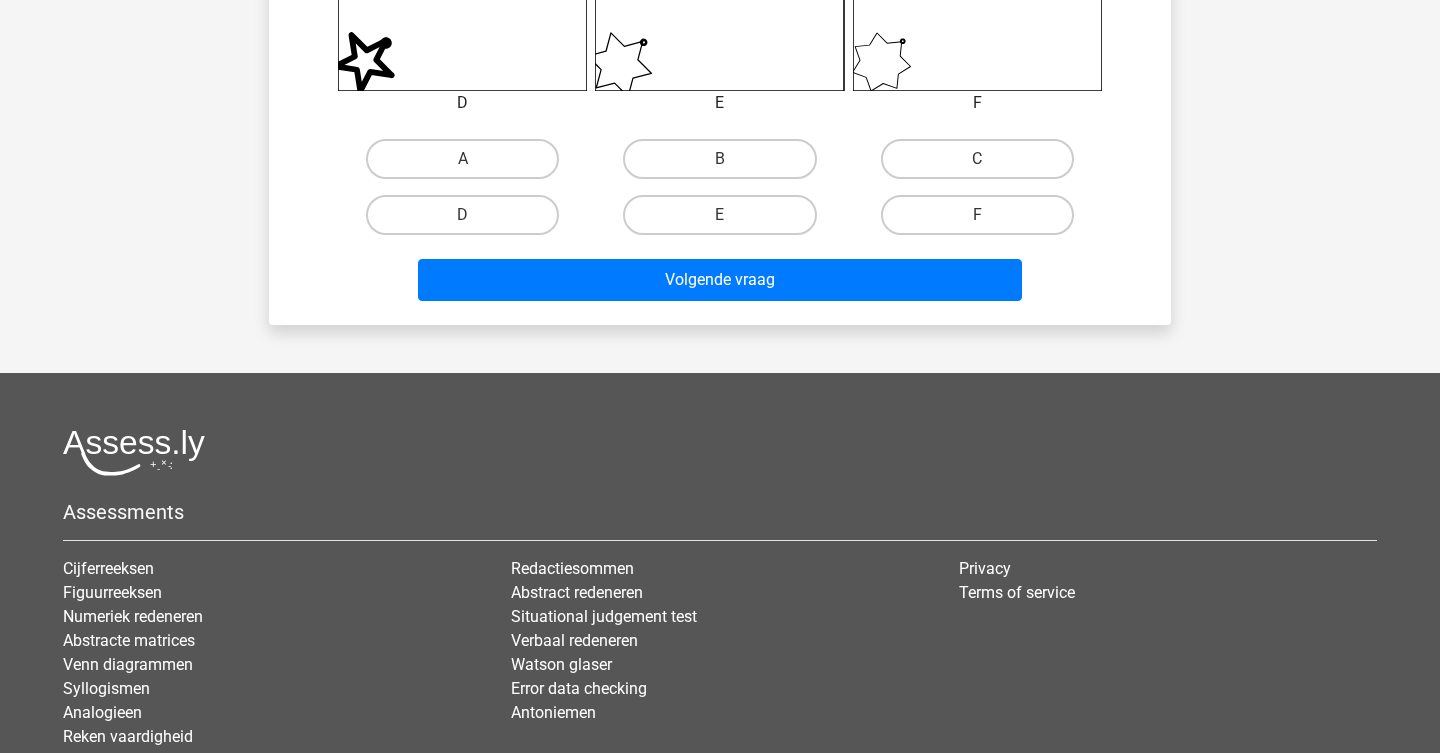scroll, scrollTop: 1008, scrollLeft: 0, axis: vertical 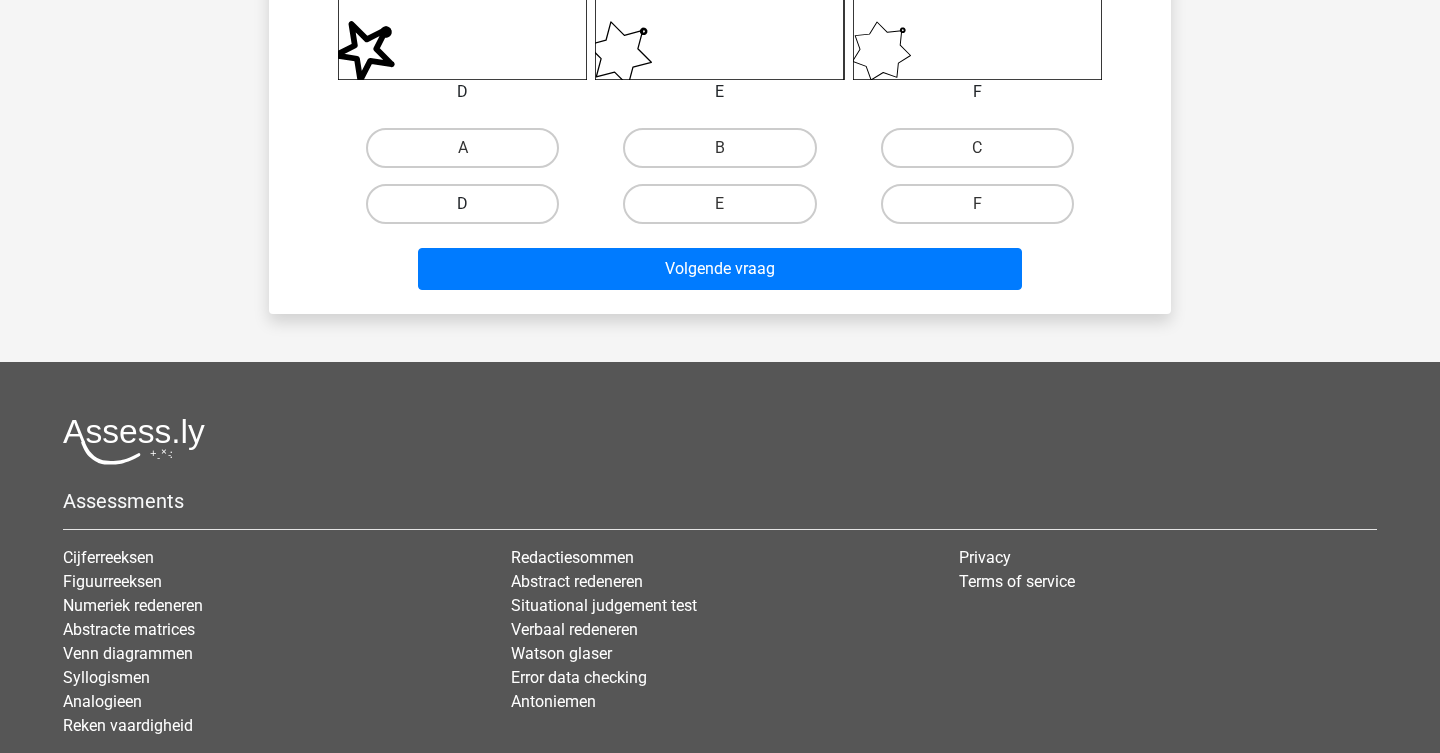 click on "D" at bounding box center (462, 204) 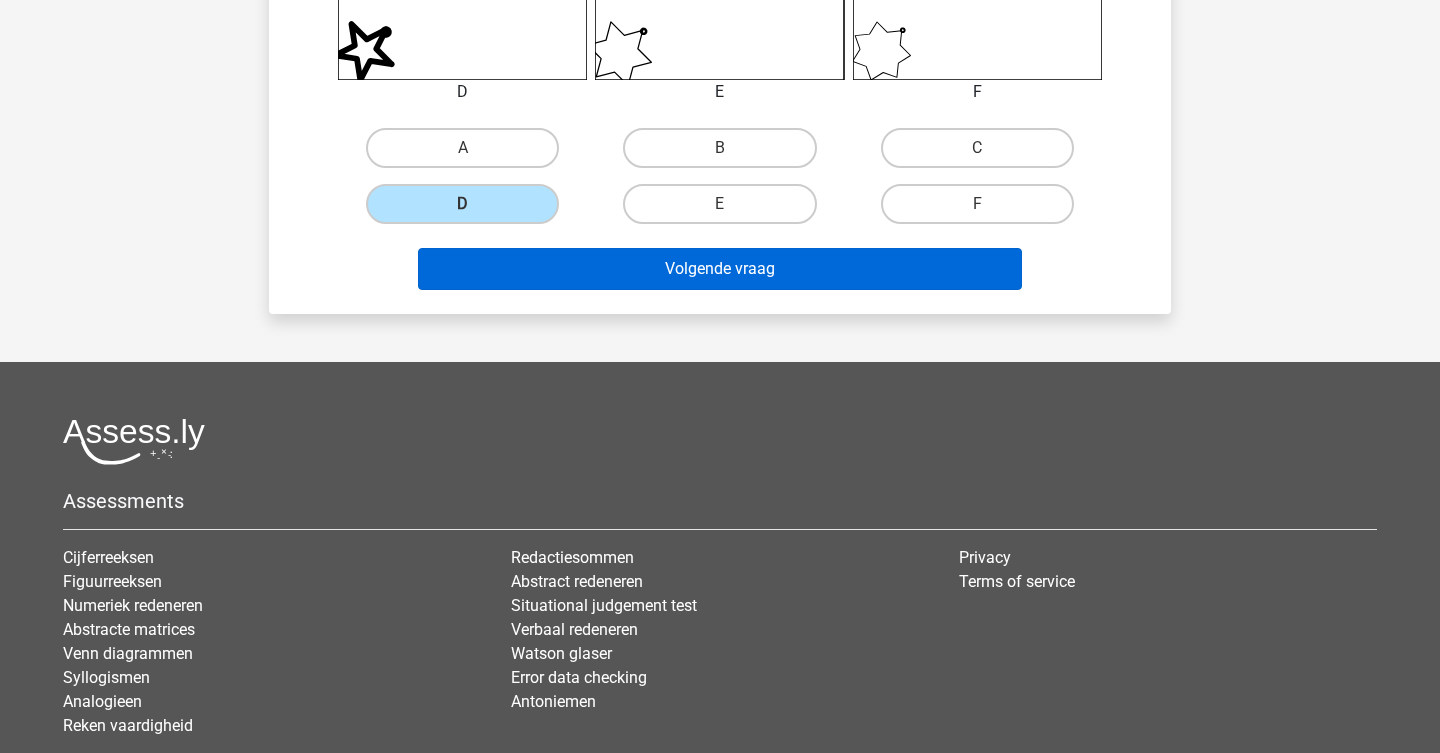click on "Volgende vraag" at bounding box center (720, 269) 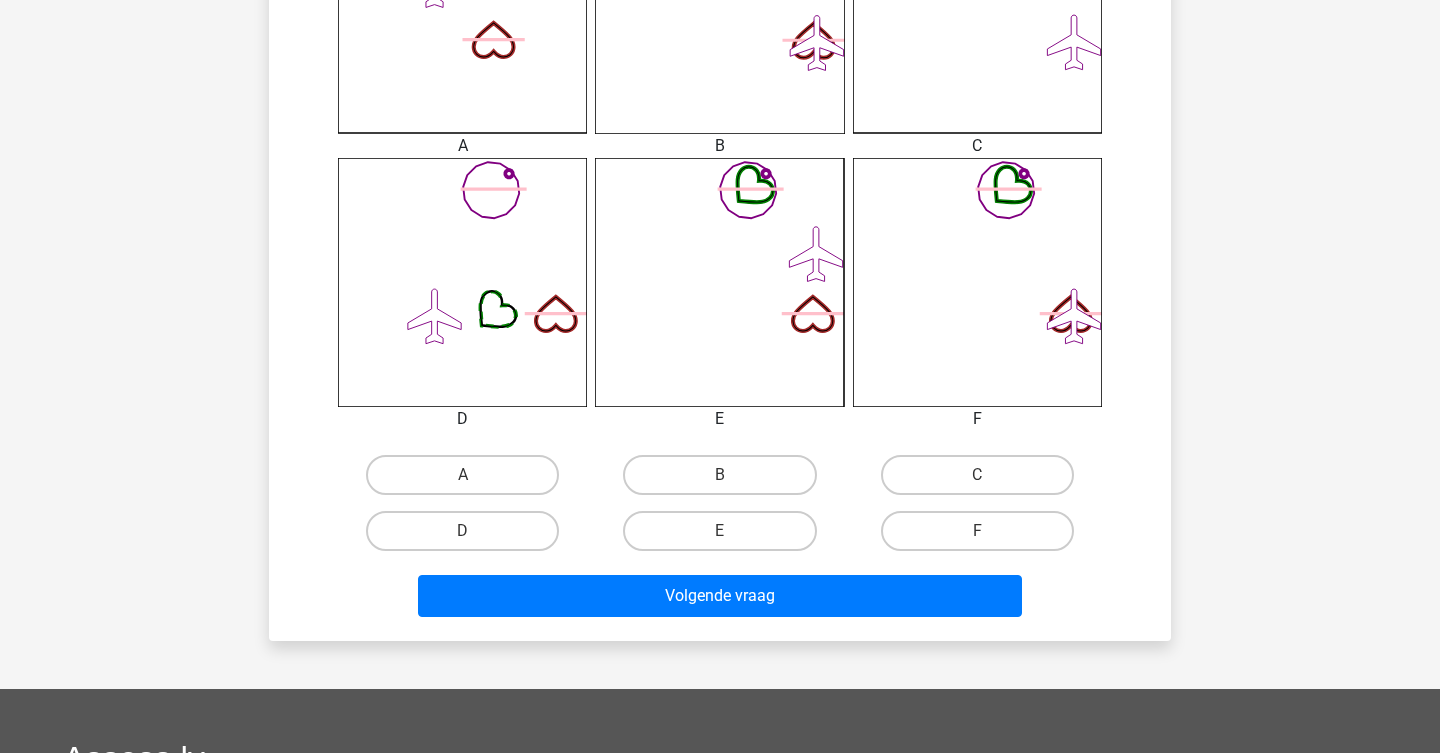 scroll, scrollTop: 689, scrollLeft: 0, axis: vertical 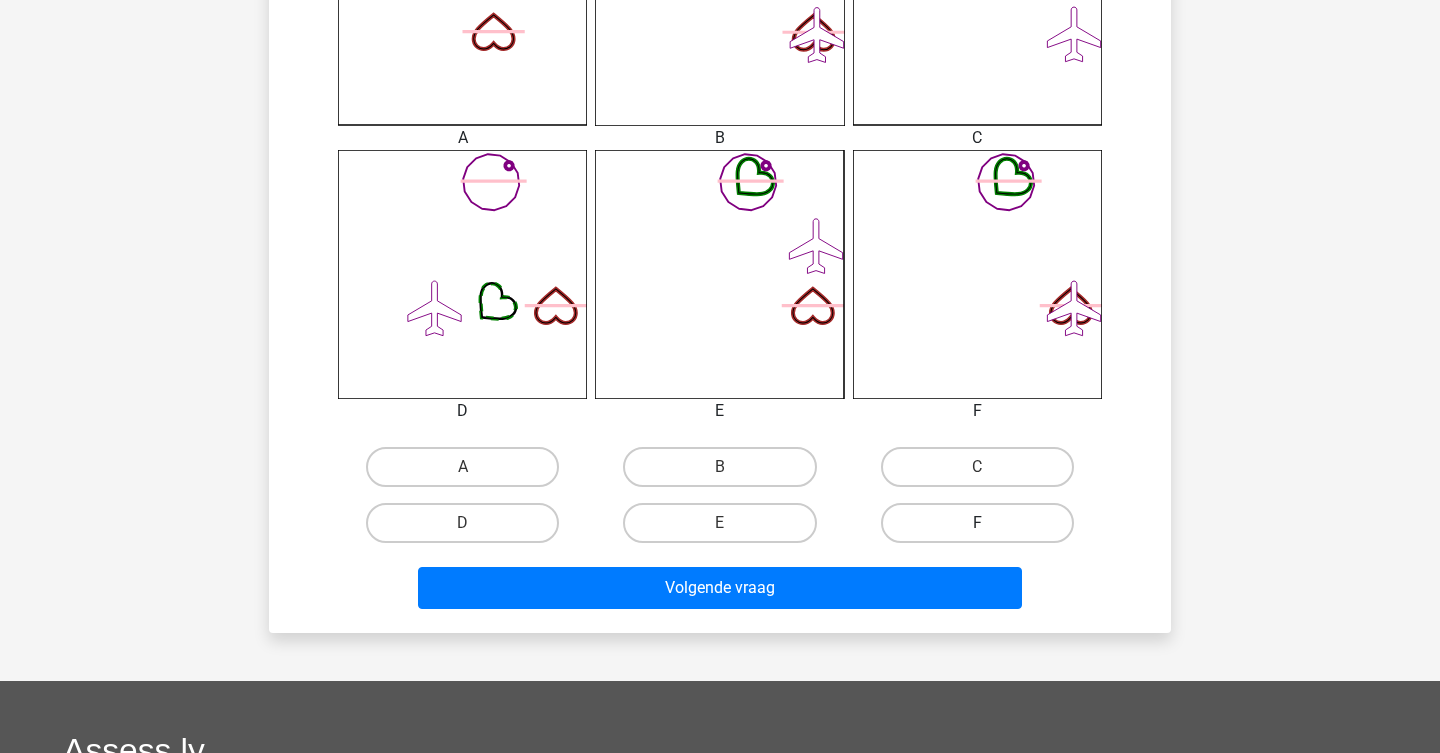 click on "F" at bounding box center (977, 523) 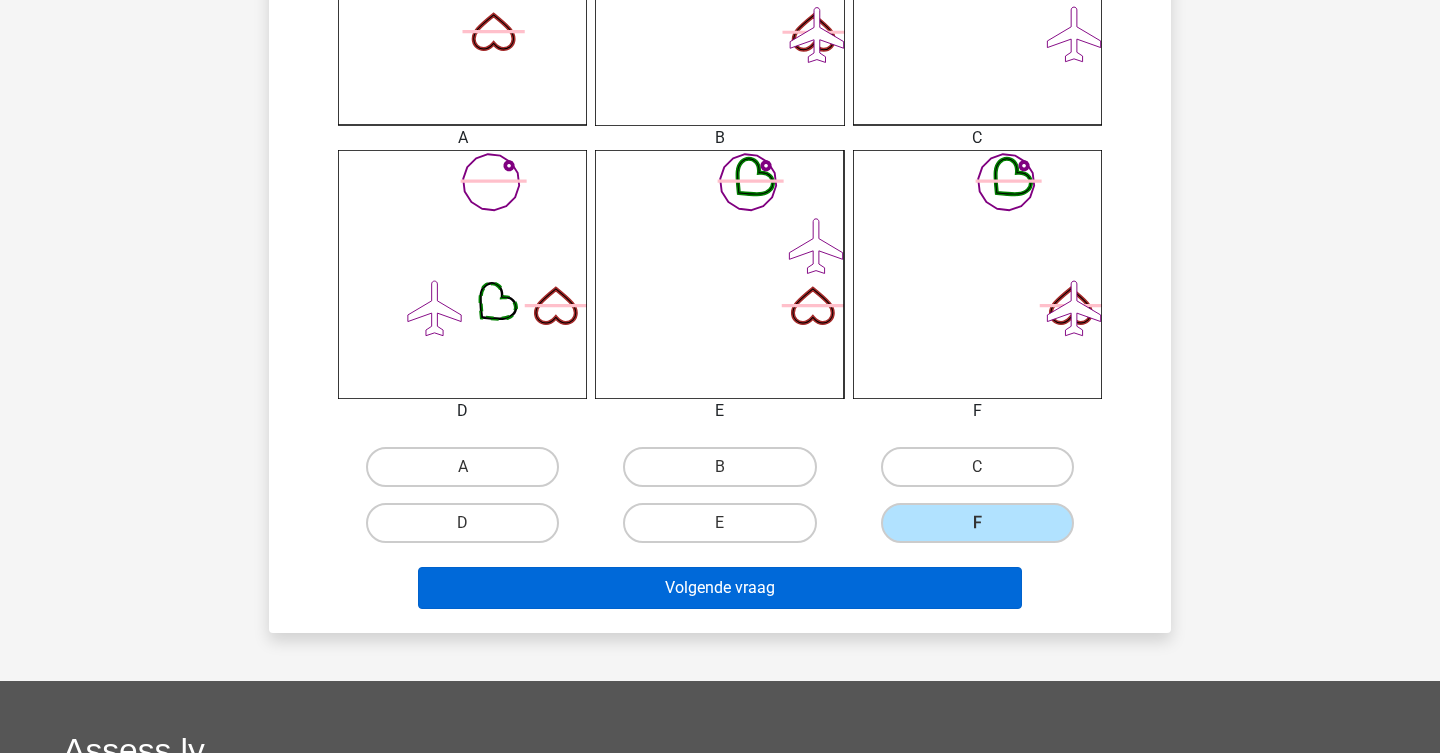 click on "Volgende vraag" at bounding box center [720, 588] 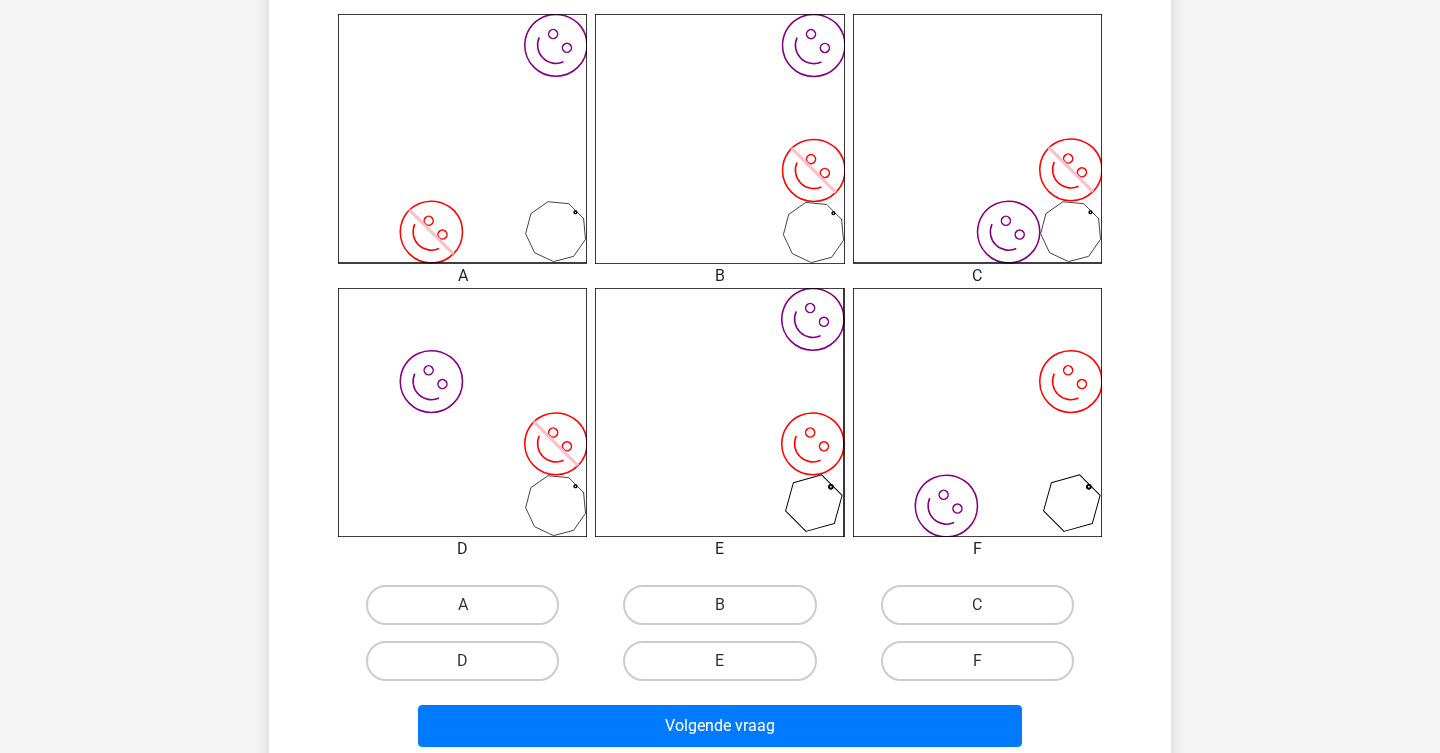 scroll, scrollTop: 553, scrollLeft: 0, axis: vertical 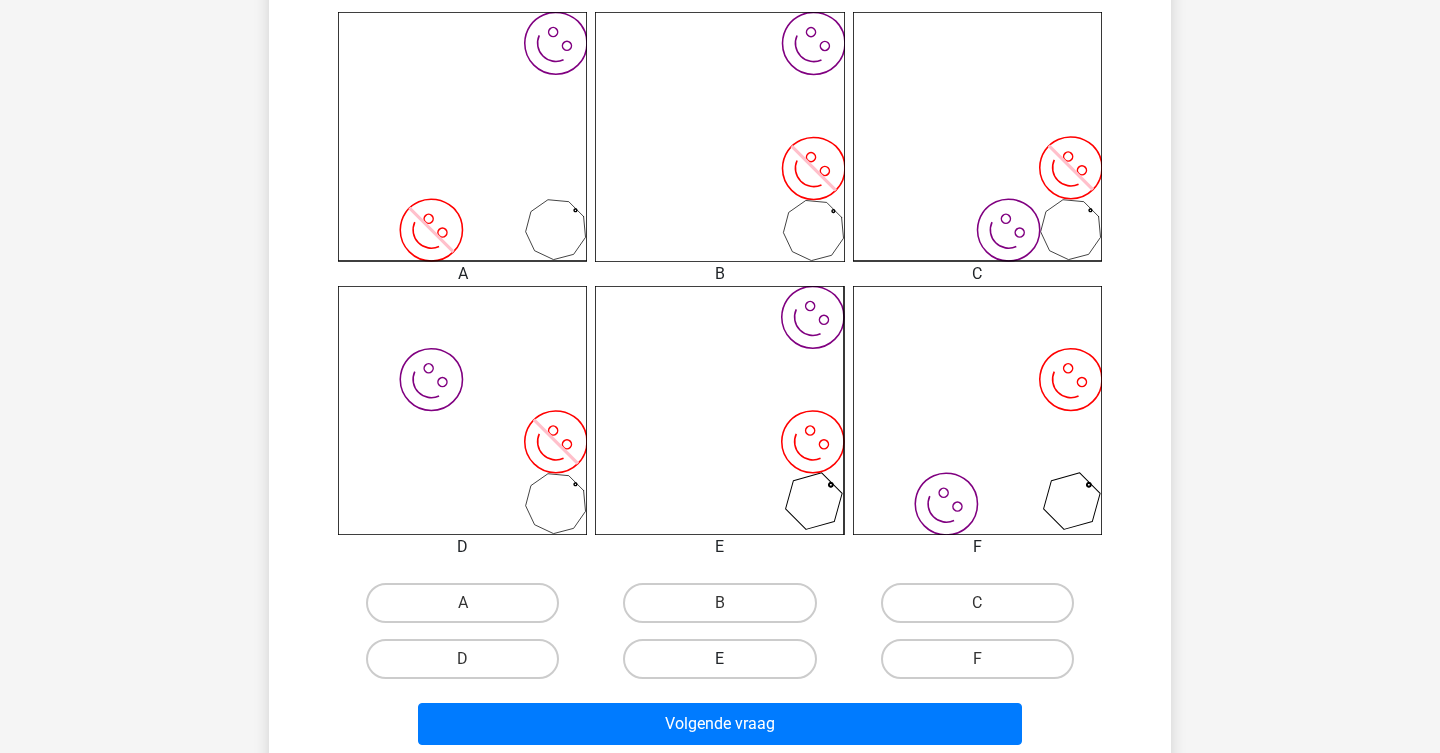 click on "E" at bounding box center (719, 659) 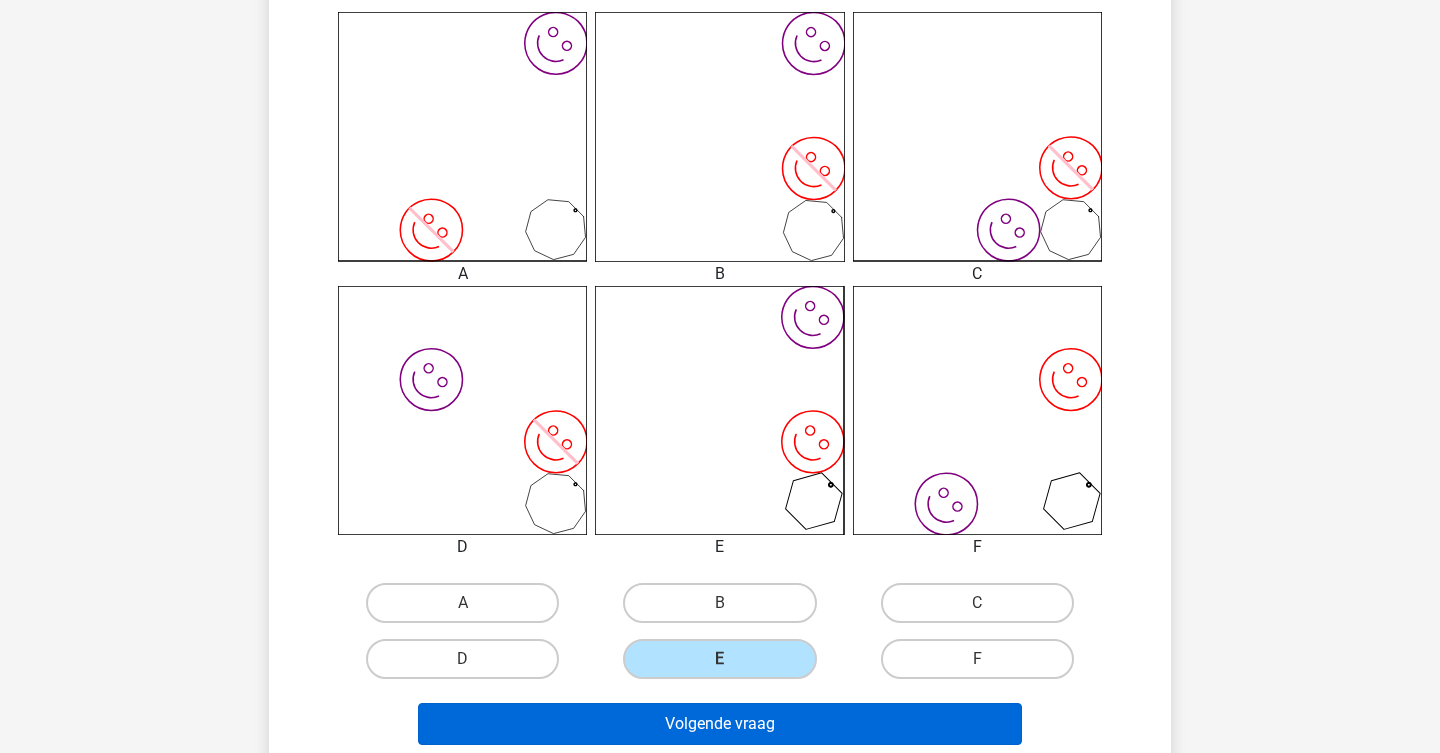 click on "Volgende vraag" at bounding box center [720, 724] 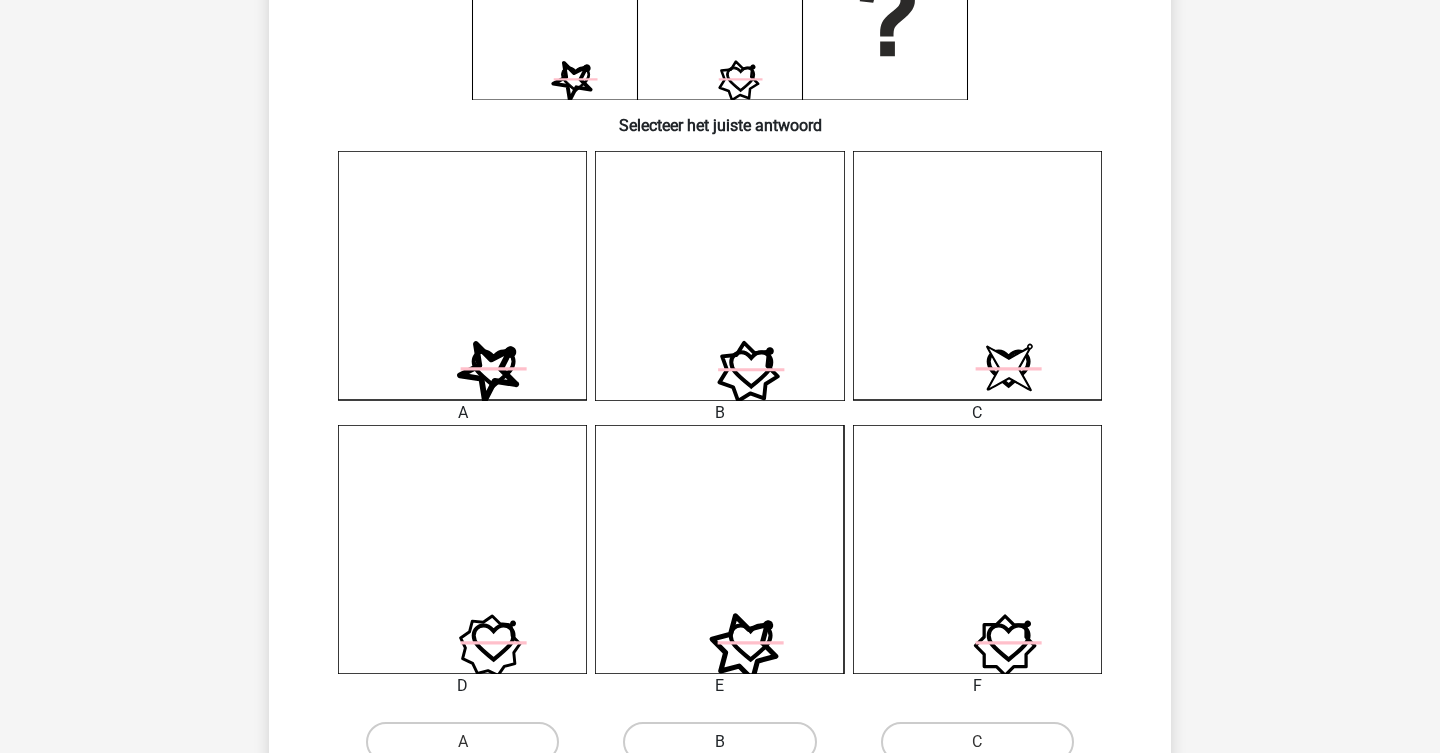 scroll, scrollTop: 414, scrollLeft: 0, axis: vertical 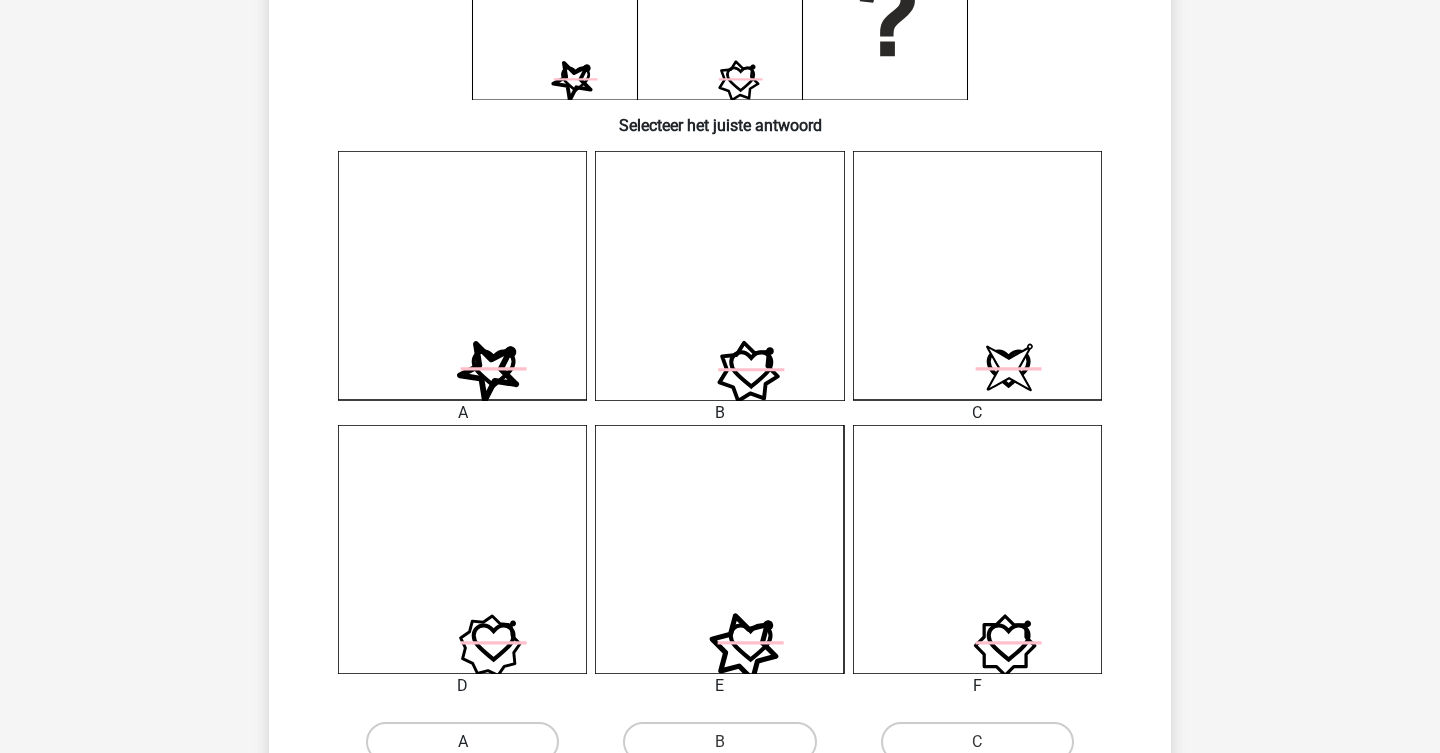 click on "A" at bounding box center [462, 742] 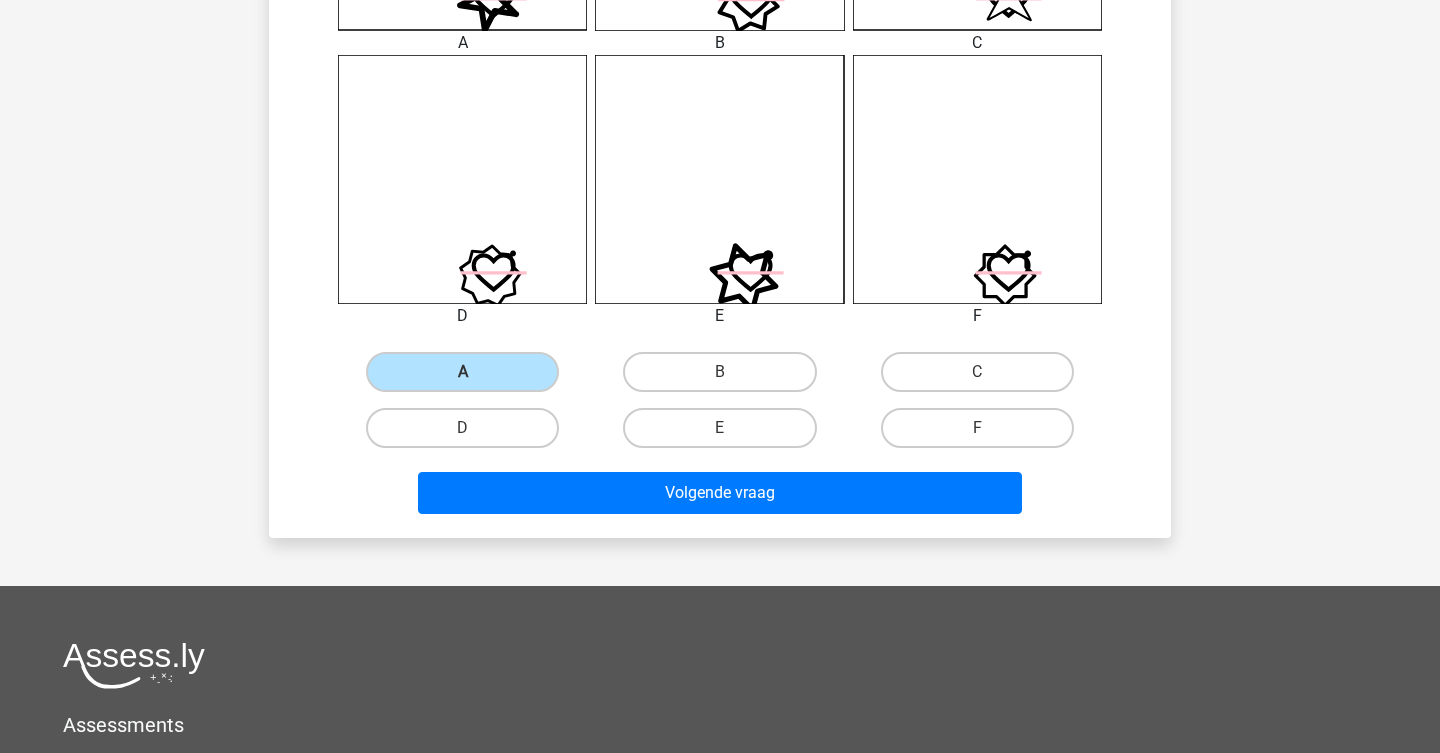 scroll, scrollTop: 790, scrollLeft: 0, axis: vertical 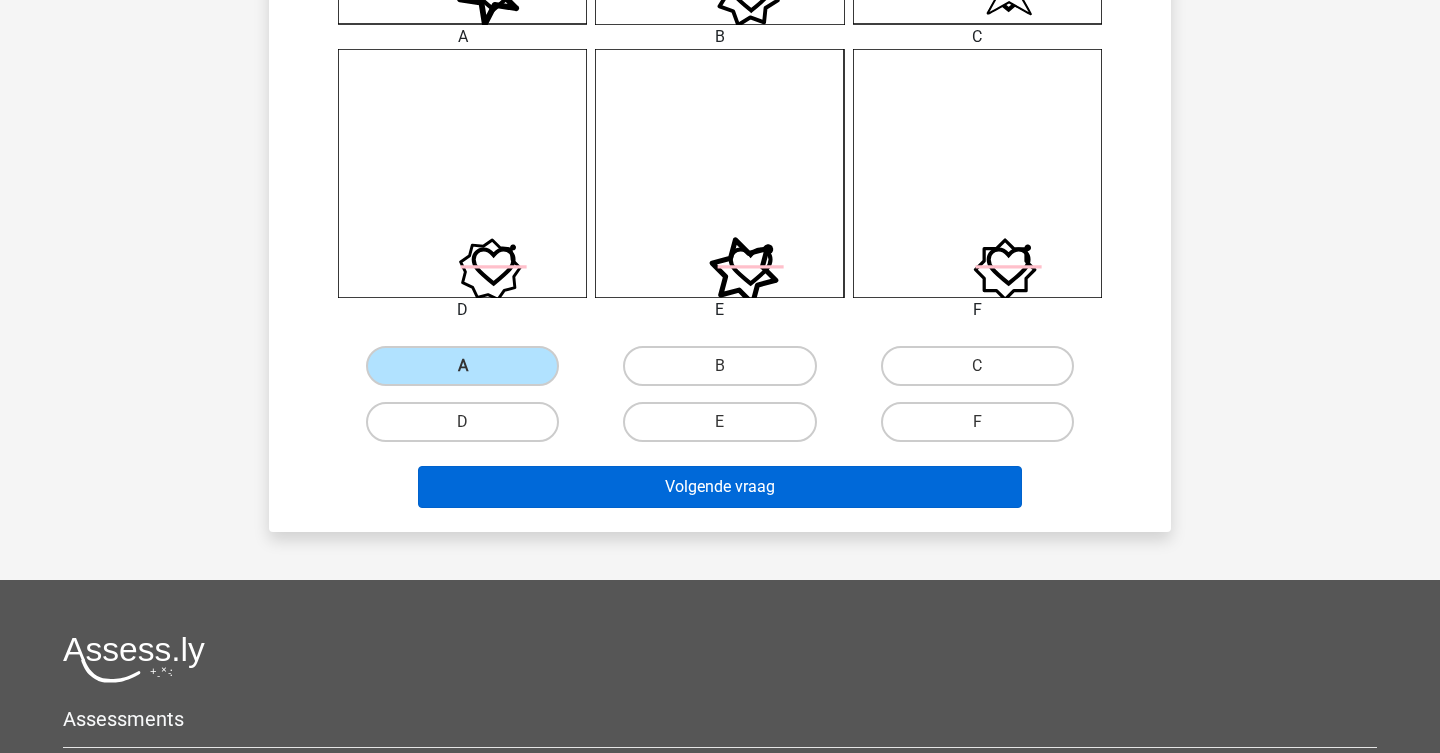 click on "Volgende vraag" at bounding box center [720, 487] 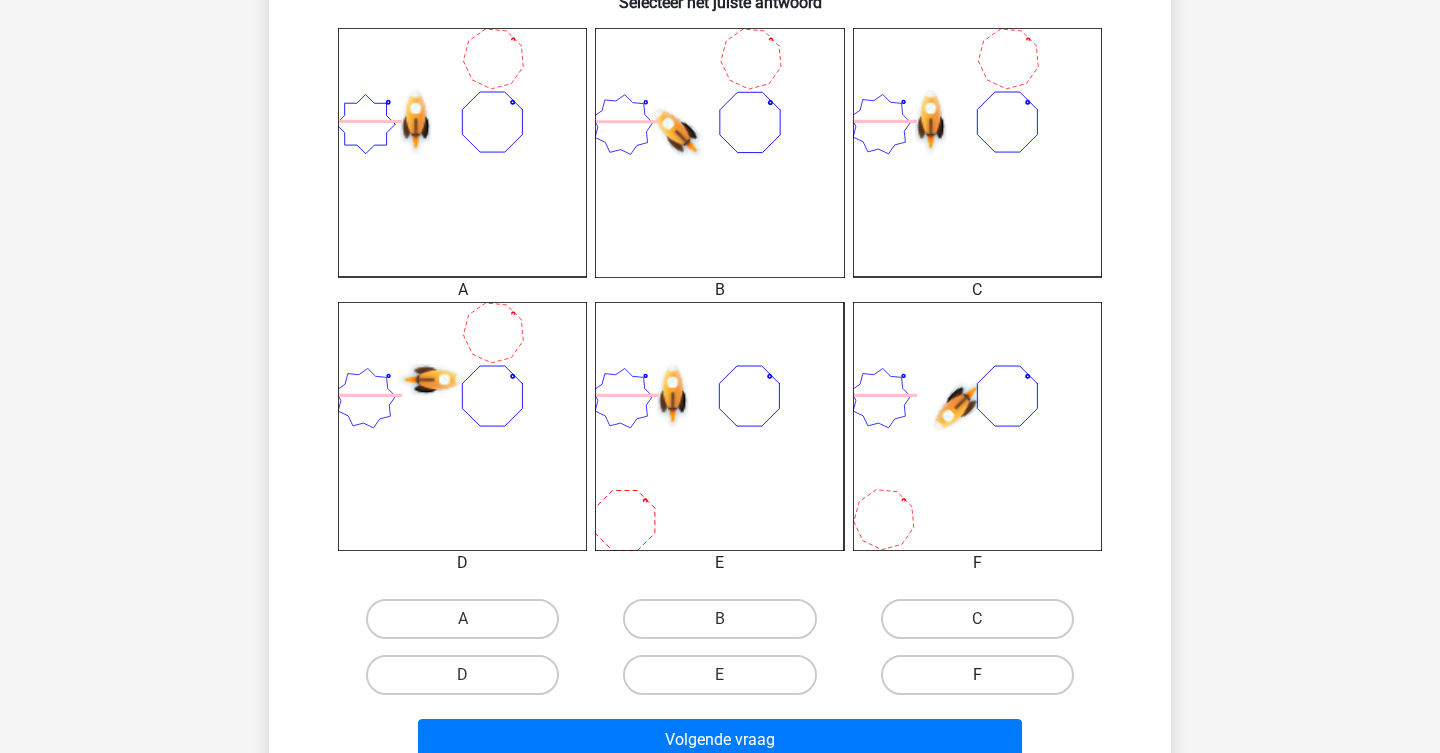 scroll, scrollTop: 537, scrollLeft: 0, axis: vertical 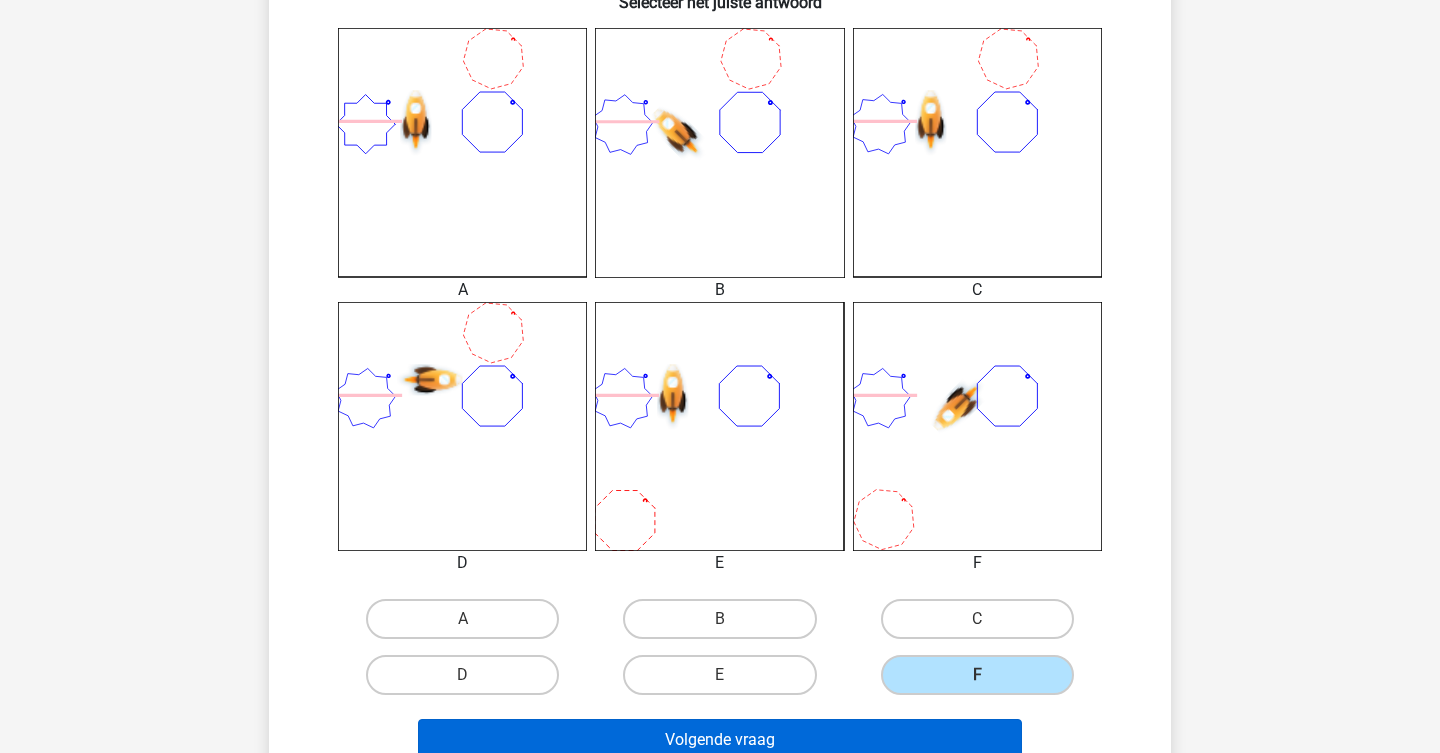click on "Volgende vraag" at bounding box center [720, 740] 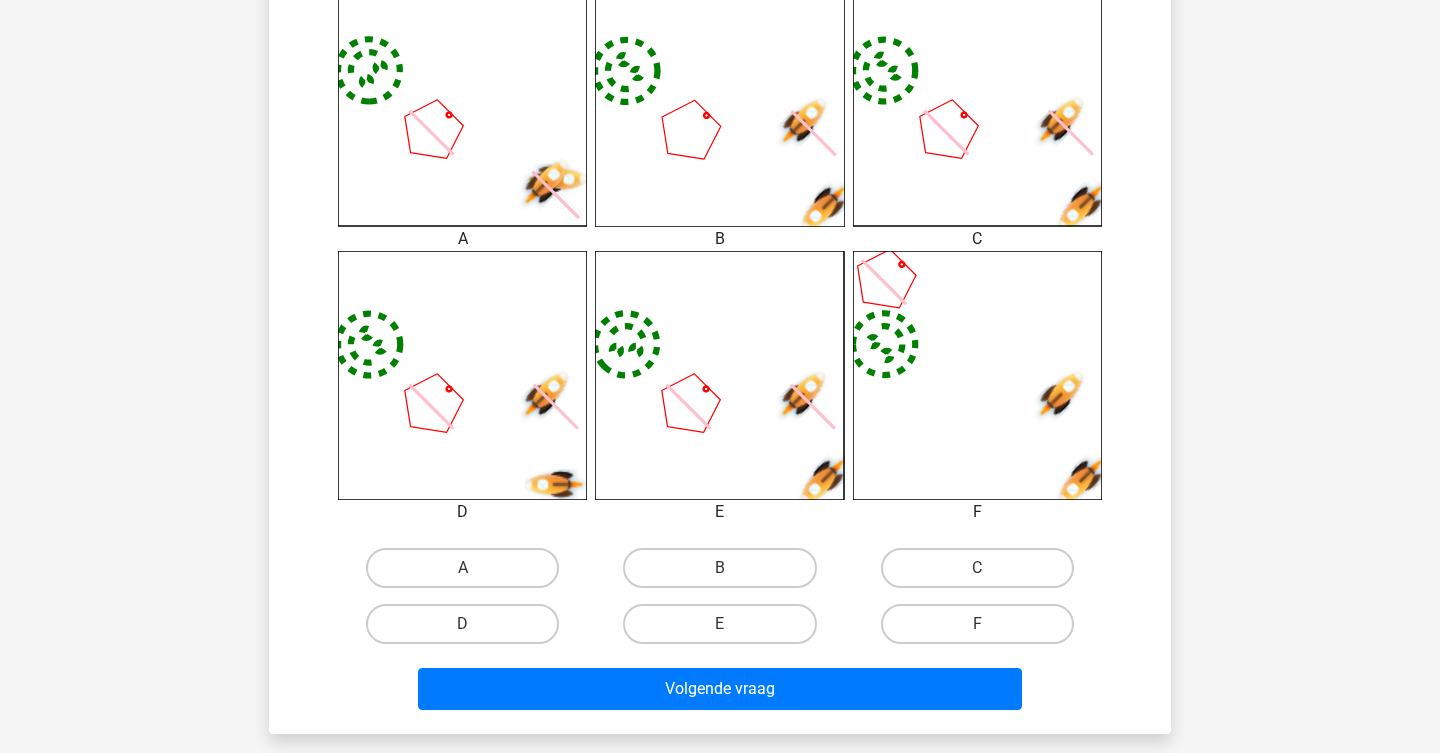 scroll, scrollTop: 590, scrollLeft: 0, axis: vertical 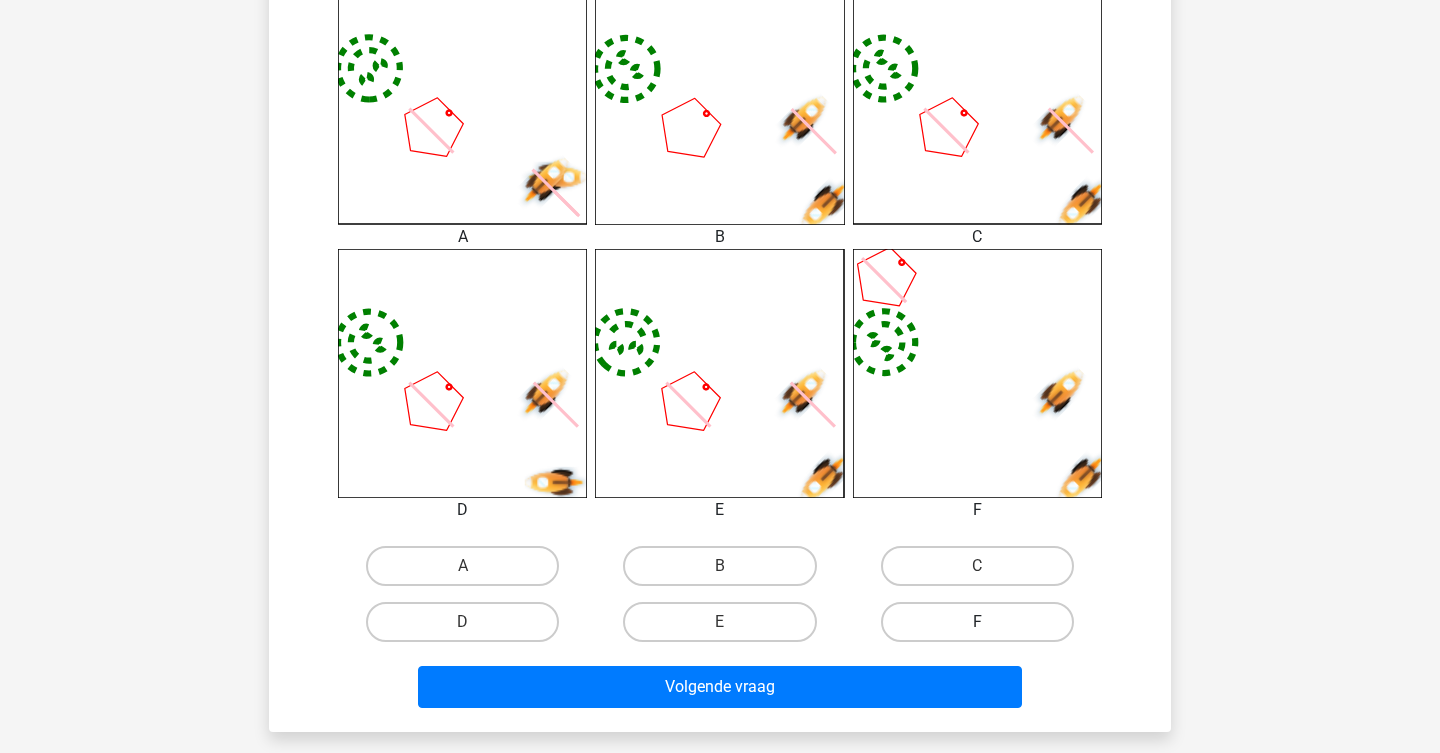 click on "F" at bounding box center (977, 622) 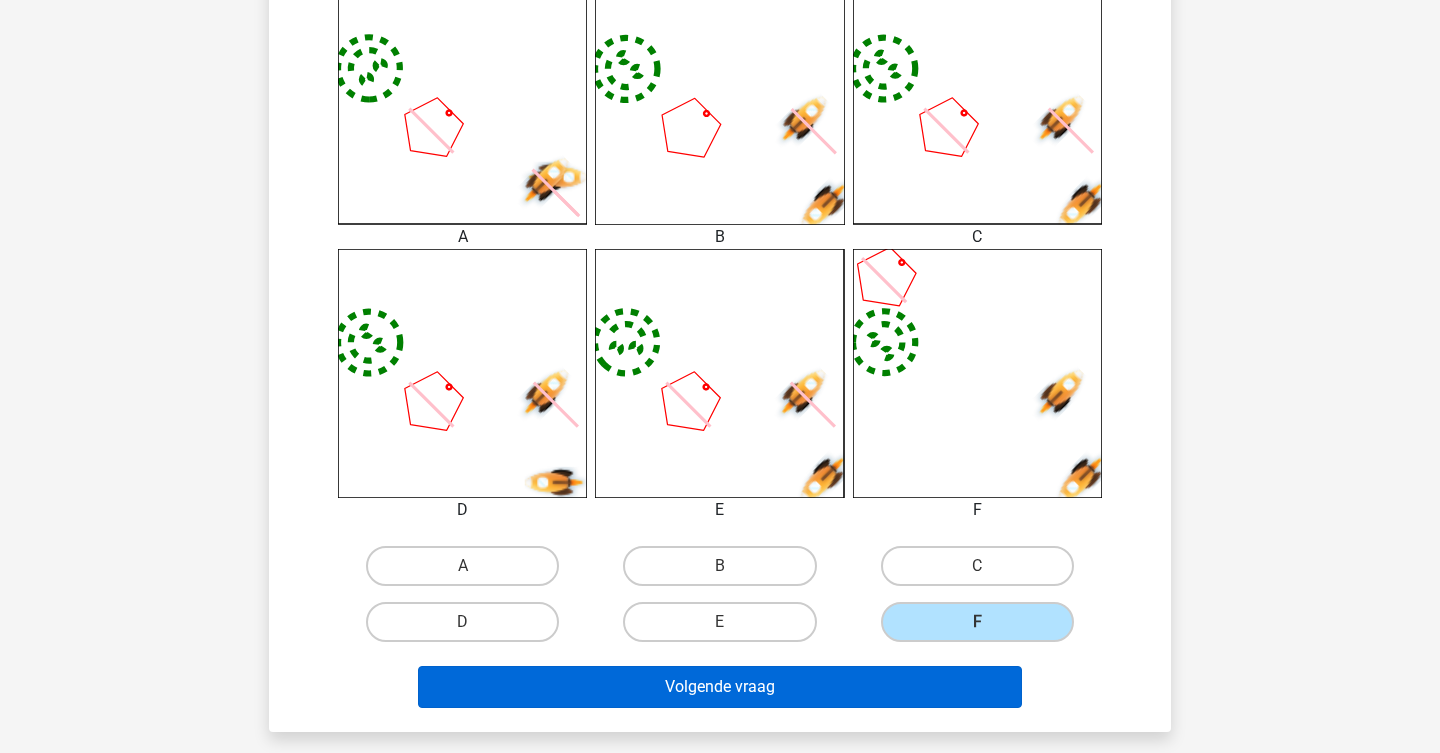 click on "Volgende vraag" at bounding box center (720, 687) 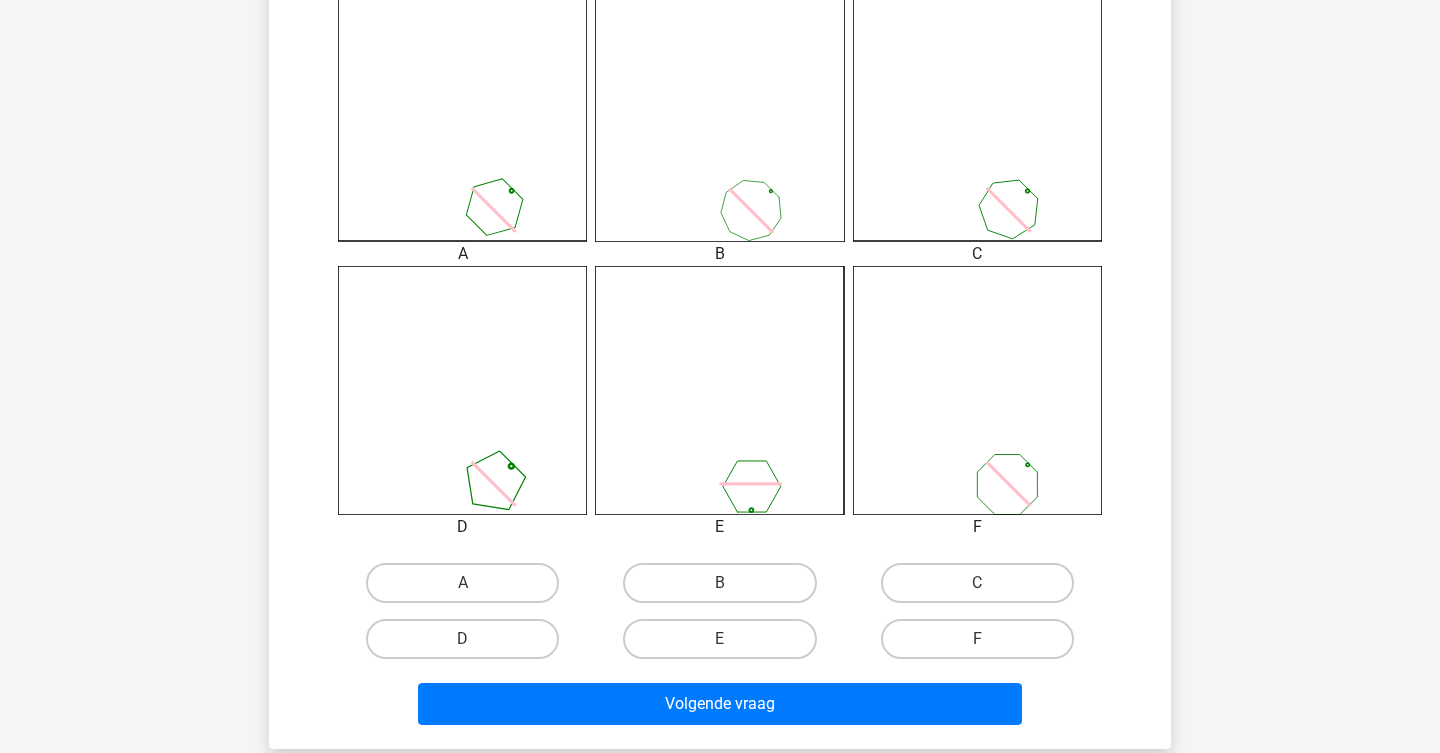 scroll, scrollTop: 575, scrollLeft: 0, axis: vertical 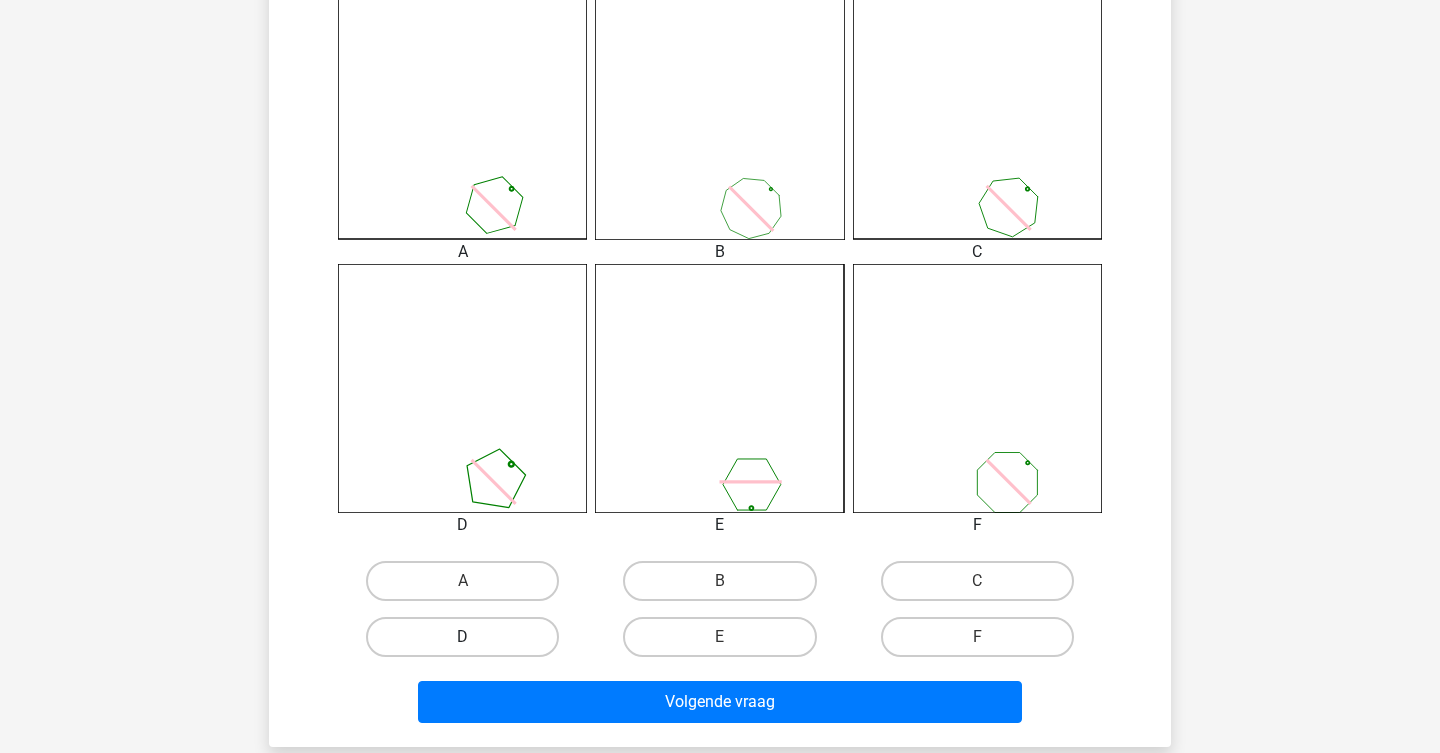 click on "D" at bounding box center (462, 637) 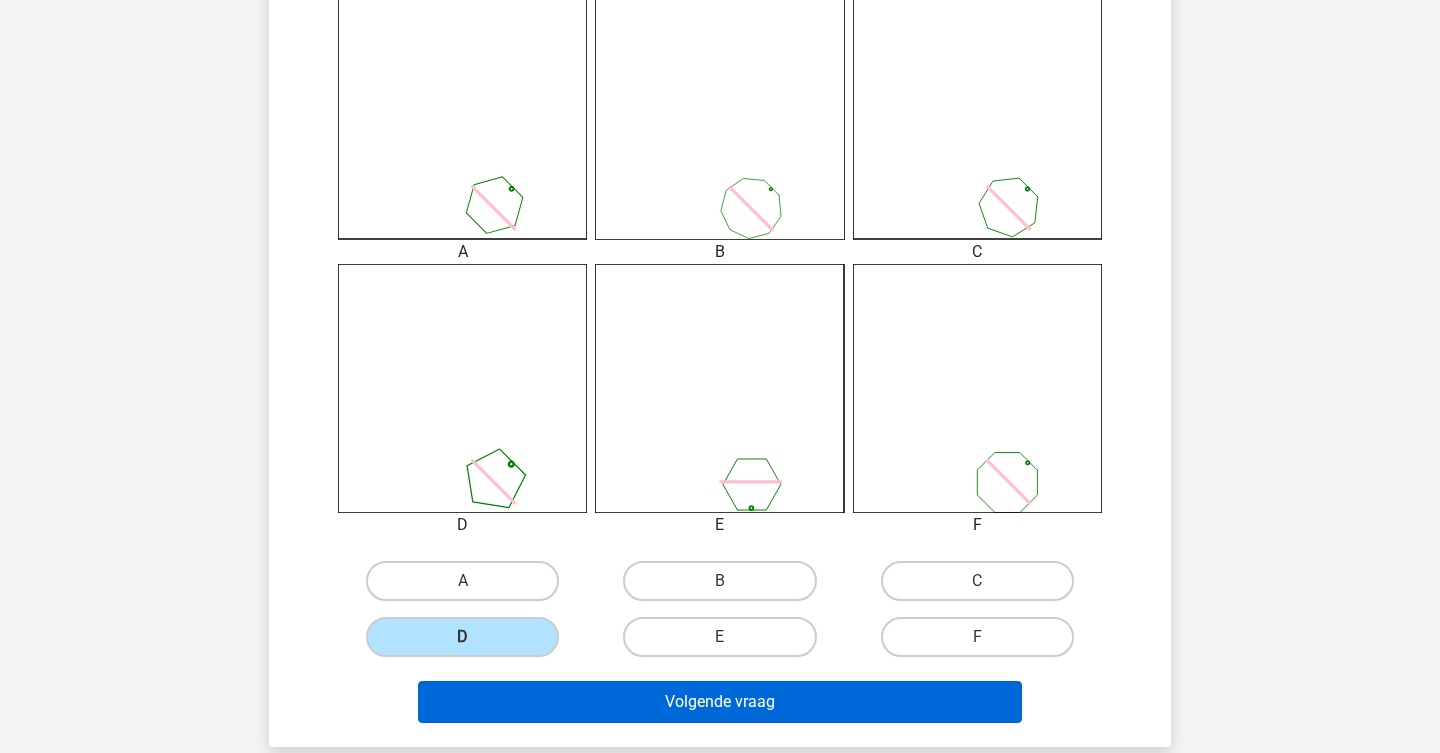 click on "Volgende vraag" at bounding box center (720, 702) 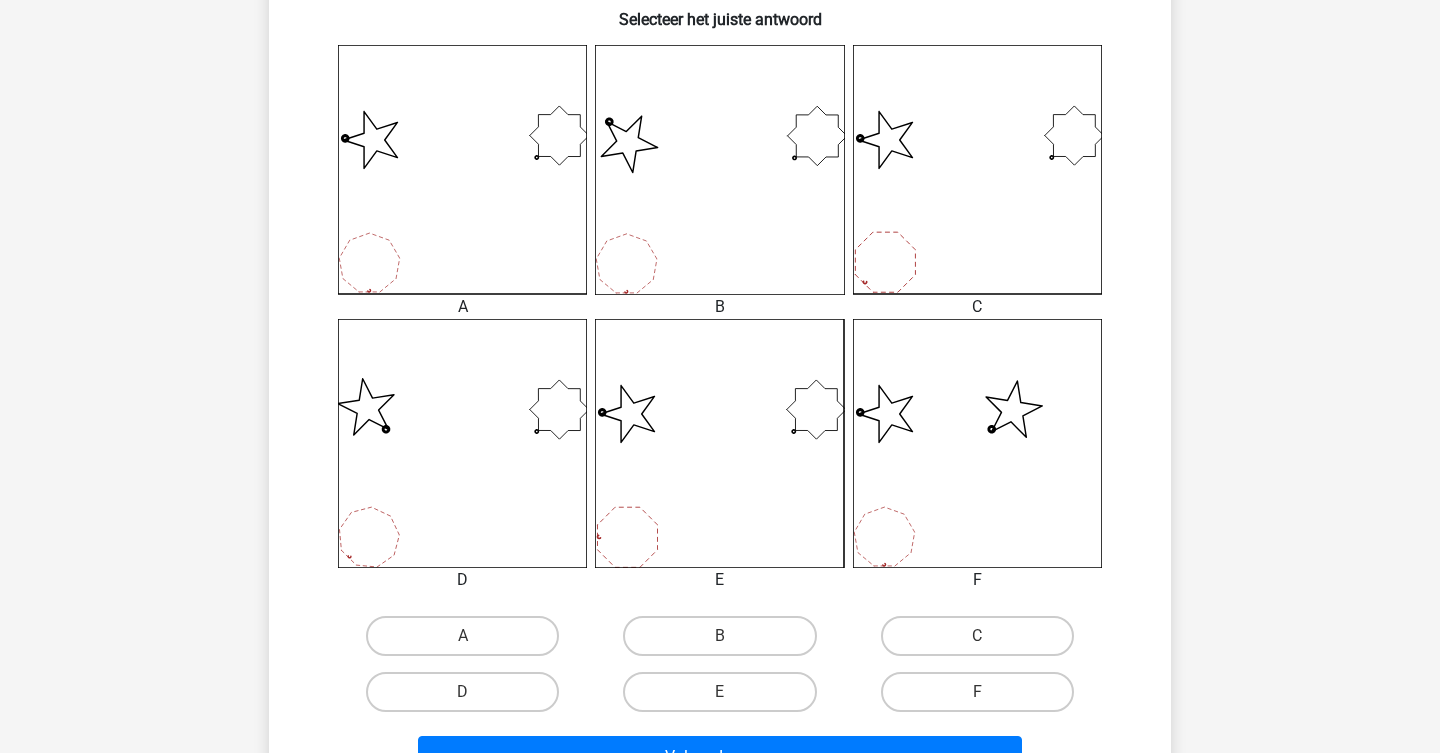 scroll, scrollTop: 525, scrollLeft: 0, axis: vertical 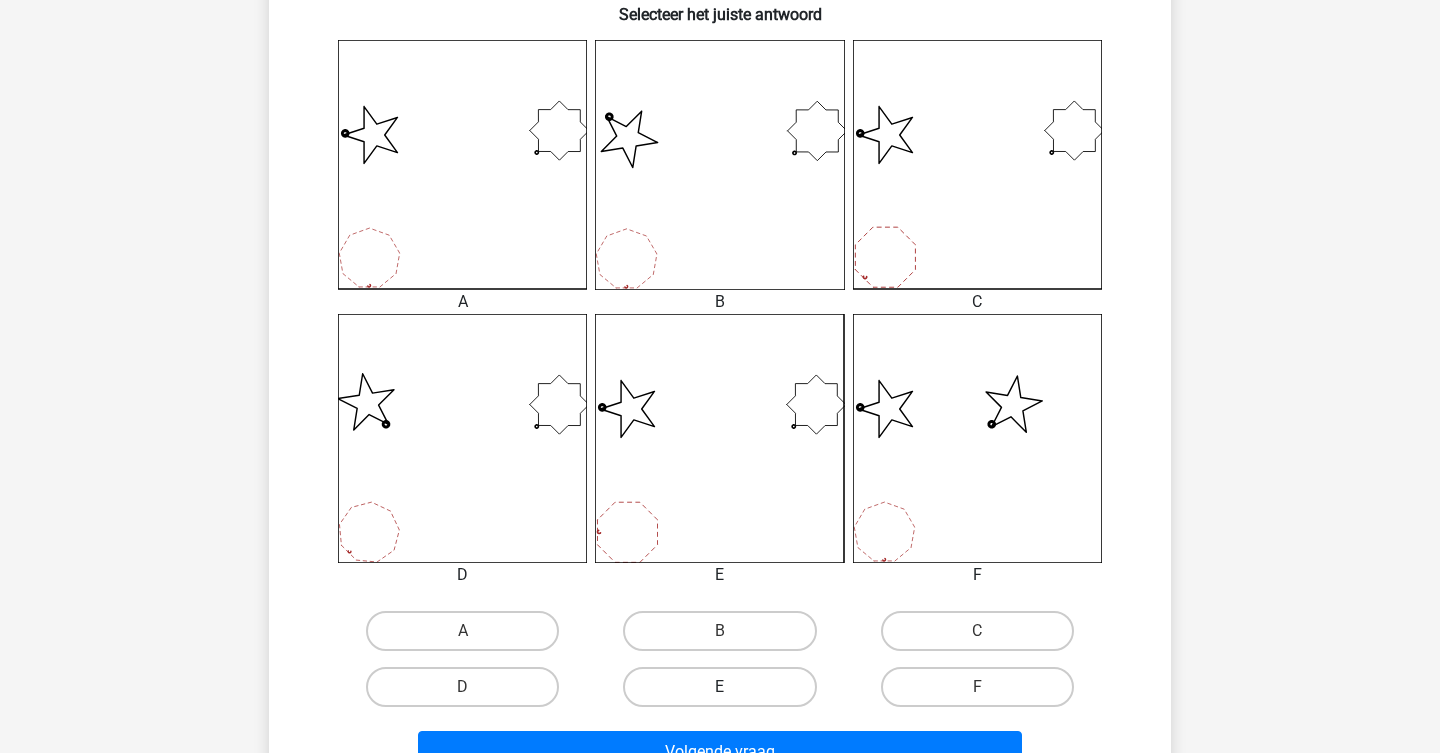 click on "E" at bounding box center (719, 687) 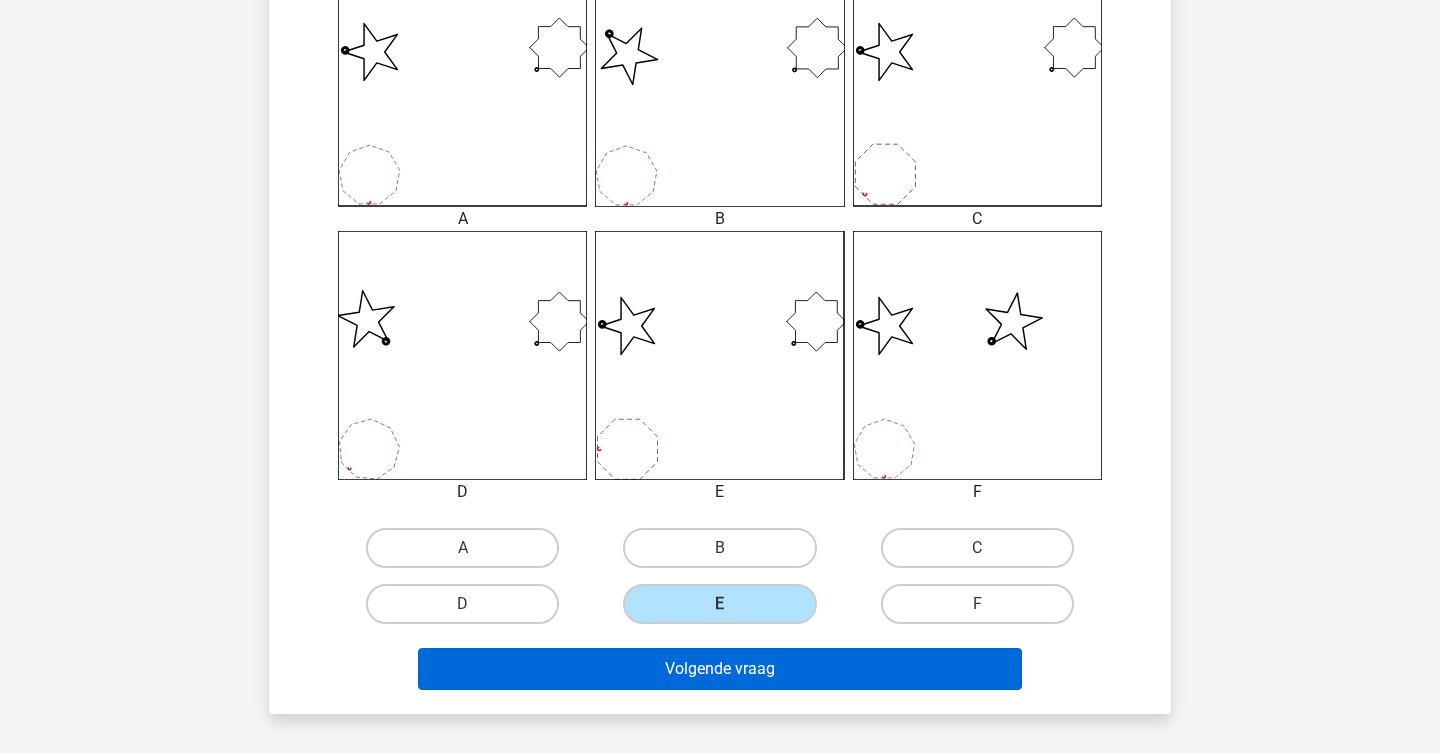 click on "Volgende vraag" at bounding box center [720, 669] 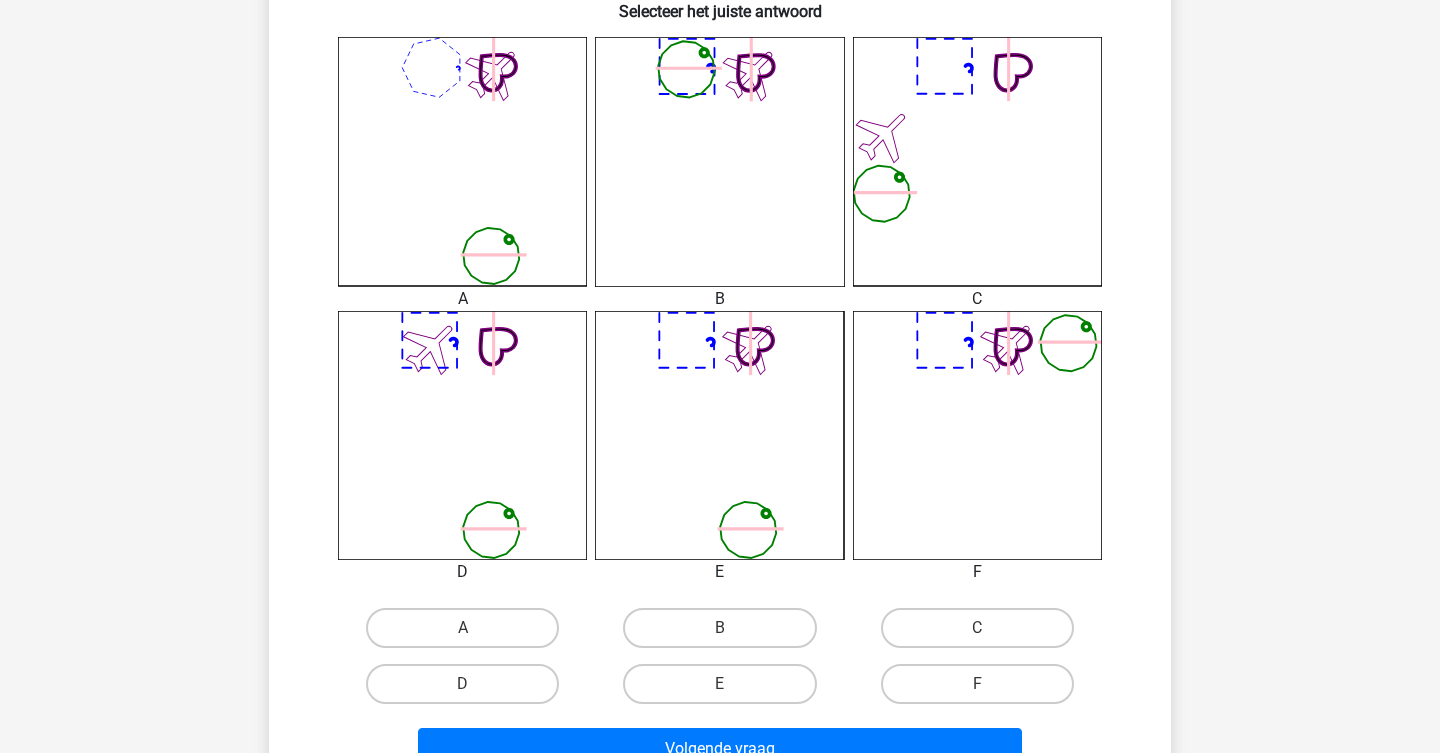 scroll, scrollTop: 537, scrollLeft: 0, axis: vertical 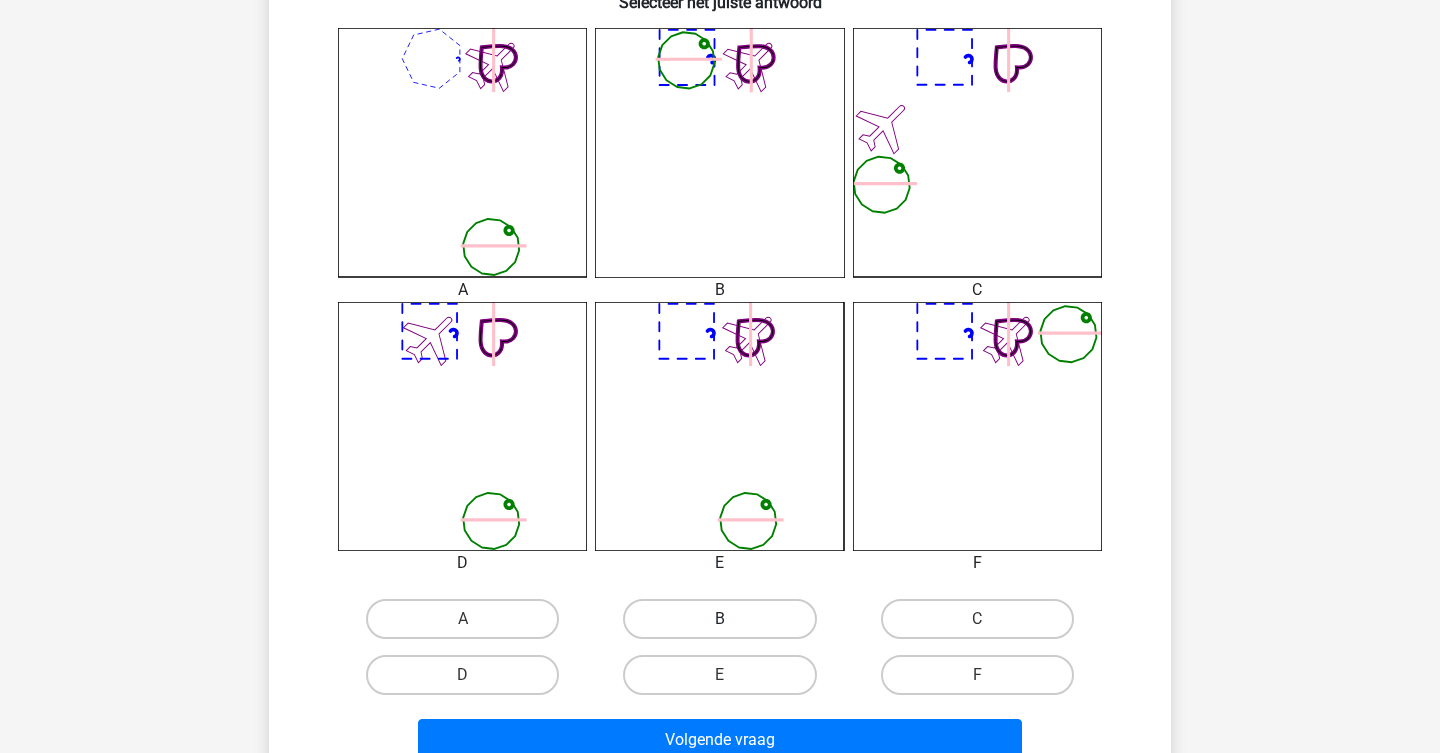 click on "B" at bounding box center [719, 619] 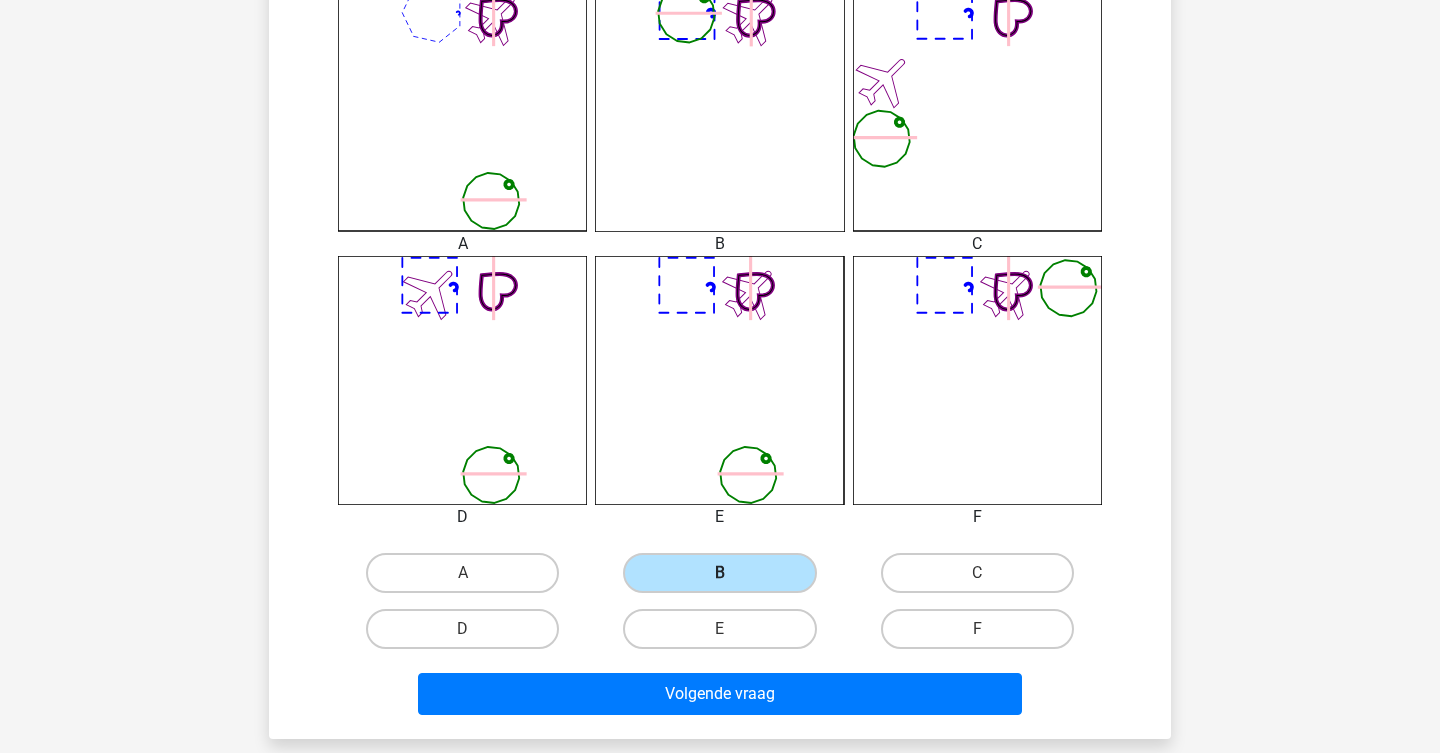 scroll, scrollTop: 590, scrollLeft: 0, axis: vertical 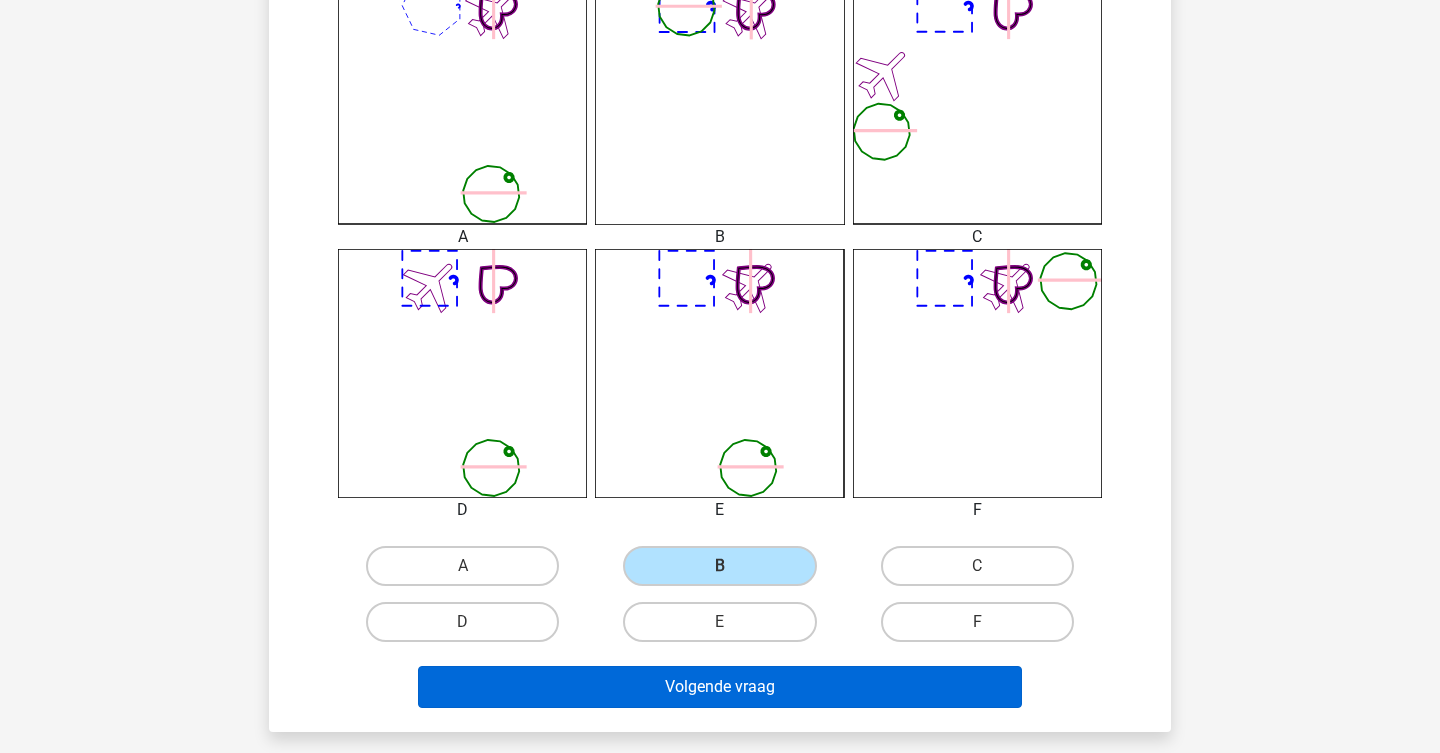 click on "Volgende vraag" at bounding box center (720, 687) 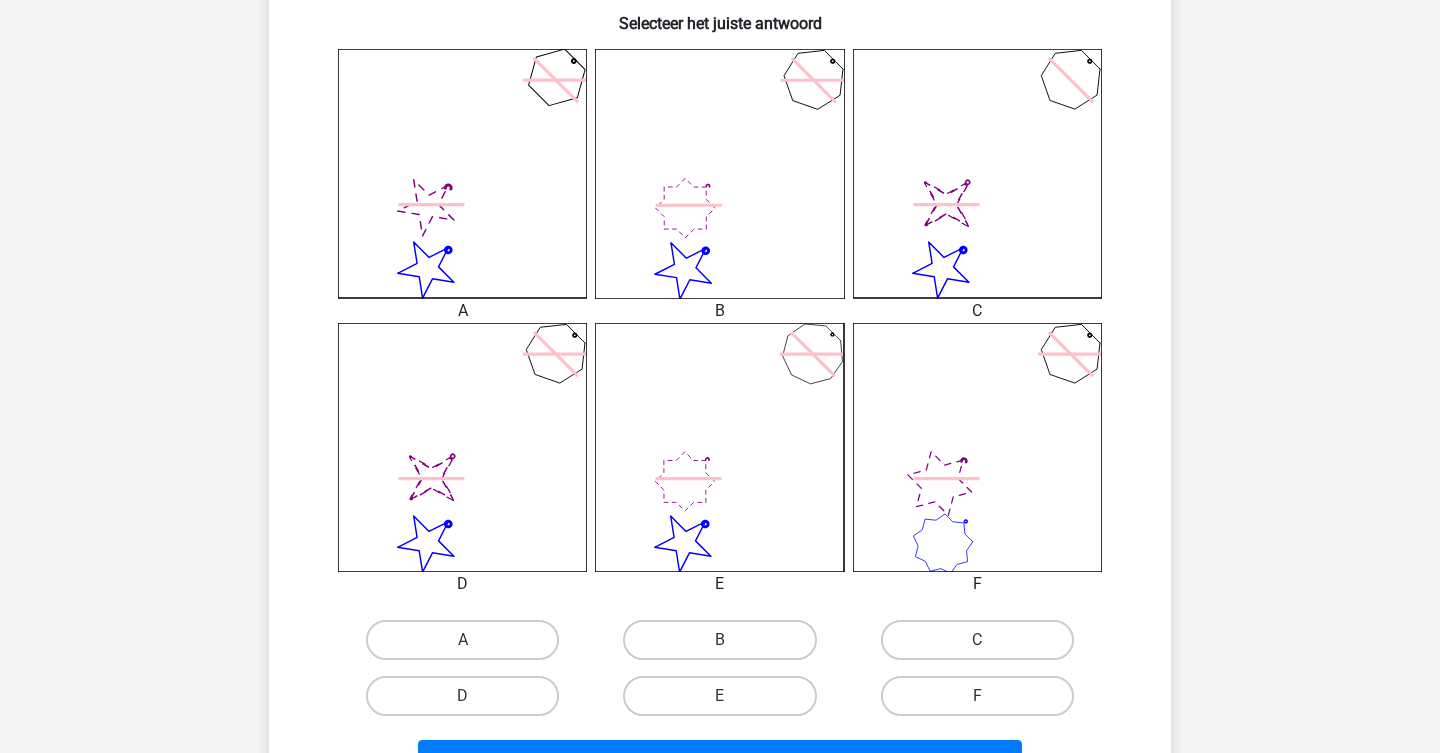 scroll, scrollTop: 545, scrollLeft: 0, axis: vertical 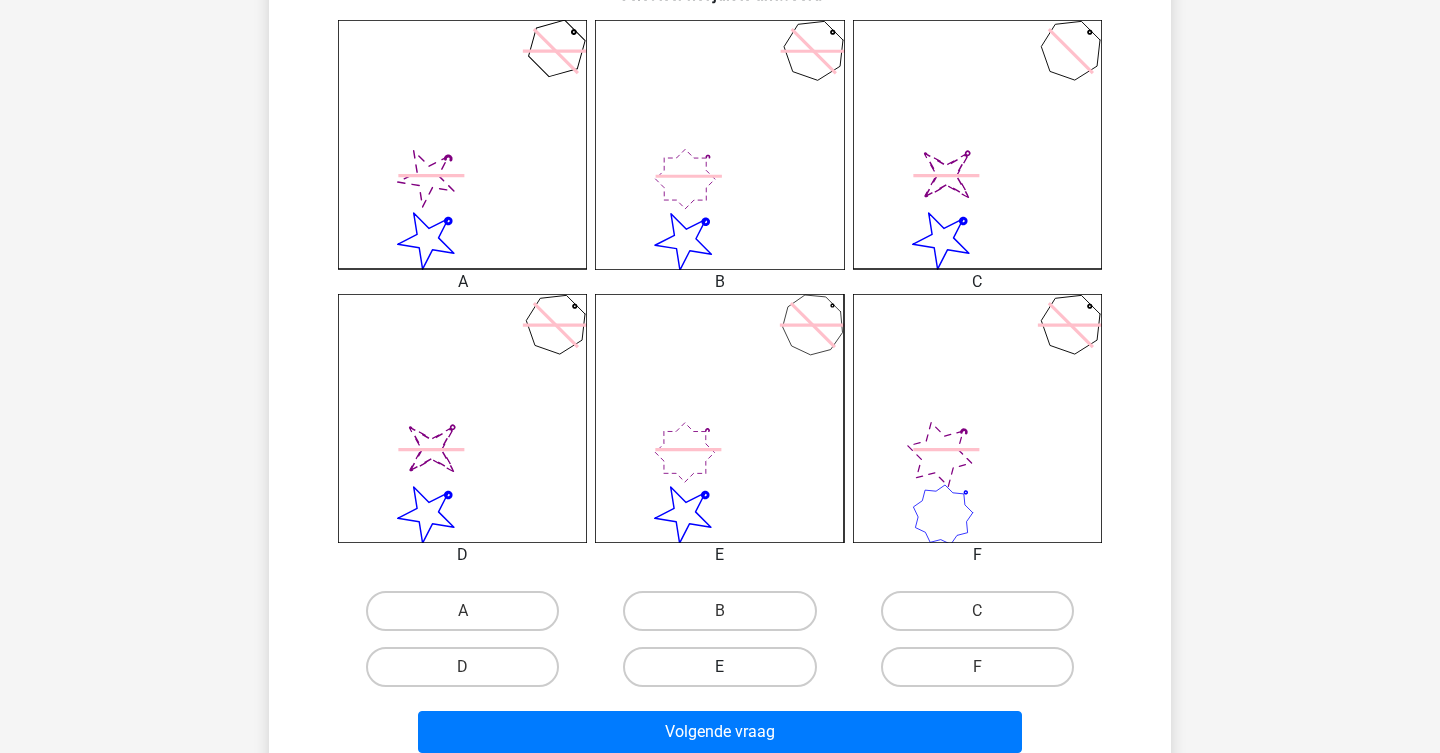click on "E" at bounding box center [719, 667] 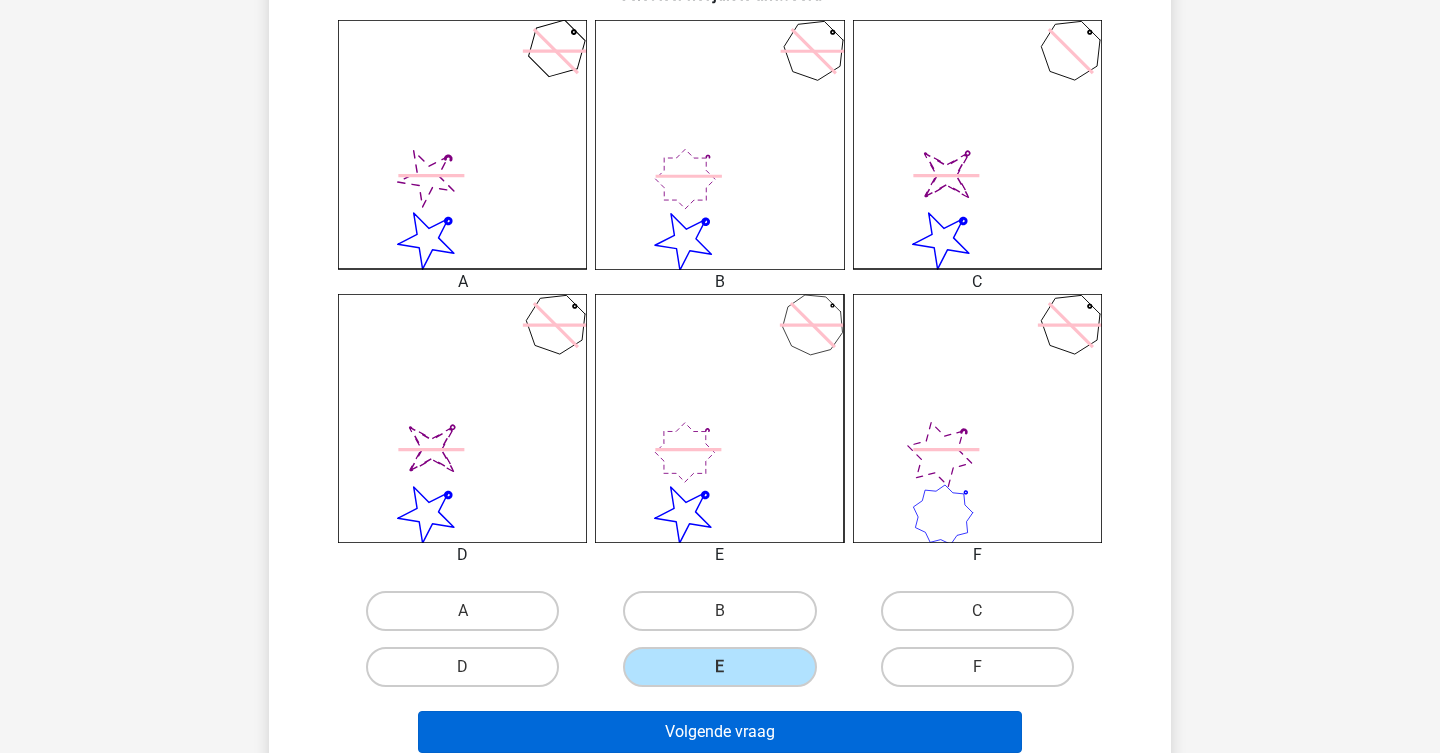 click on "Volgende vraag" at bounding box center [720, 732] 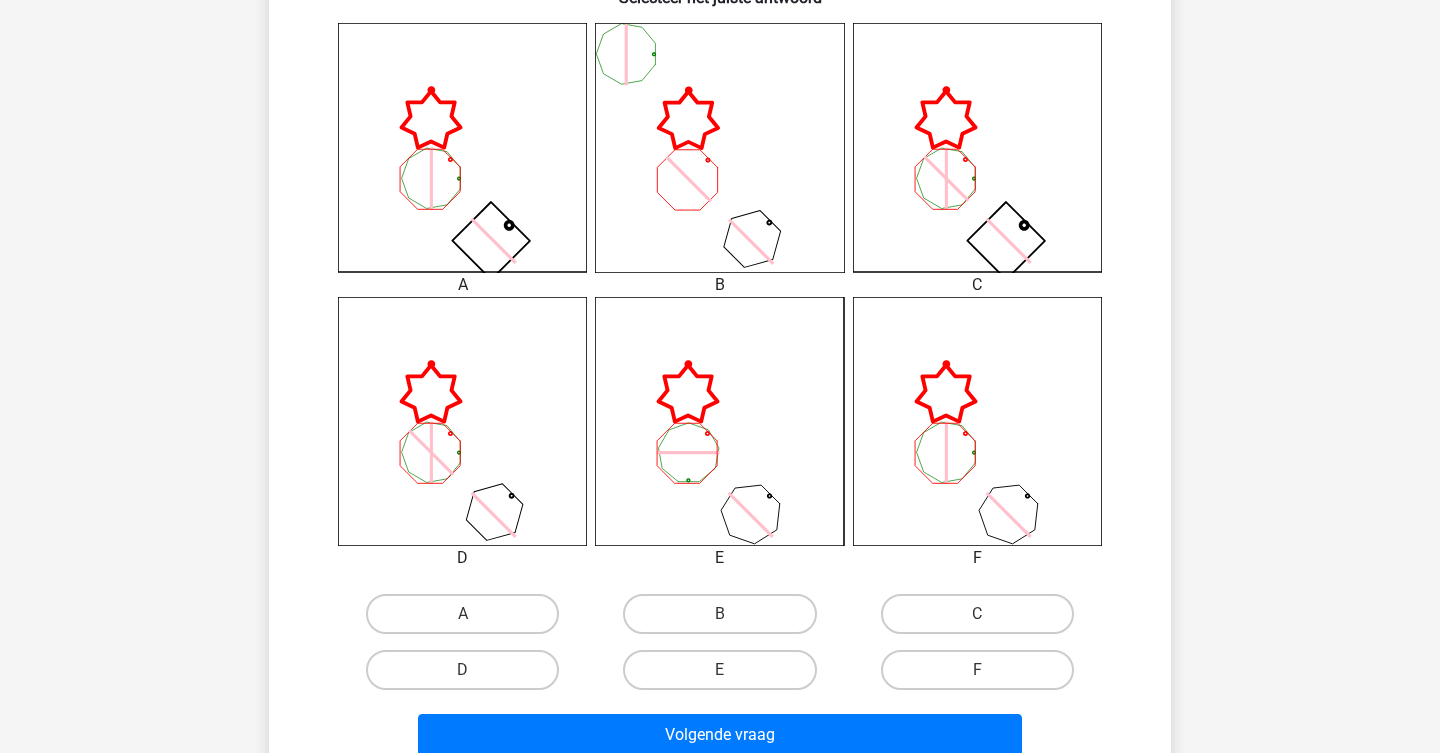 scroll, scrollTop: 548, scrollLeft: 0, axis: vertical 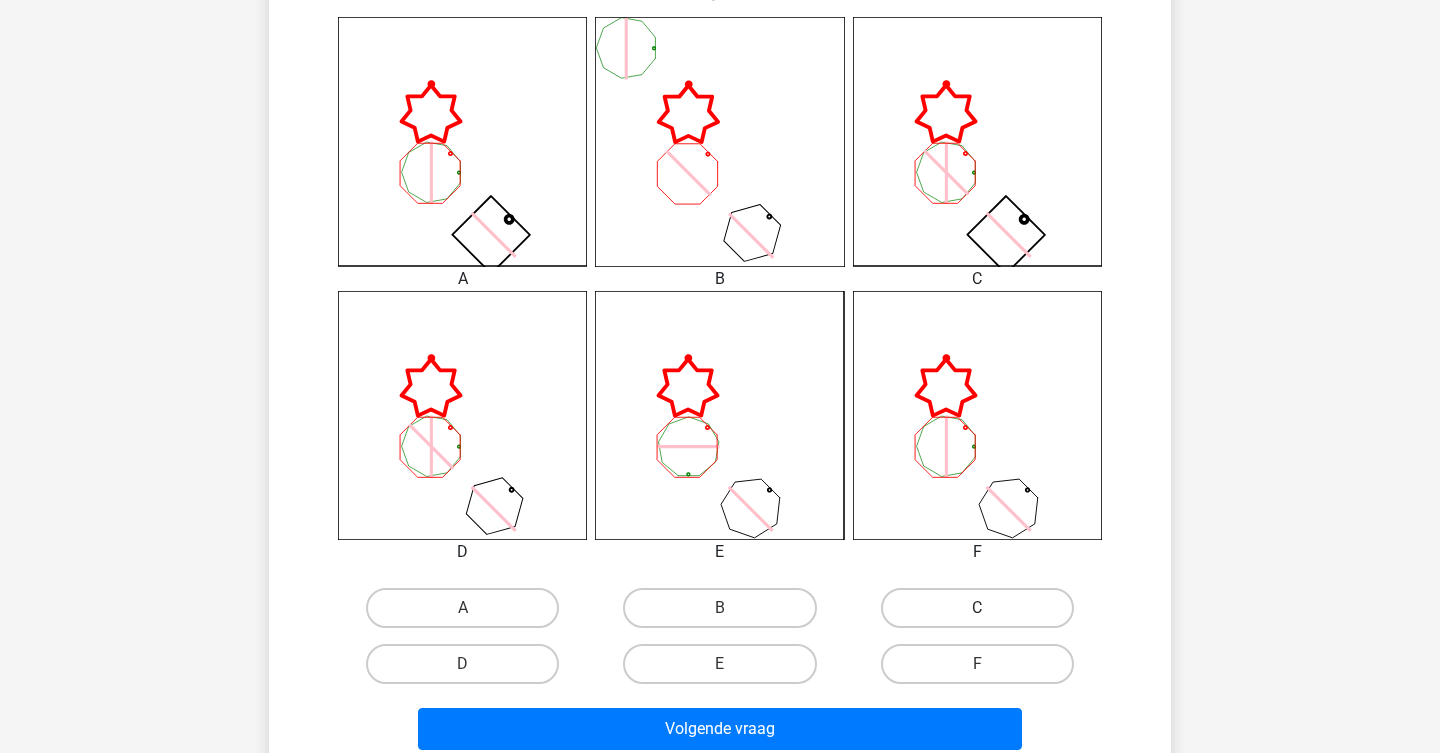 click on "C" at bounding box center (977, 608) 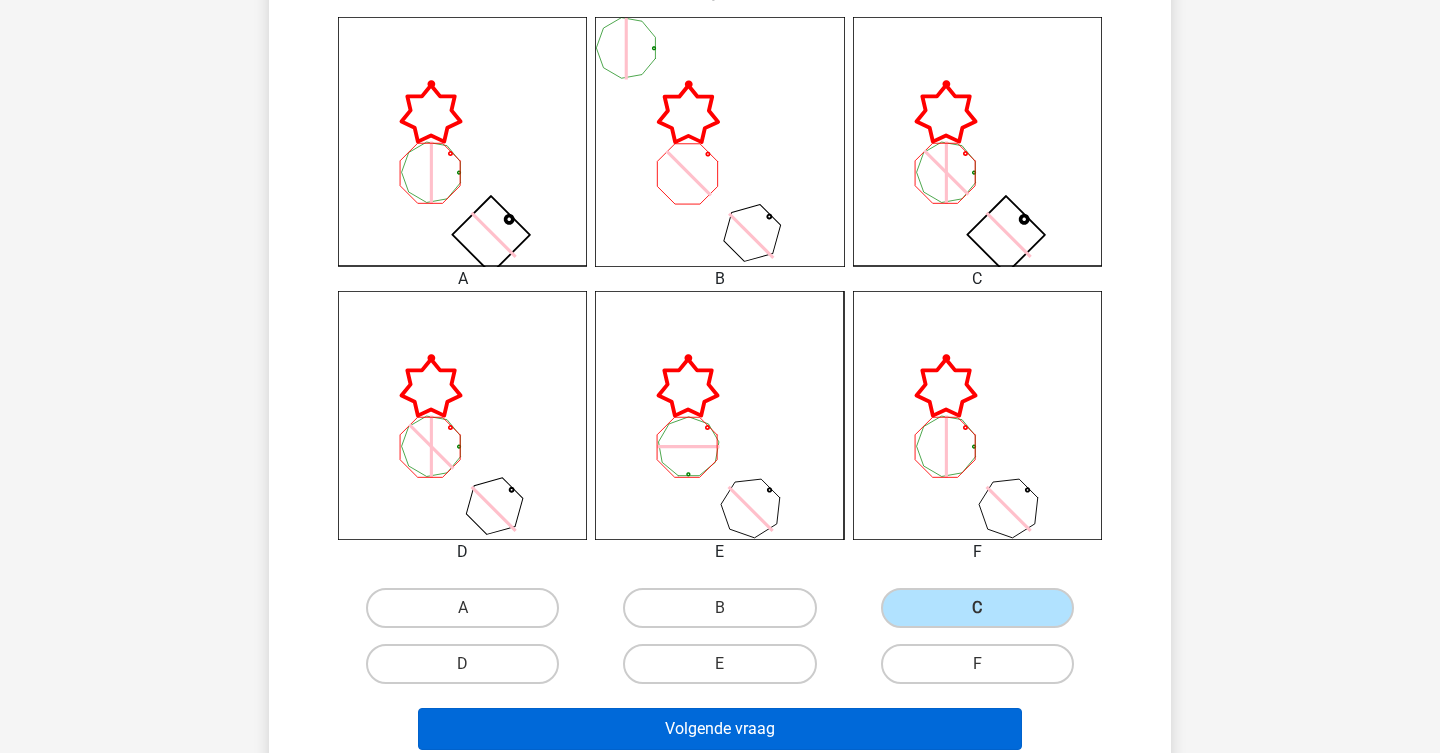 click on "Volgende vraag" at bounding box center (720, 729) 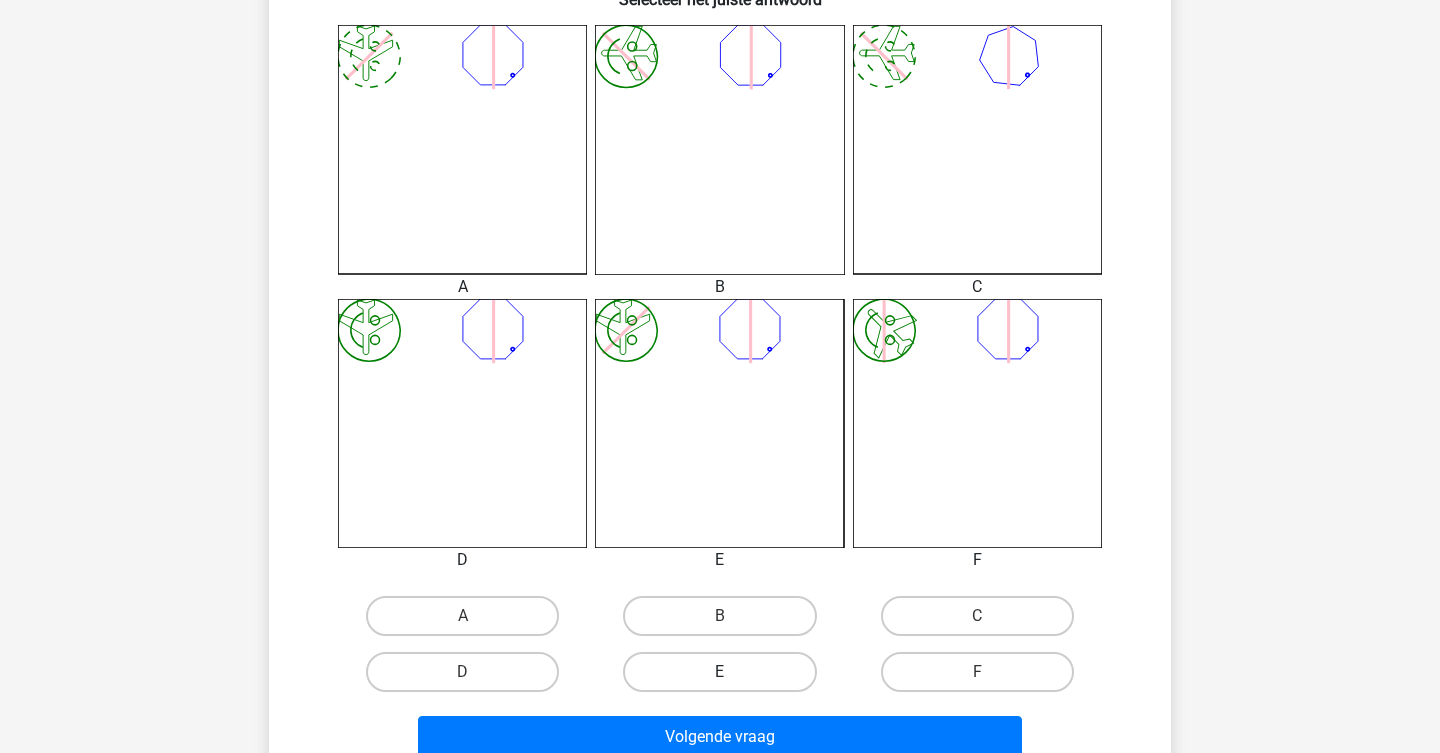 scroll, scrollTop: 541, scrollLeft: 0, axis: vertical 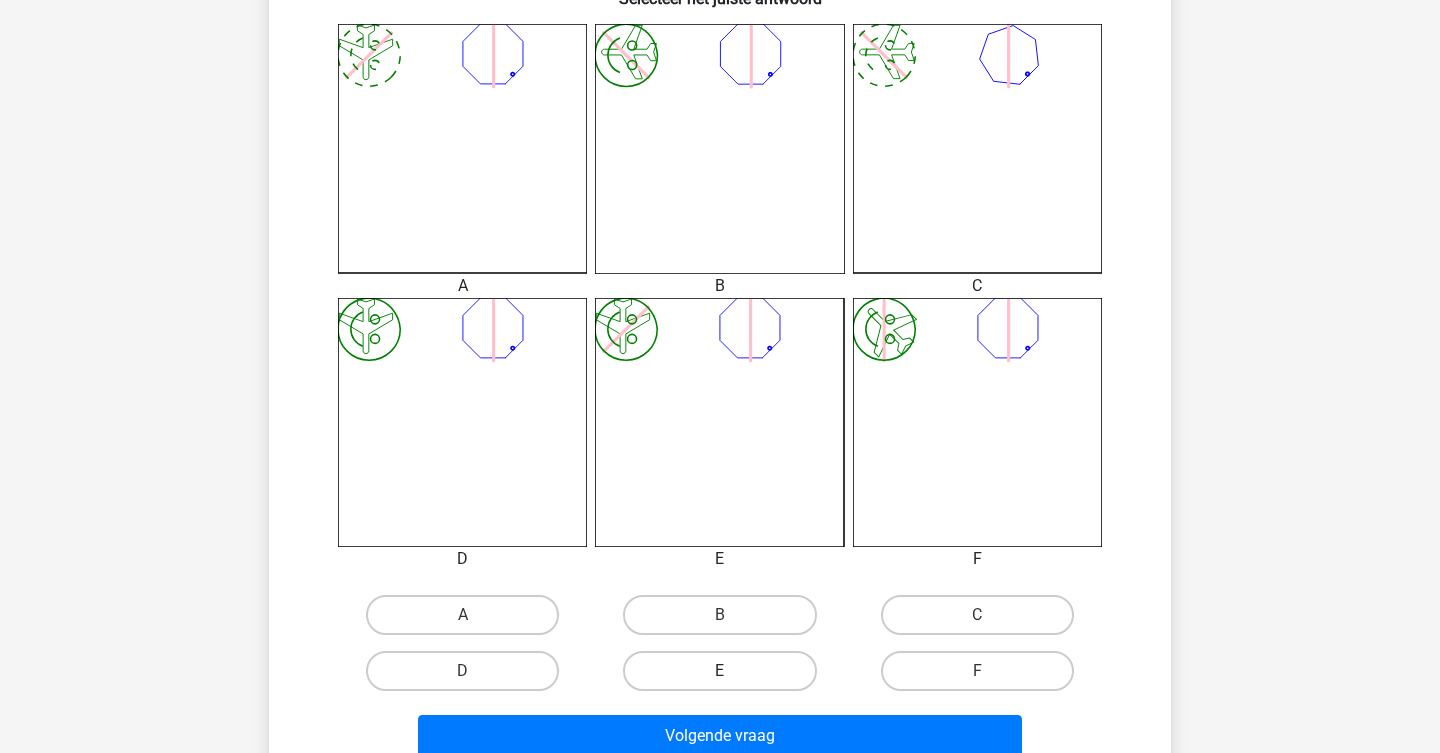 click on "E" at bounding box center (719, 671) 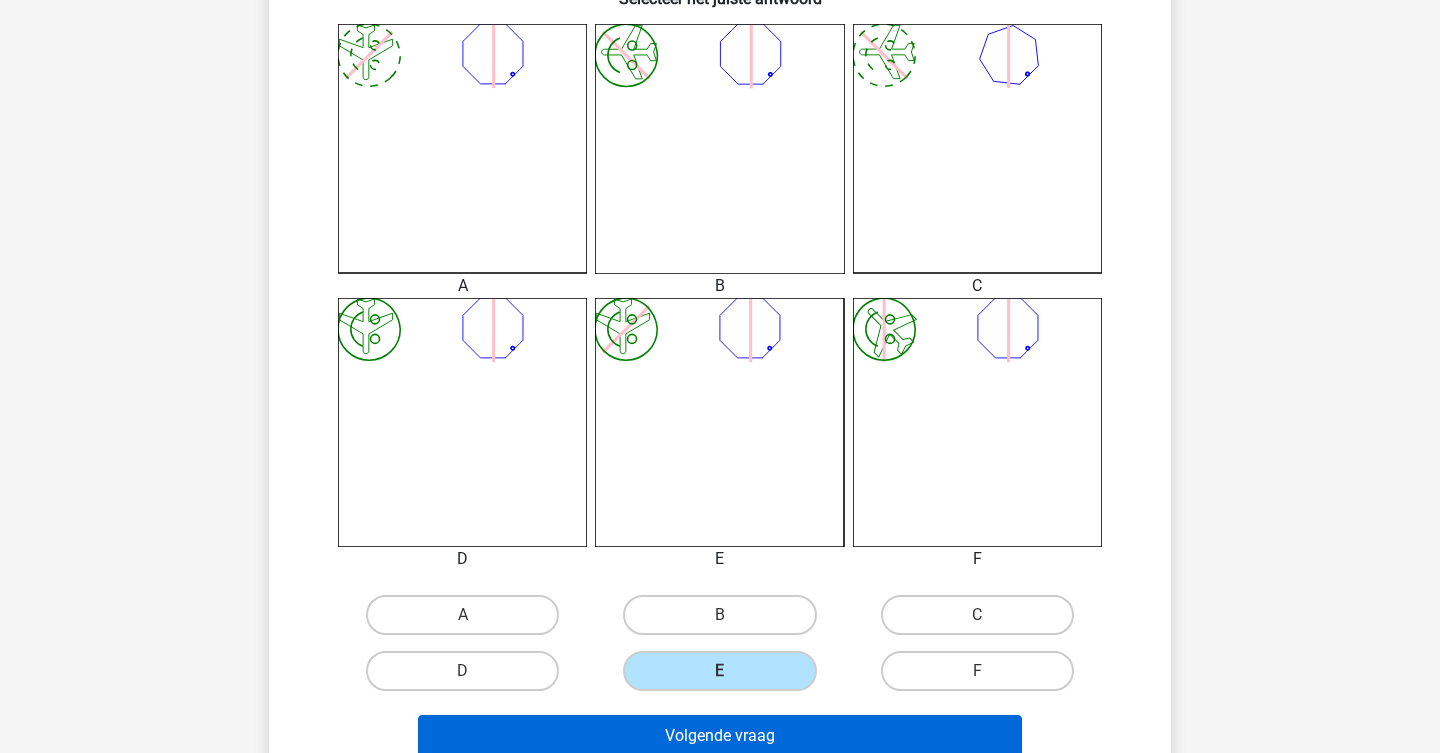 click on "Volgende vraag" at bounding box center [720, 736] 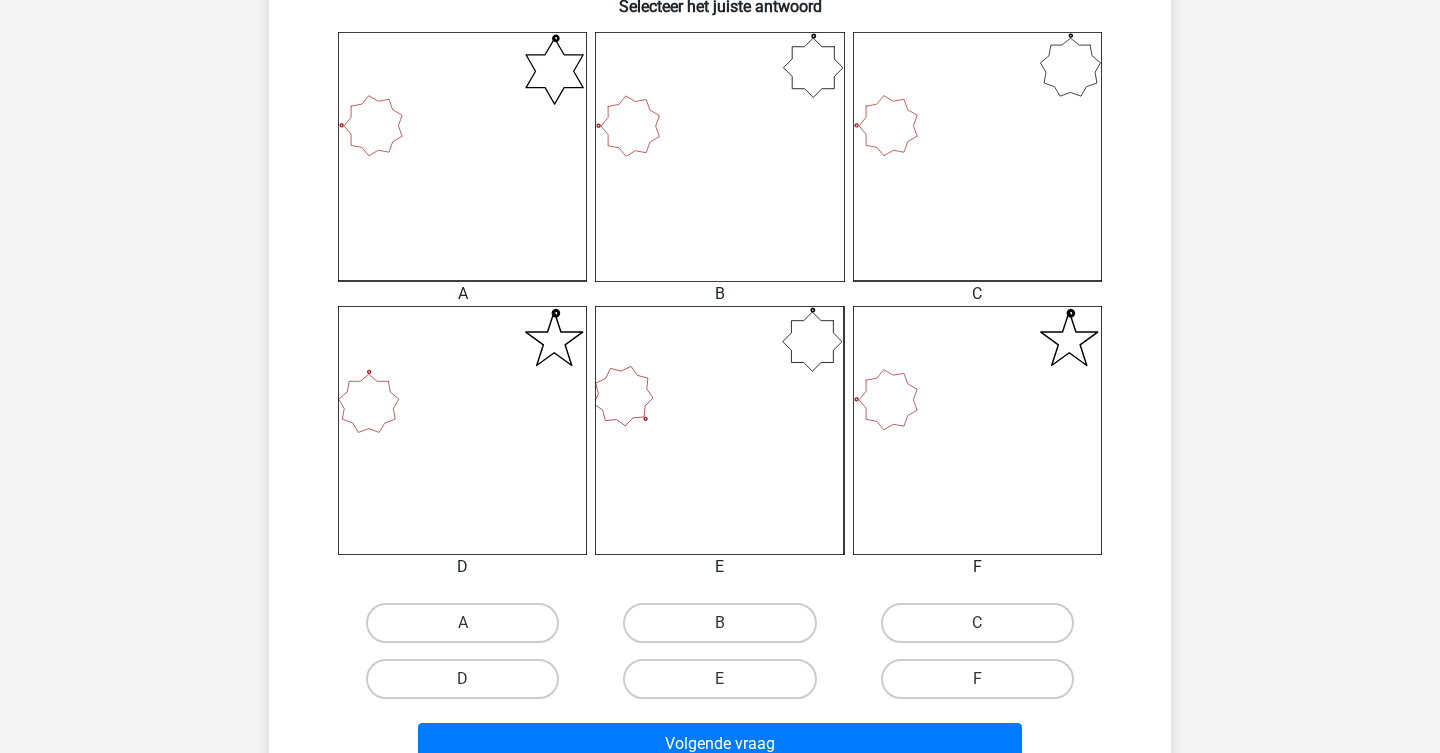 scroll, scrollTop: 535, scrollLeft: 0, axis: vertical 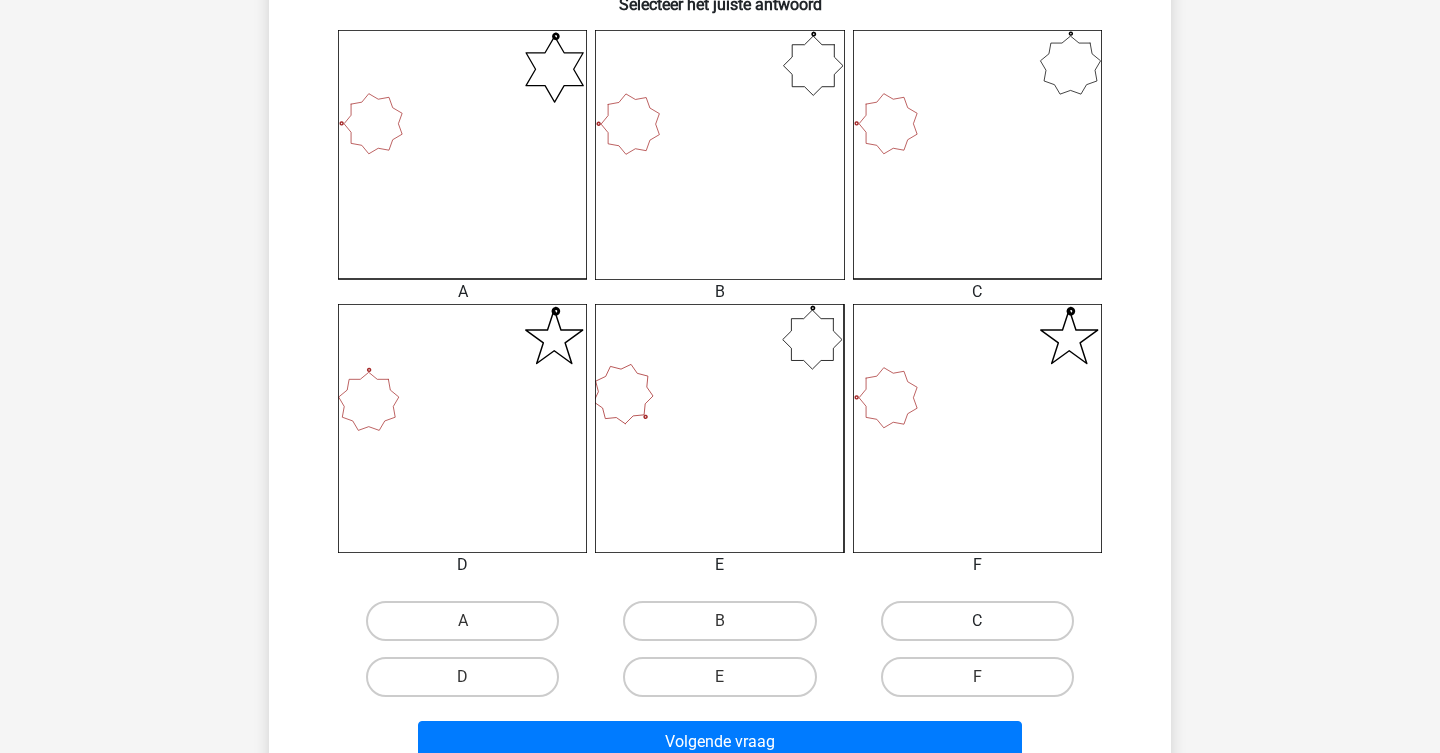 click on "C" at bounding box center (977, 621) 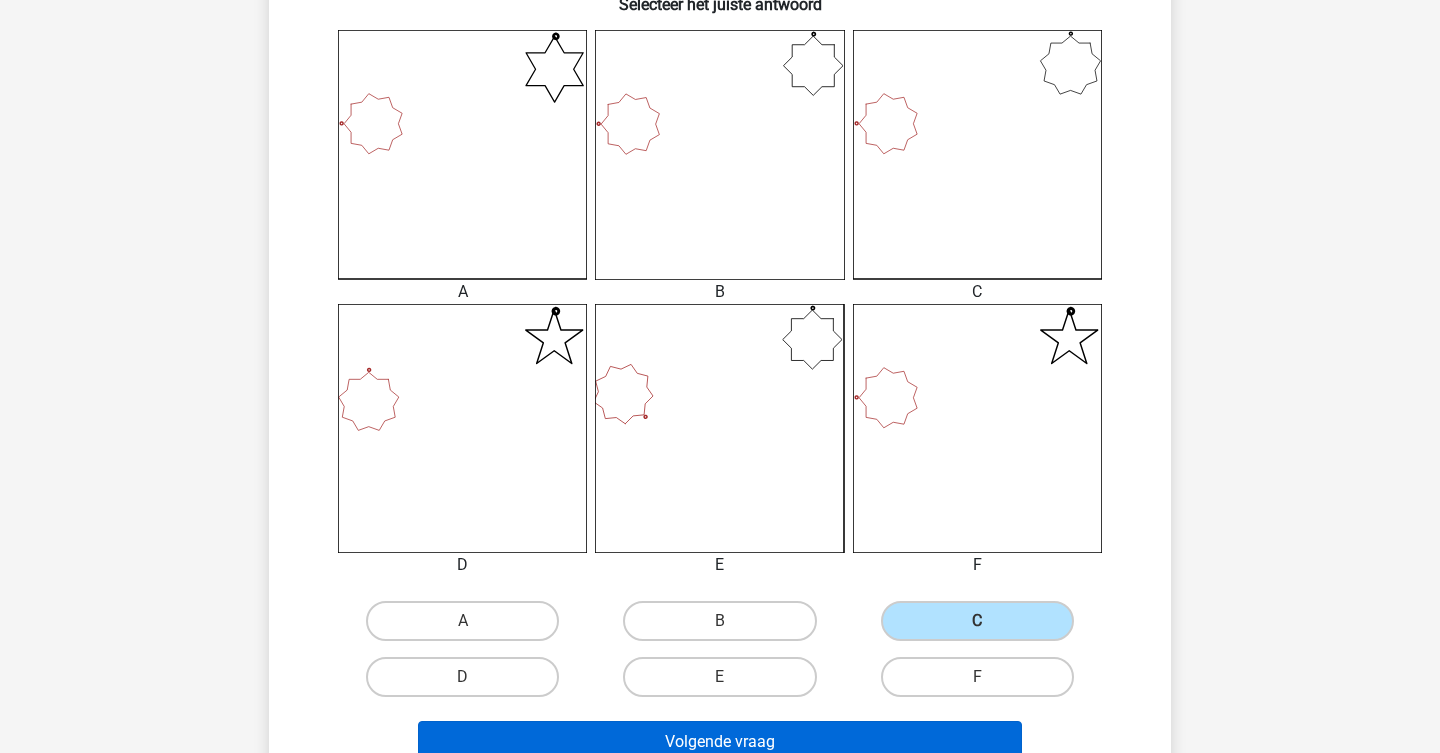 click on "Volgende vraag" at bounding box center (720, 742) 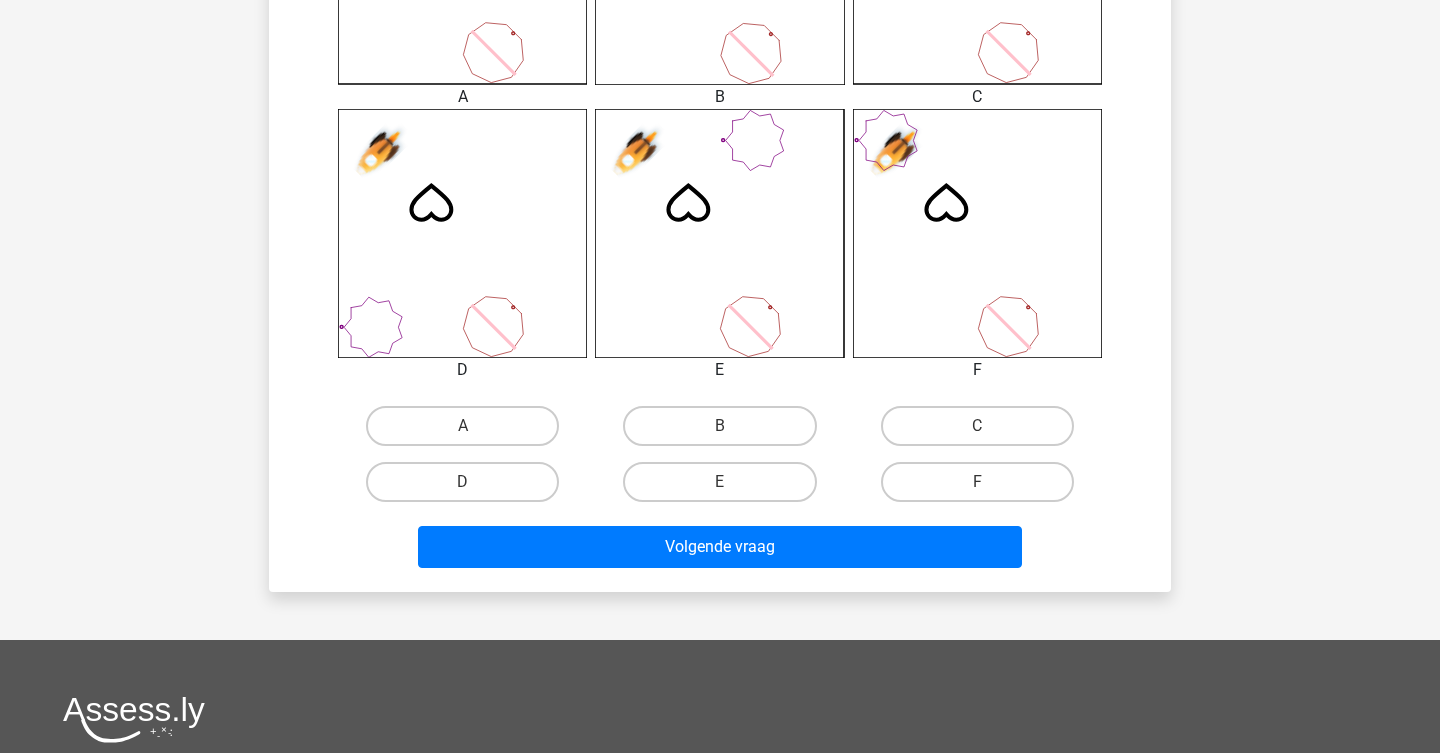 scroll, scrollTop: 736, scrollLeft: 0, axis: vertical 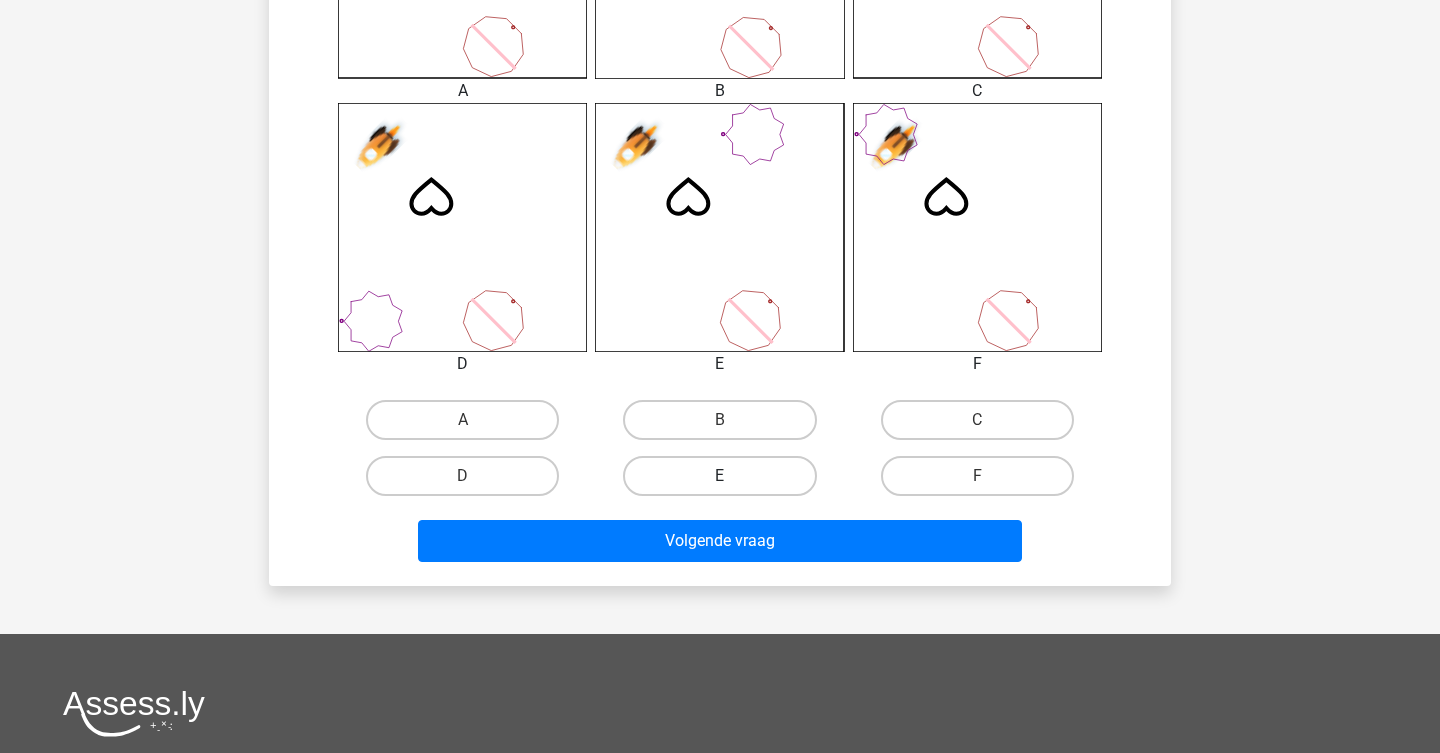 click on "E" at bounding box center [719, 476] 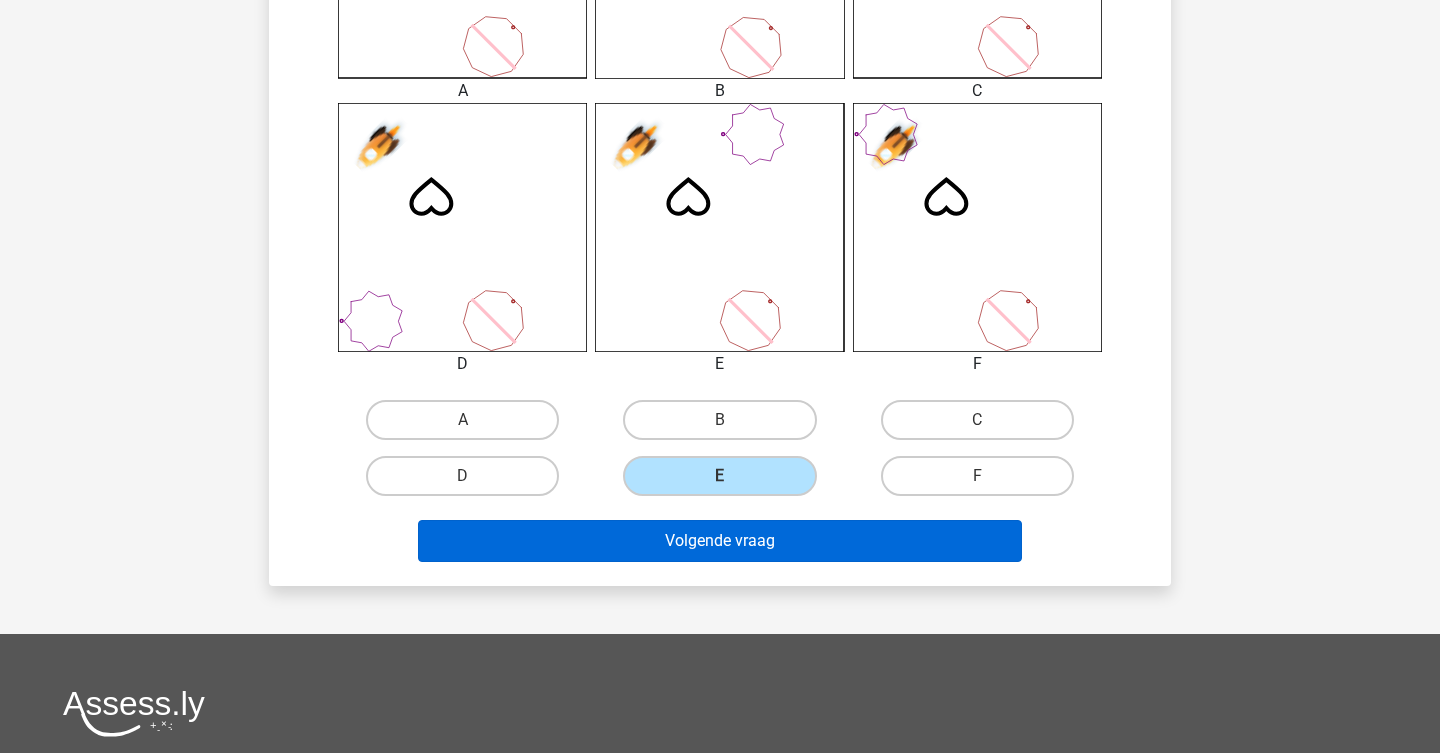click on "Volgende vraag" at bounding box center [720, 541] 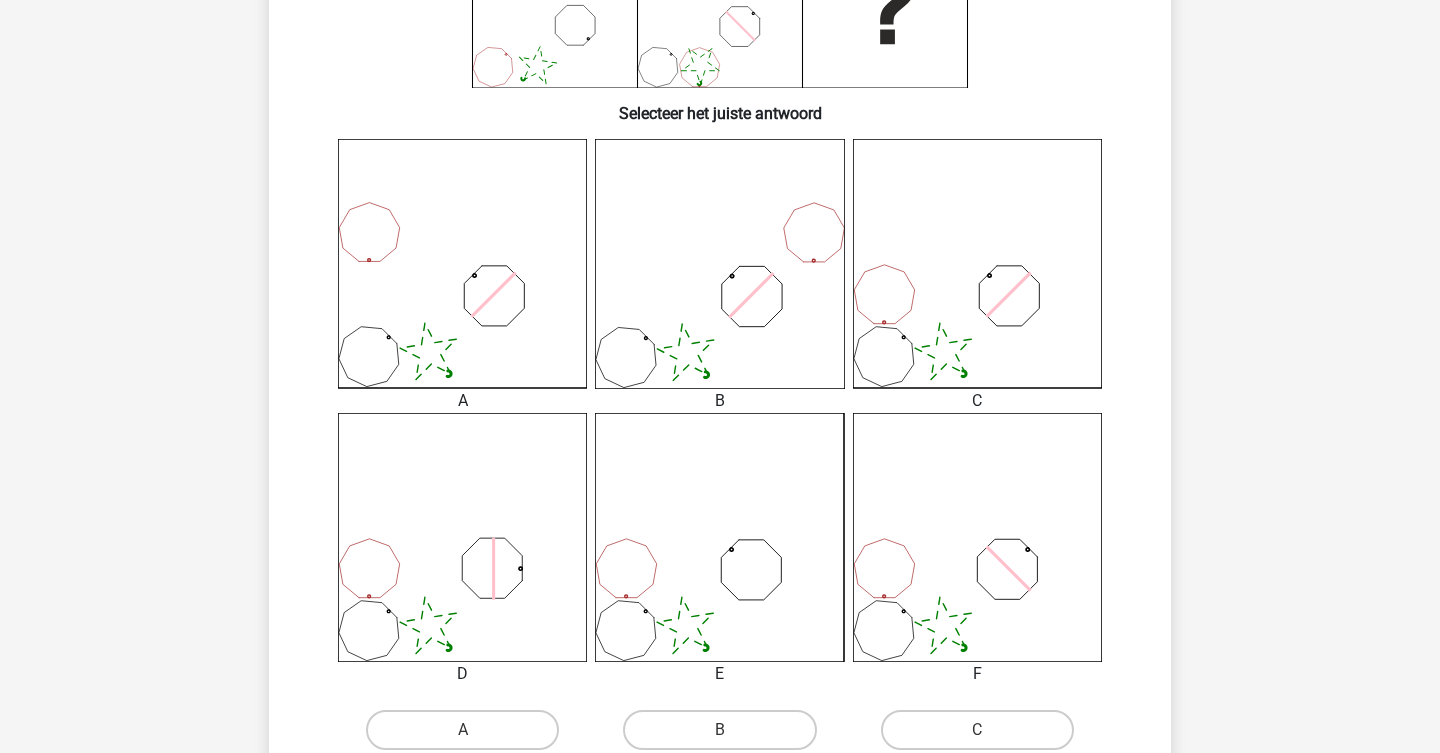 scroll, scrollTop: 434, scrollLeft: 0, axis: vertical 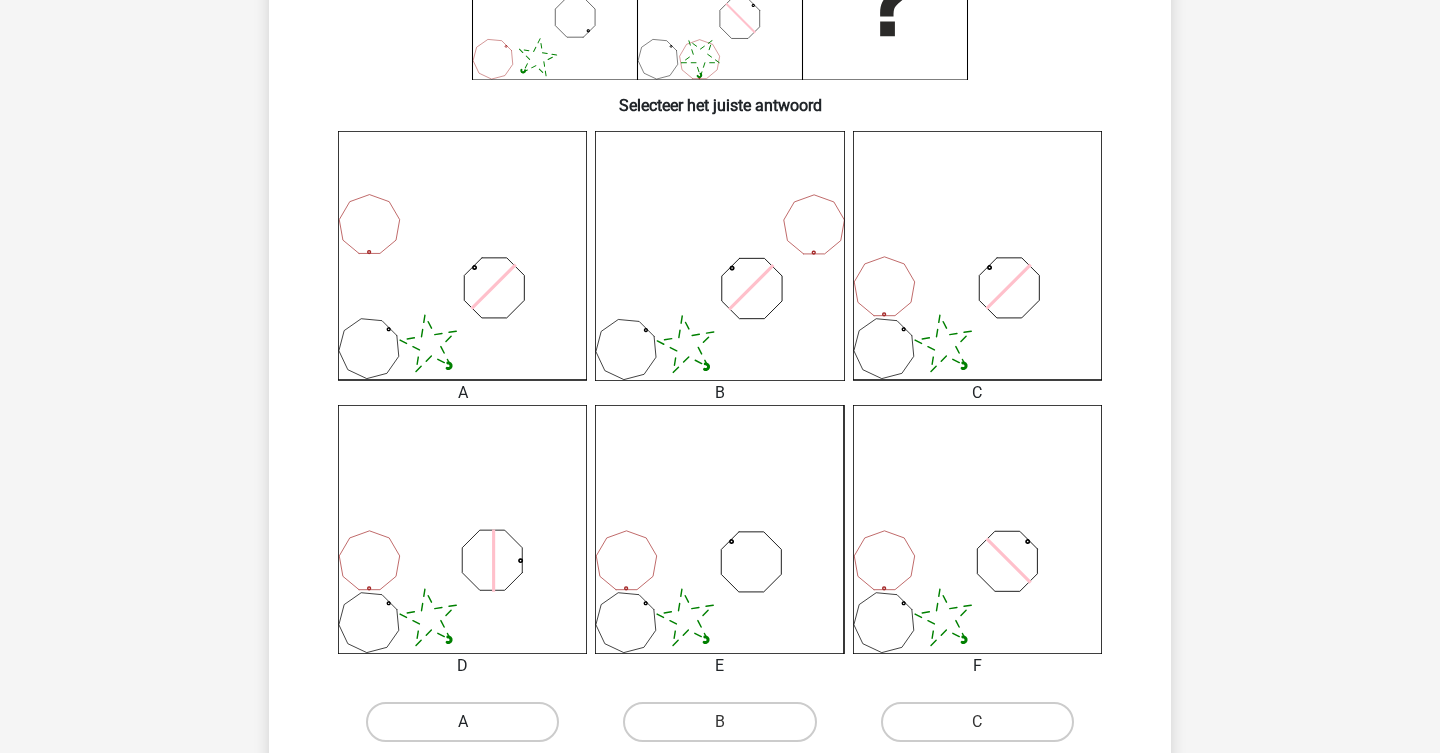 click on "A" at bounding box center (462, 722) 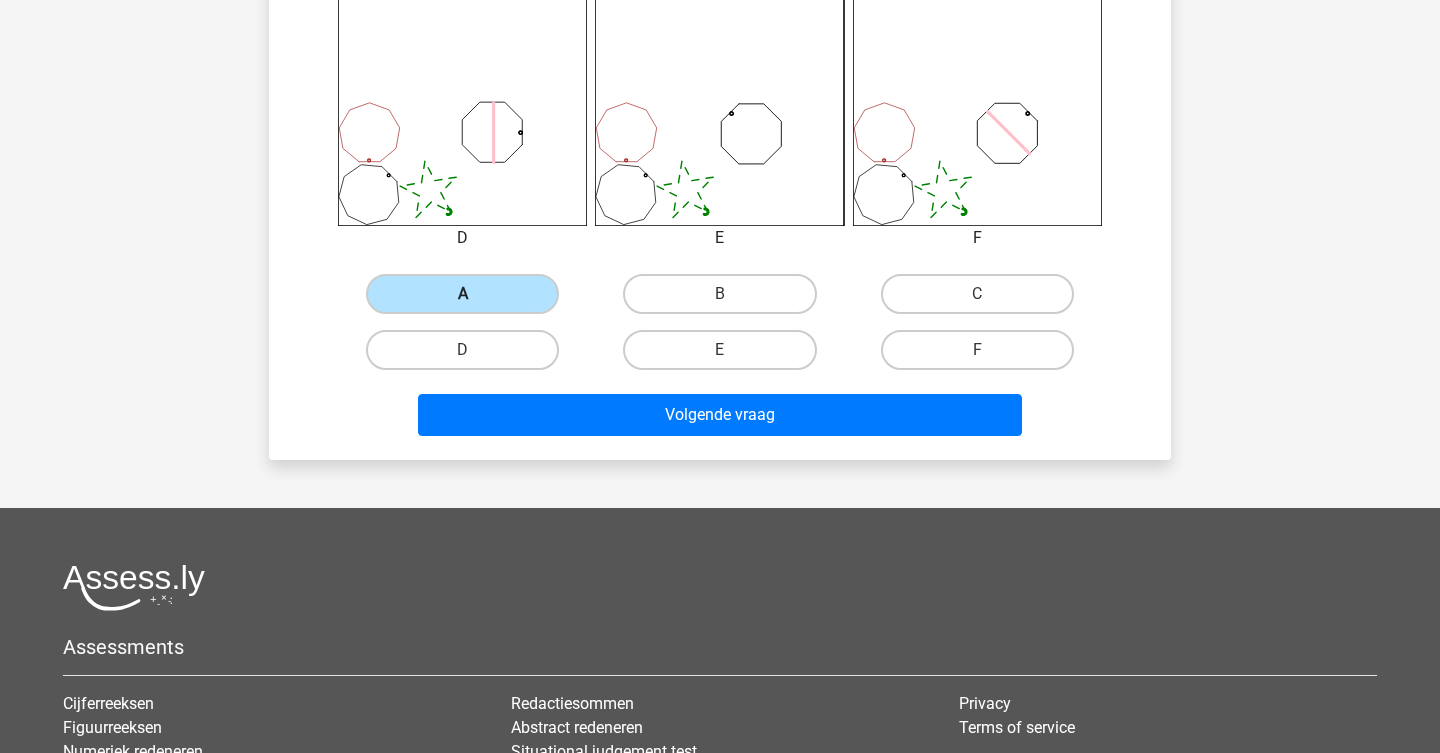 scroll, scrollTop: 877, scrollLeft: 0, axis: vertical 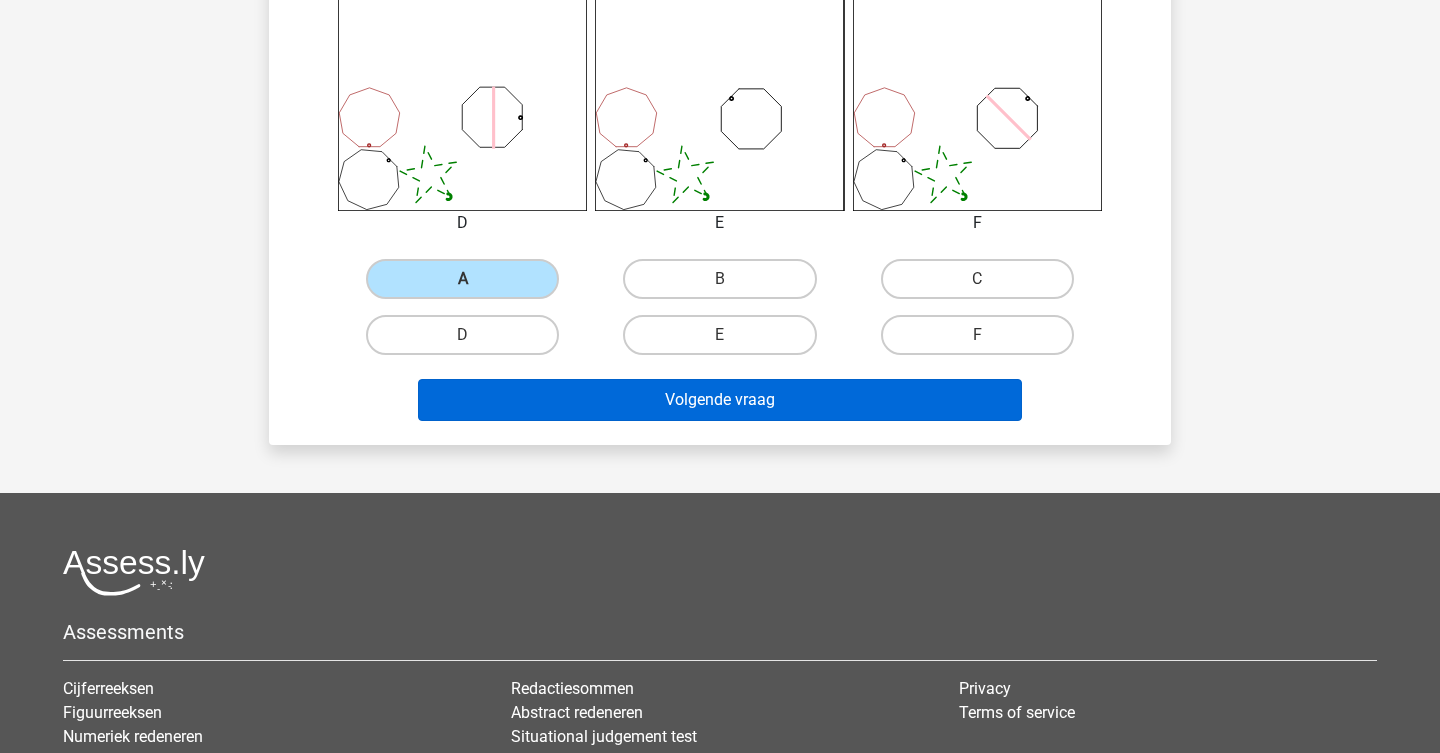 click on "Volgende vraag" at bounding box center (720, 400) 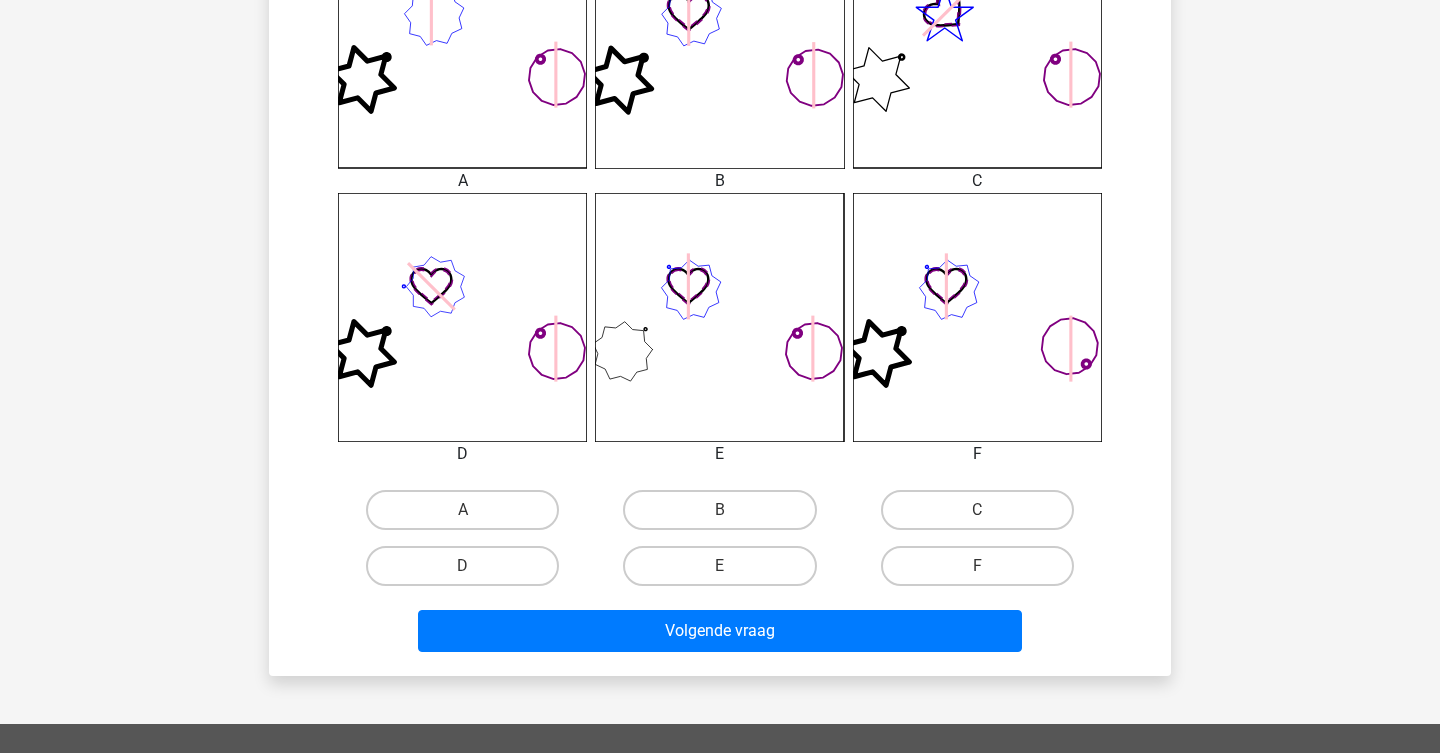 scroll, scrollTop: 650, scrollLeft: 0, axis: vertical 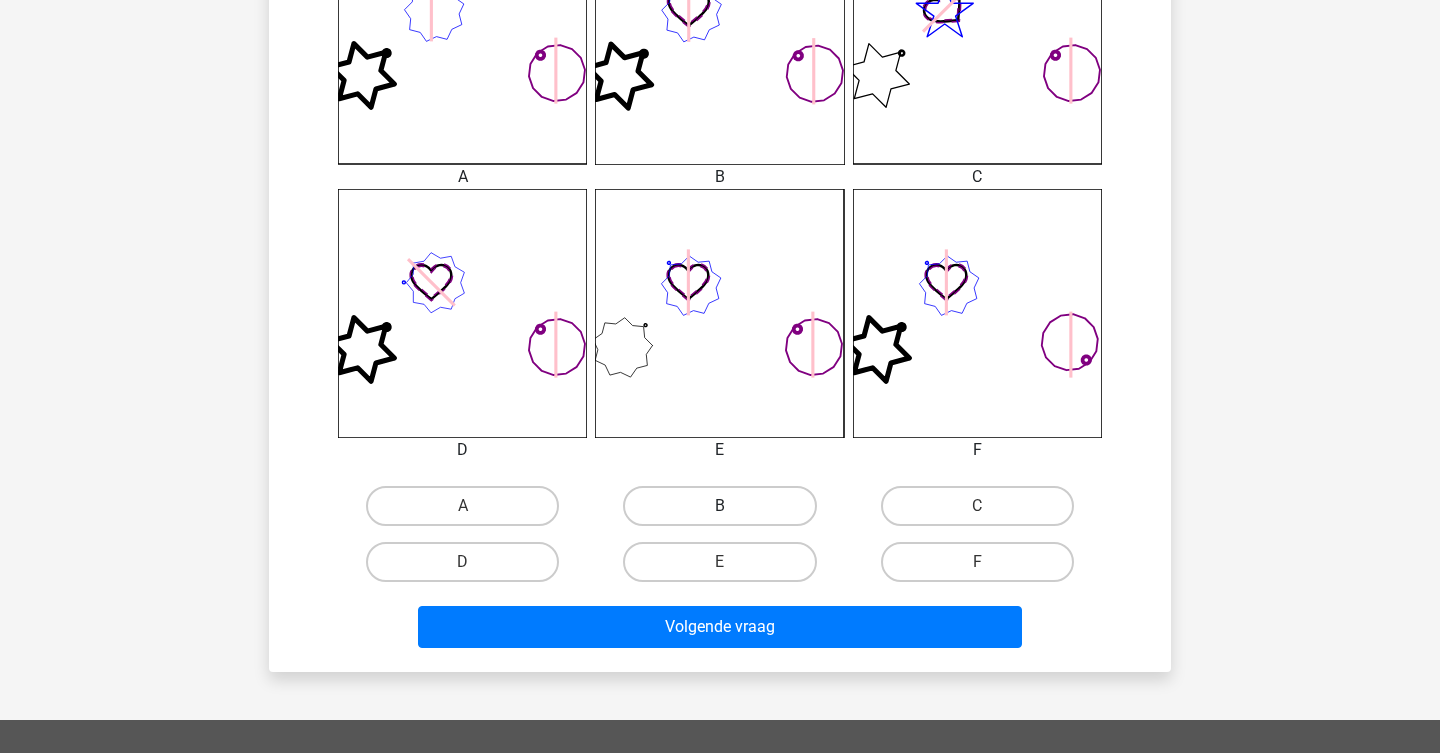 click on "B" at bounding box center [719, 506] 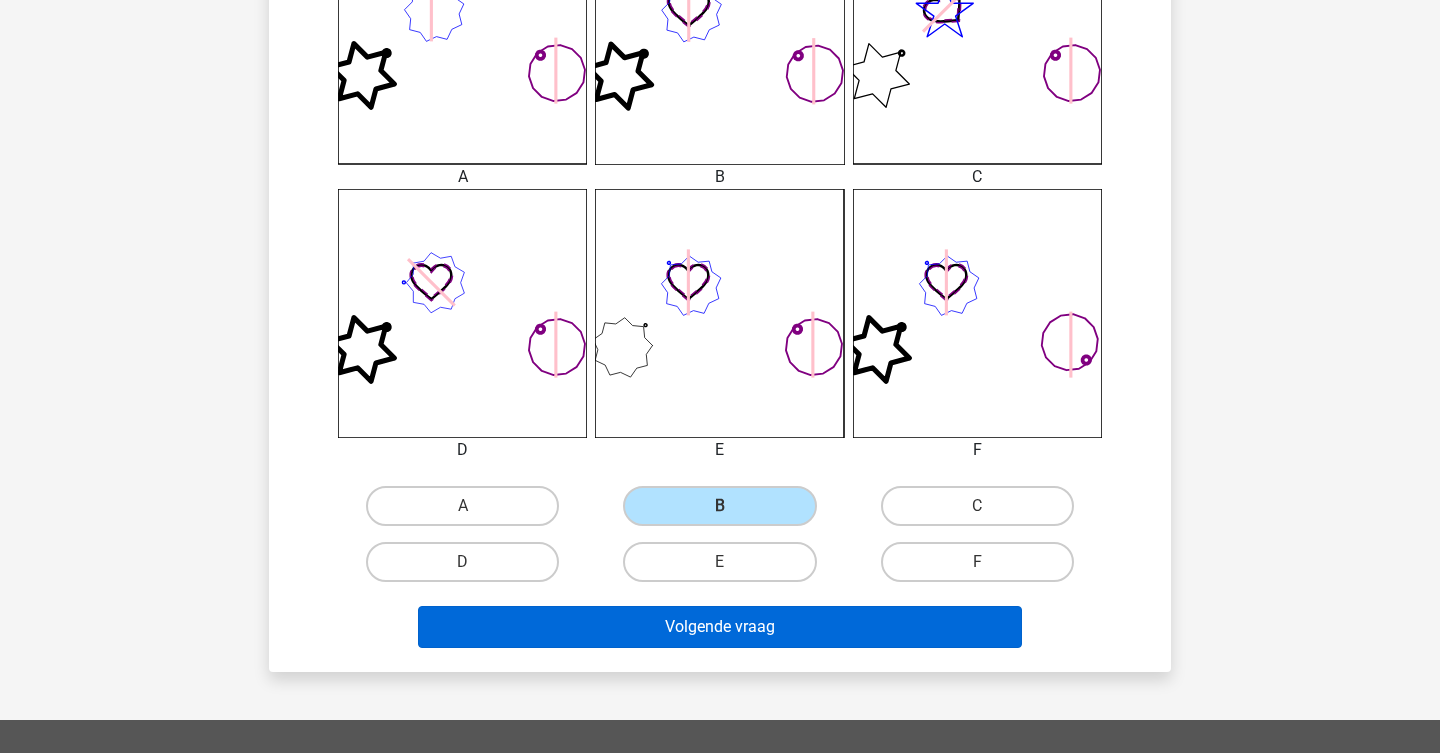click on "Volgende vraag" at bounding box center (720, 627) 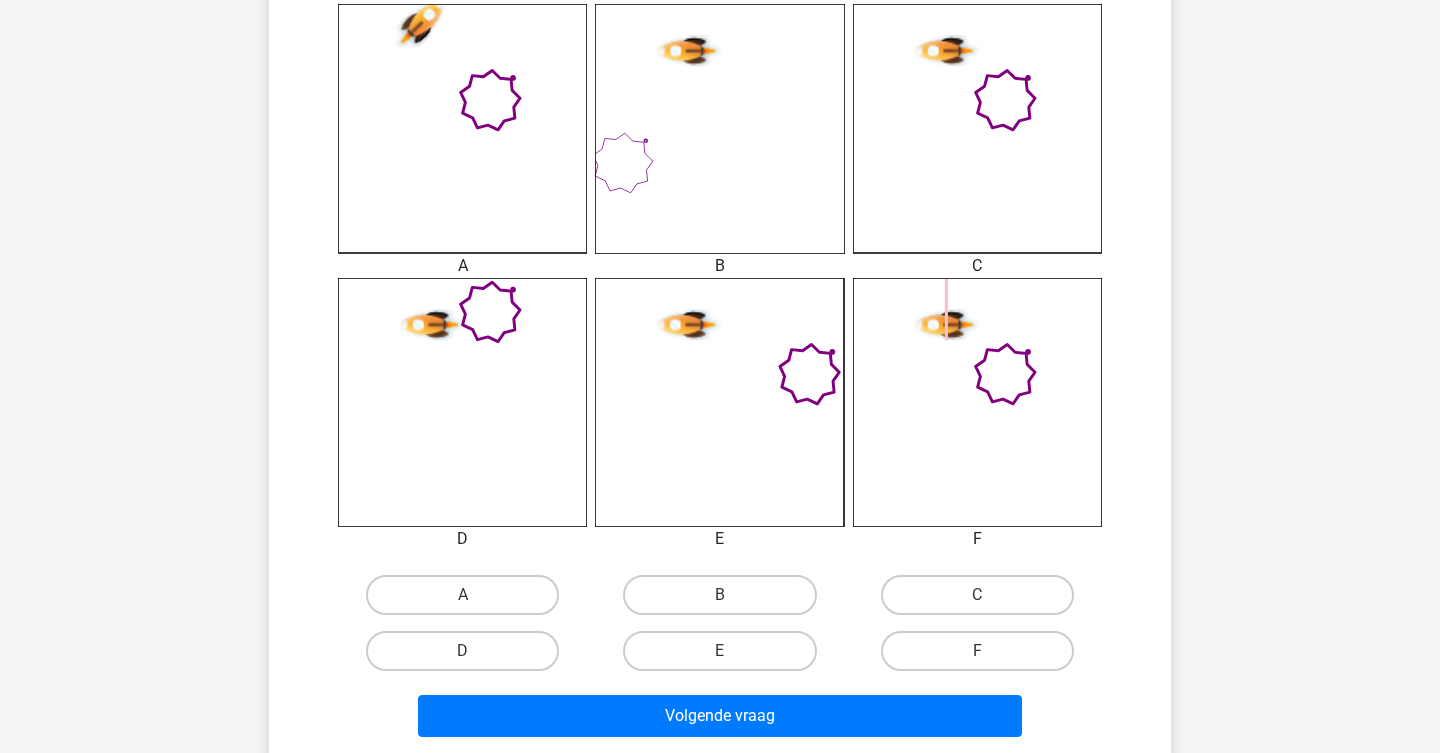scroll, scrollTop: 581, scrollLeft: 0, axis: vertical 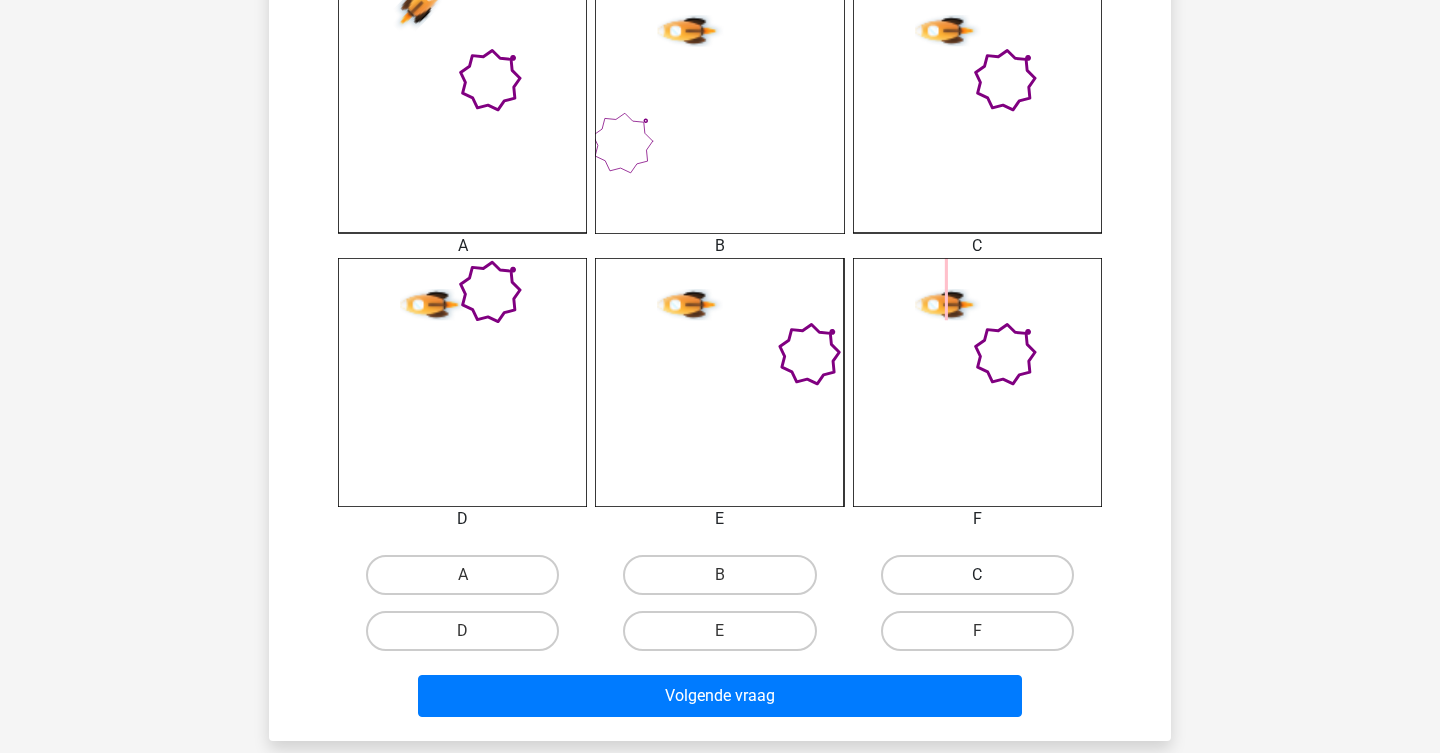 click on "C" at bounding box center (977, 575) 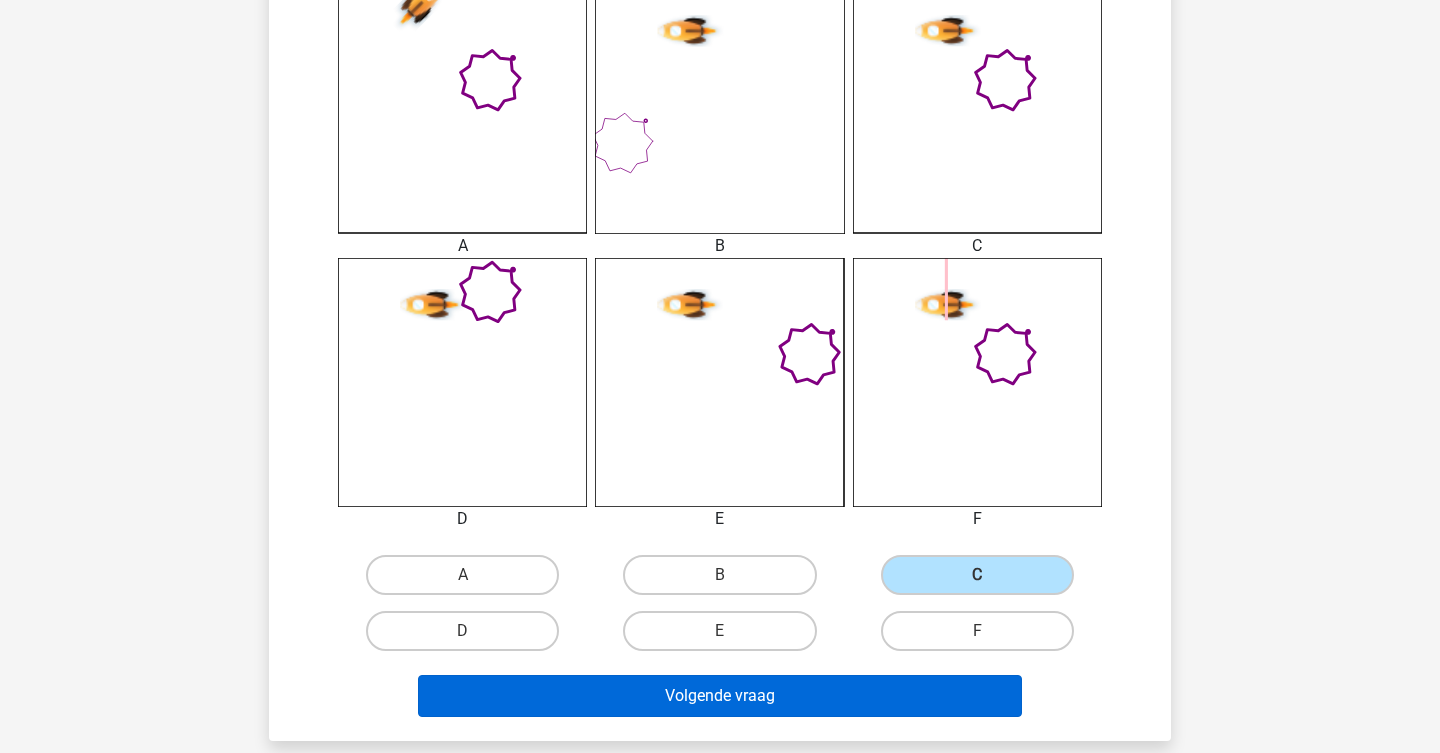 click on "Volgende vraag" at bounding box center (720, 696) 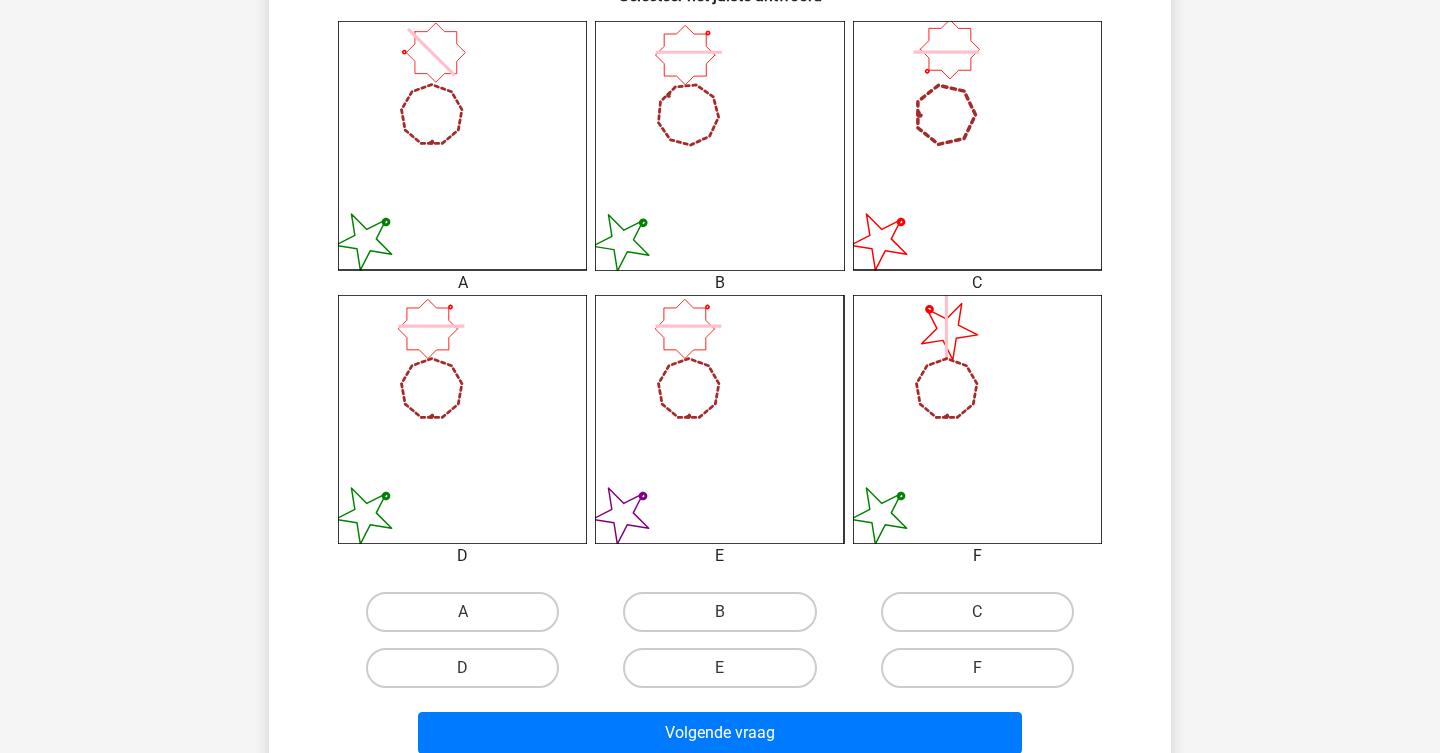 scroll, scrollTop: 547, scrollLeft: 0, axis: vertical 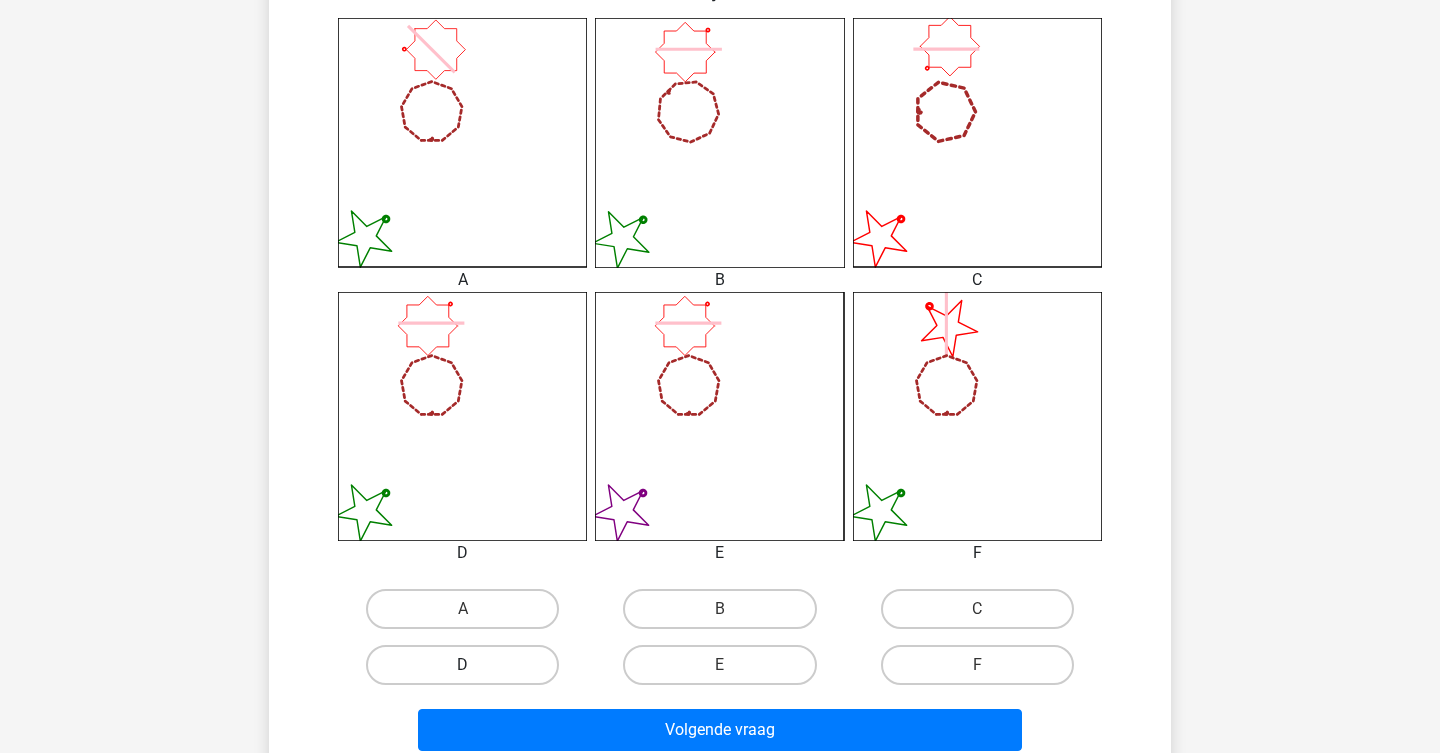 click on "D" at bounding box center (462, 665) 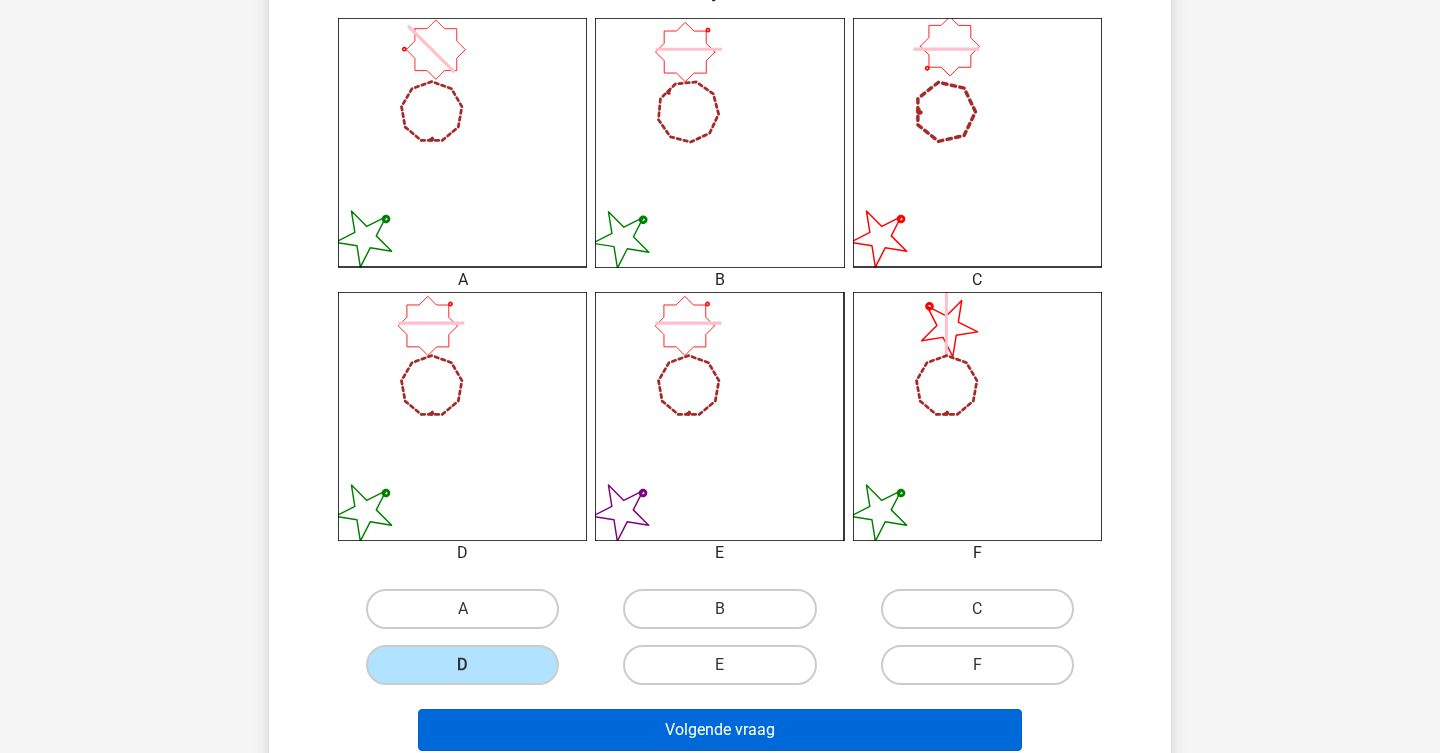 click on "Volgende vraag" at bounding box center [720, 730] 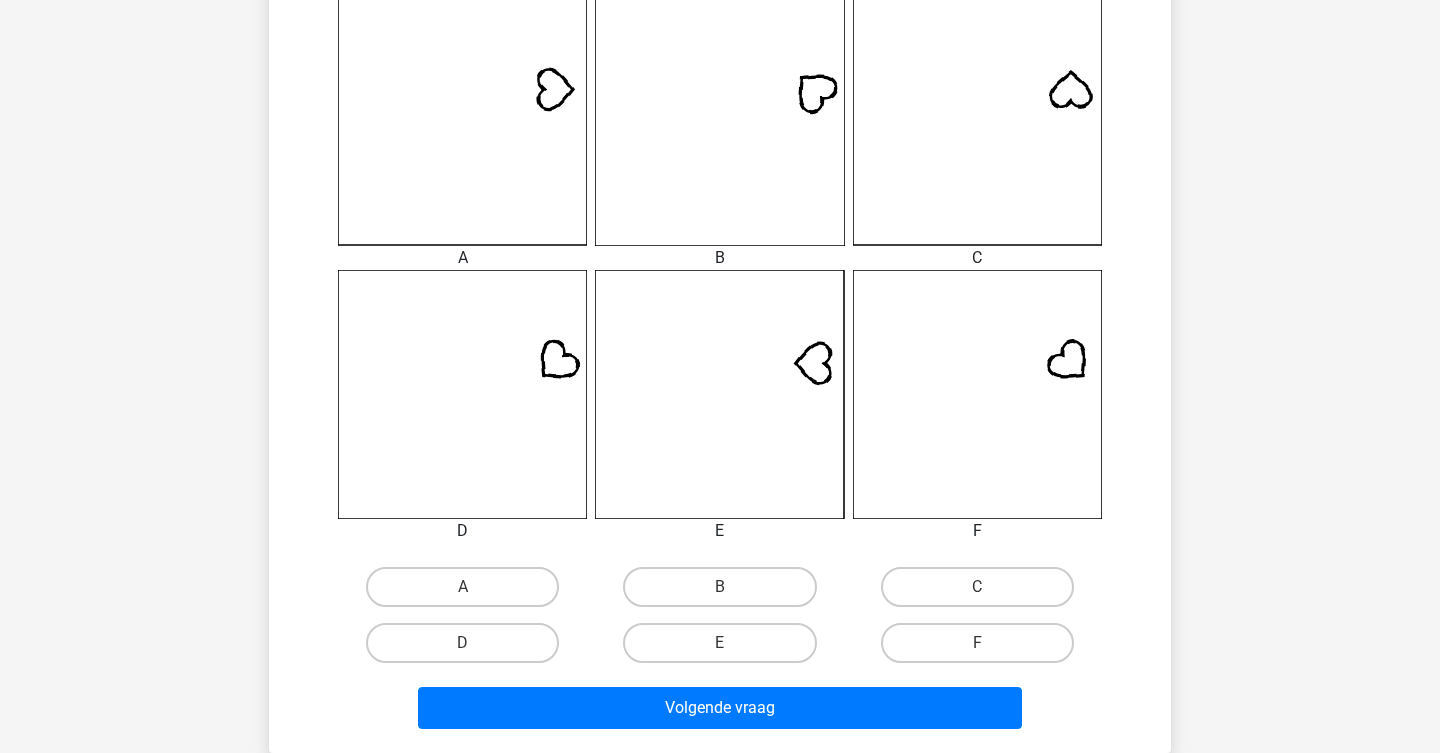scroll, scrollTop: 644, scrollLeft: 0, axis: vertical 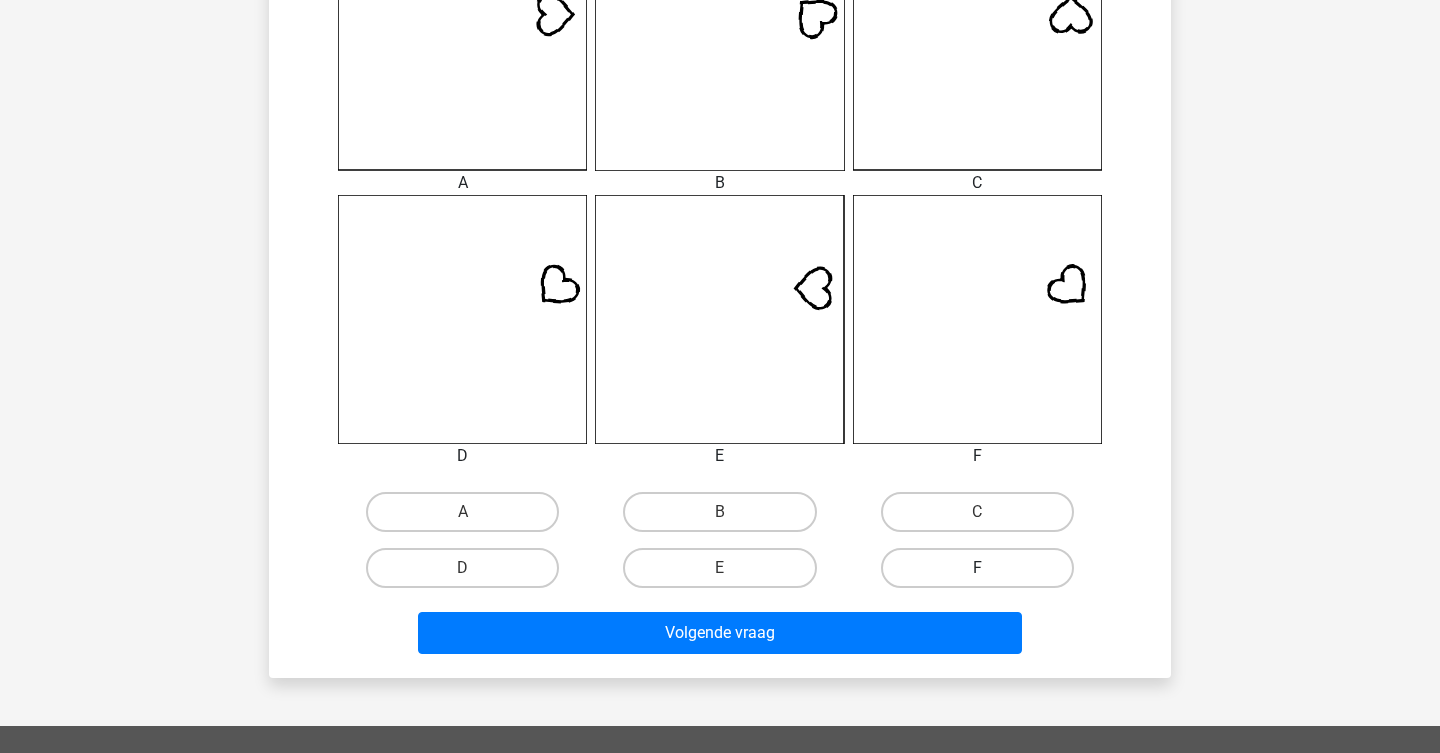 click on "F" at bounding box center (977, 568) 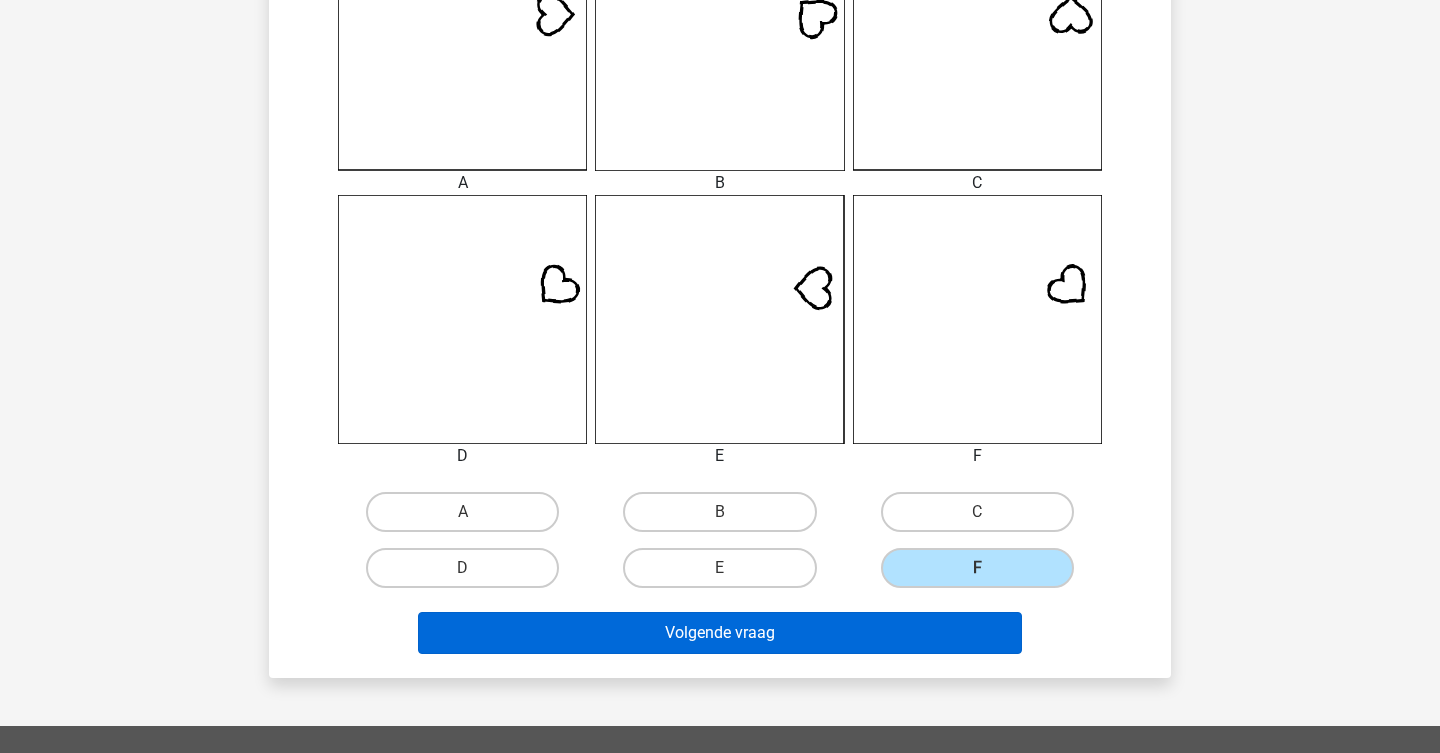 click on "Volgende vraag" at bounding box center [720, 633] 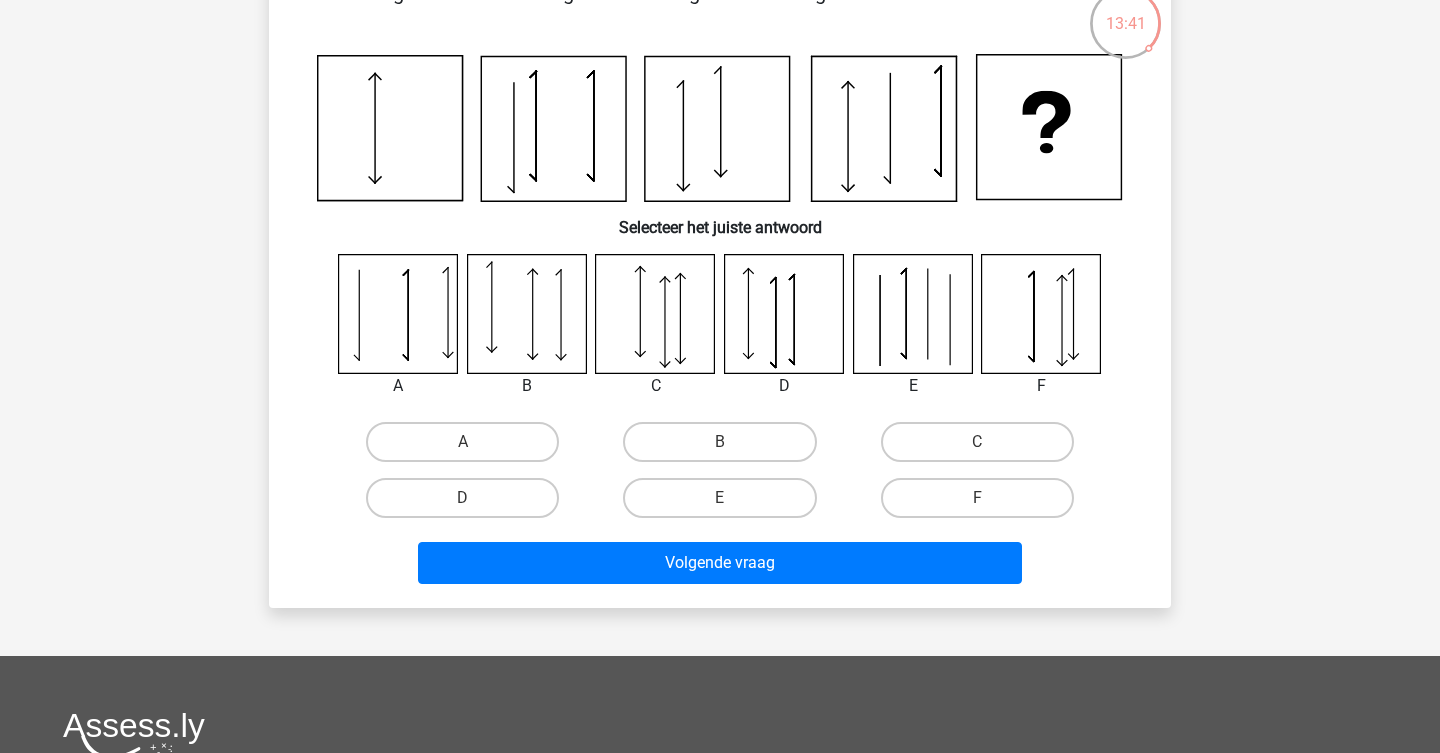 scroll, scrollTop: 142, scrollLeft: 0, axis: vertical 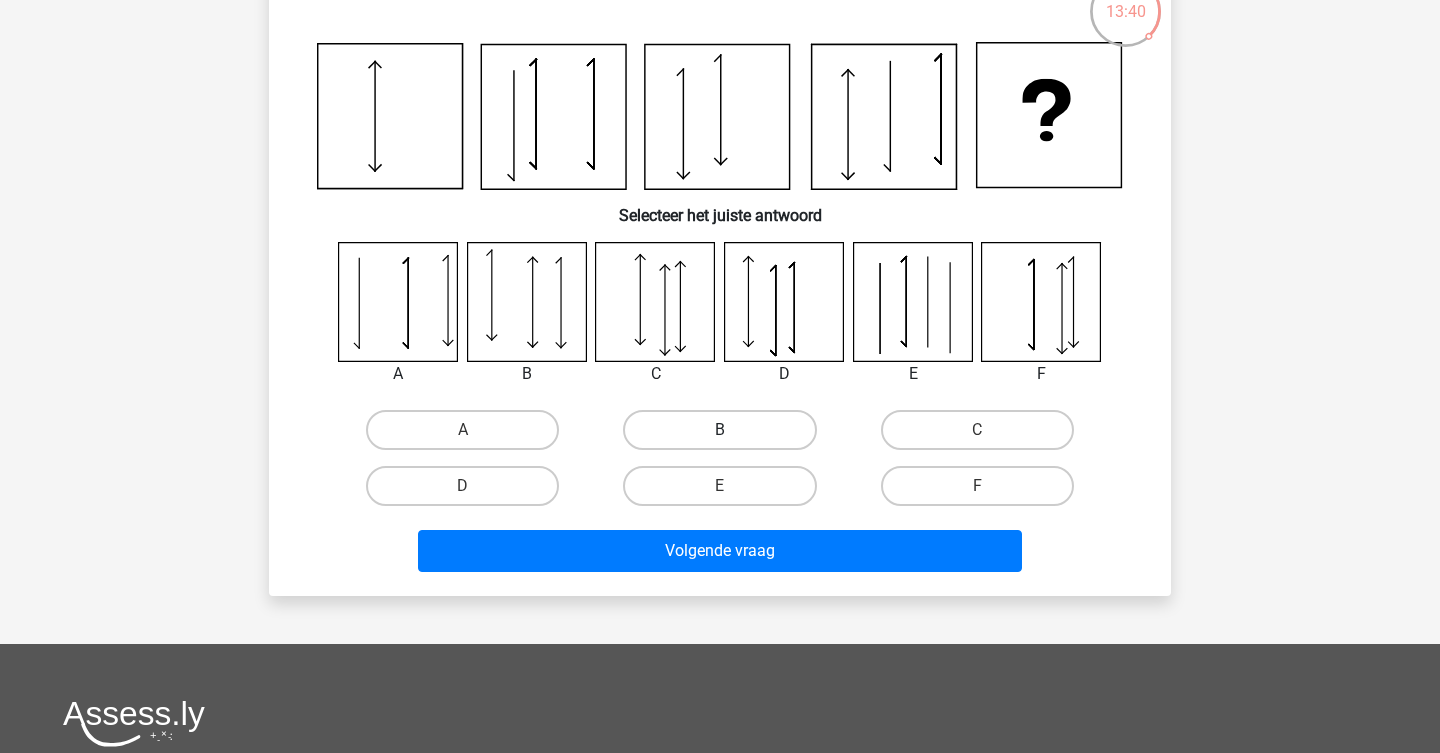 click on "B" at bounding box center [719, 430] 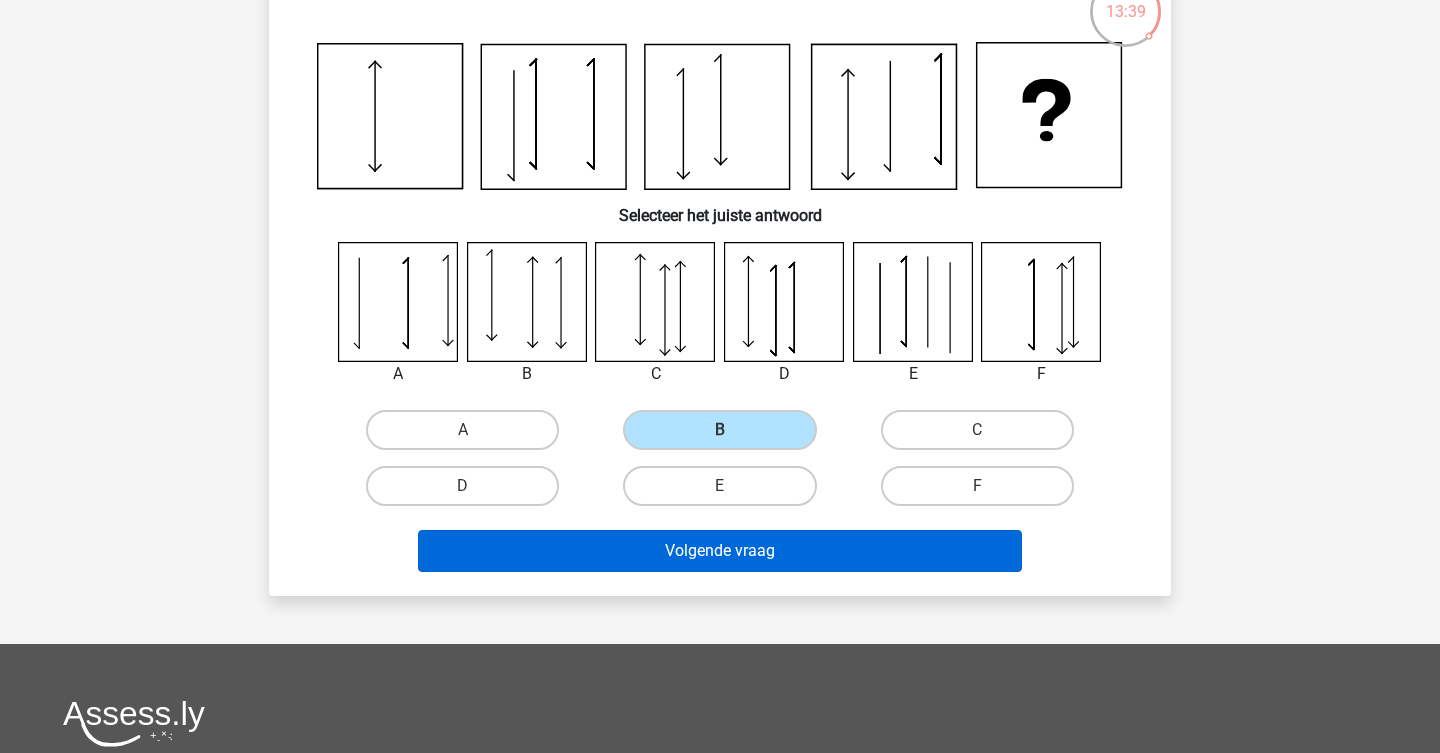 click on "Volgende vraag" at bounding box center (720, 551) 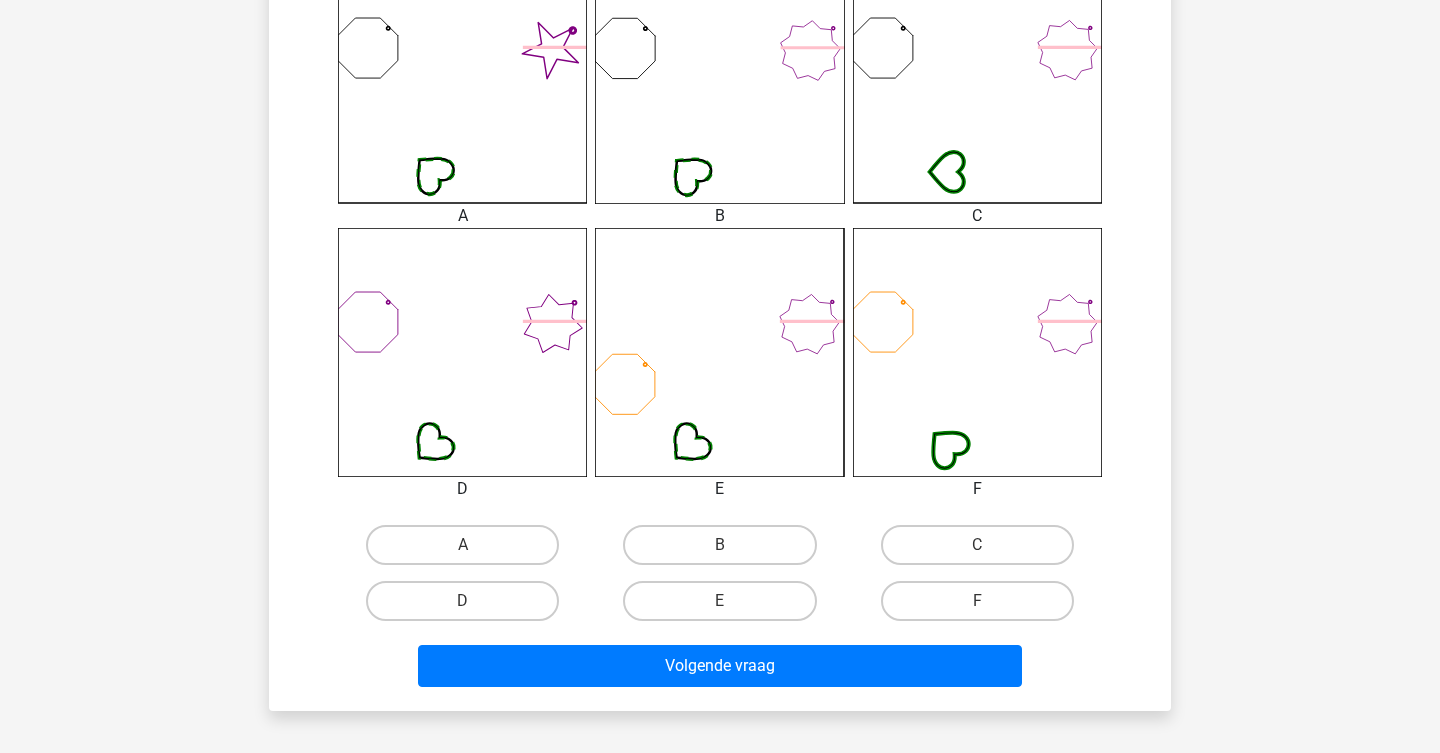 scroll, scrollTop: 621, scrollLeft: 0, axis: vertical 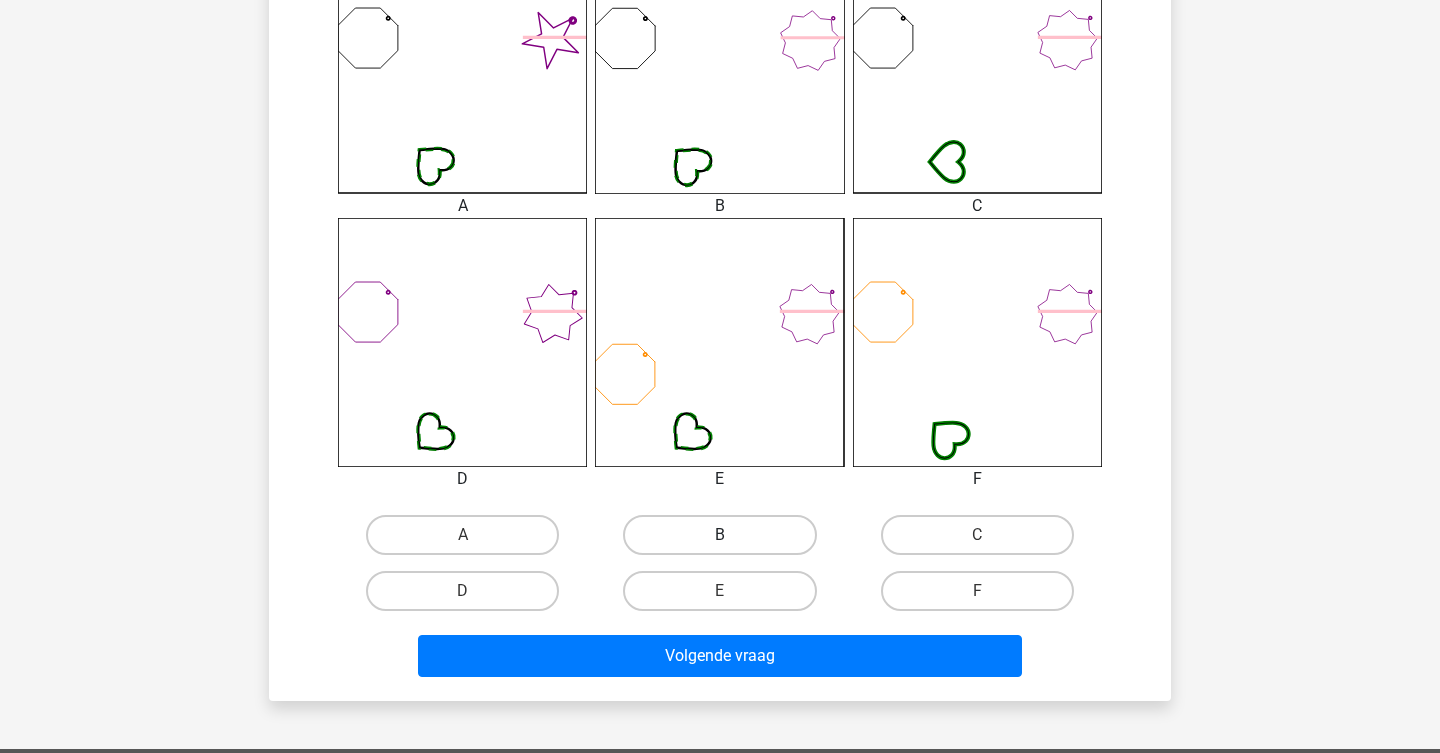 click on "B" at bounding box center [719, 535] 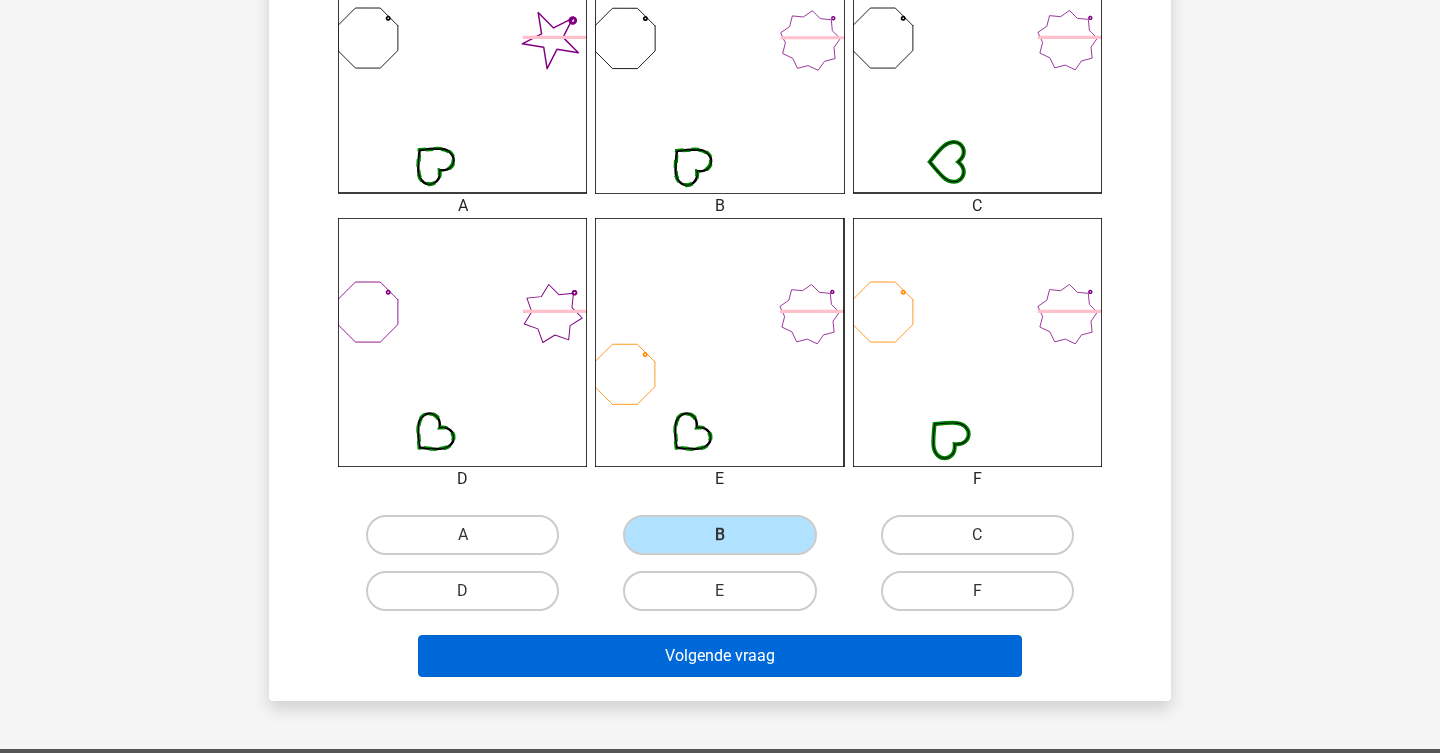 click on "Volgende vraag" at bounding box center [720, 656] 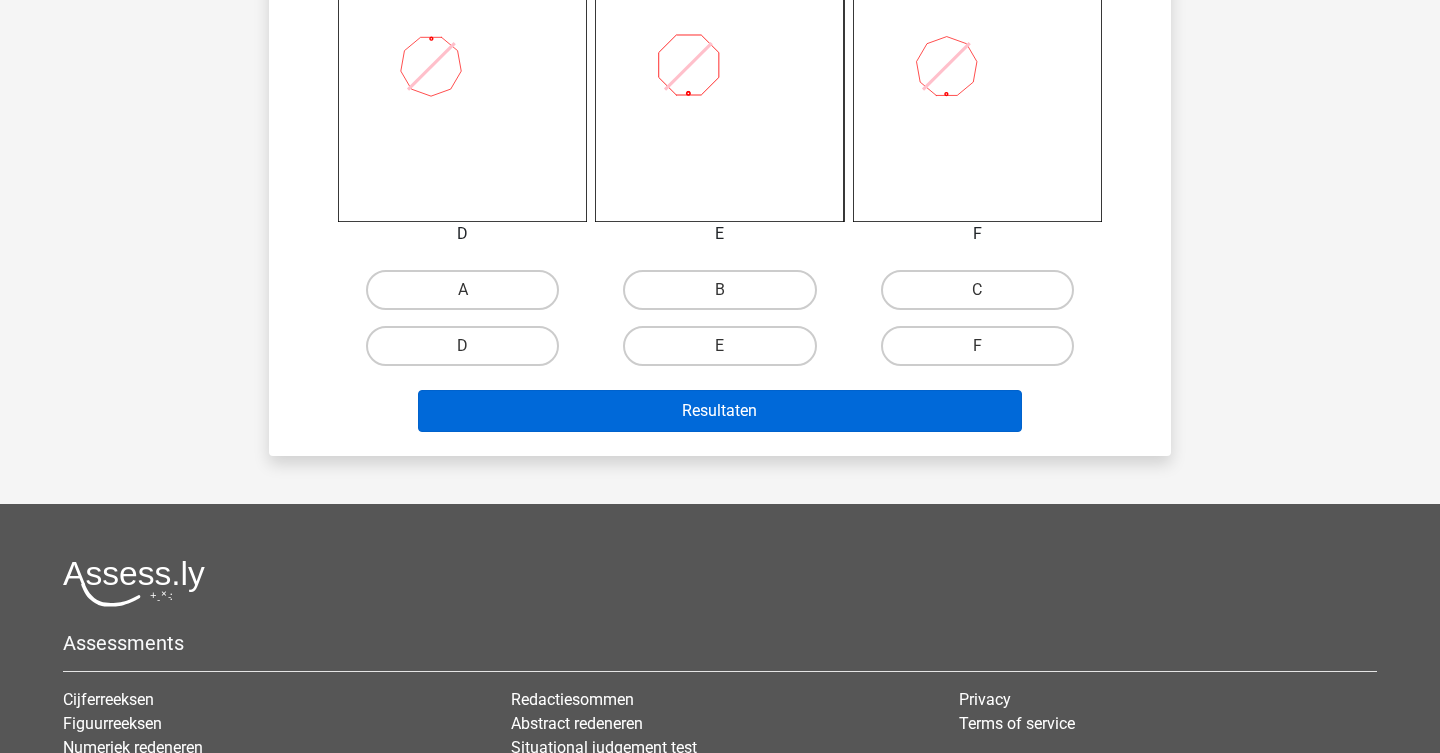 scroll, scrollTop: 819, scrollLeft: 0, axis: vertical 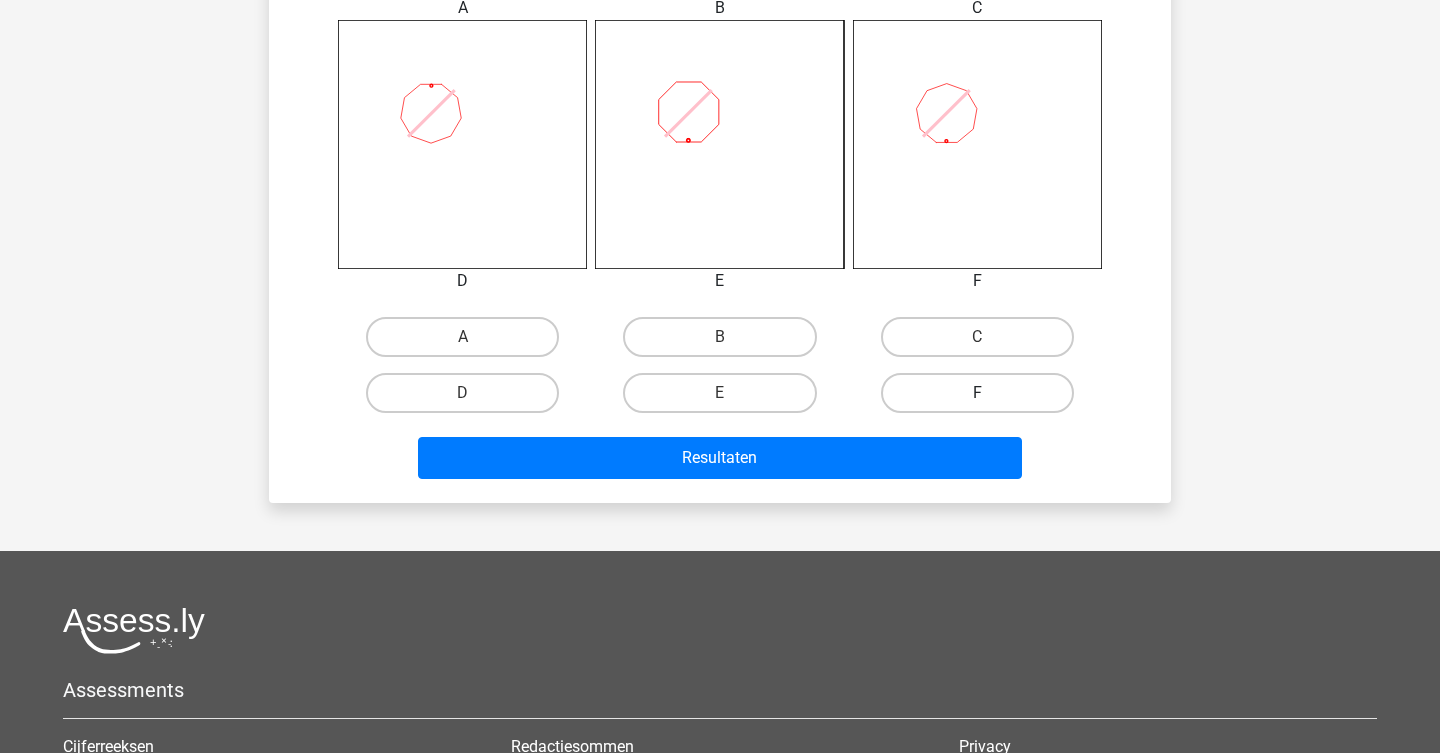 click on "F" at bounding box center (977, 393) 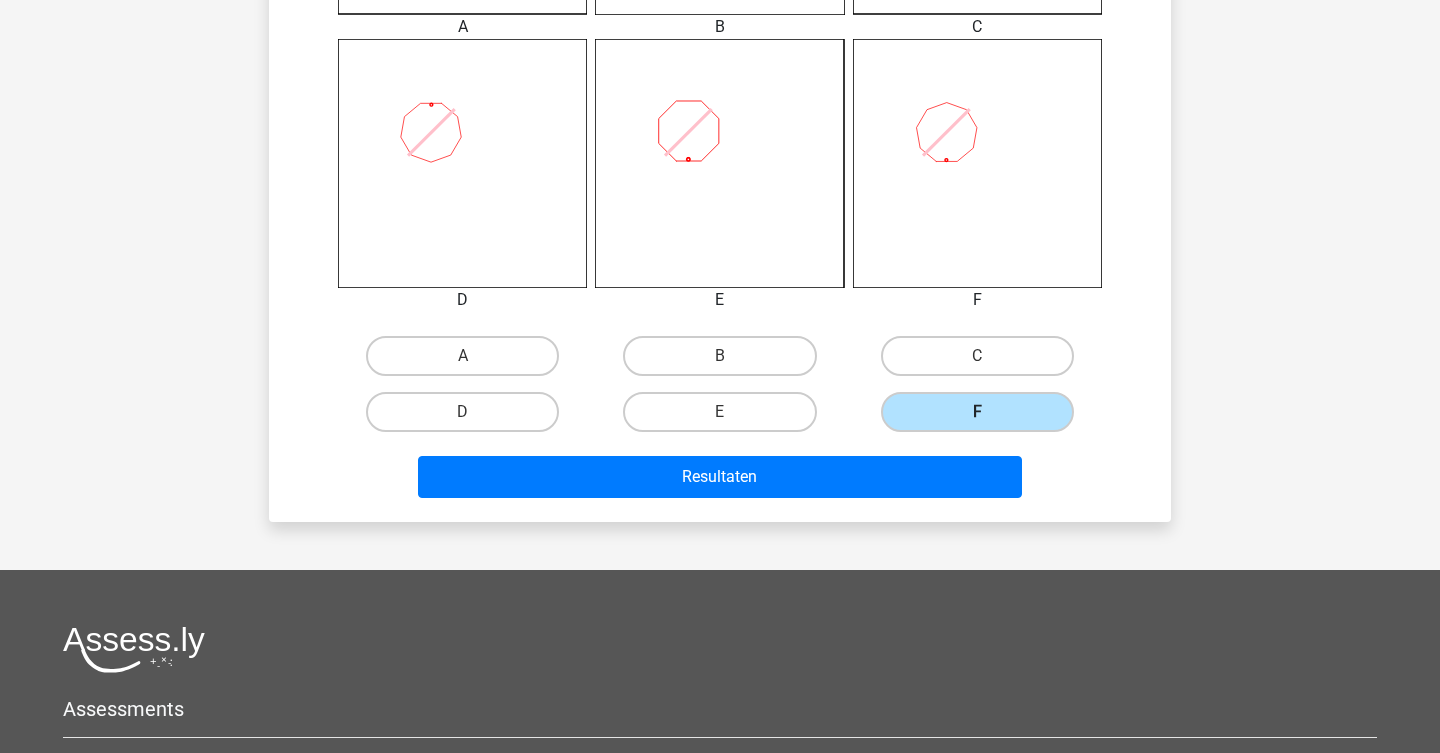 scroll, scrollTop: 796, scrollLeft: 0, axis: vertical 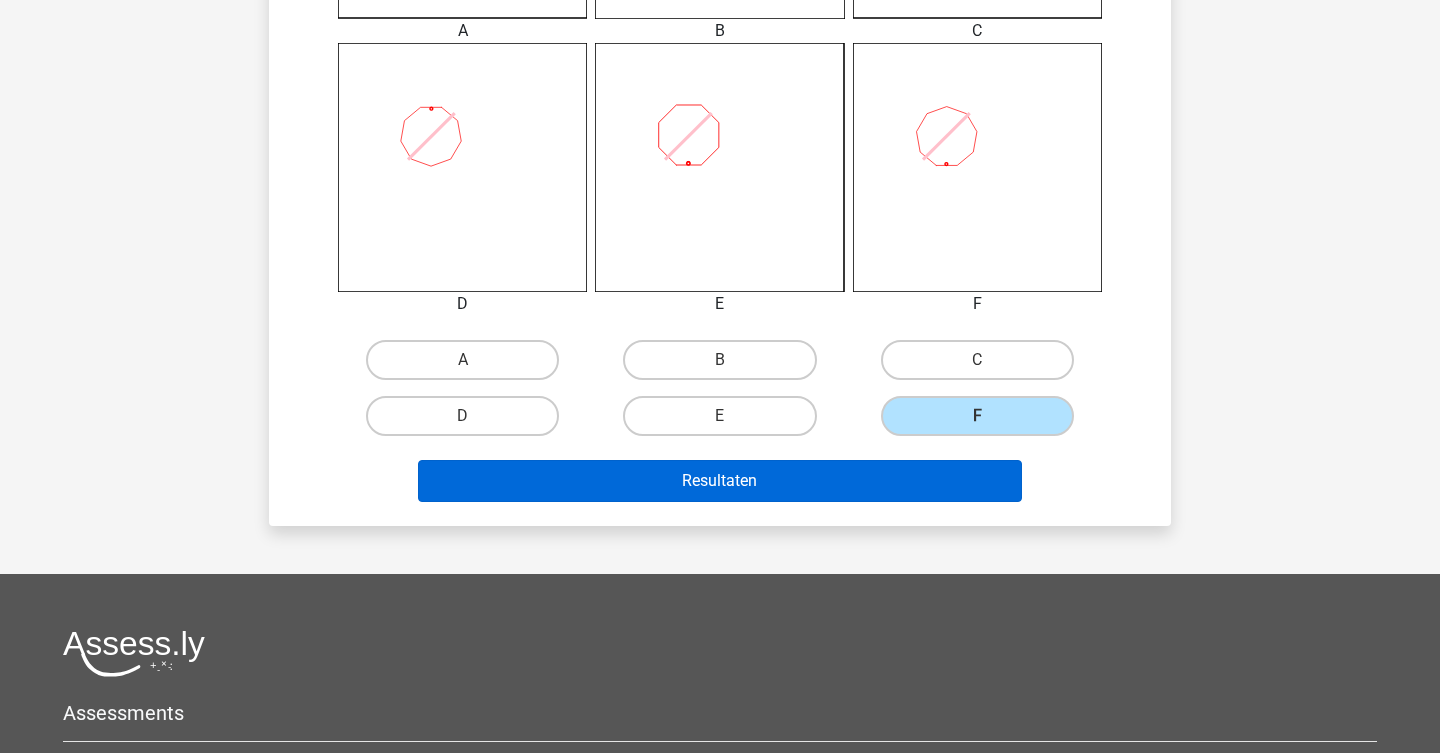 click on "Resultaten" at bounding box center (720, 481) 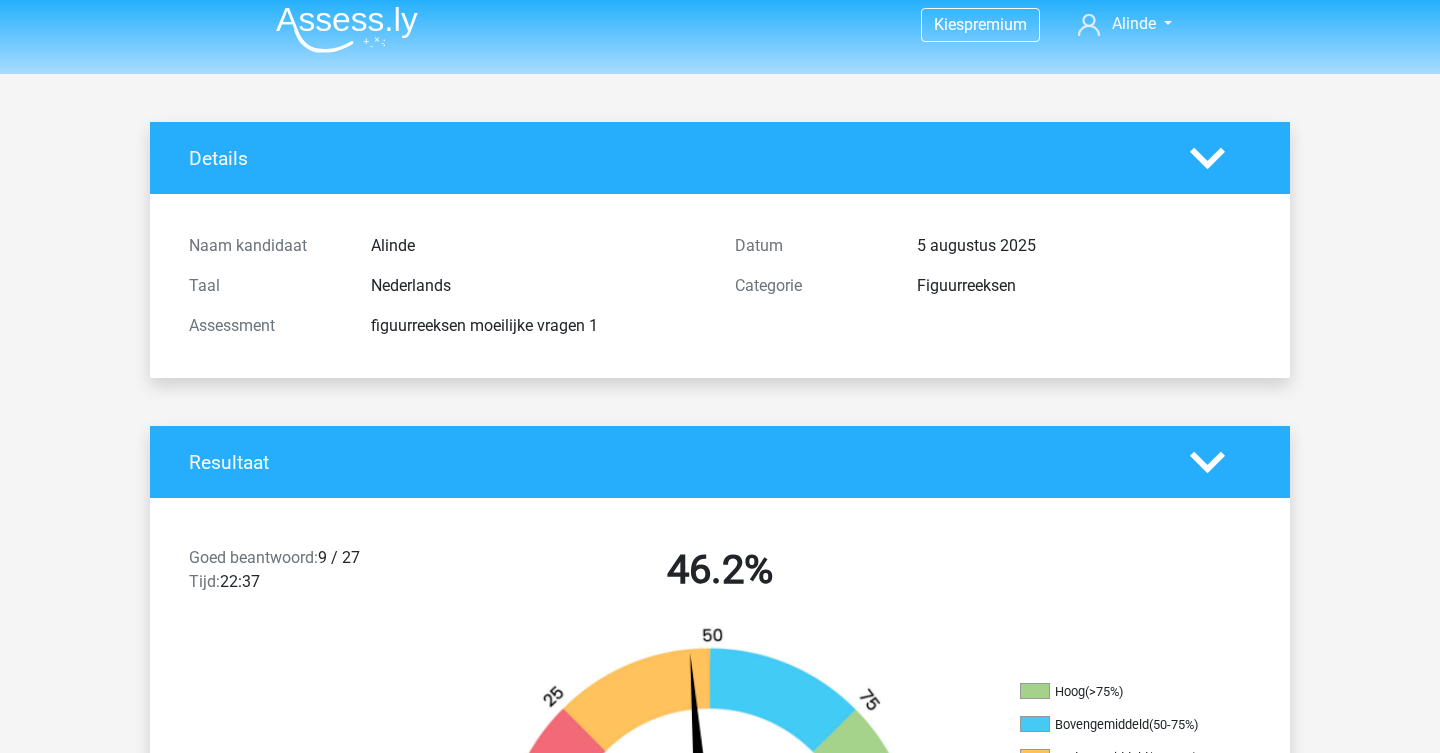 scroll, scrollTop: 10, scrollLeft: 0, axis: vertical 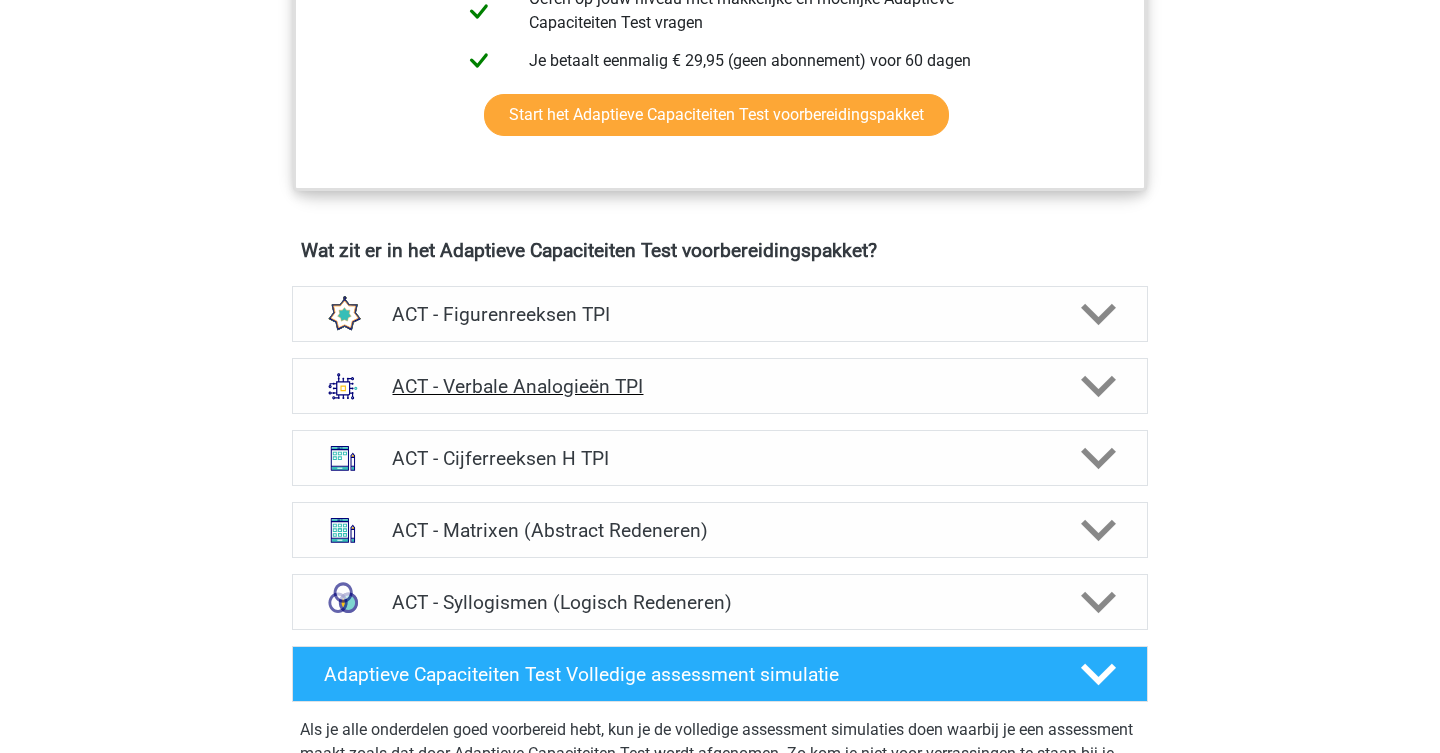 click on "ACT - Verbale Analogieën TPI" at bounding box center (719, 386) 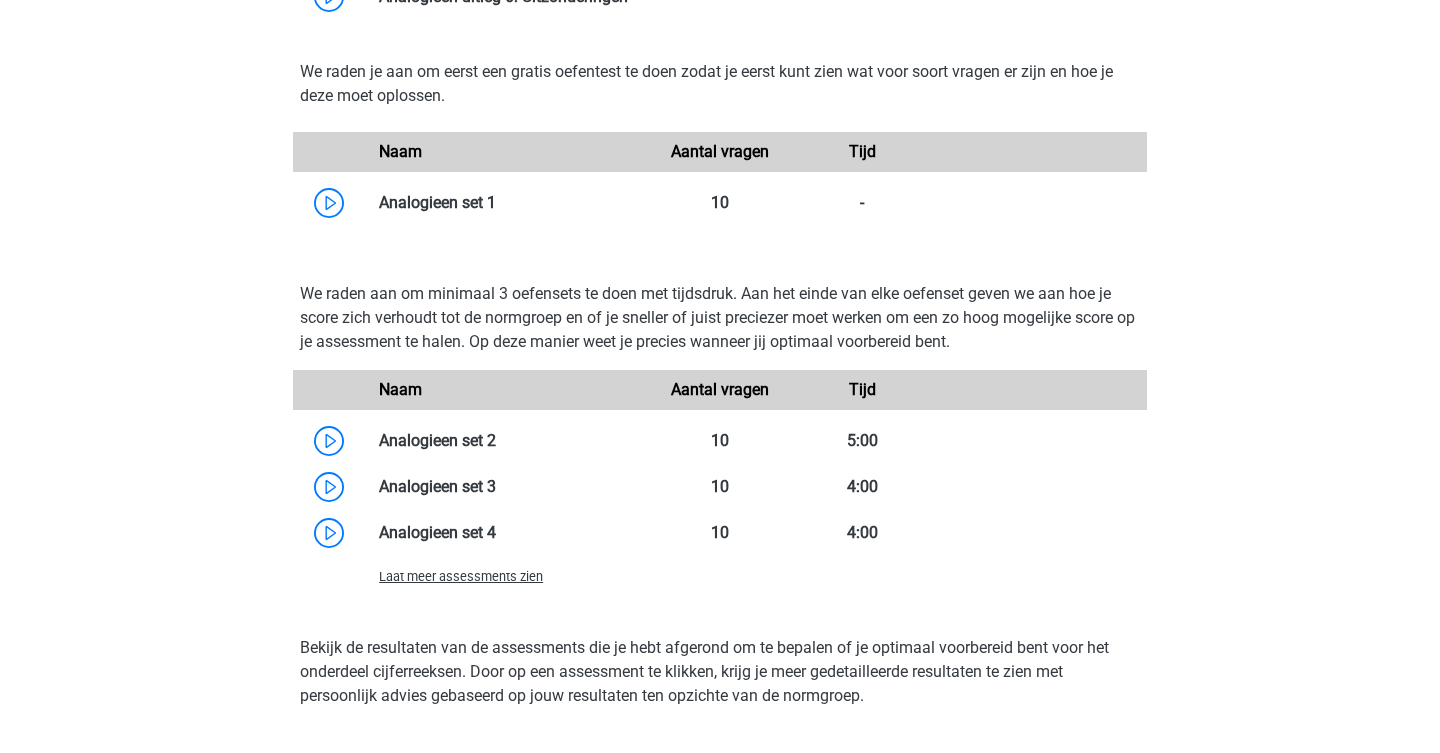 scroll, scrollTop: 2063, scrollLeft: 0, axis: vertical 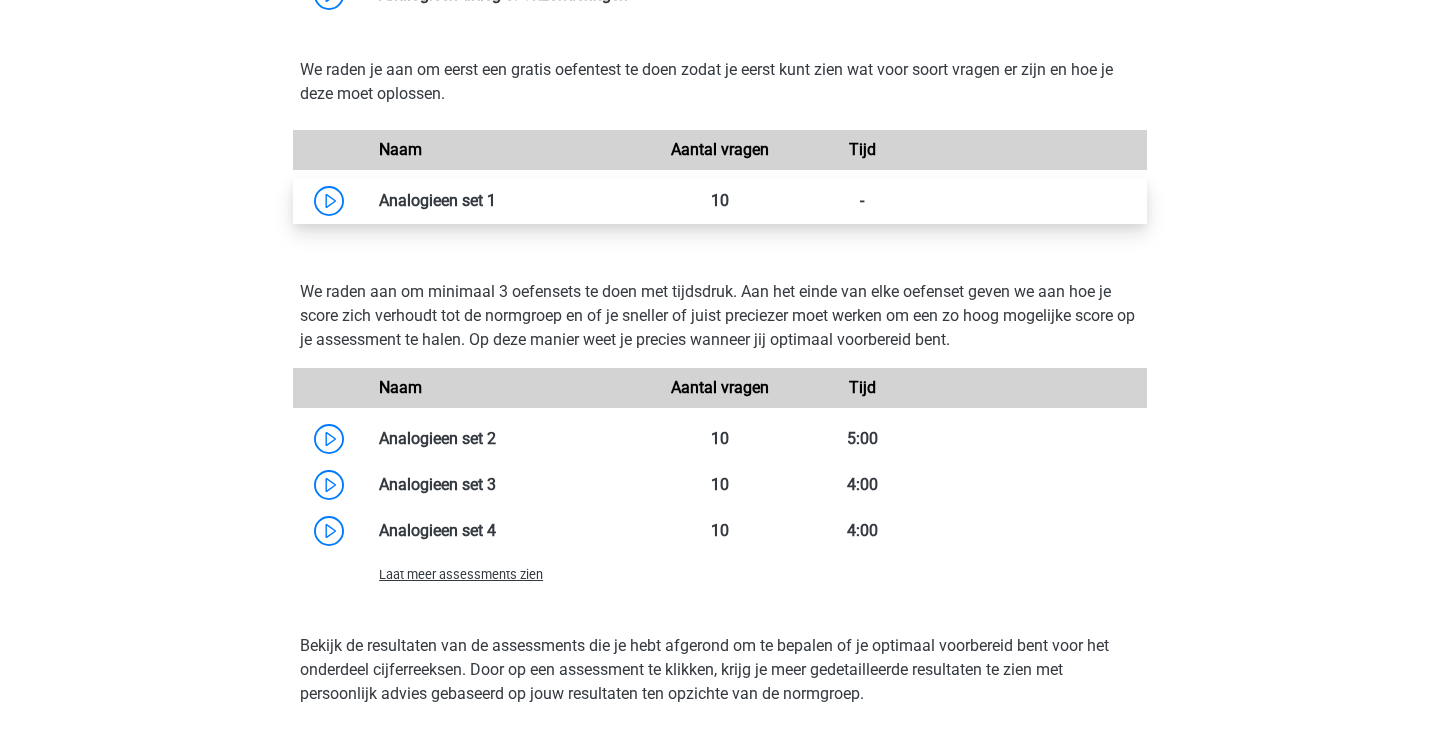 click at bounding box center [496, 200] 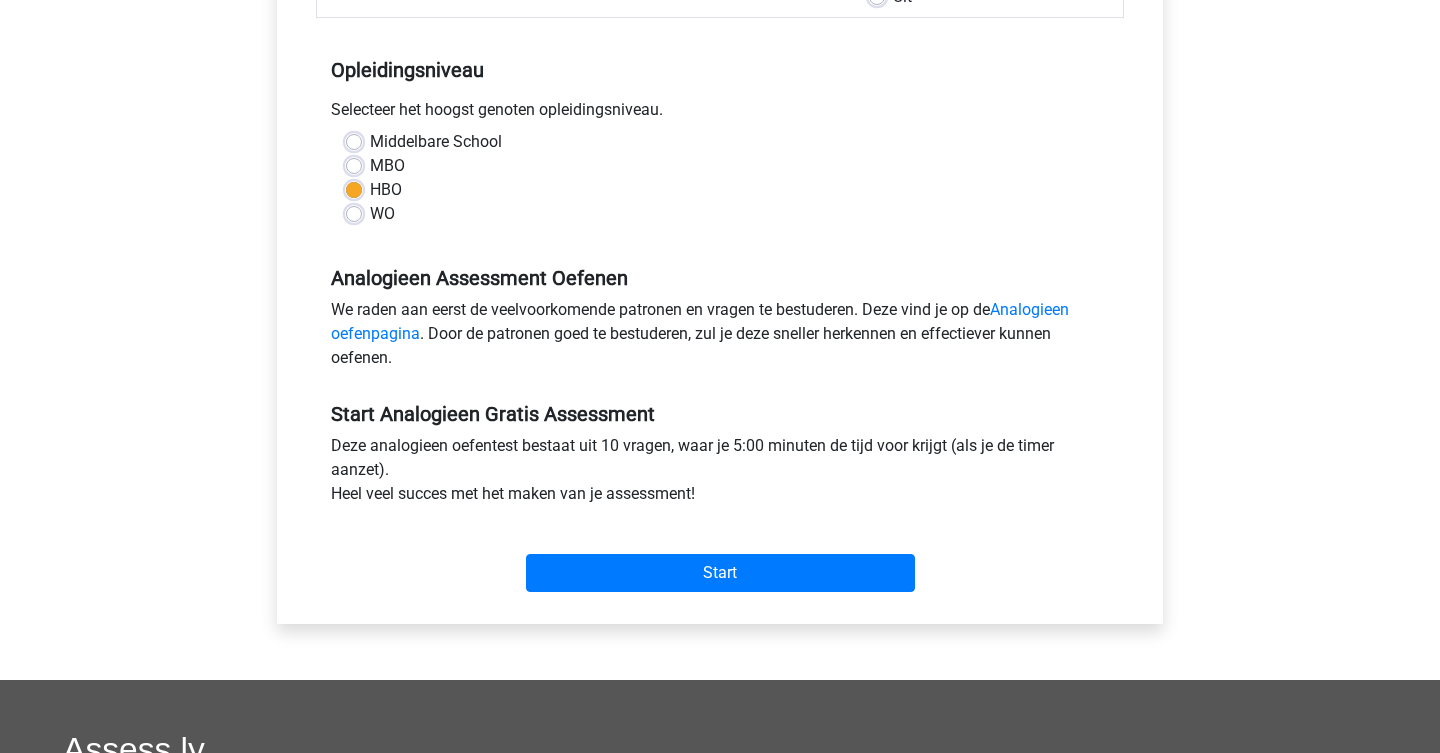 scroll, scrollTop: 374, scrollLeft: 0, axis: vertical 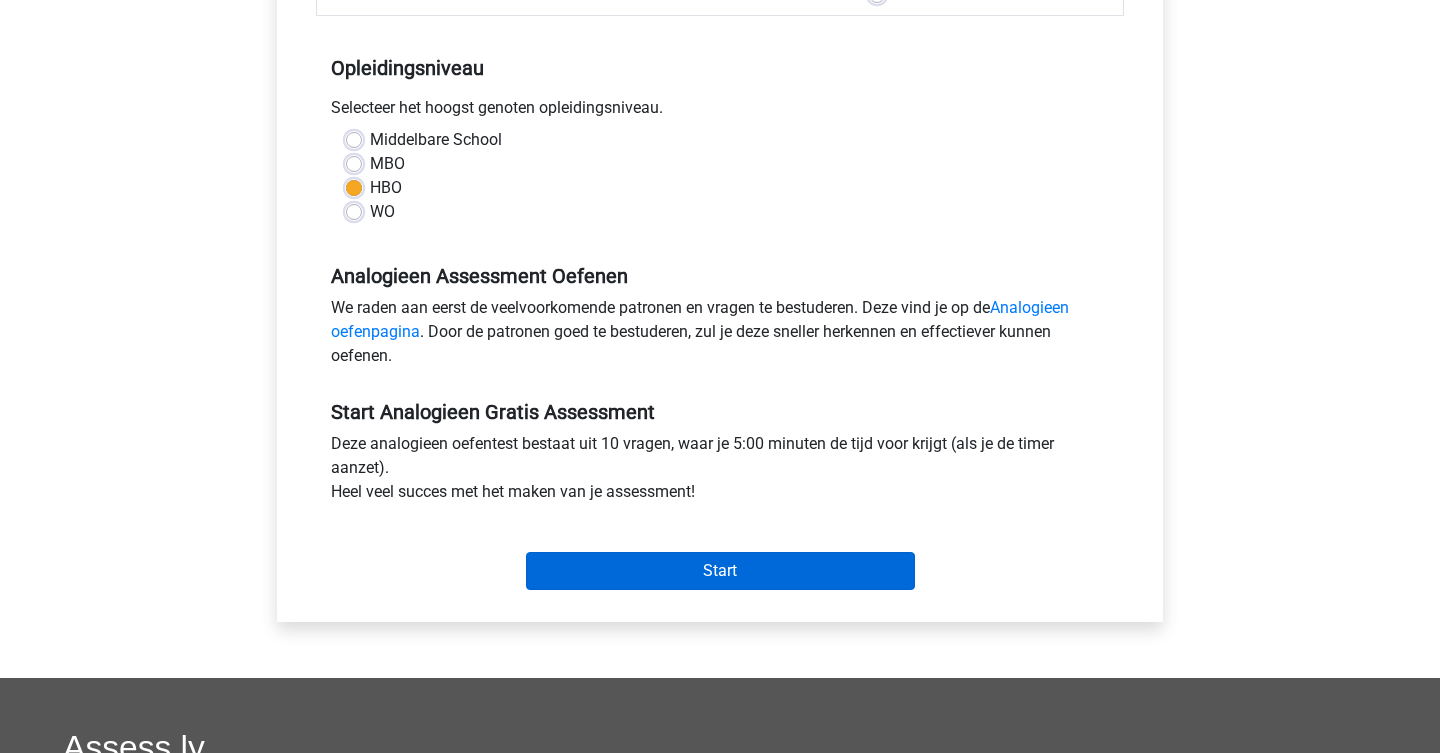 click on "Start" at bounding box center [720, 571] 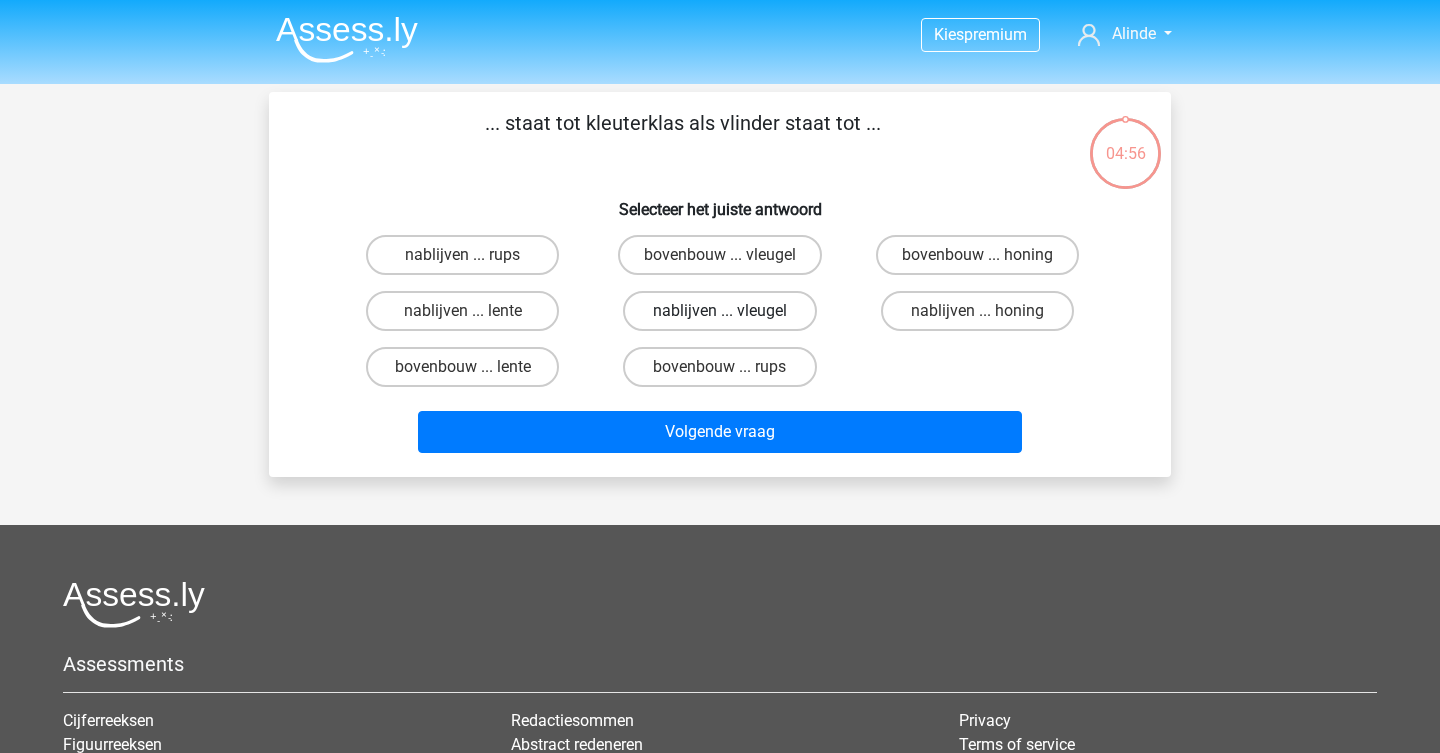 scroll, scrollTop: 0, scrollLeft: 0, axis: both 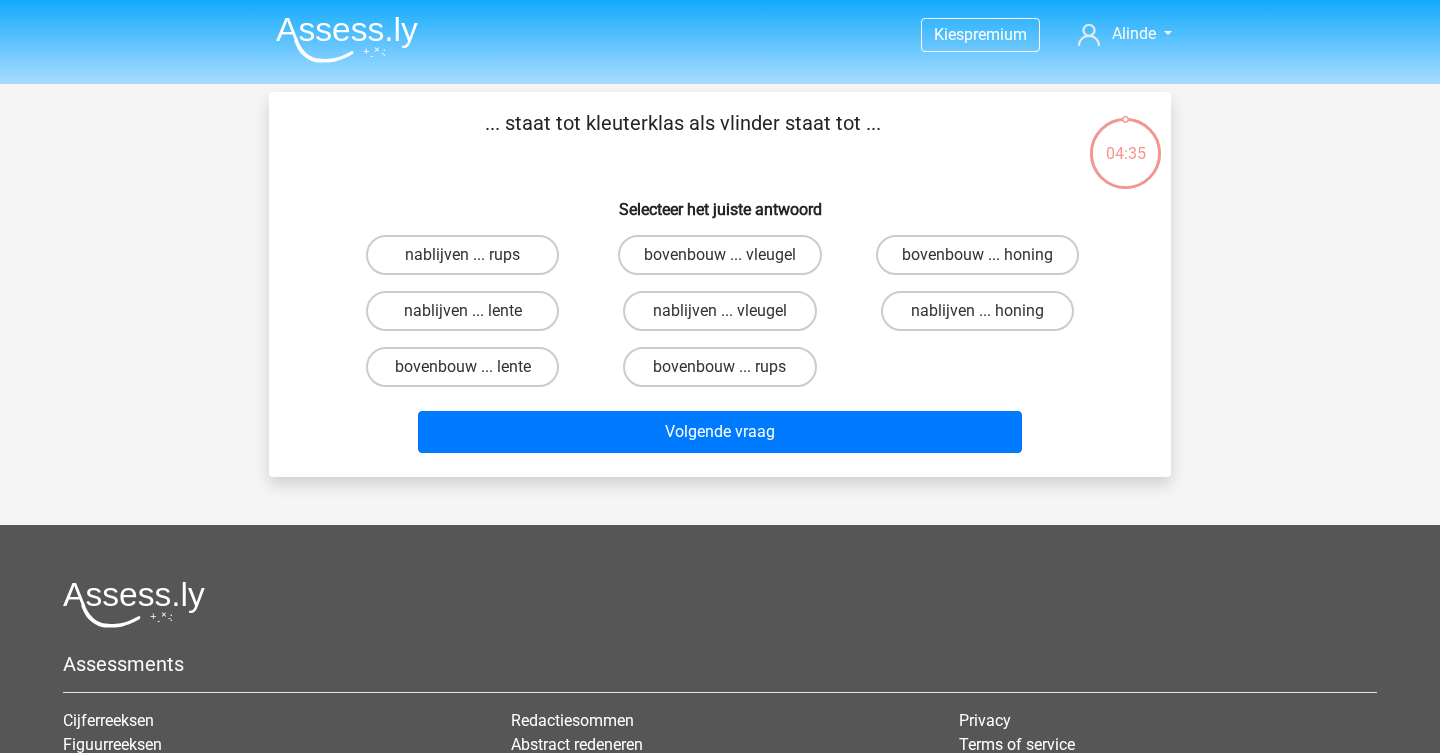 click on "bovenbouw ... rups" at bounding box center (726, 373) 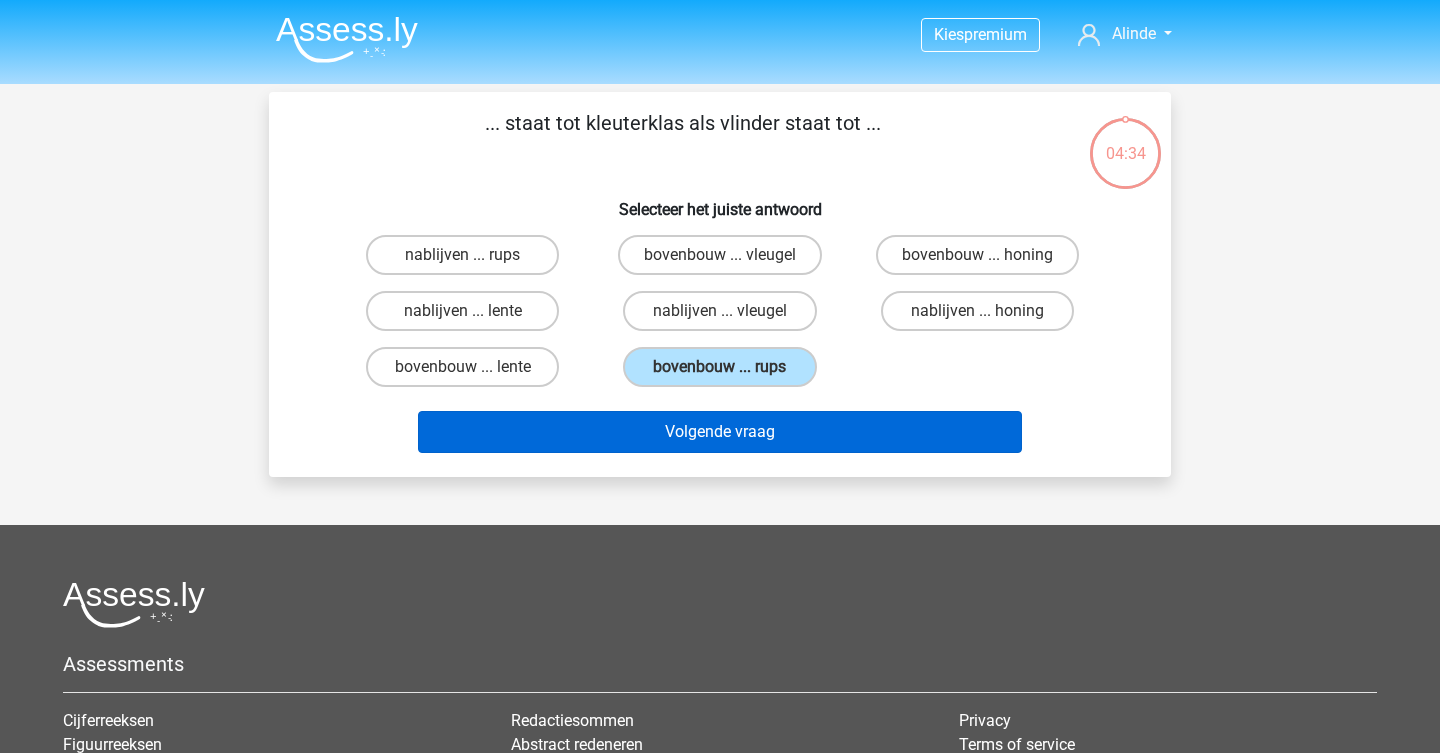 click on "Volgende vraag" at bounding box center (720, 432) 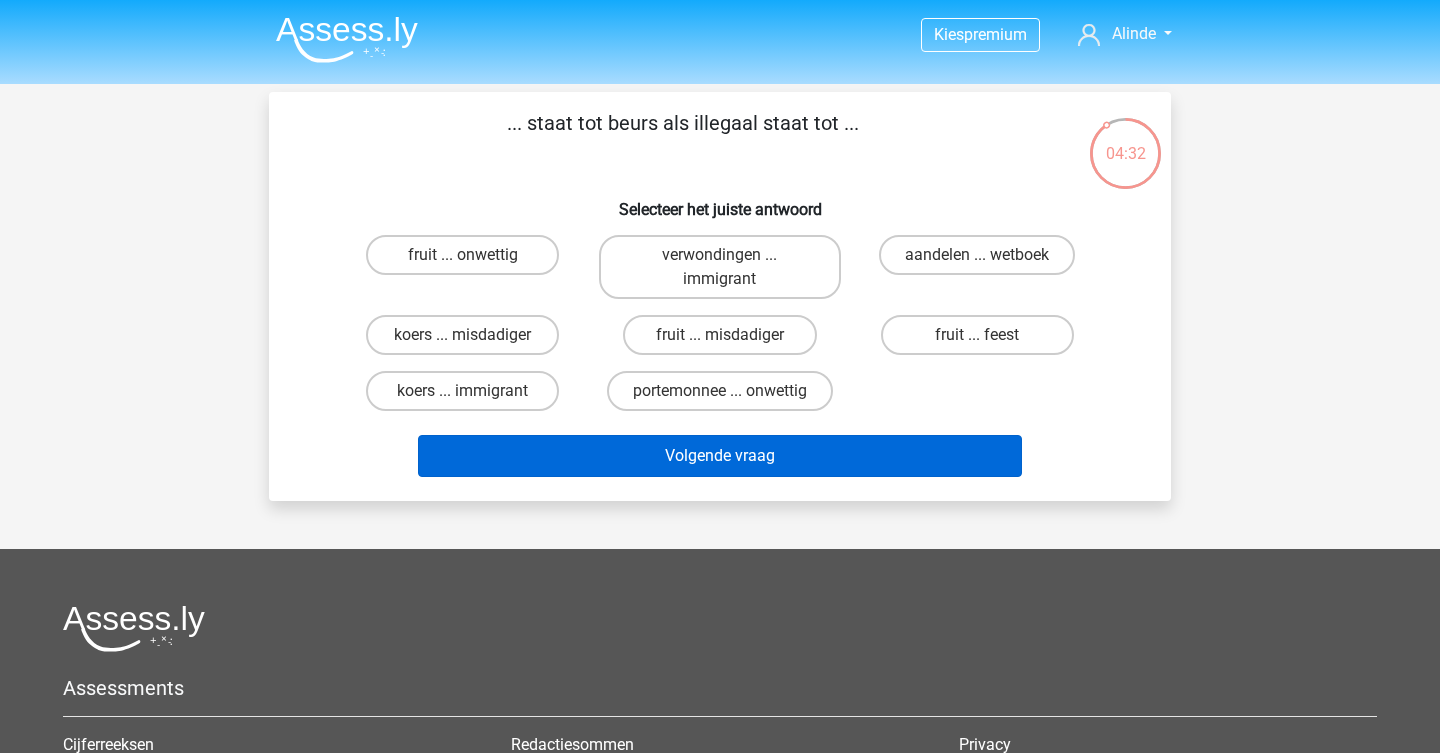 scroll, scrollTop: 0, scrollLeft: 0, axis: both 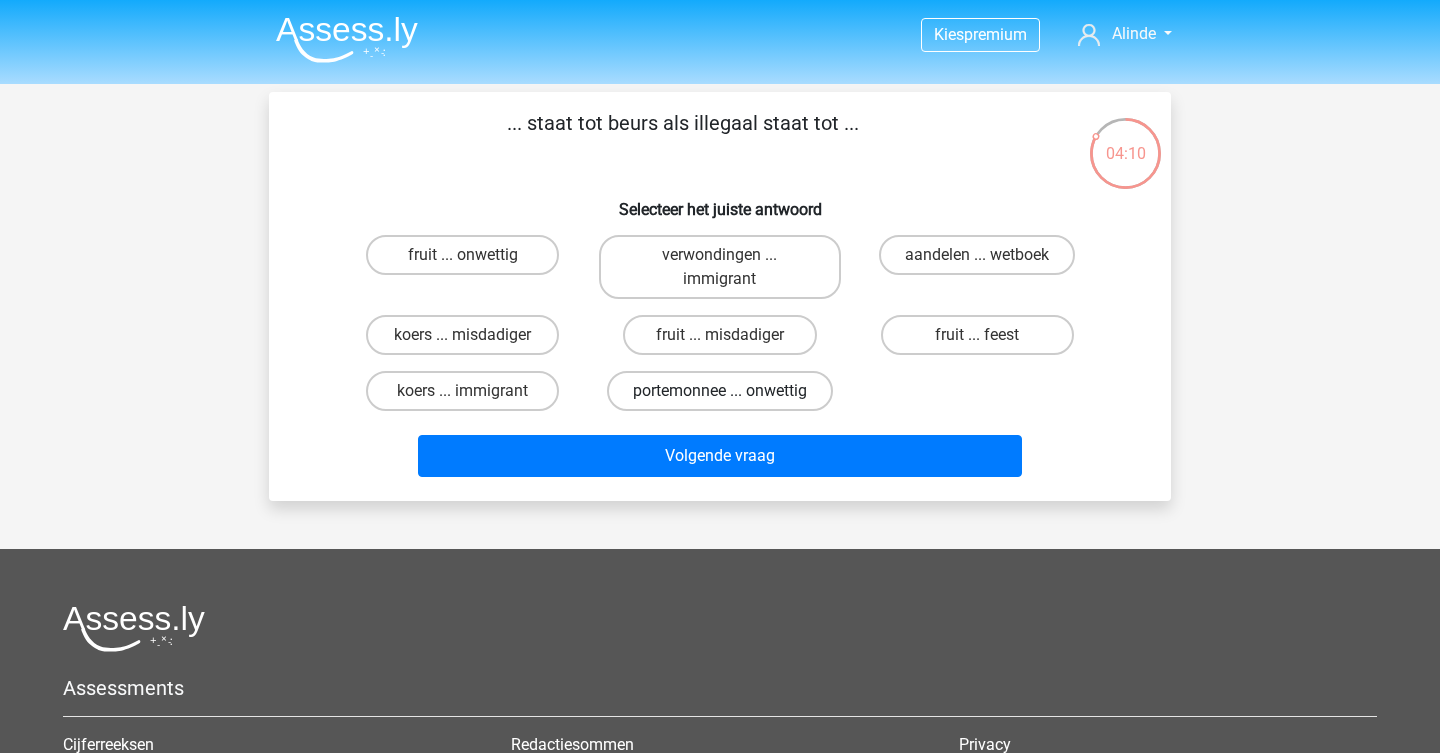 click on "portemonnee ... onwettig" at bounding box center [720, 391] 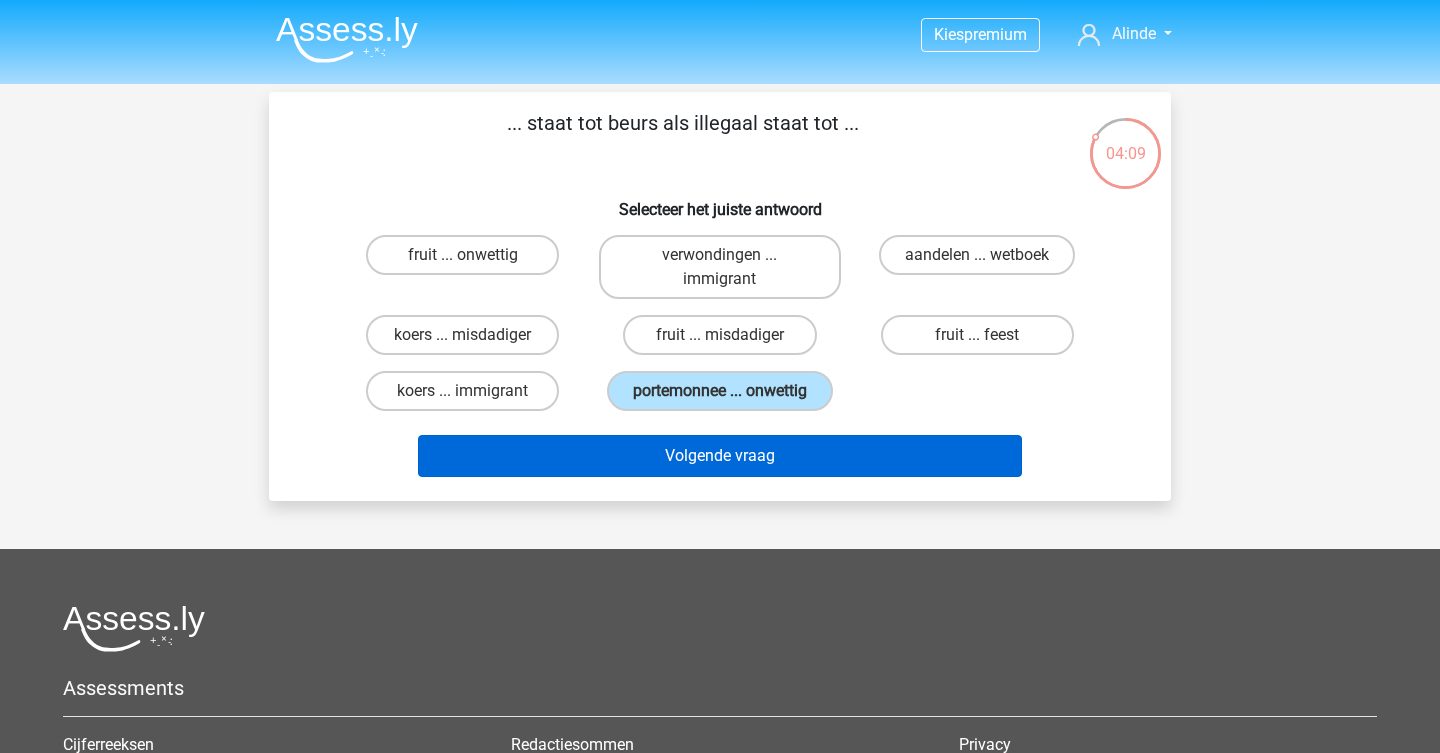 click on "Volgende vraag" at bounding box center [720, 456] 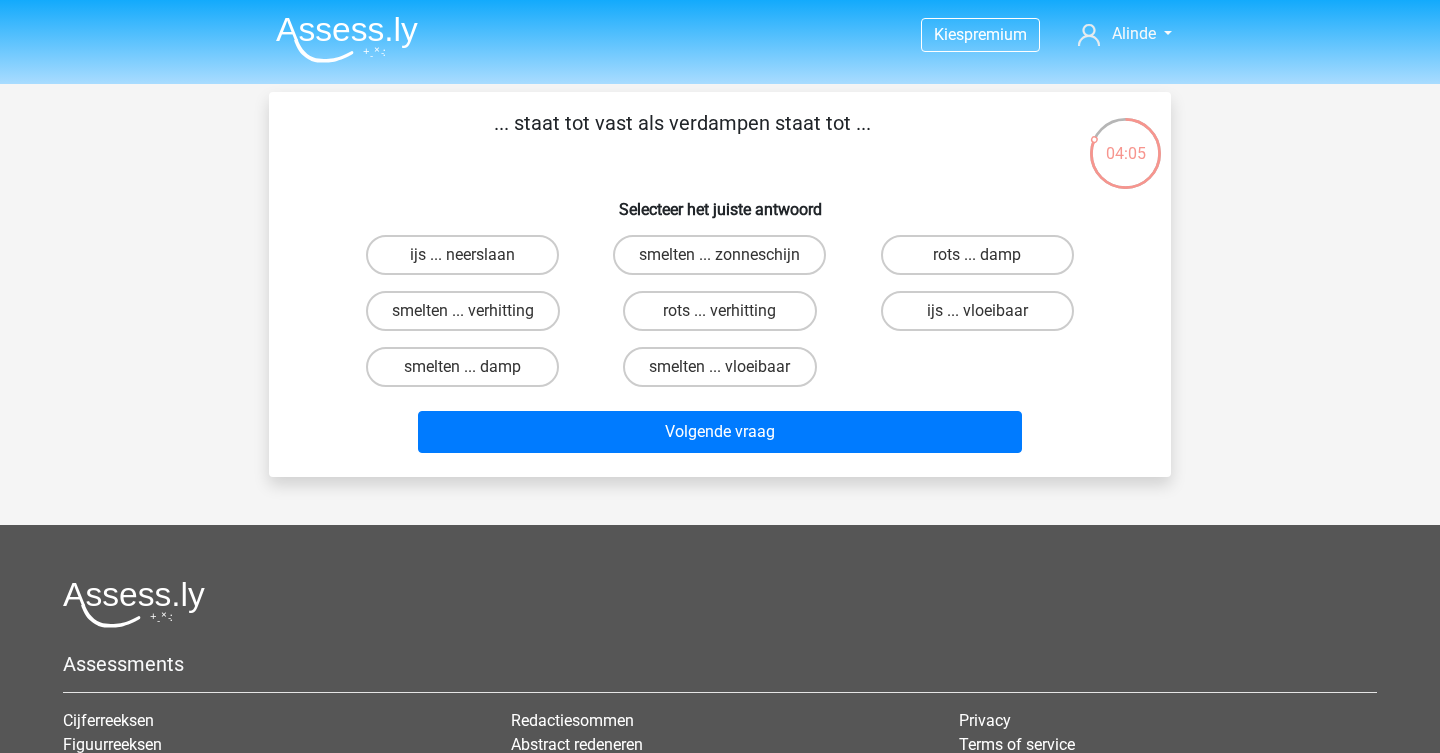 scroll, scrollTop: 0, scrollLeft: 0, axis: both 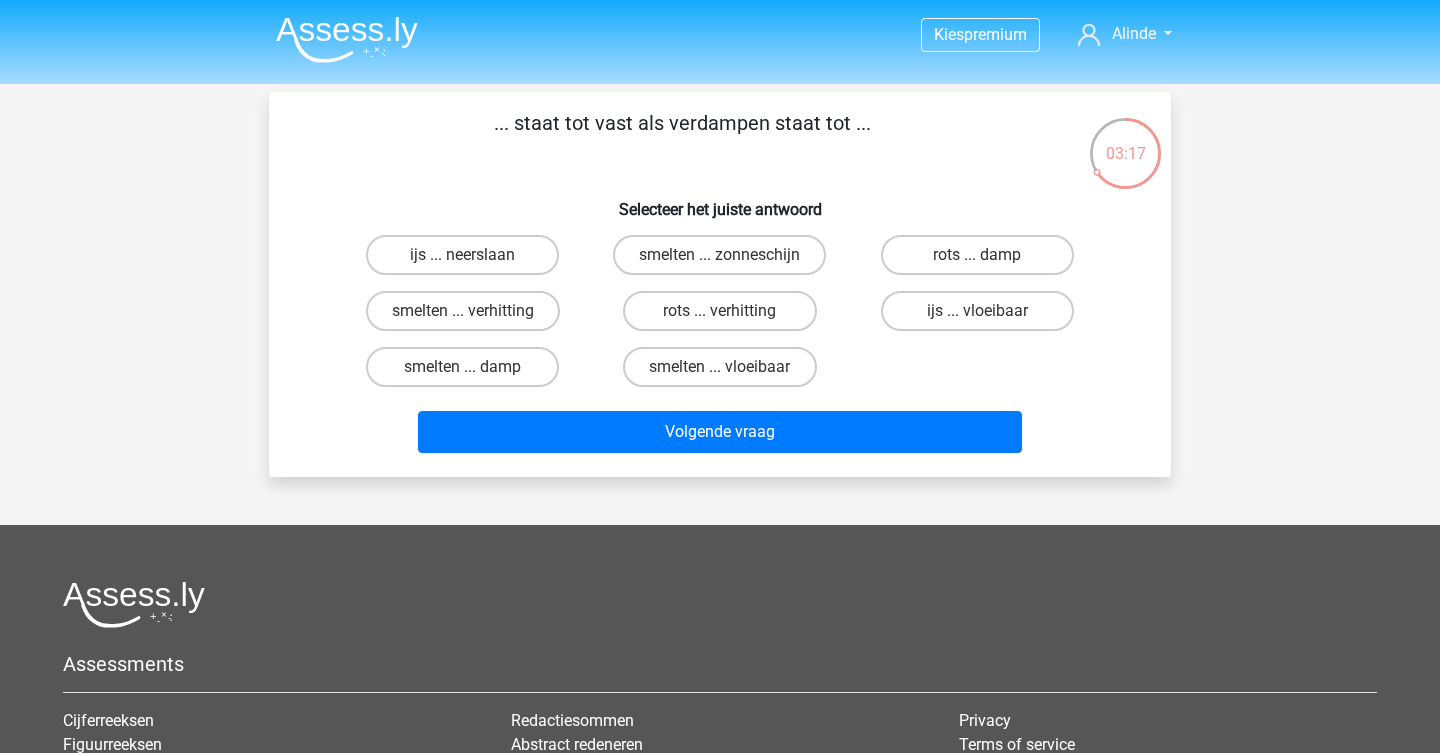 click on "smelten ... verhitting" at bounding box center (469, 317) 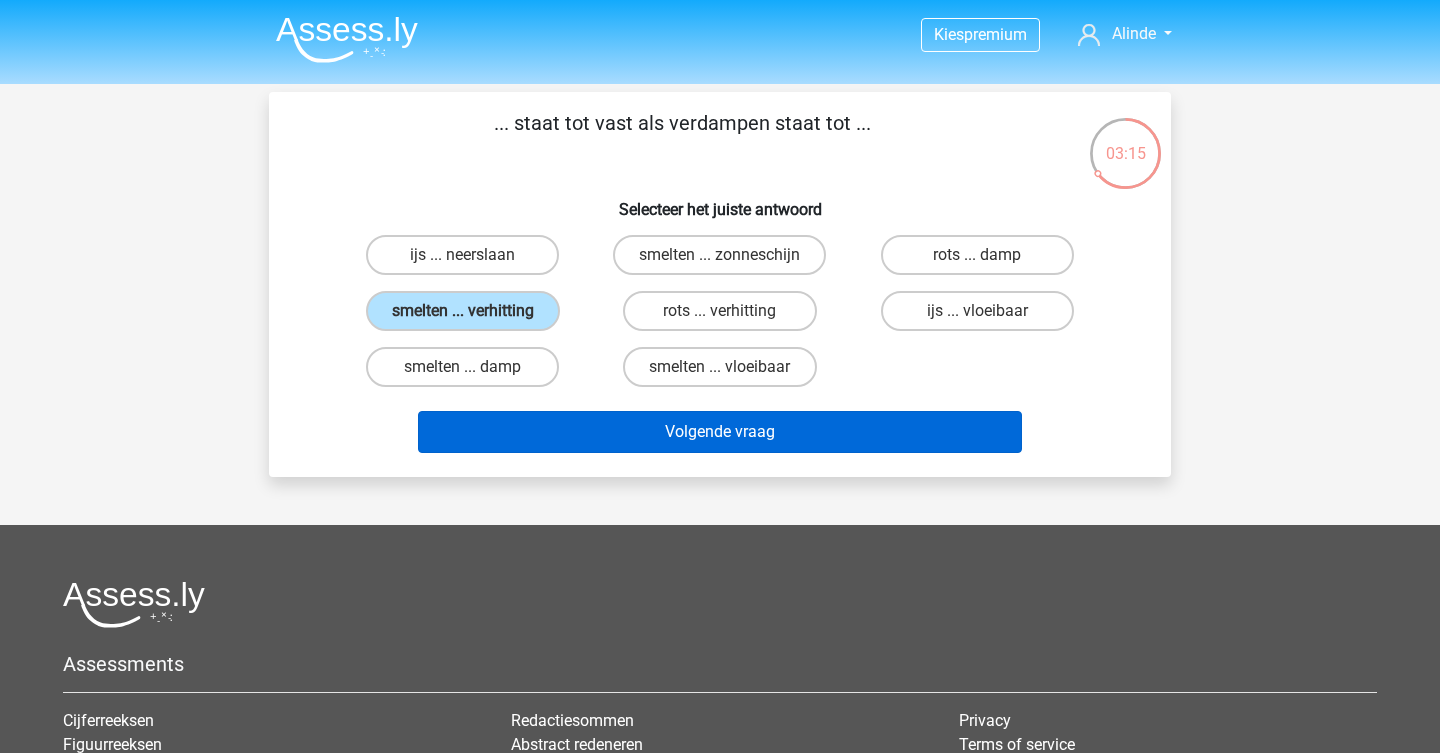 click on "Volgende vraag" at bounding box center (720, 432) 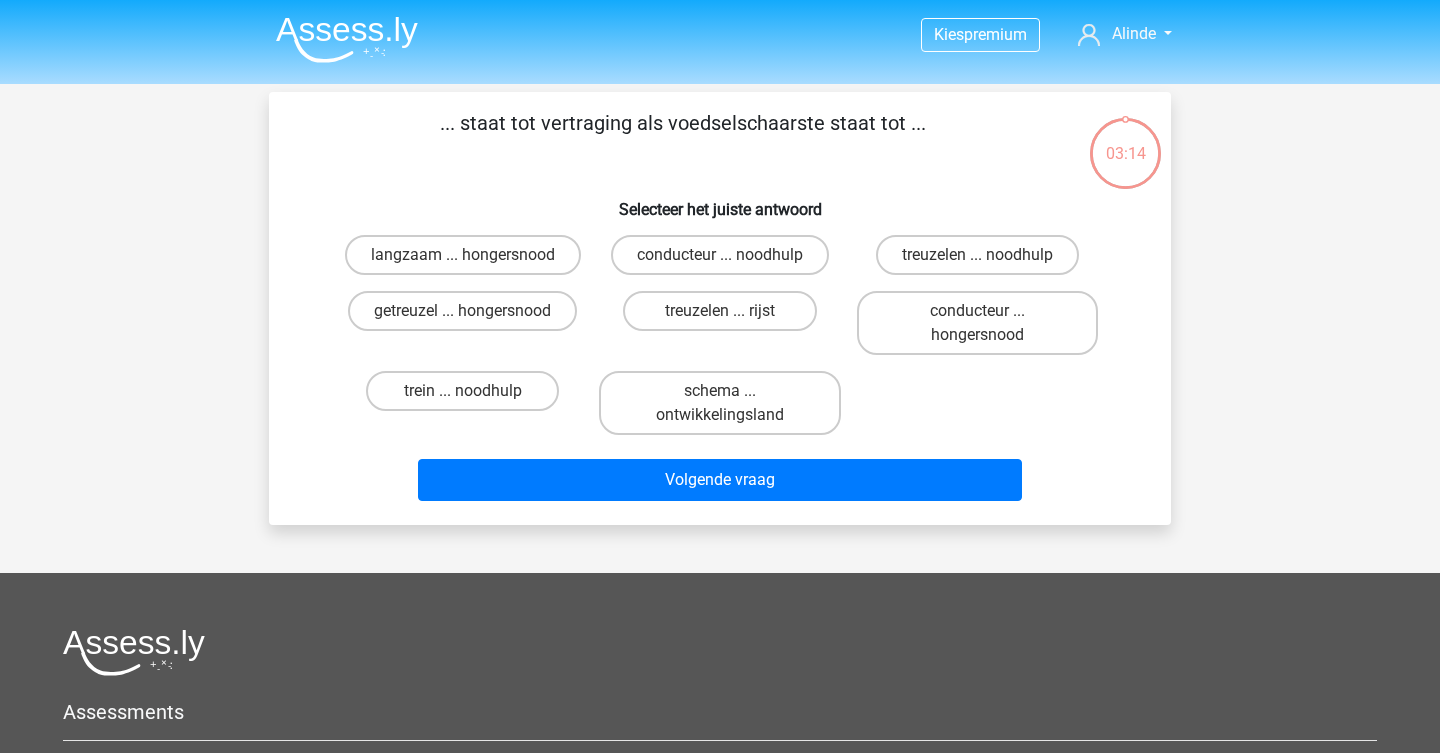 scroll, scrollTop: 92, scrollLeft: 0, axis: vertical 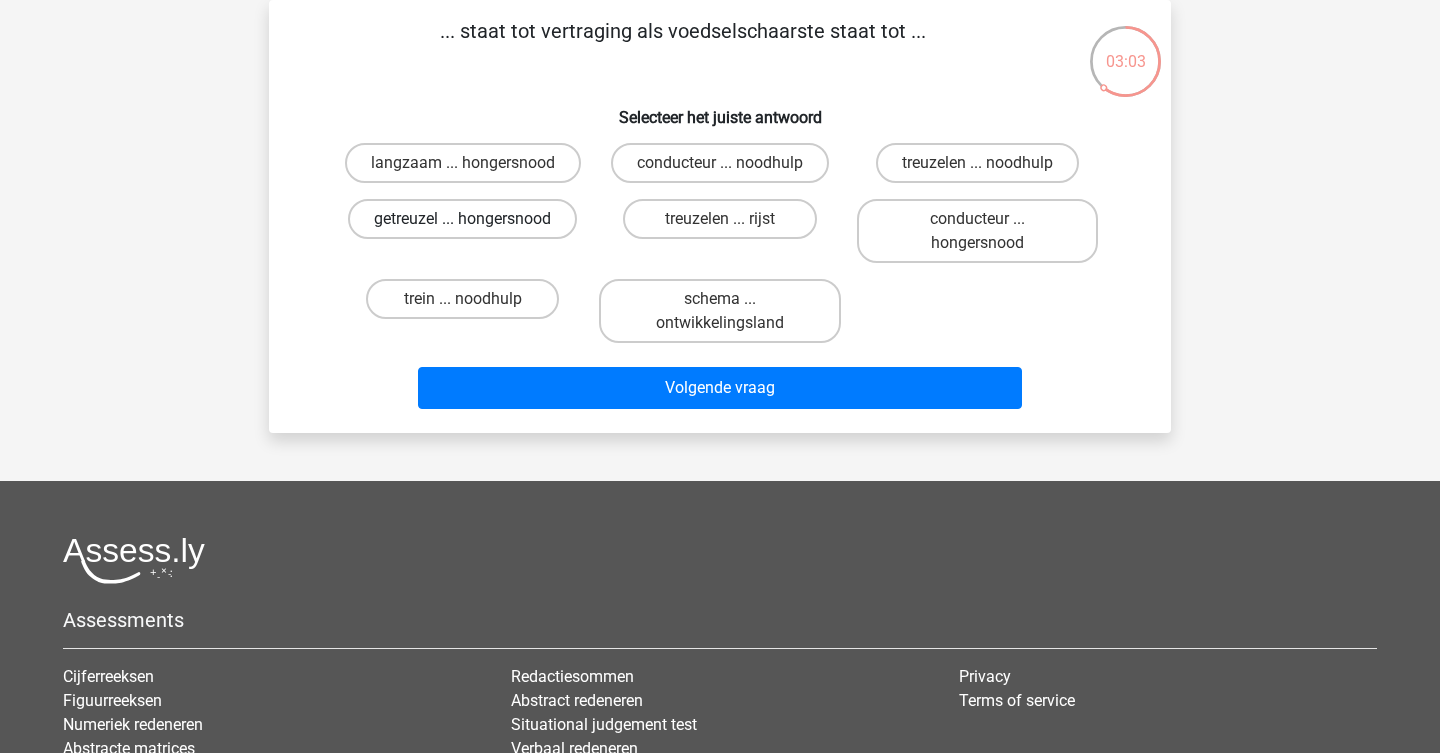 click on "getreuzel ... hongersnood" at bounding box center (462, 219) 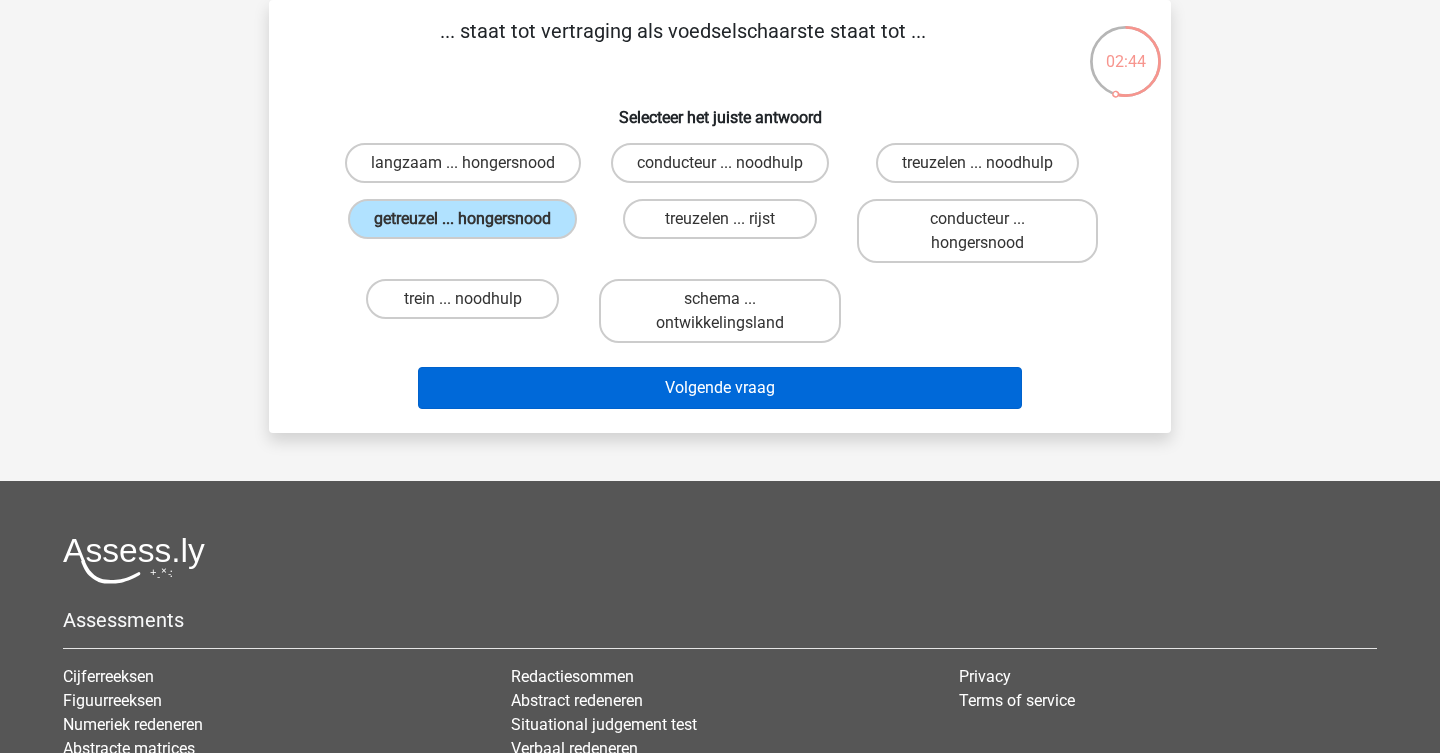click on "Volgende vraag" at bounding box center (720, 388) 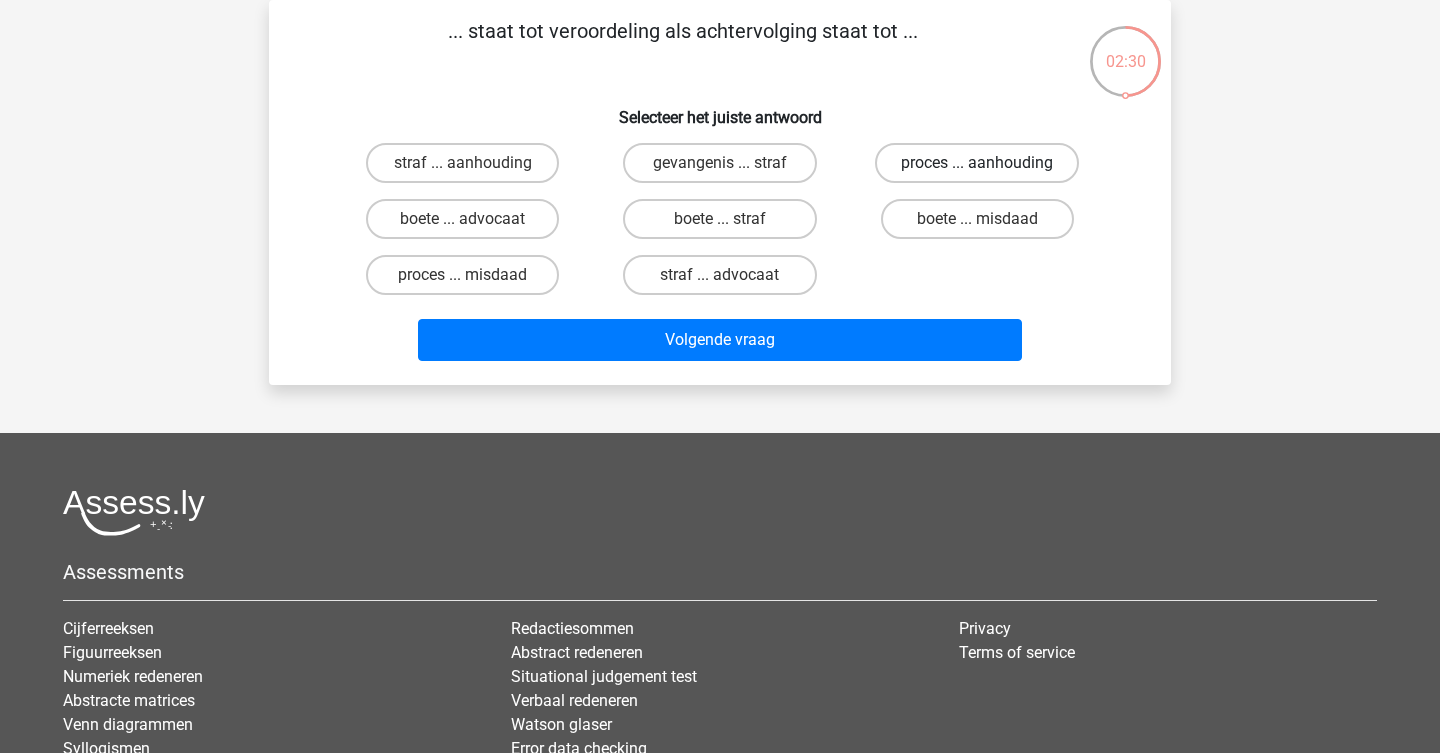 click on "proces ... aanhouding" at bounding box center (977, 163) 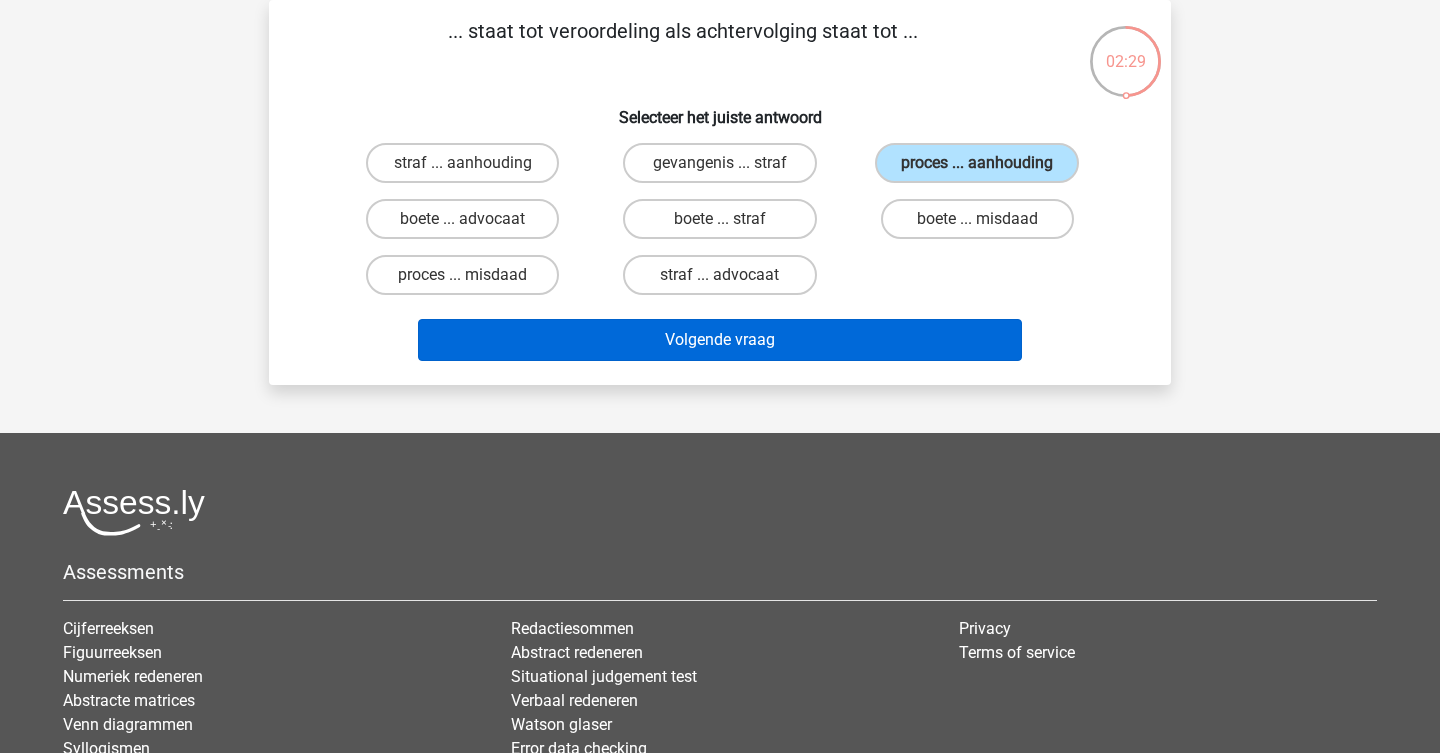 click on "Volgende vraag" at bounding box center (720, 340) 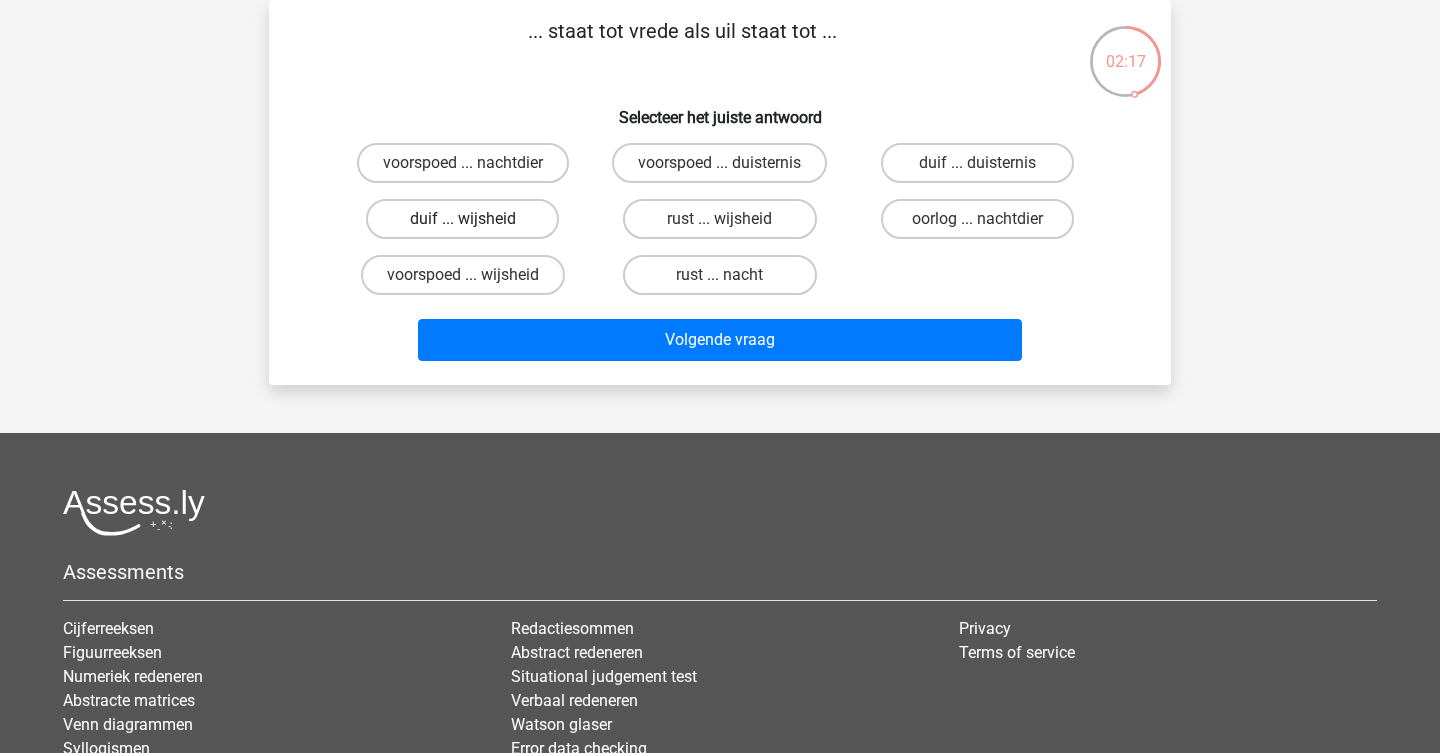 click on "duif ... wijsheid" at bounding box center [462, 219] 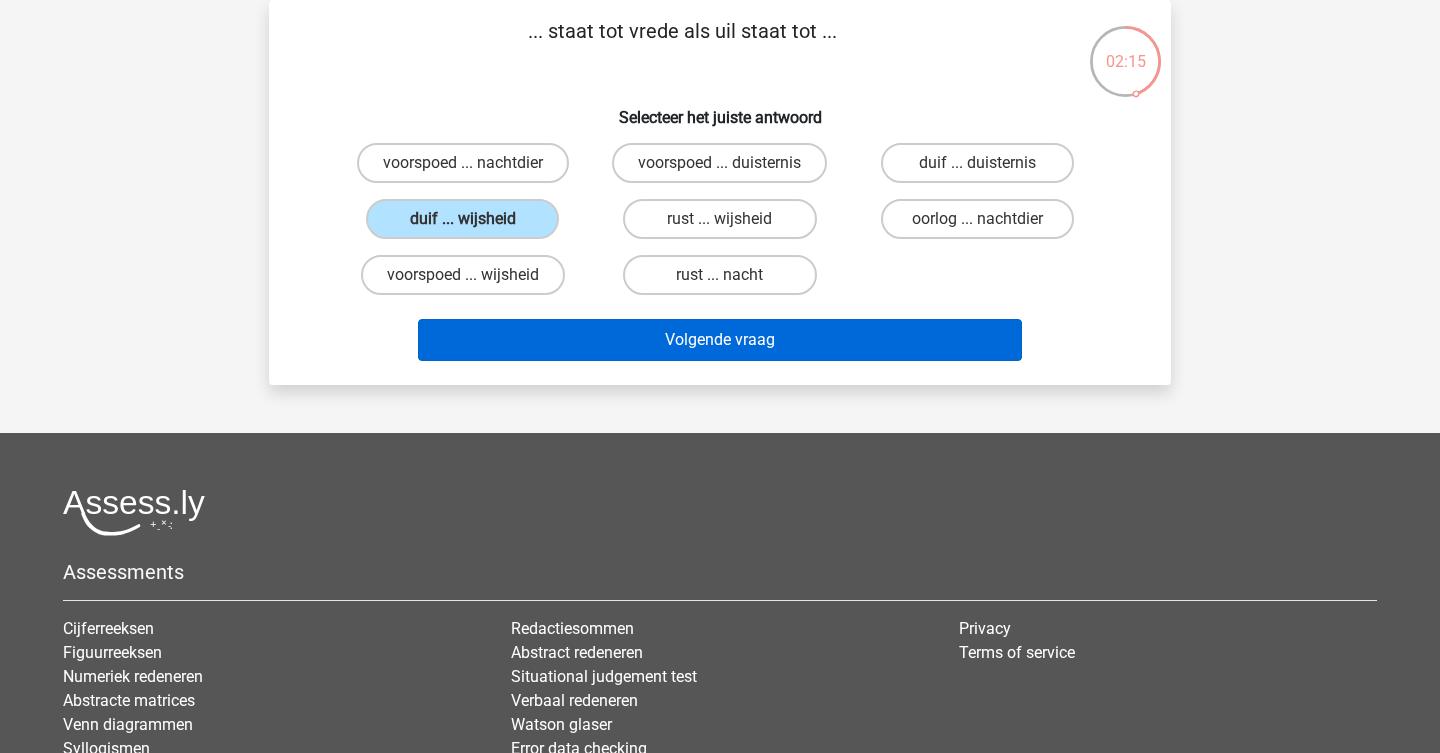 click on "Volgende vraag" at bounding box center [720, 340] 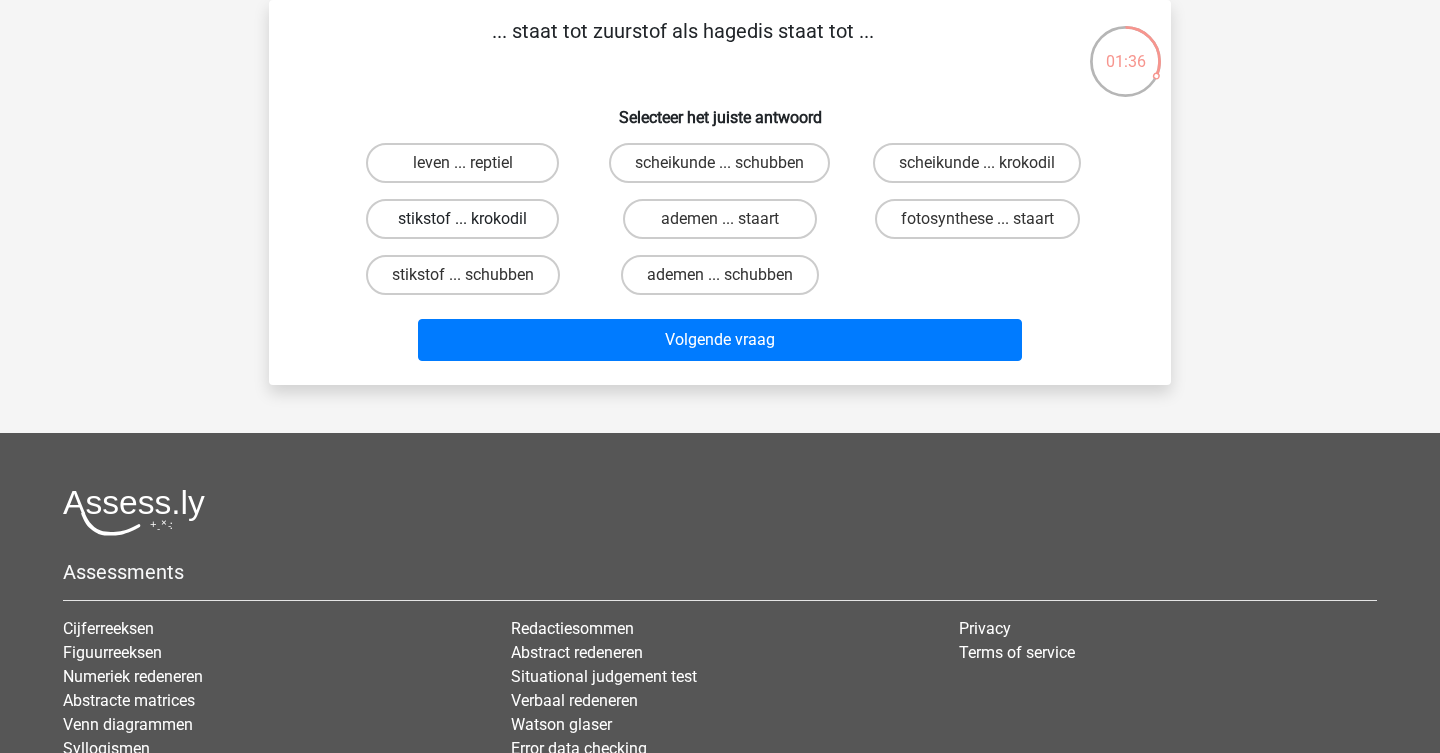 click on "stikstof ... krokodil" at bounding box center (462, 219) 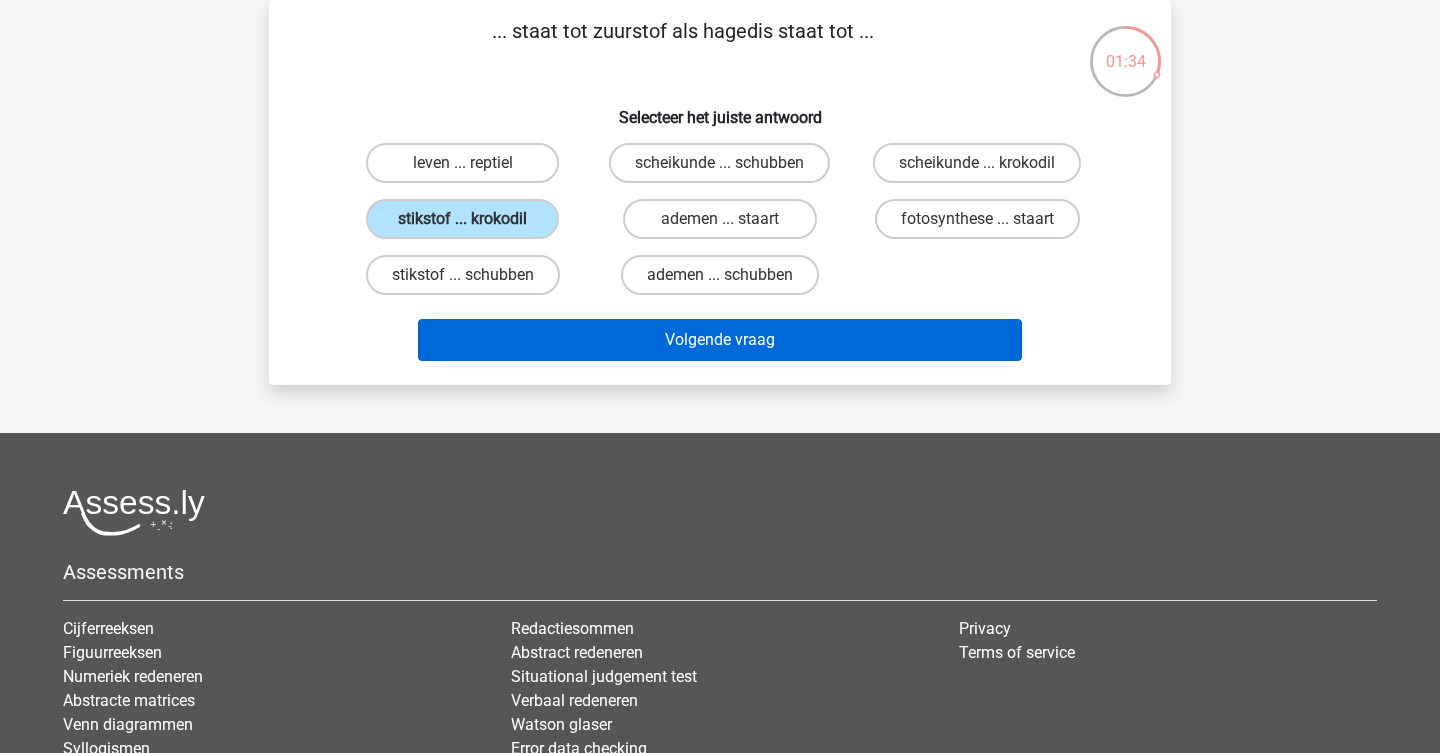 click on "Volgende vraag" at bounding box center (720, 340) 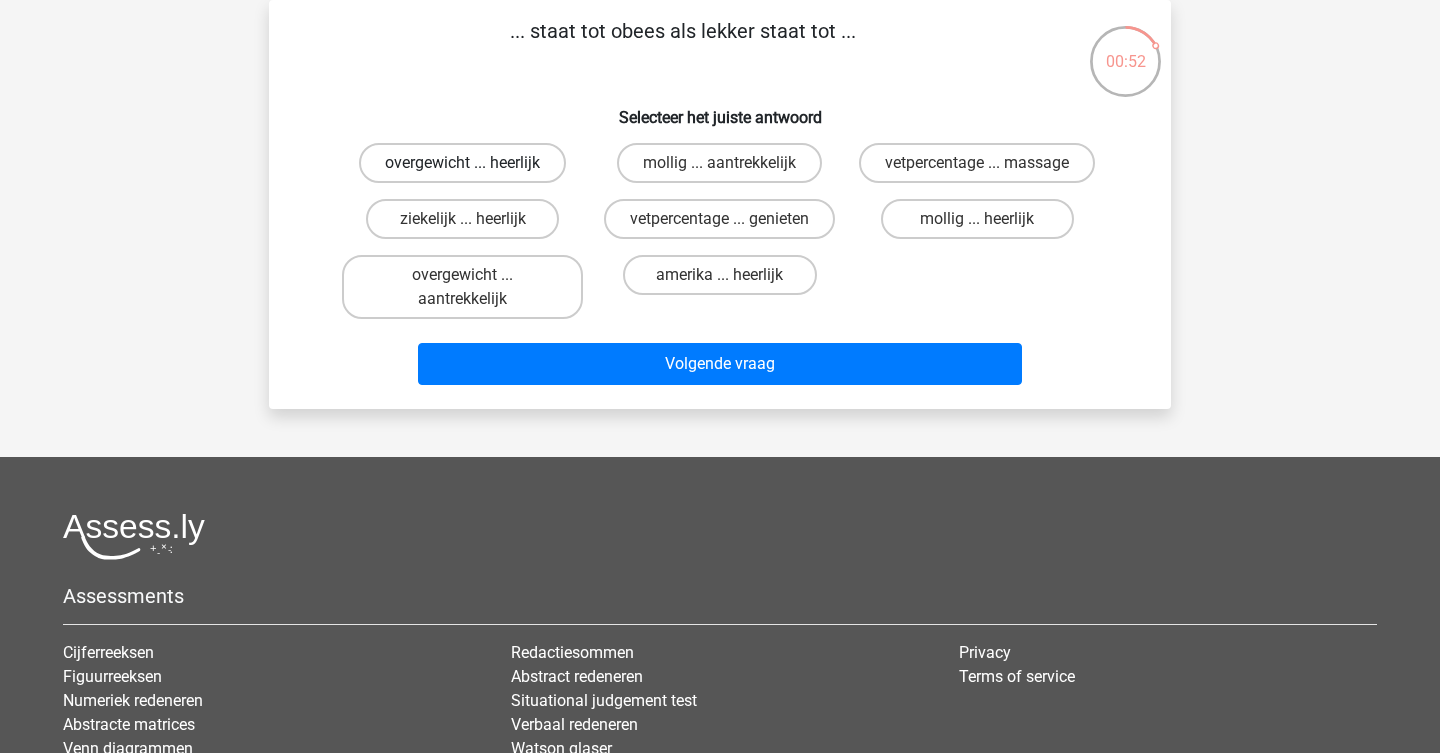 click on "overgewicht ... heerlijk" at bounding box center [462, 163] 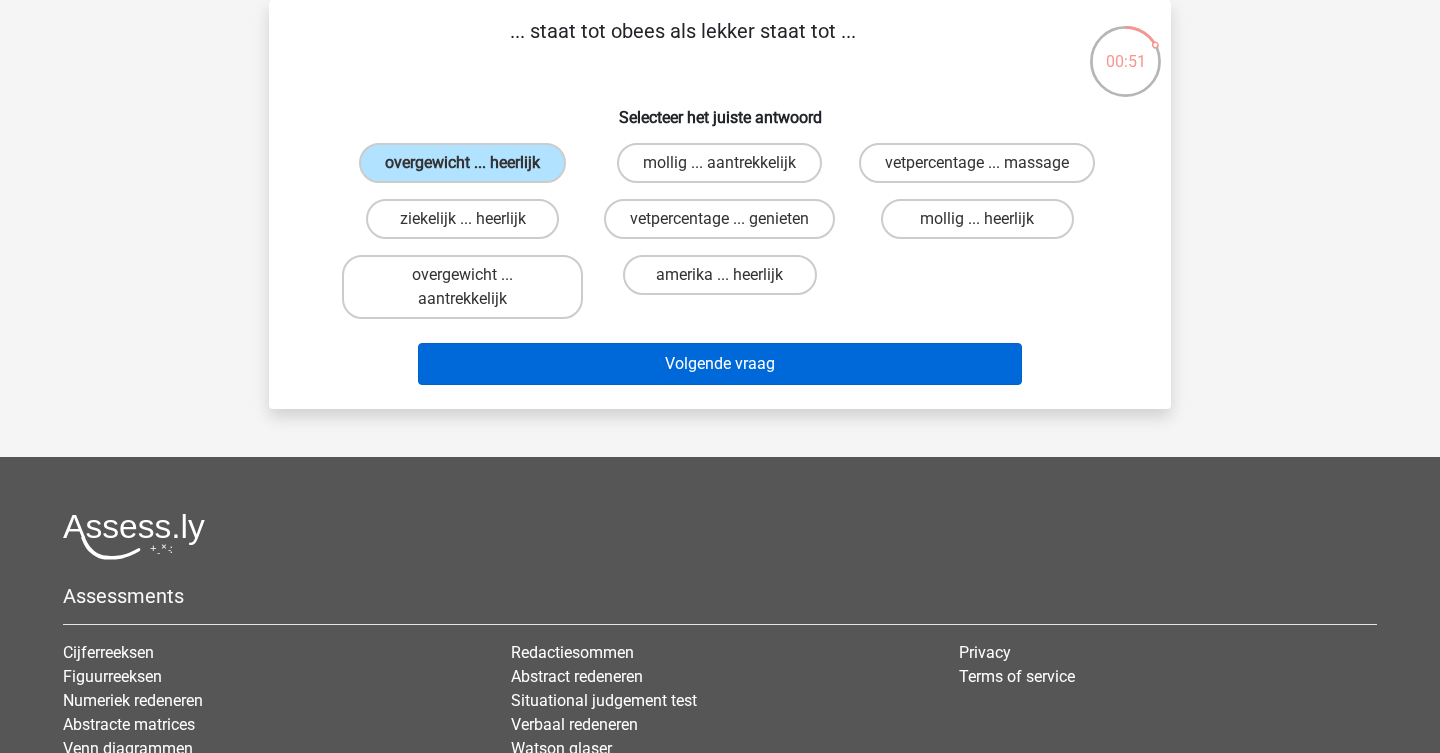 click on "Volgende vraag" at bounding box center [720, 364] 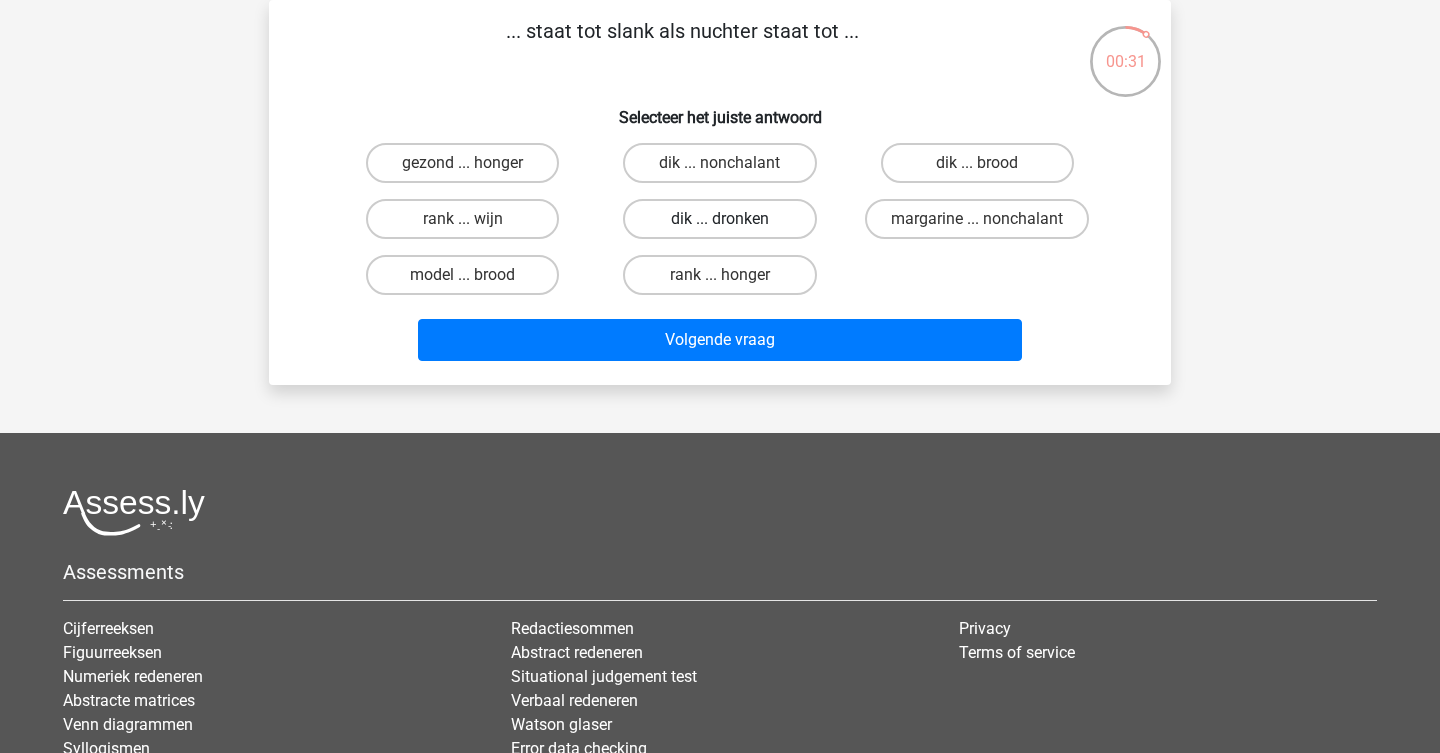 click on "dik ... dronken" at bounding box center (719, 219) 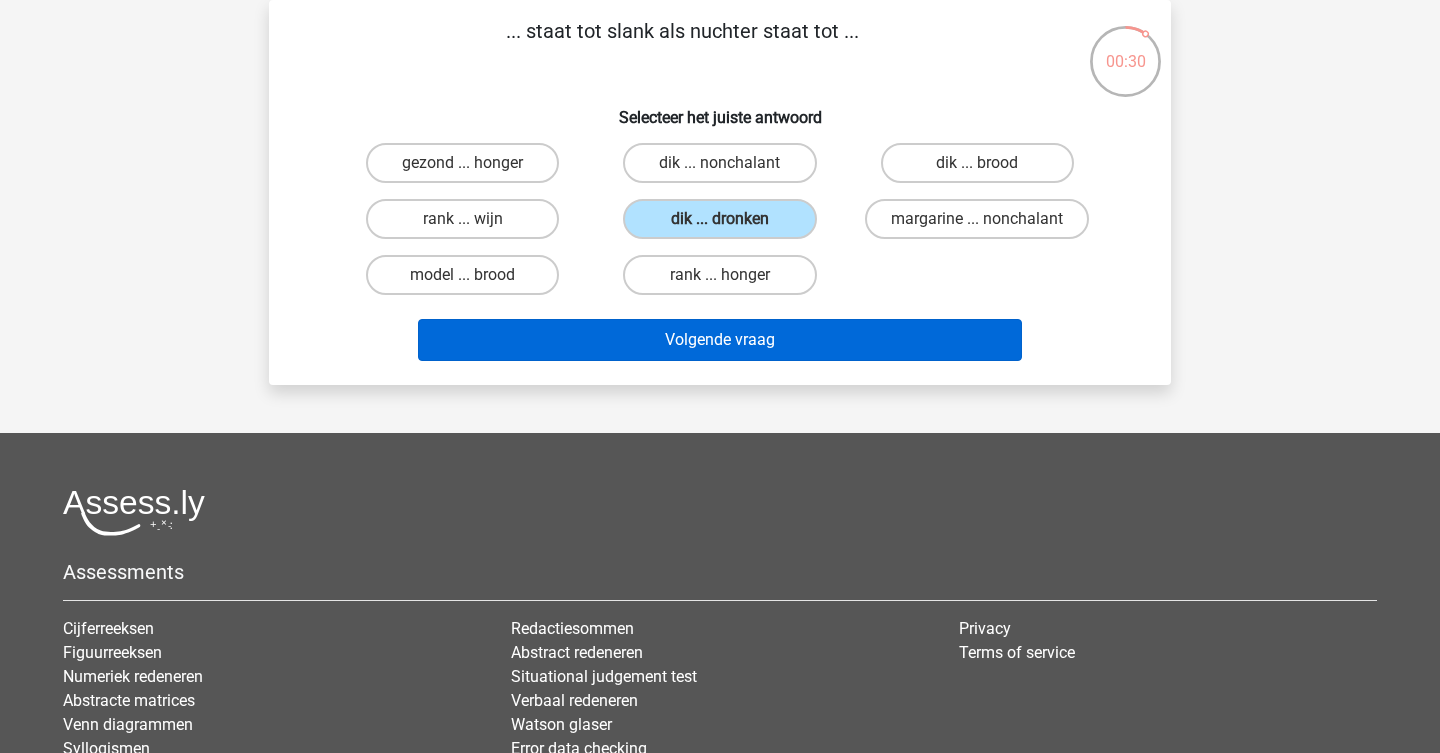 click on "Volgende vraag" at bounding box center (720, 340) 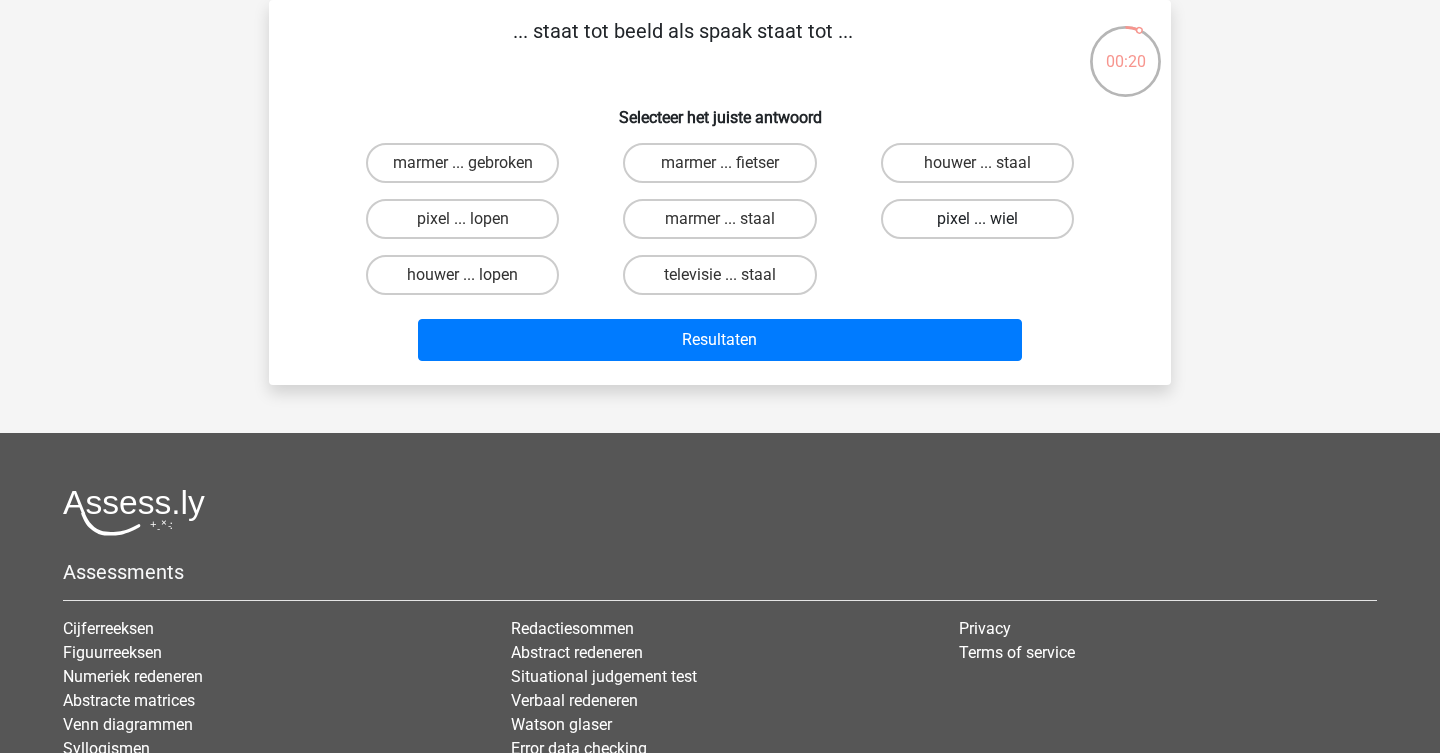 click on "pixel ... wiel" at bounding box center (977, 219) 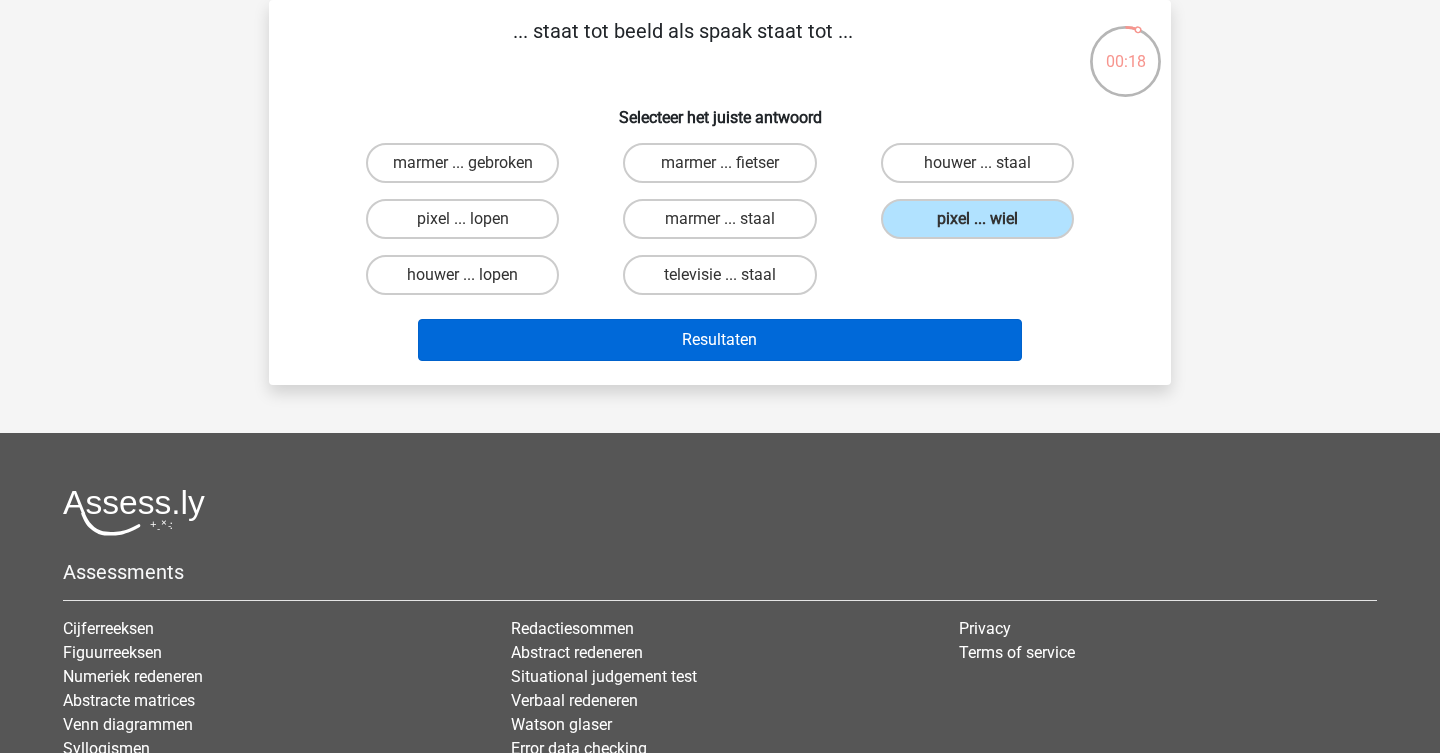 click on "Resultaten" at bounding box center (720, 340) 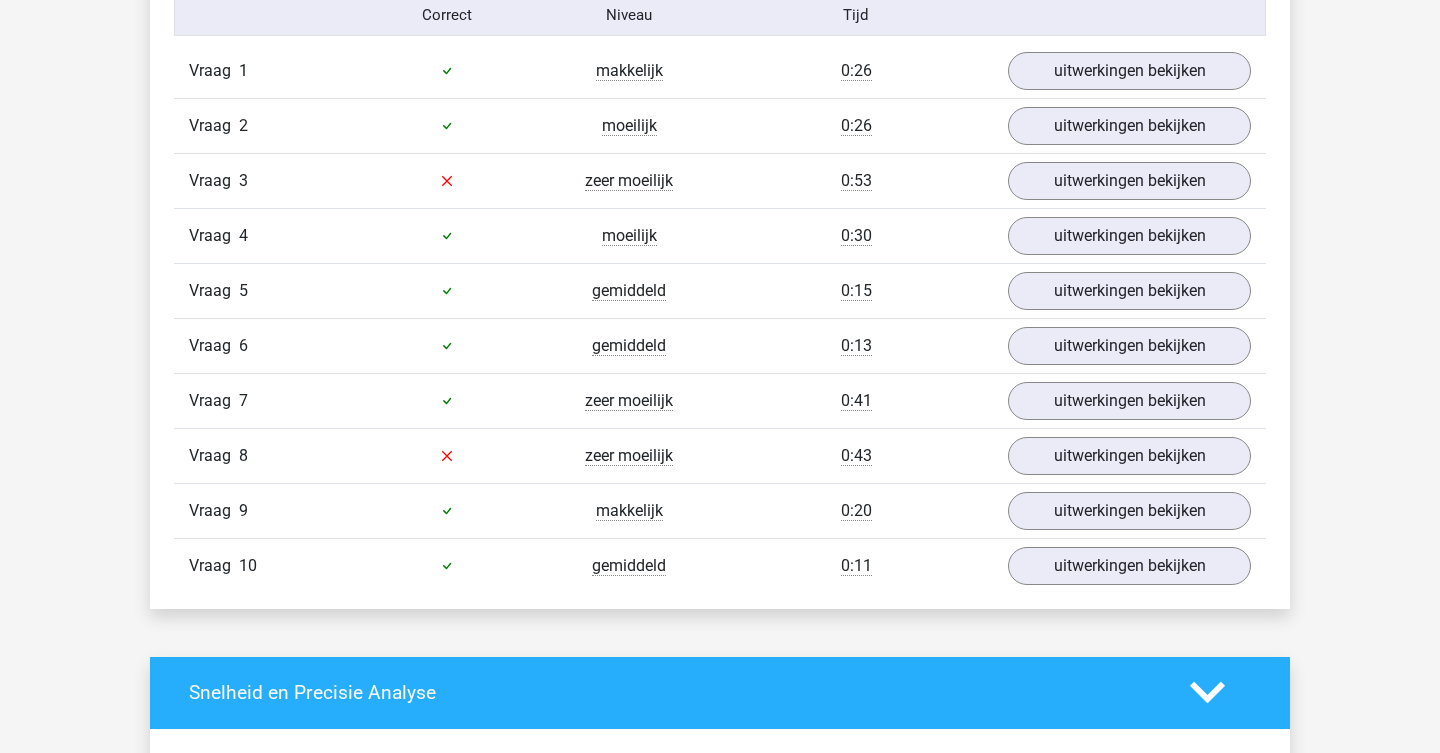 scroll, scrollTop: 1690, scrollLeft: 0, axis: vertical 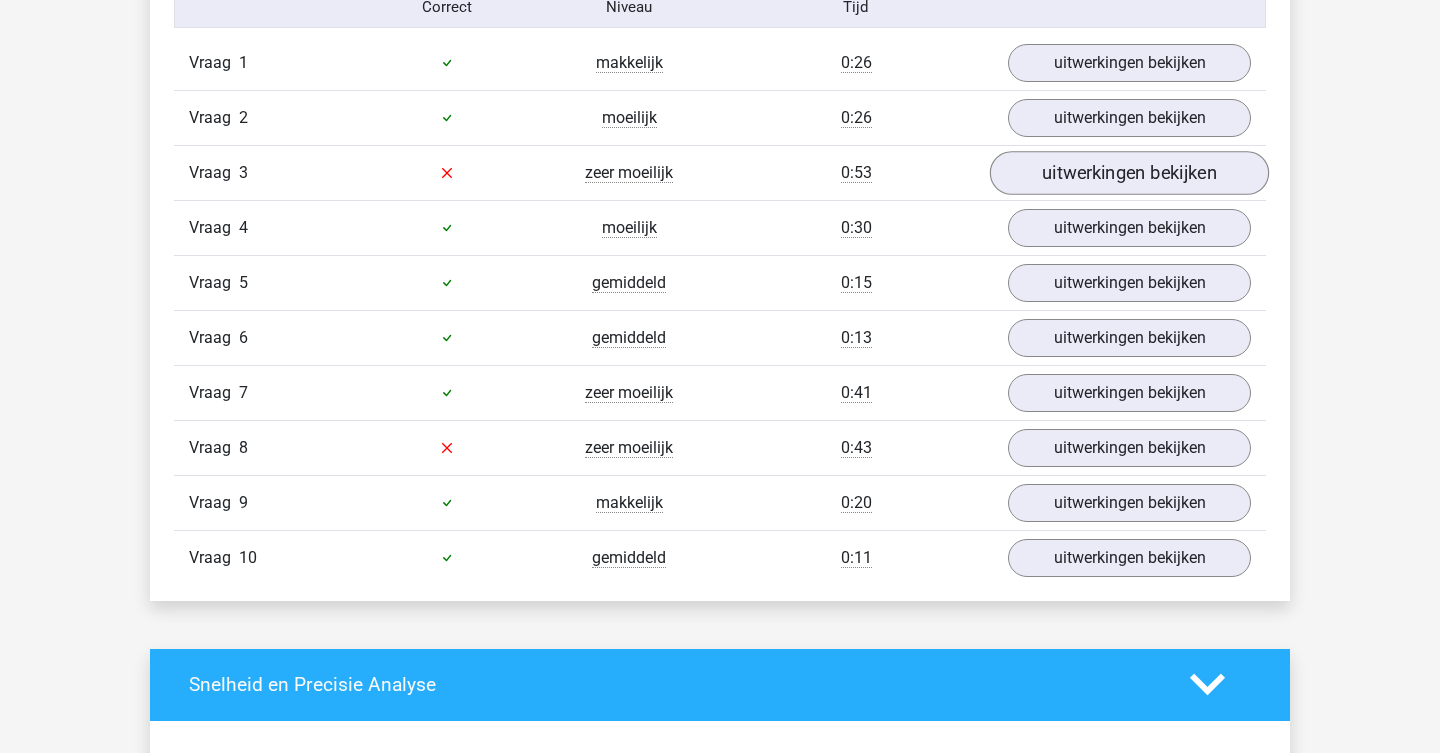 click on "uitwerkingen bekijken" at bounding box center (1129, 173) 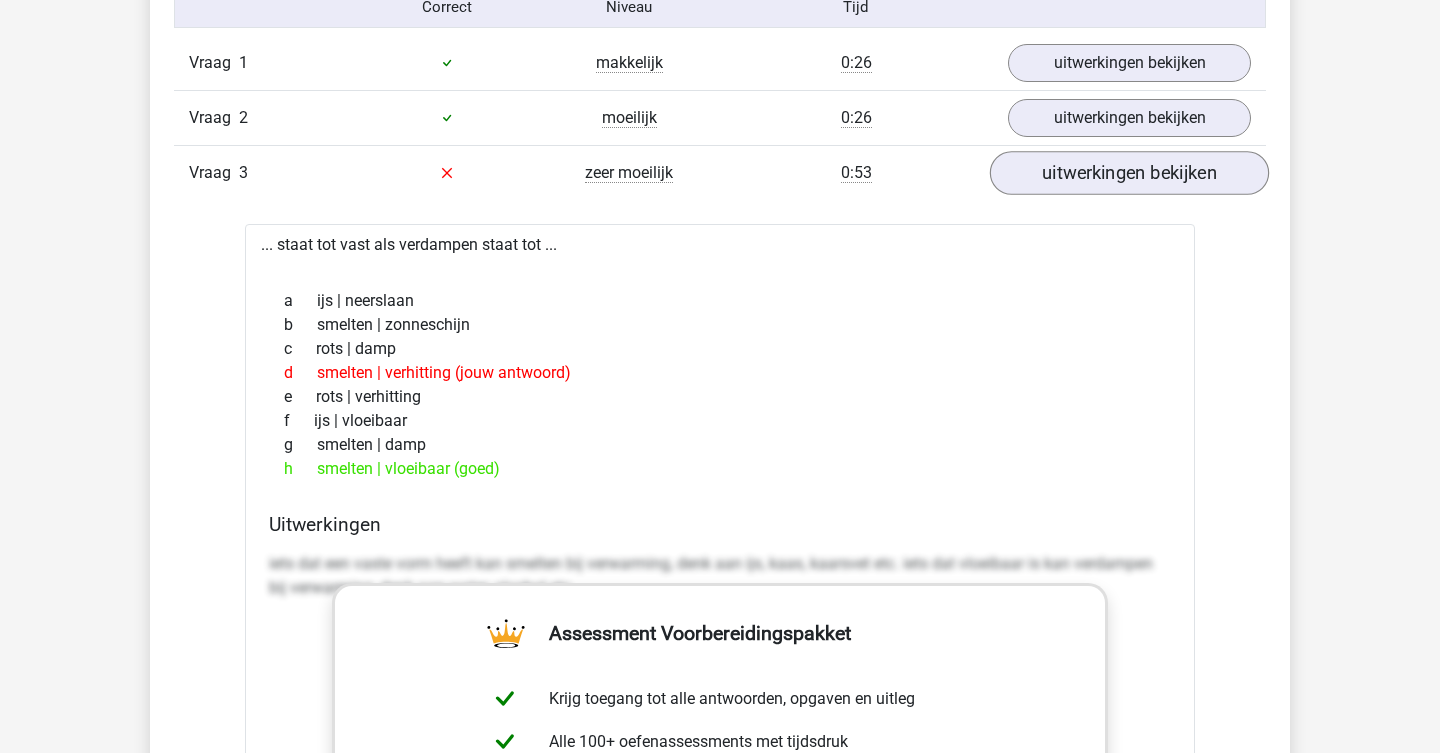 click on "uitwerkingen bekijken" at bounding box center [1129, 173] 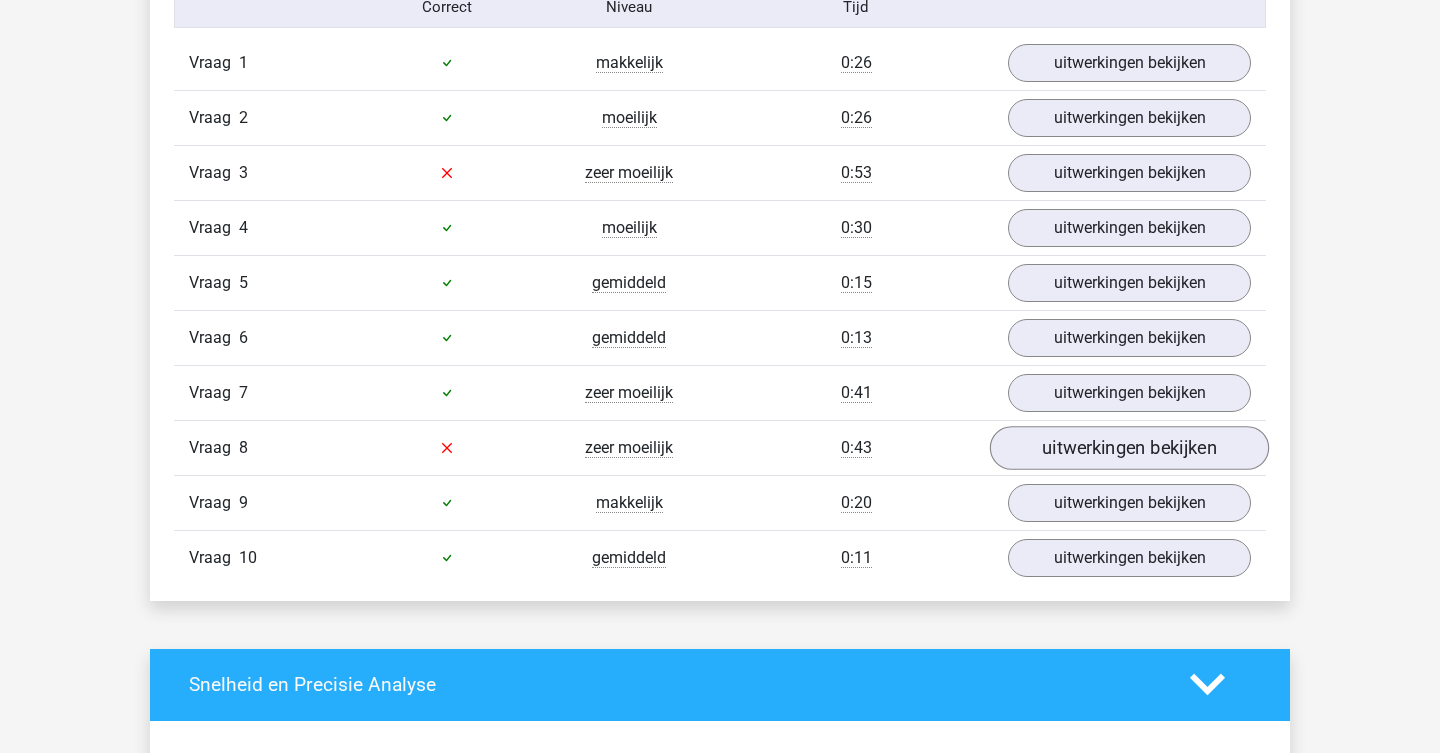 click on "uitwerkingen bekijken" at bounding box center (1129, 448) 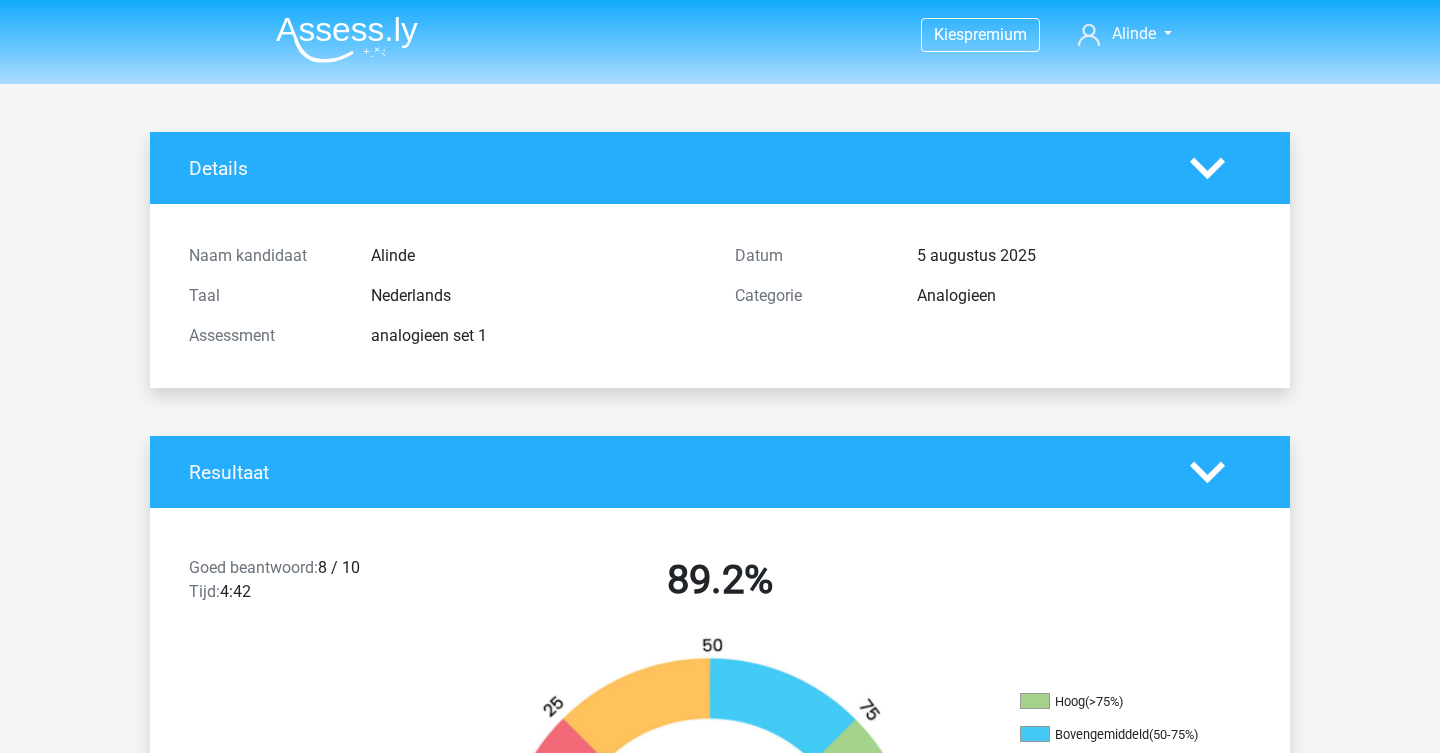 scroll, scrollTop: 0, scrollLeft: 0, axis: both 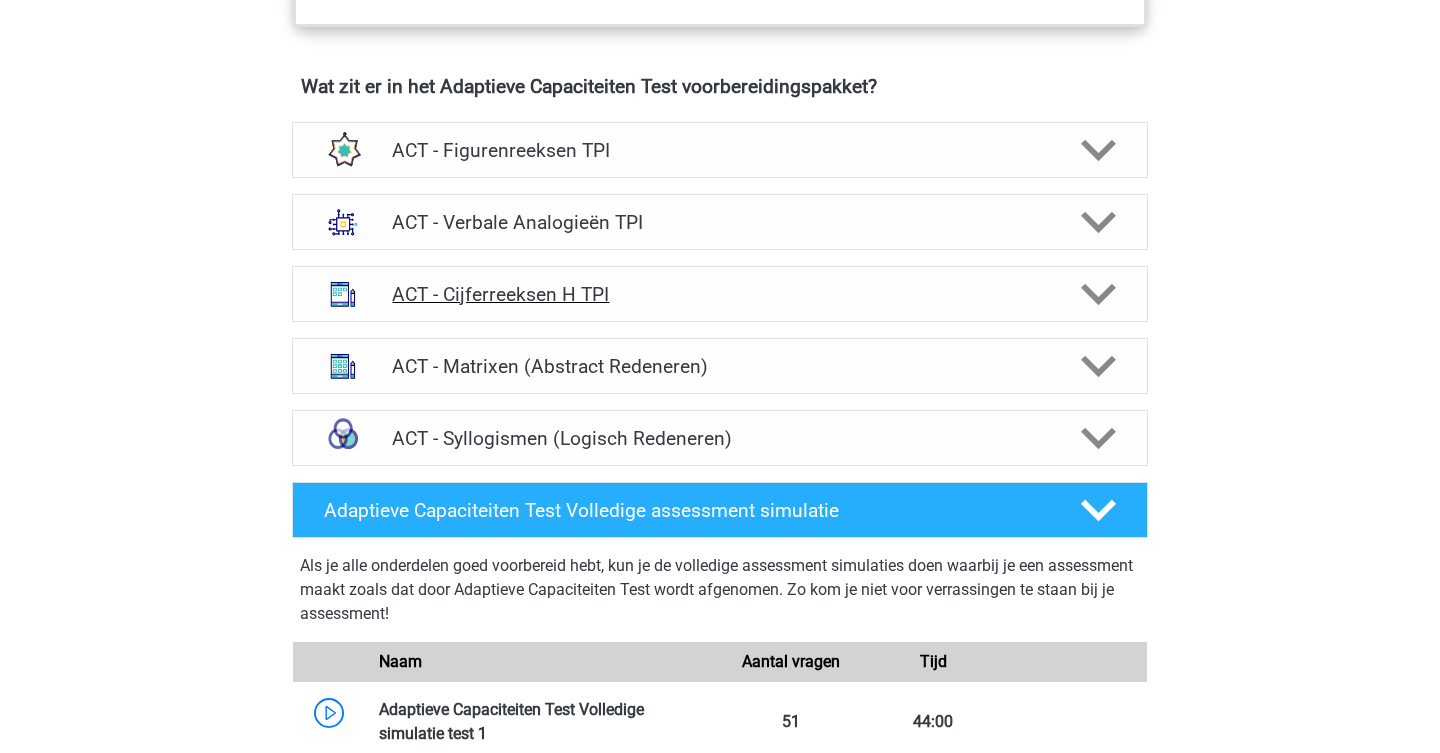 click on "ACT - Cijferreeksen H TPI" at bounding box center (719, 294) 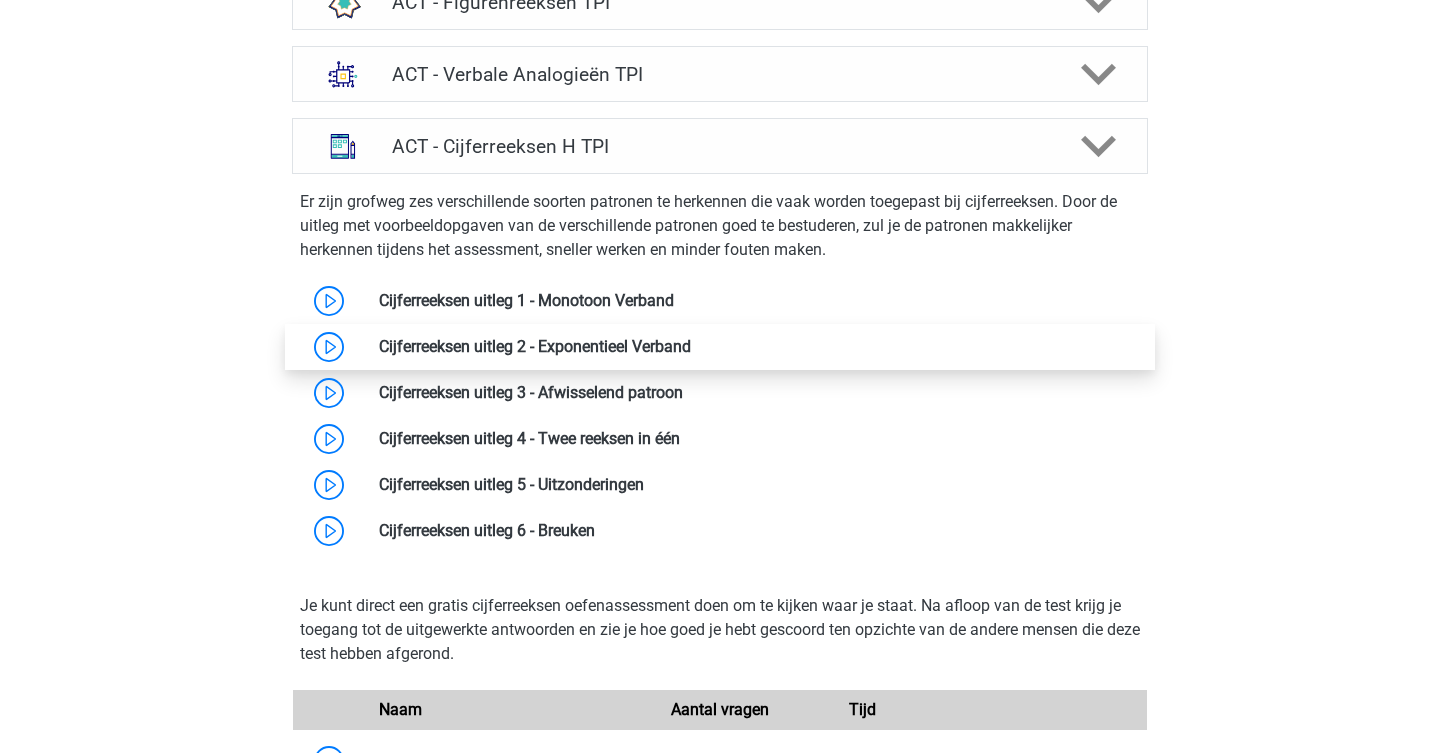 scroll, scrollTop: 1384, scrollLeft: 0, axis: vertical 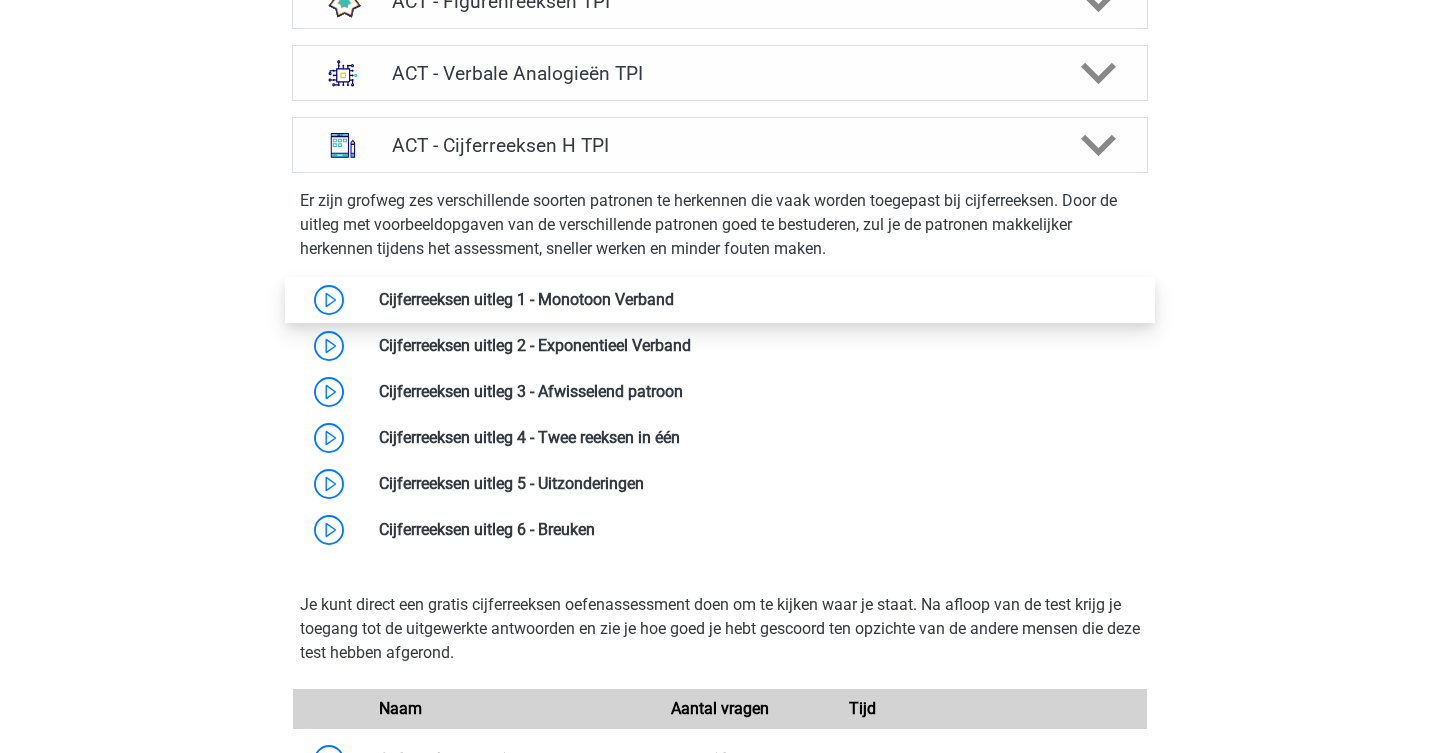 click at bounding box center (674, 299) 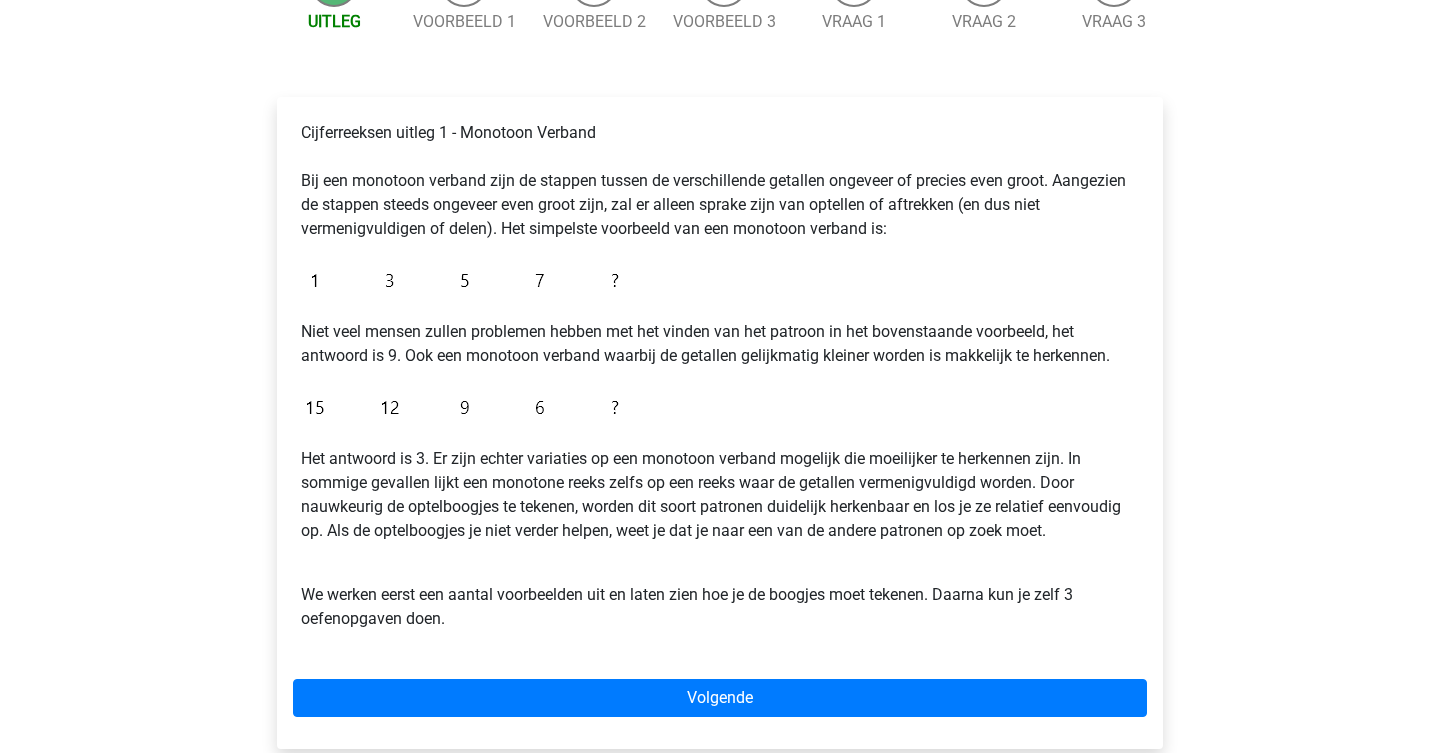 scroll, scrollTop: 240, scrollLeft: 0, axis: vertical 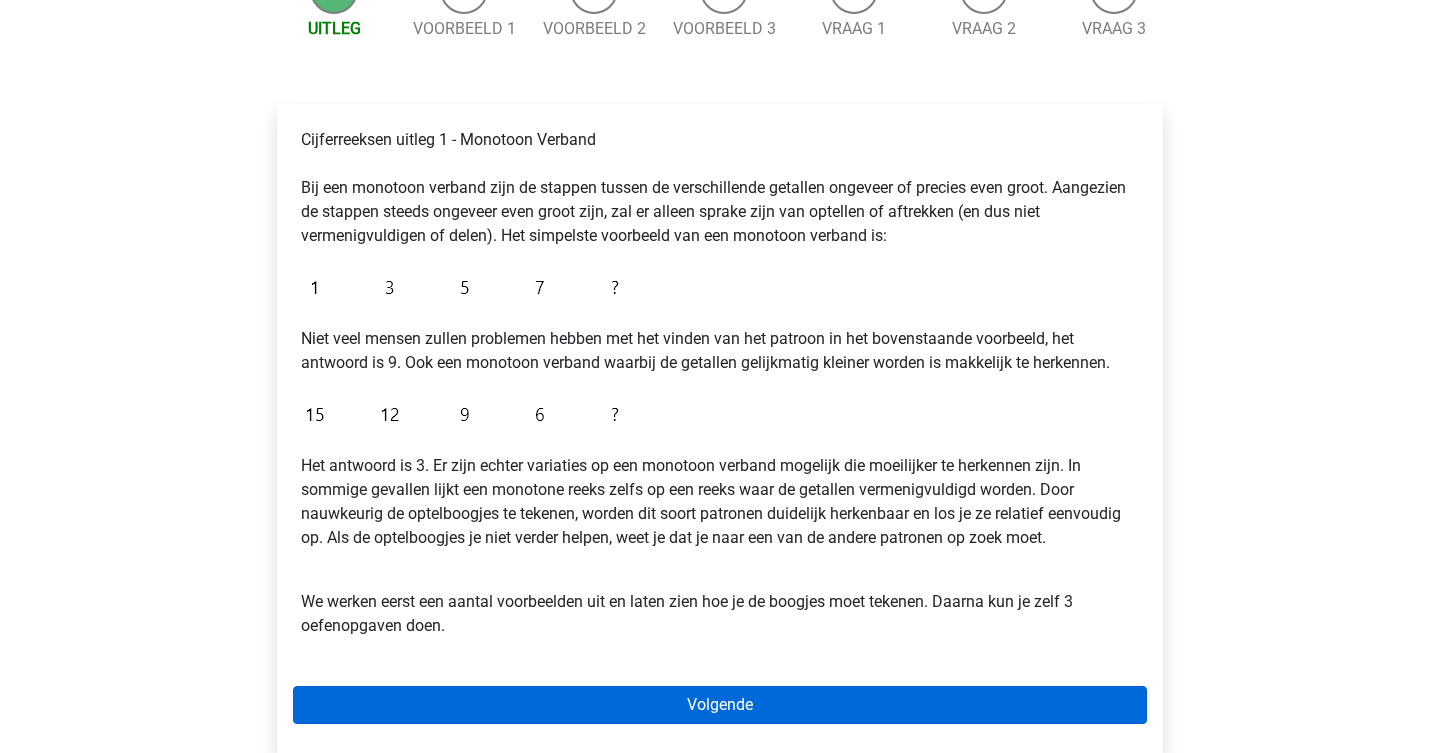 click on "Volgende" at bounding box center (720, 705) 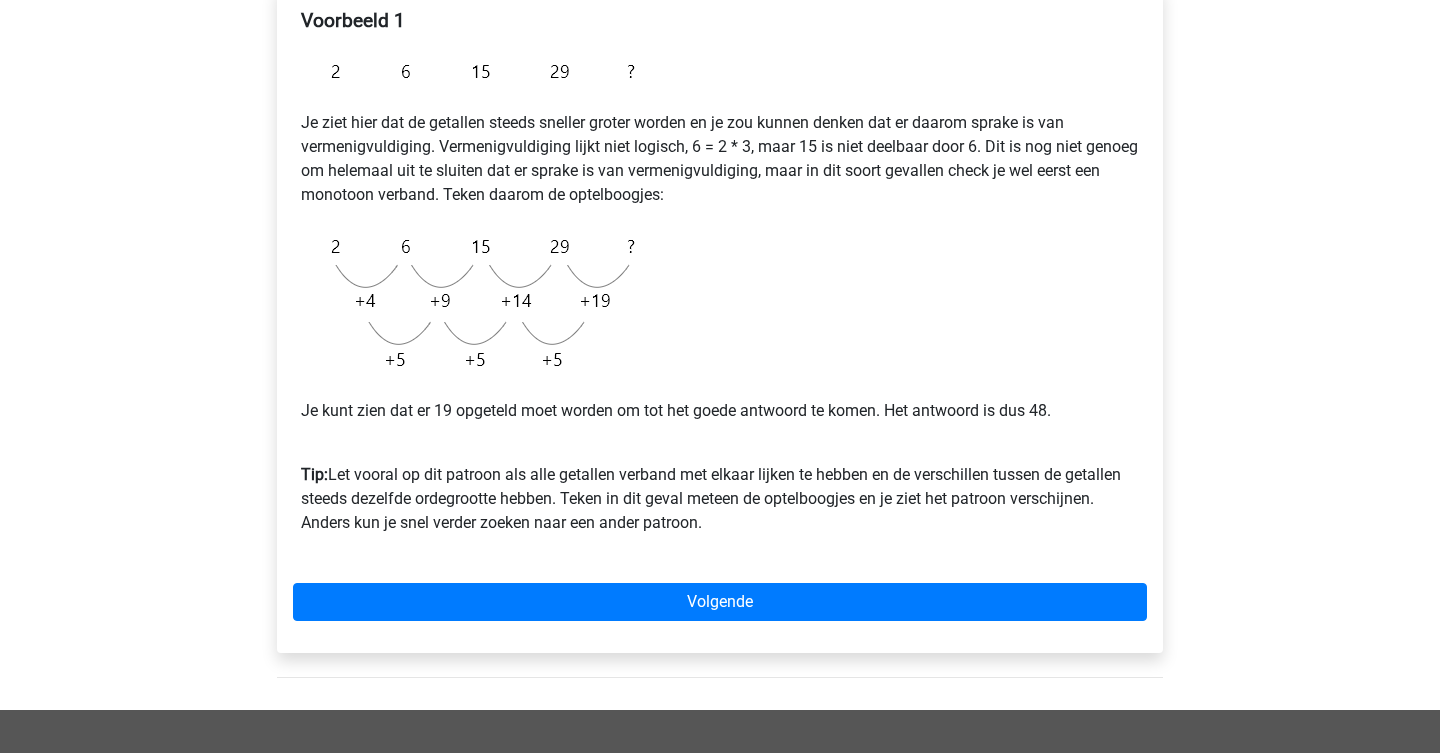 scroll, scrollTop: 358, scrollLeft: 0, axis: vertical 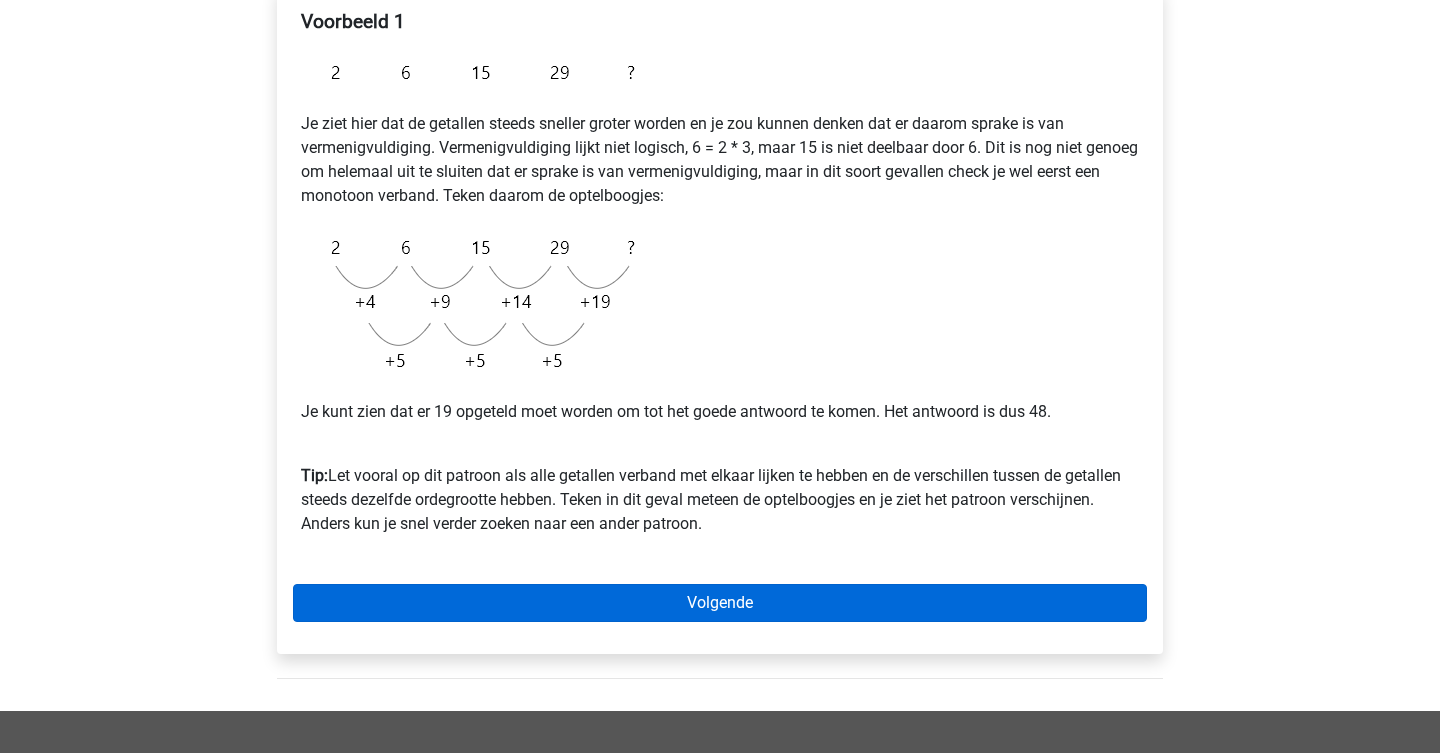 click on "Volgende" at bounding box center [720, 603] 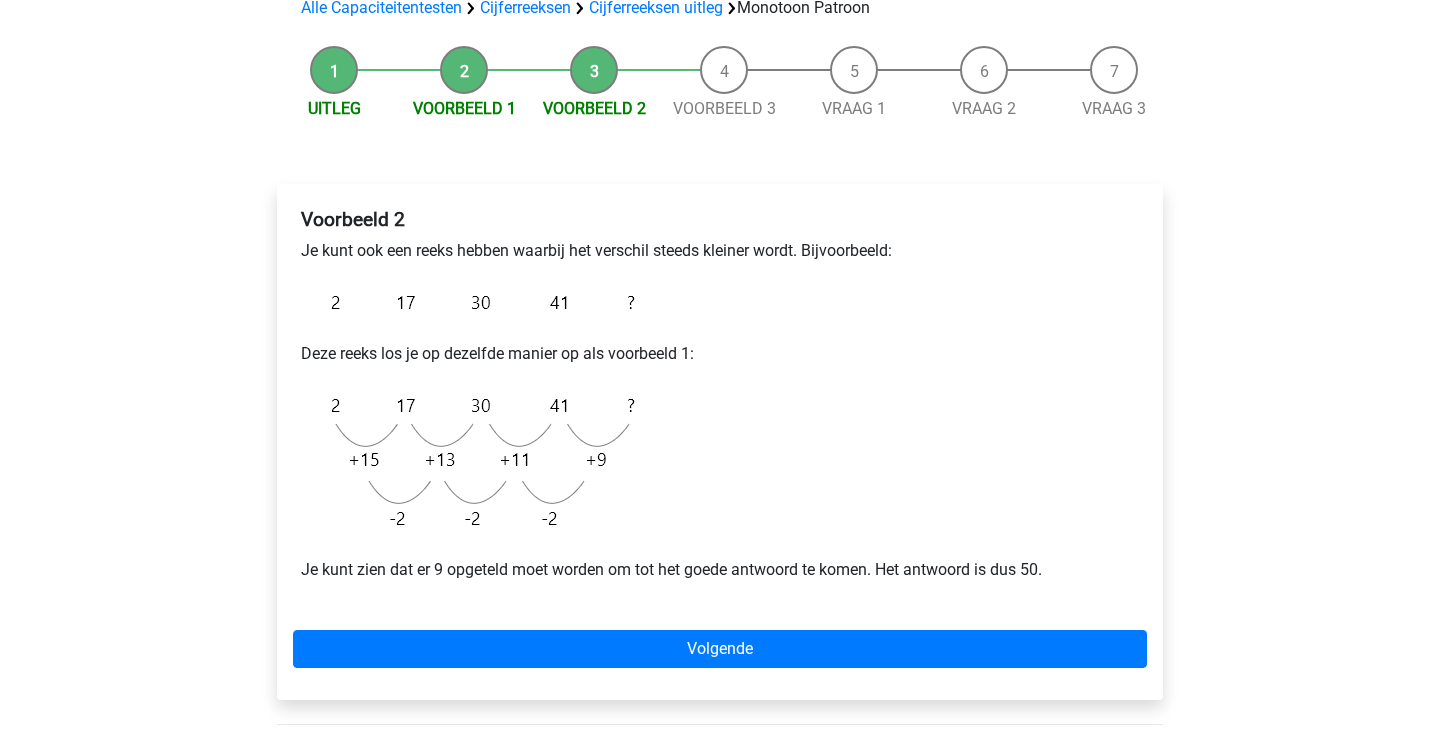 scroll, scrollTop: 165, scrollLeft: 0, axis: vertical 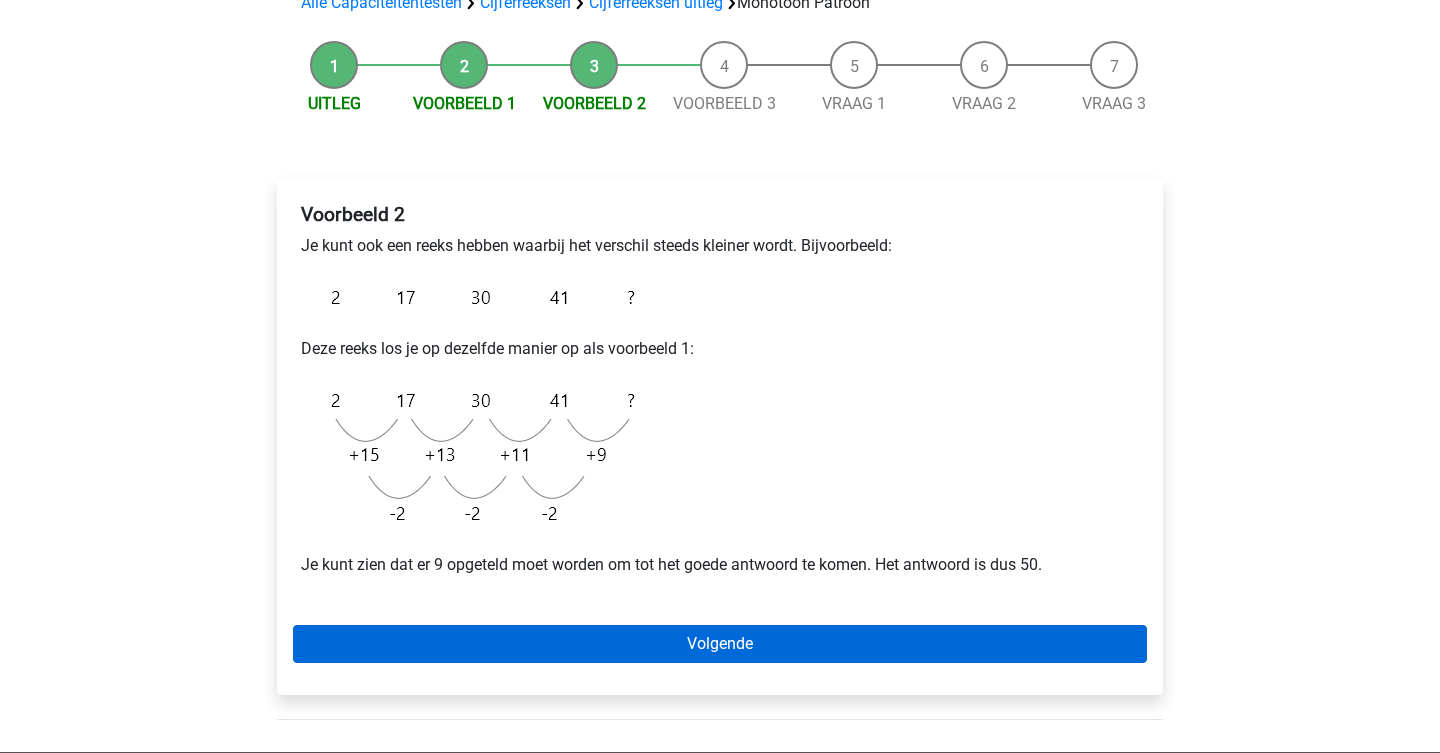 click on "Volgende" at bounding box center [720, 644] 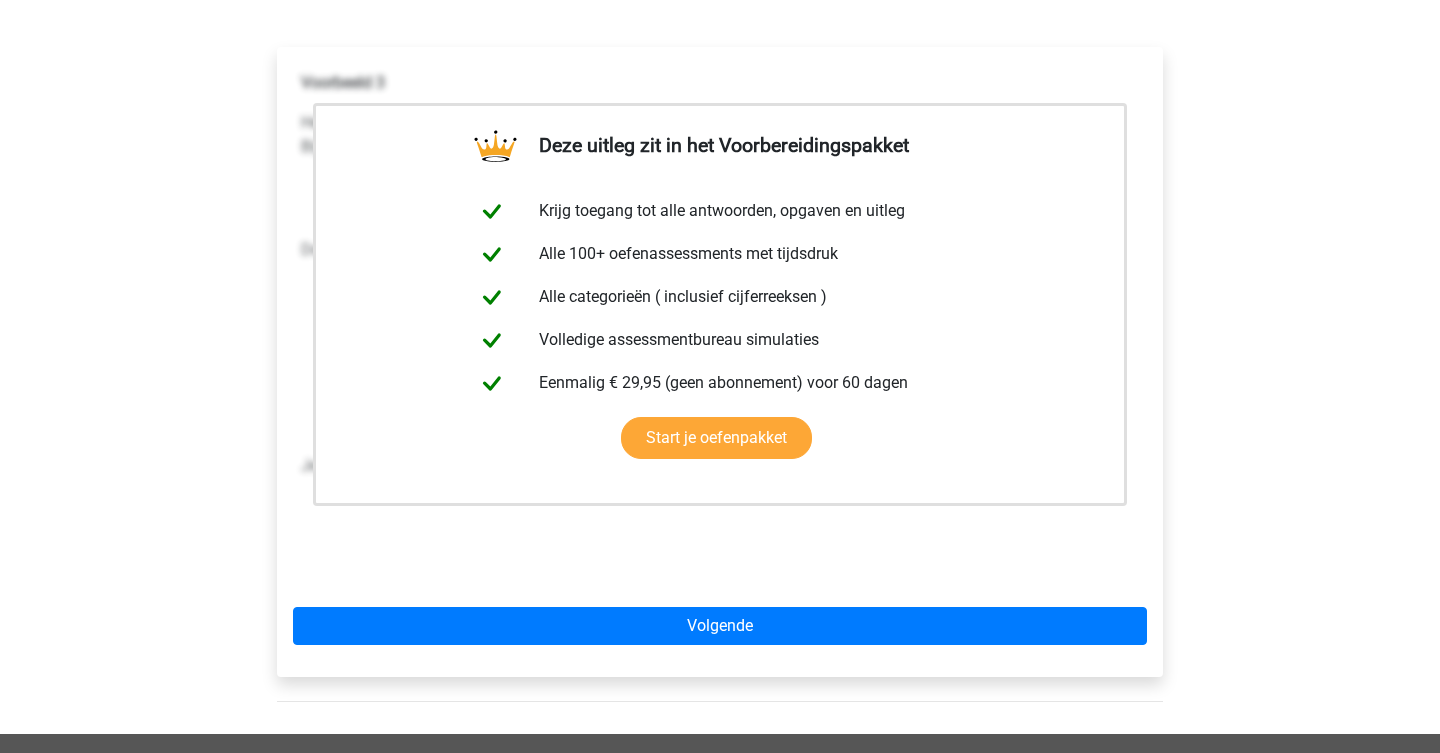 scroll, scrollTop: 299, scrollLeft: 0, axis: vertical 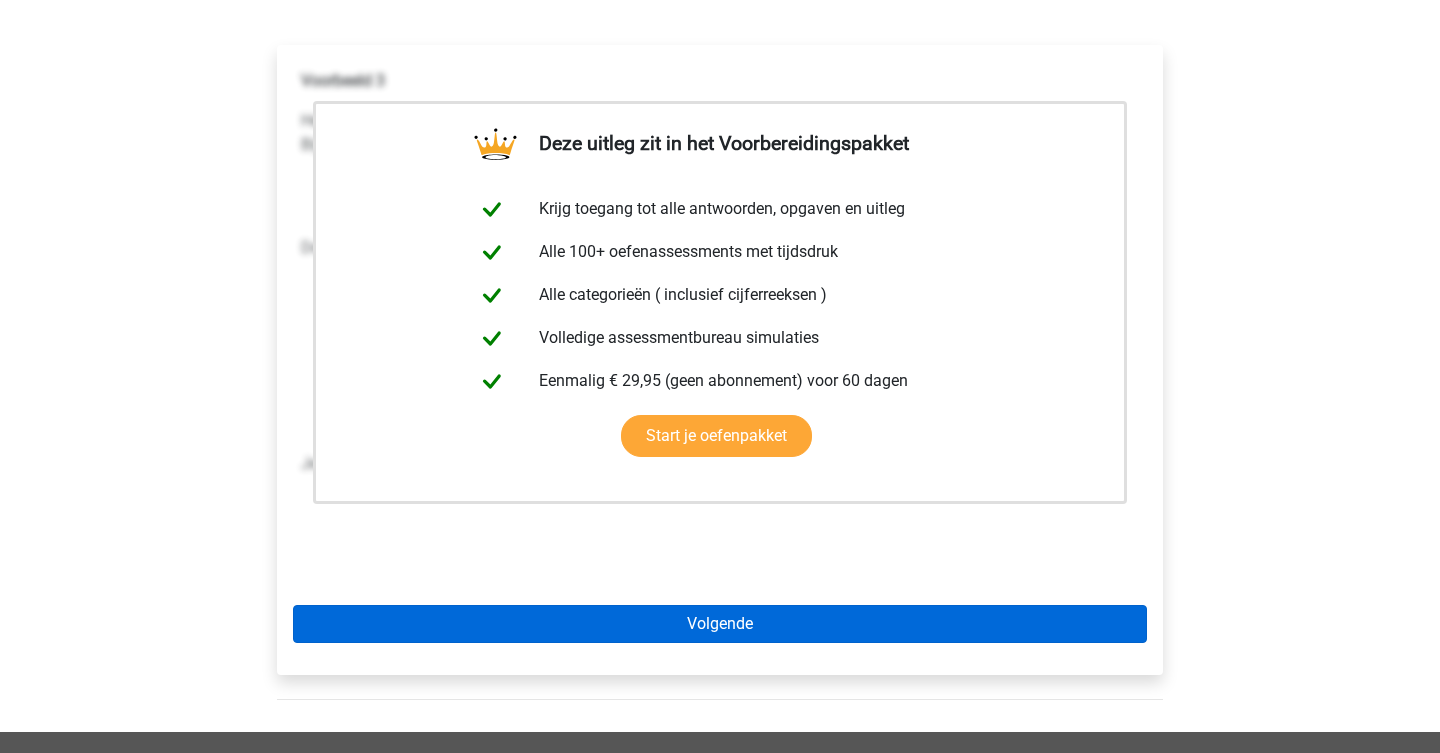 click on "Volgende" at bounding box center (720, 624) 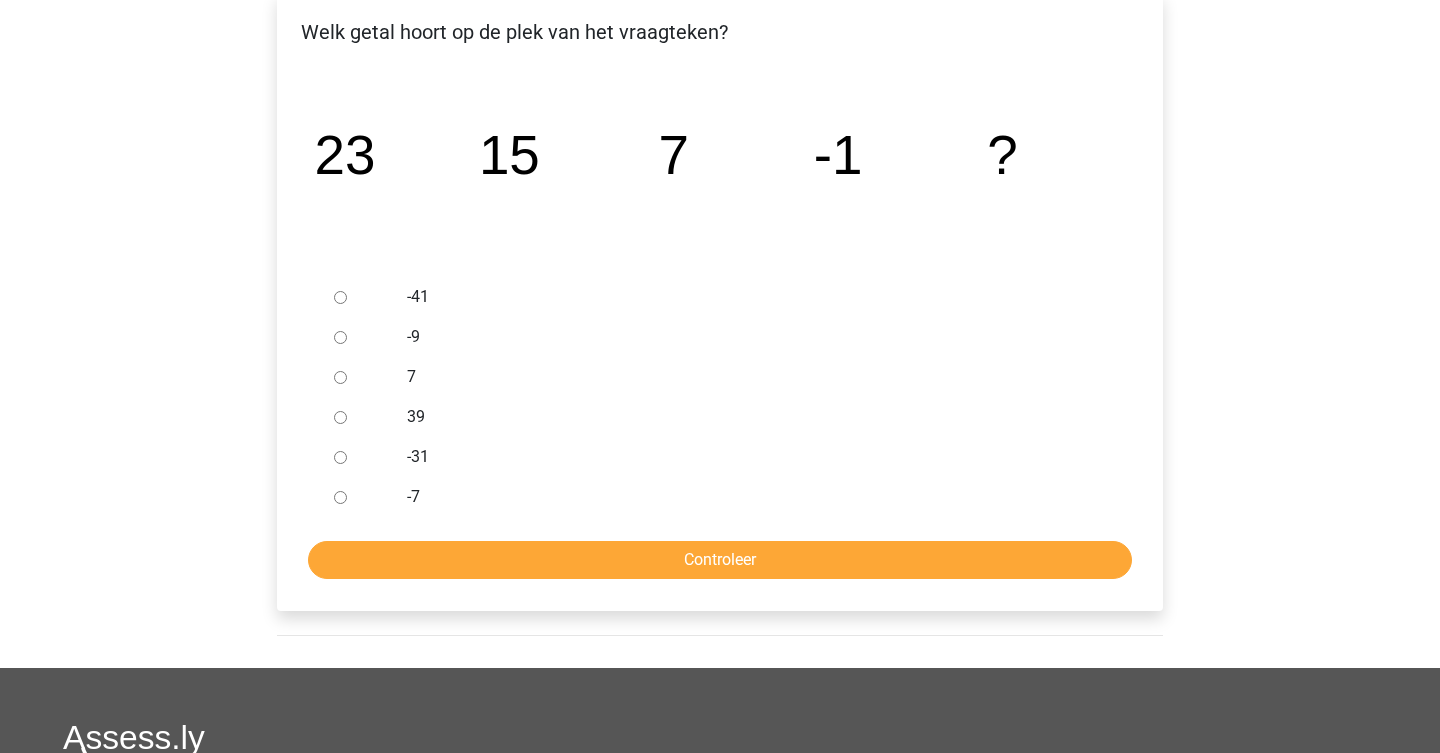 scroll, scrollTop: 352, scrollLeft: 0, axis: vertical 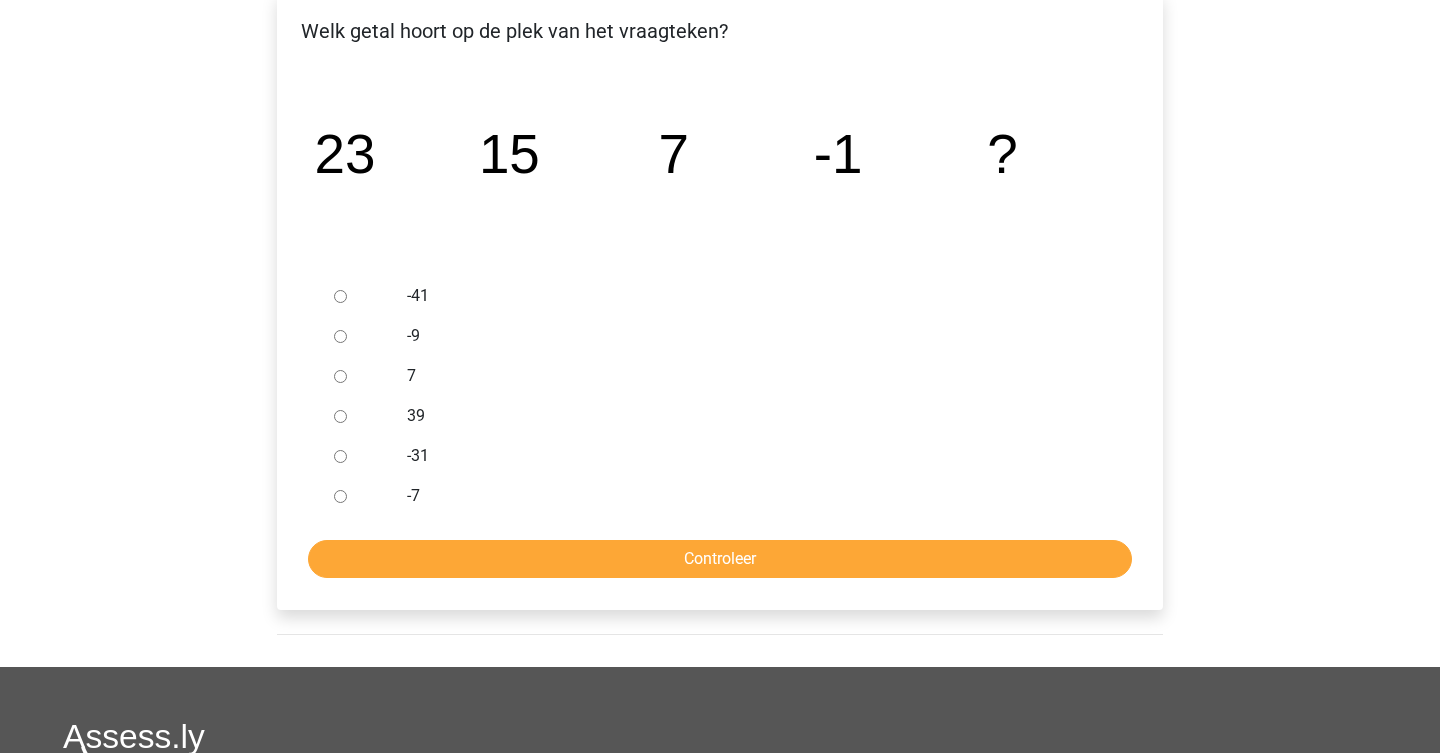 click at bounding box center [359, 336] 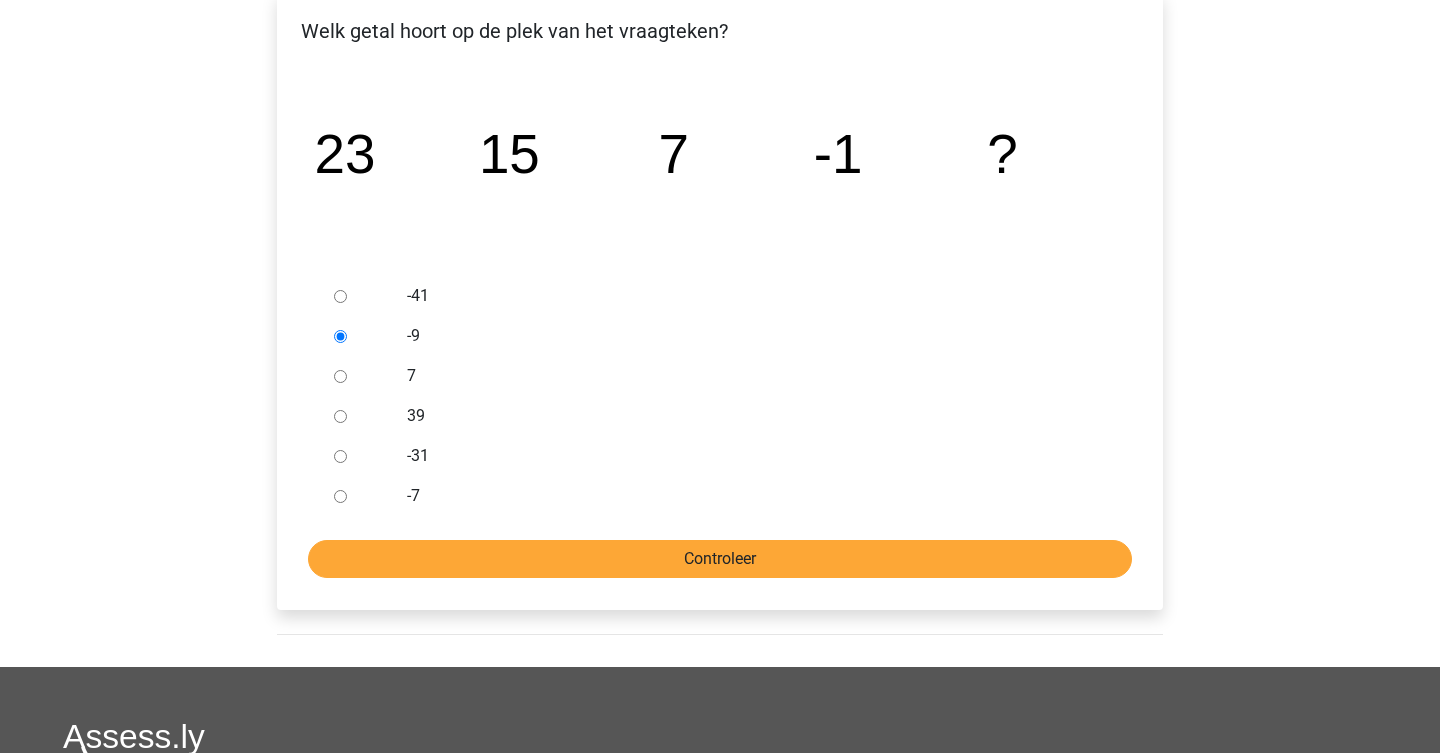 click on "Controleer" at bounding box center [720, 559] 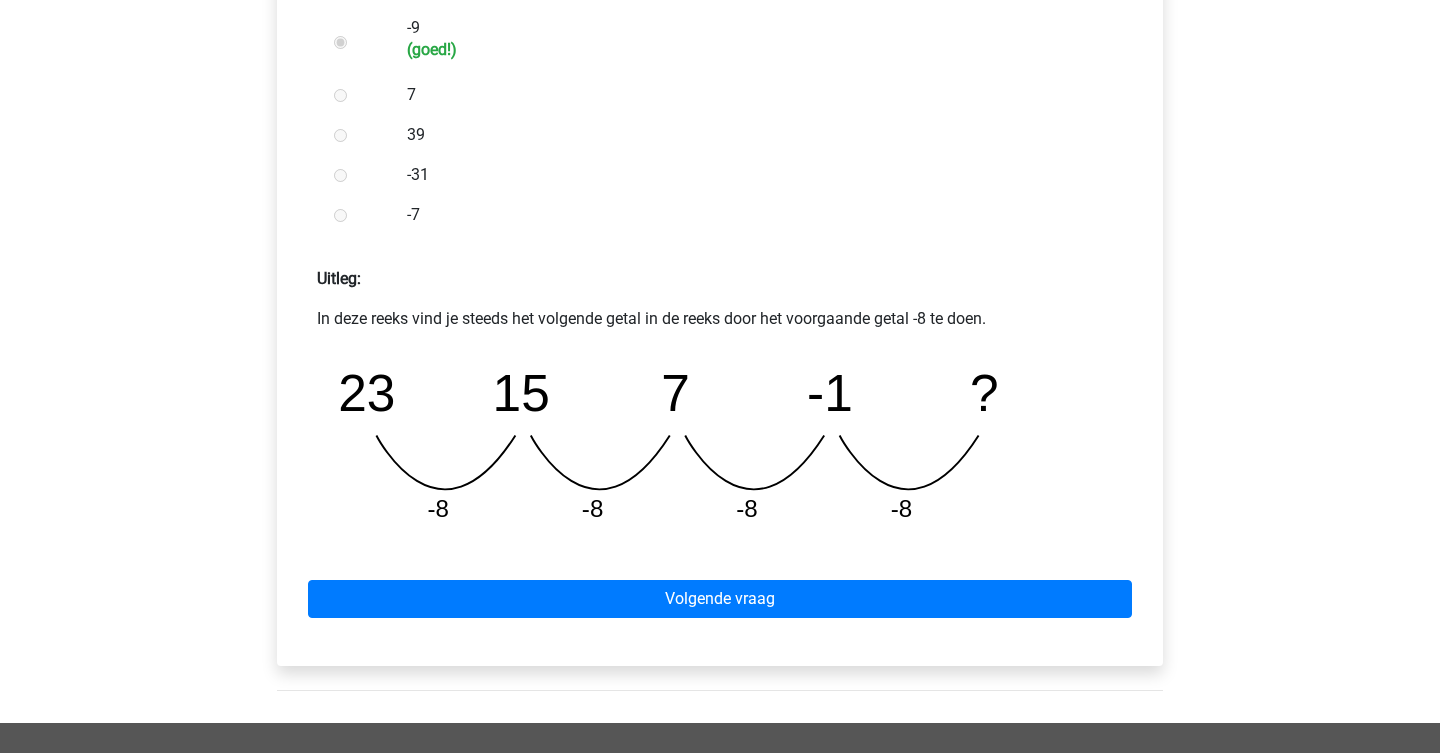 scroll, scrollTop: 666, scrollLeft: 0, axis: vertical 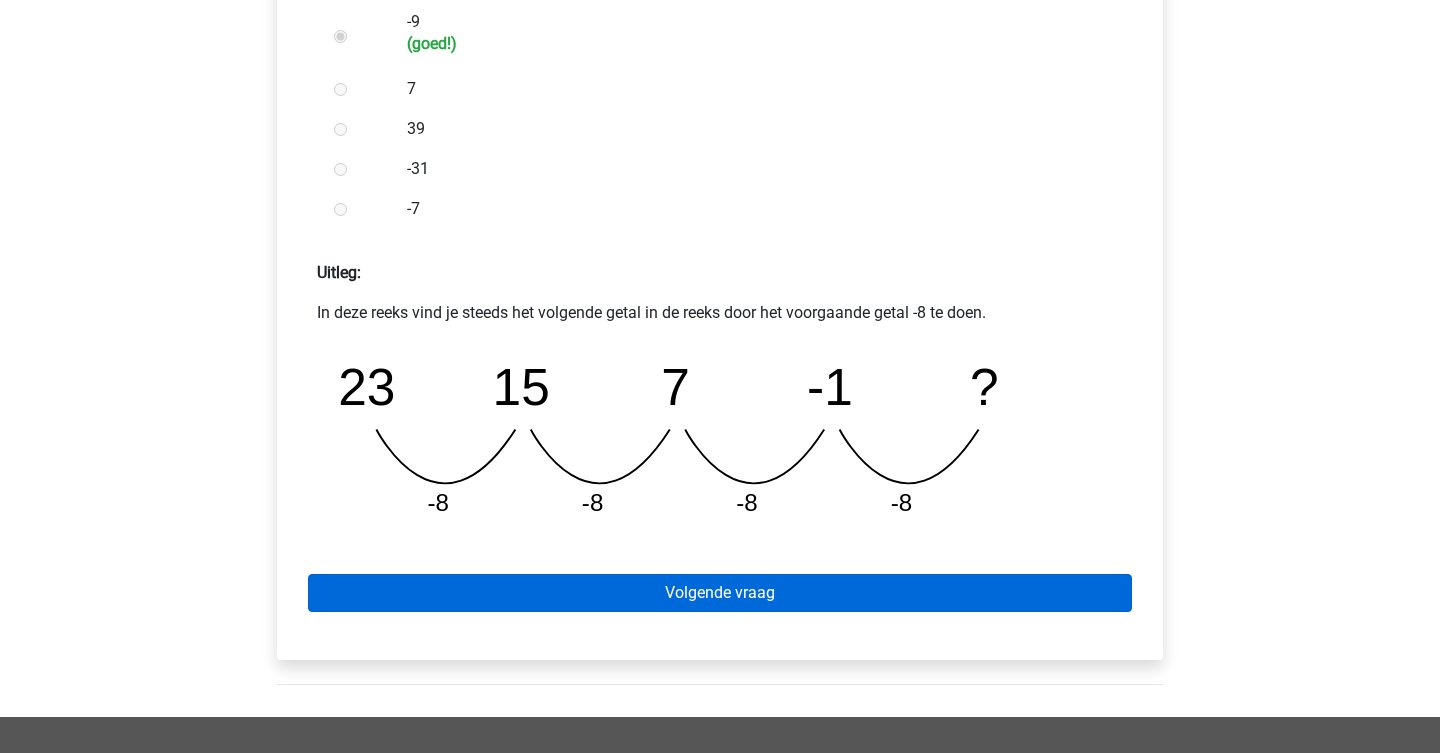 click on "Volgende vraag" at bounding box center [720, 593] 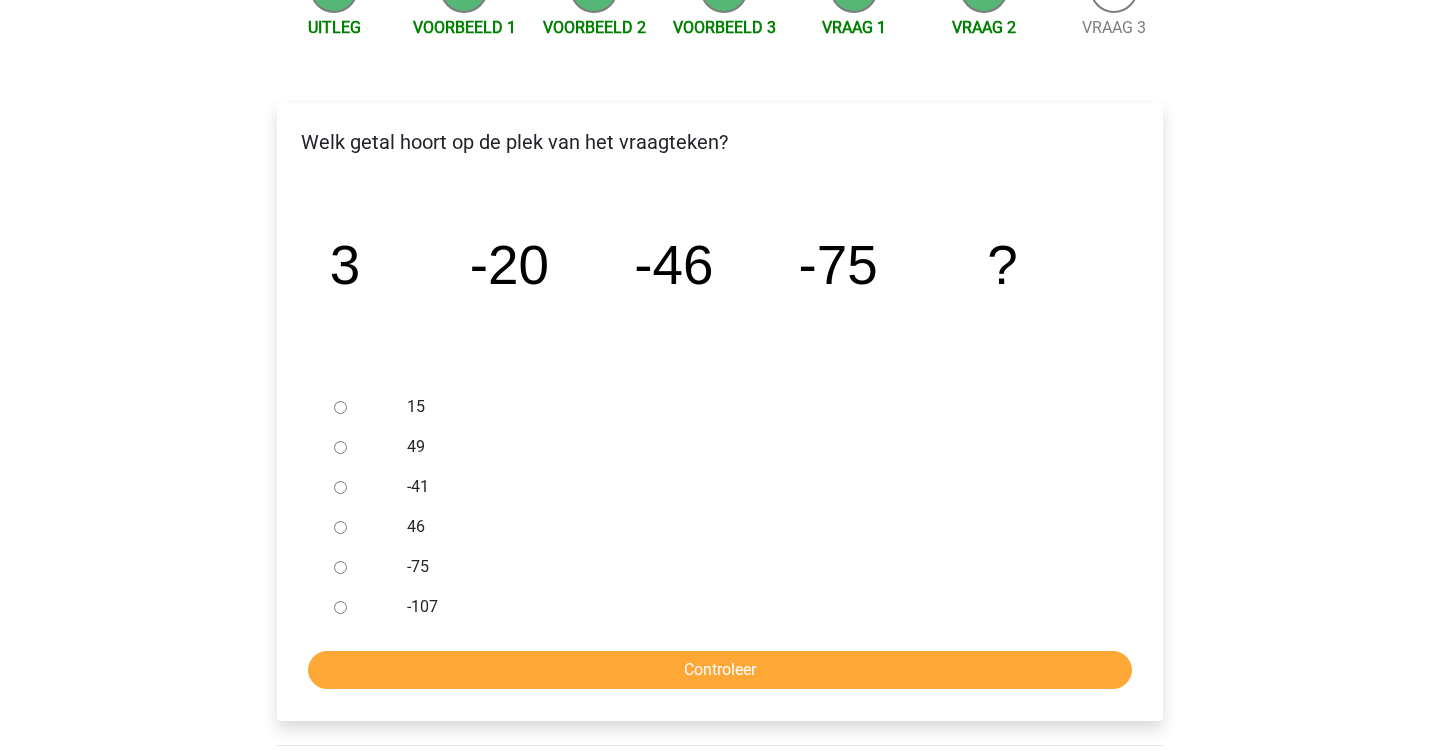 scroll, scrollTop: 246, scrollLeft: 0, axis: vertical 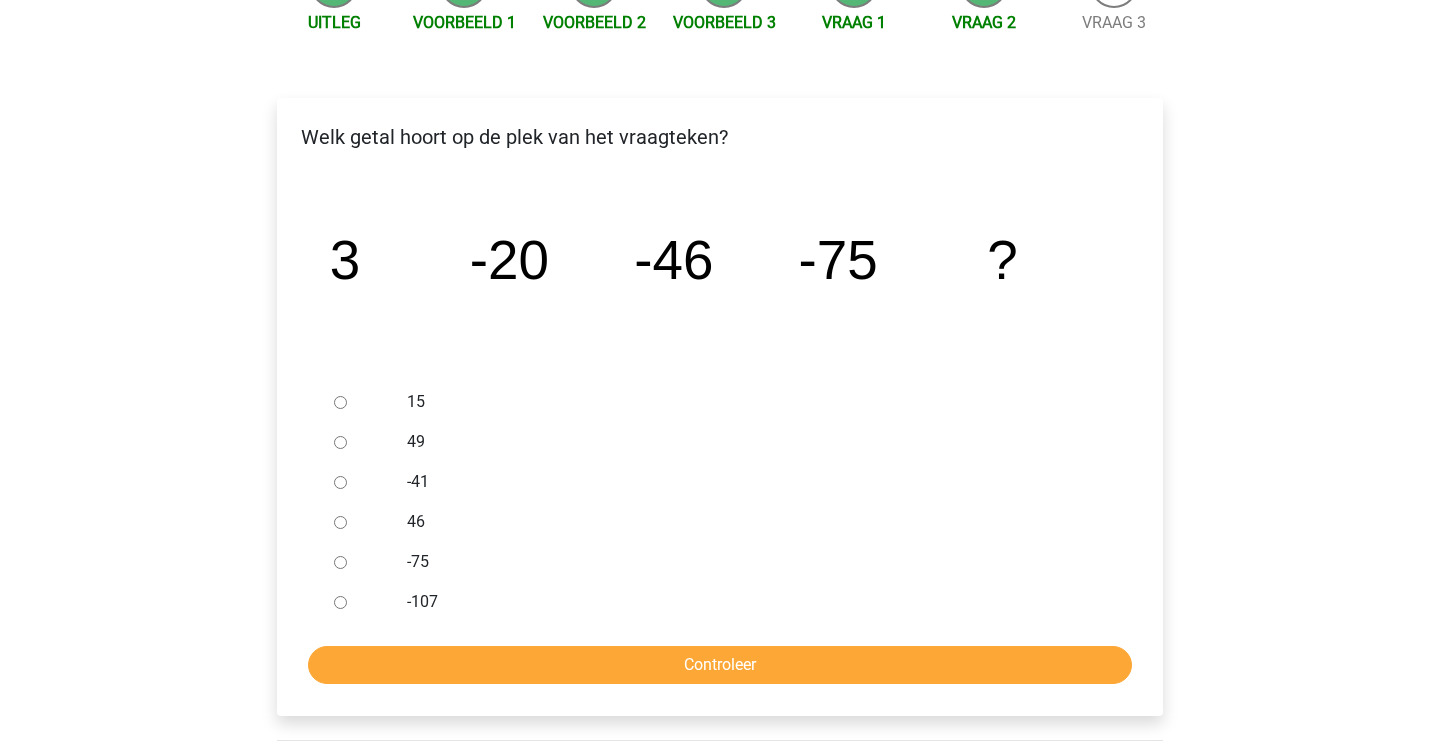 click on "-107" at bounding box center (340, 602) 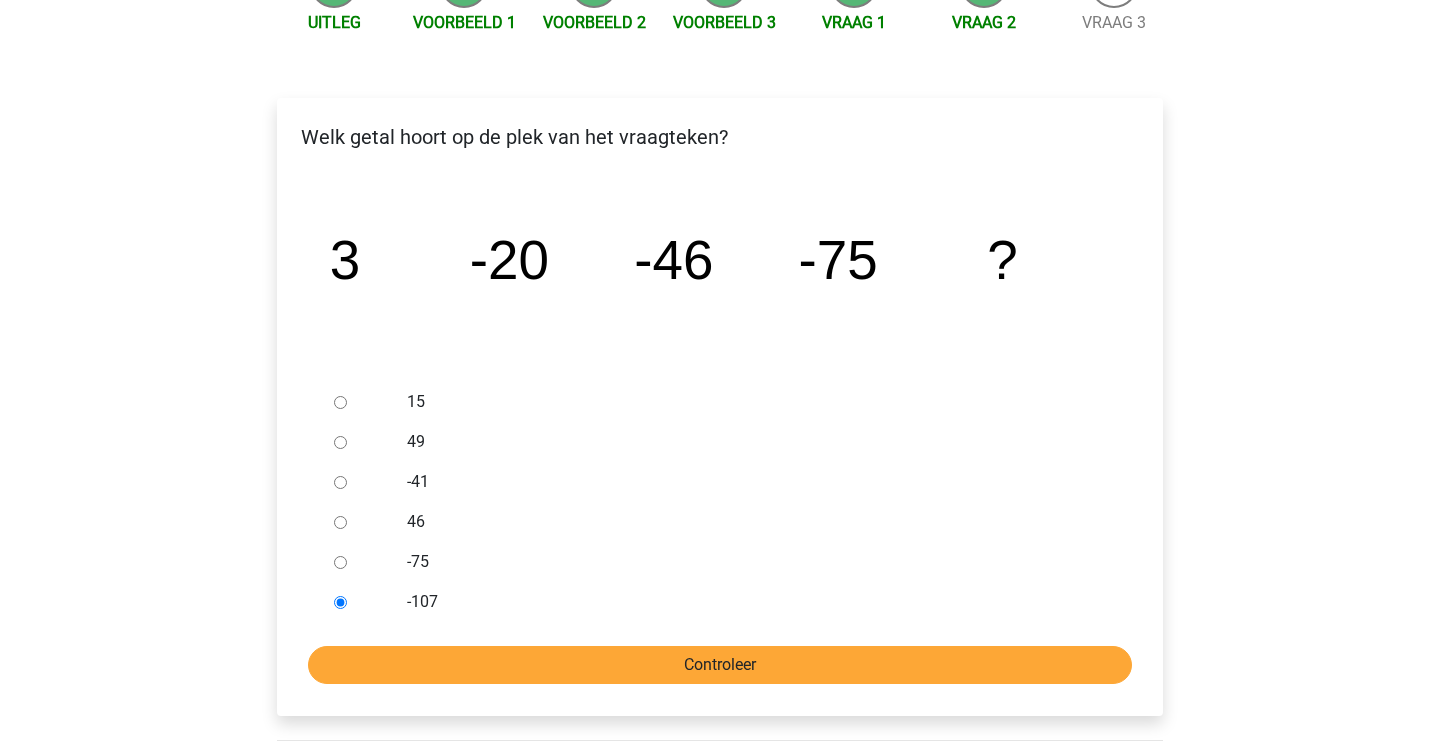 click on "Controleer" at bounding box center (720, 665) 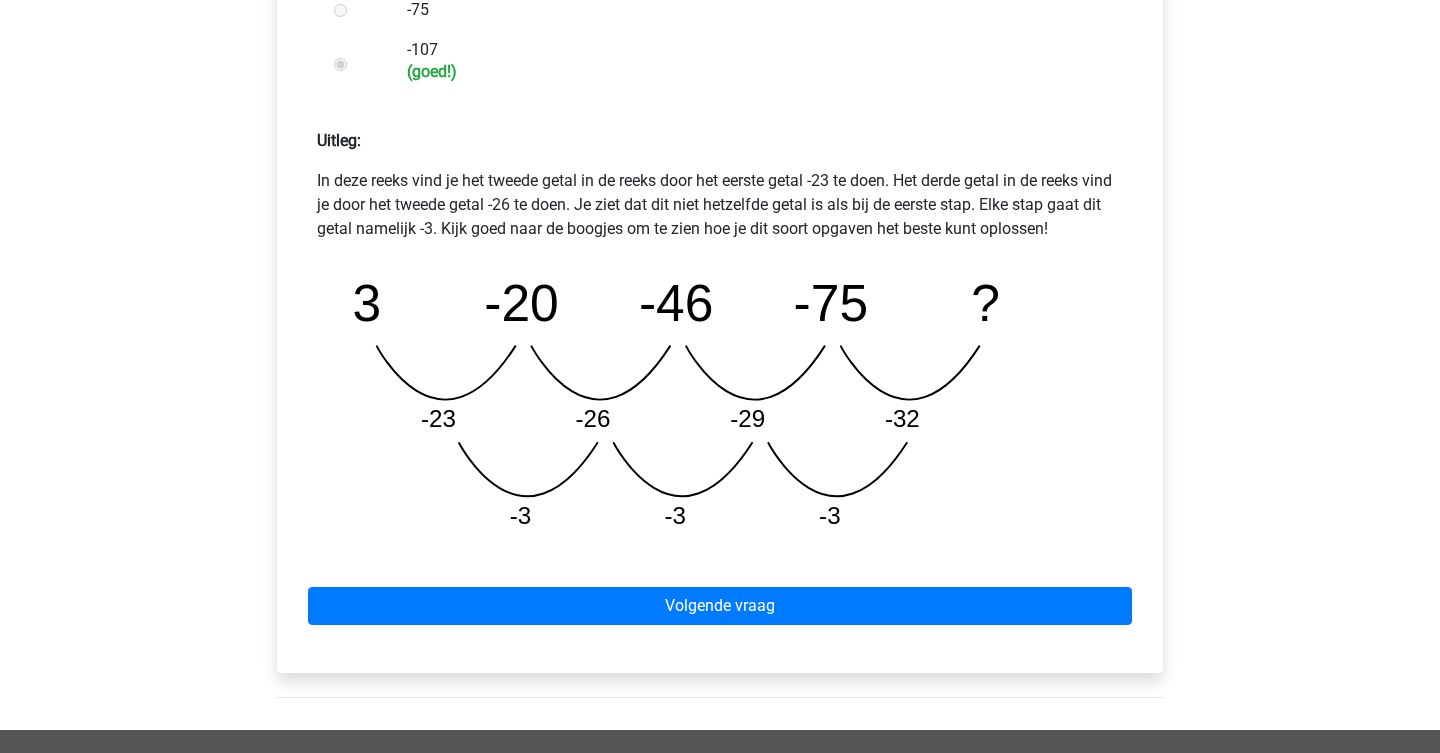 scroll, scrollTop: 783, scrollLeft: 0, axis: vertical 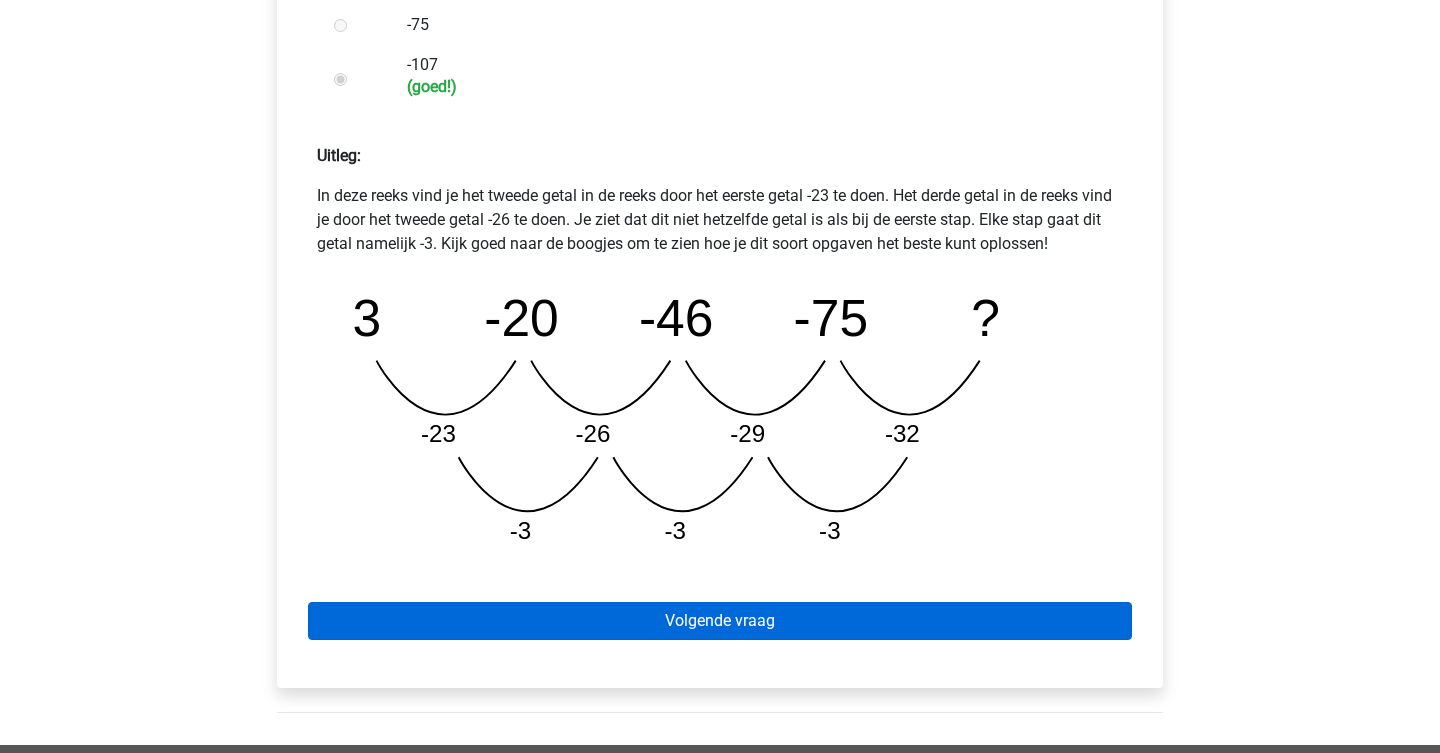 click on "Volgende vraag" at bounding box center (720, 621) 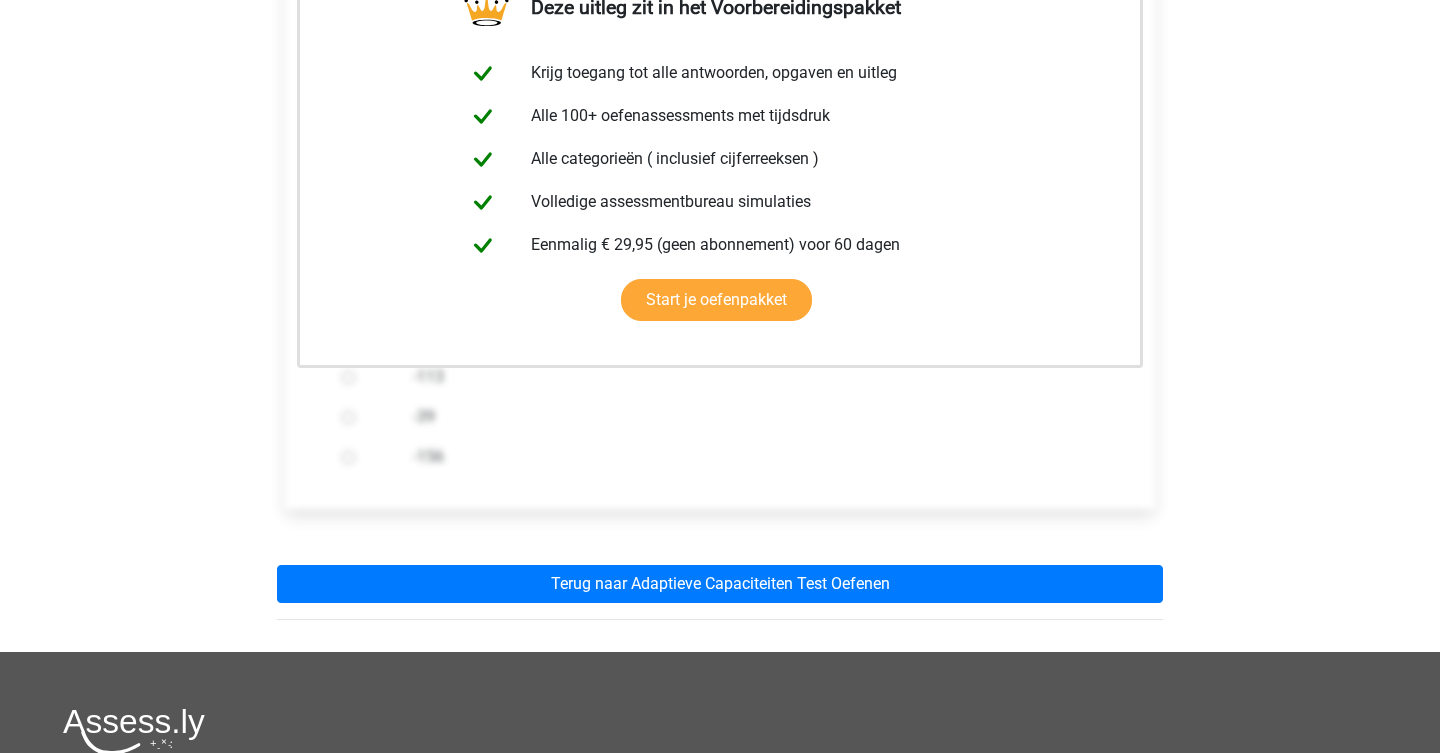 scroll, scrollTop: 405, scrollLeft: 0, axis: vertical 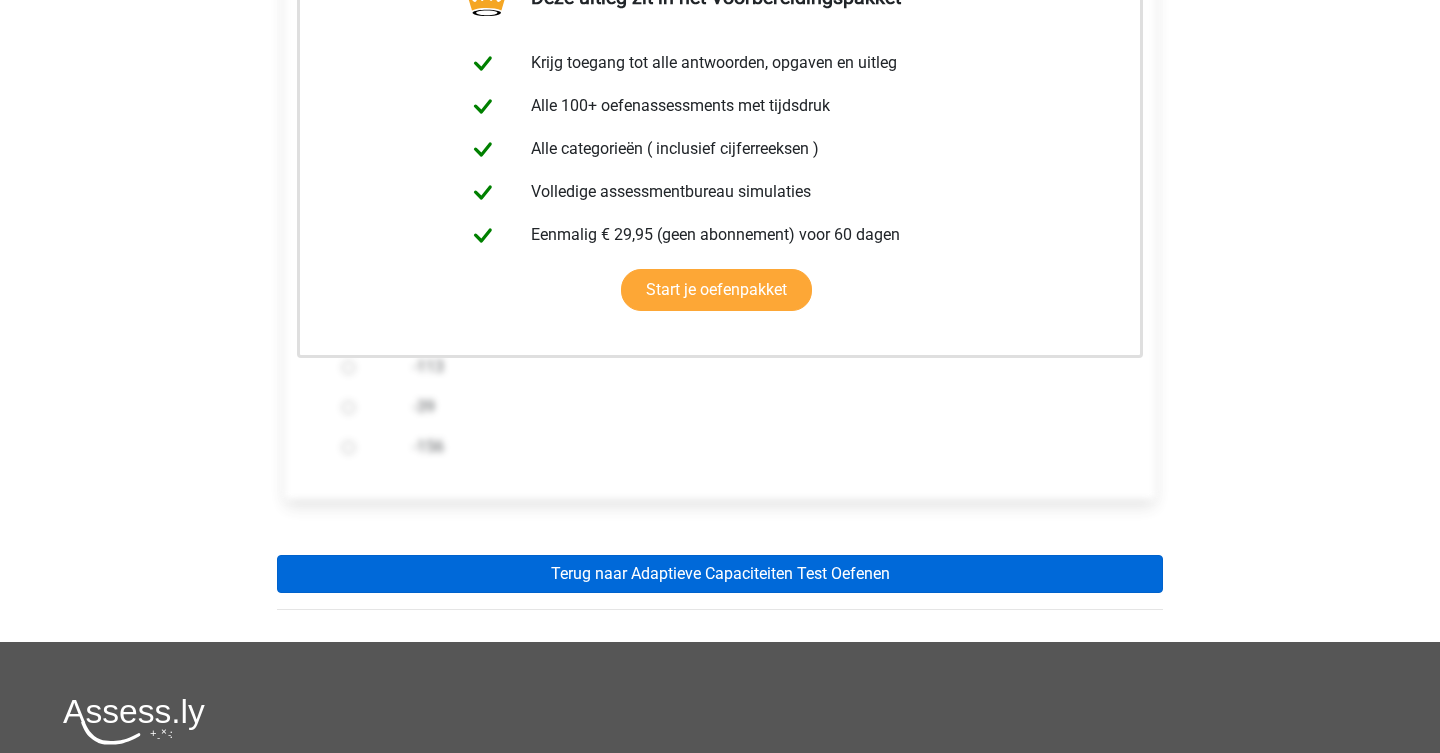 click on "Terug naar Adaptieve Capaciteiten Test Oefenen" at bounding box center [720, 574] 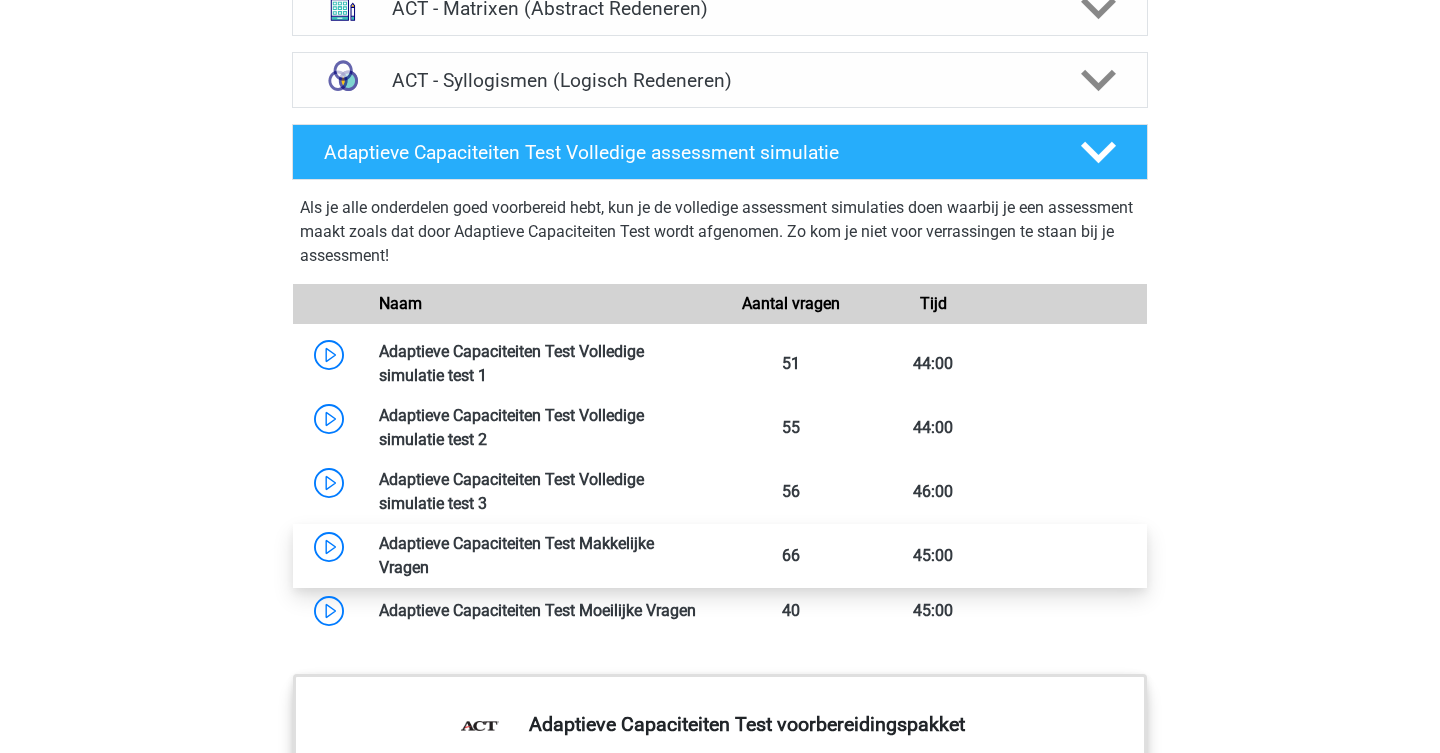scroll, scrollTop: 1594, scrollLeft: 0, axis: vertical 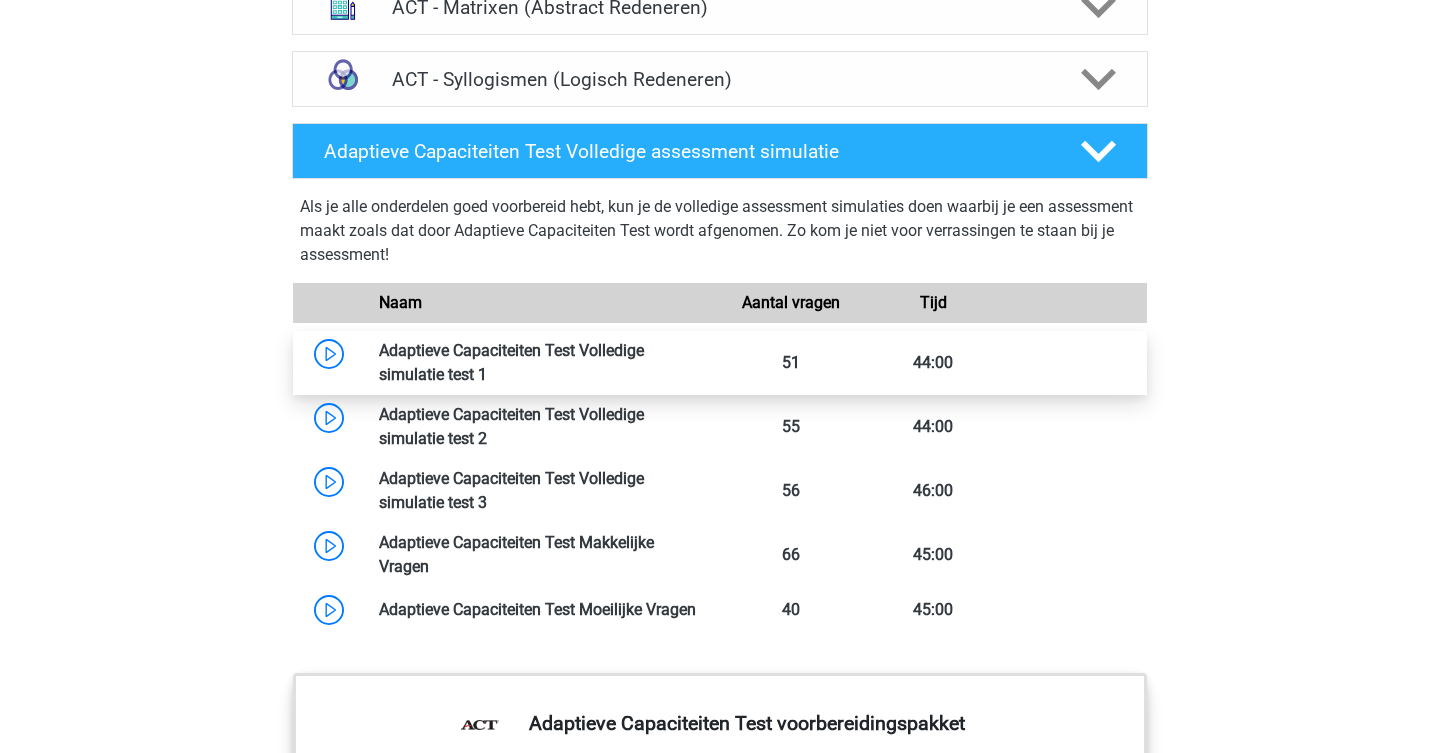 click at bounding box center (487, 374) 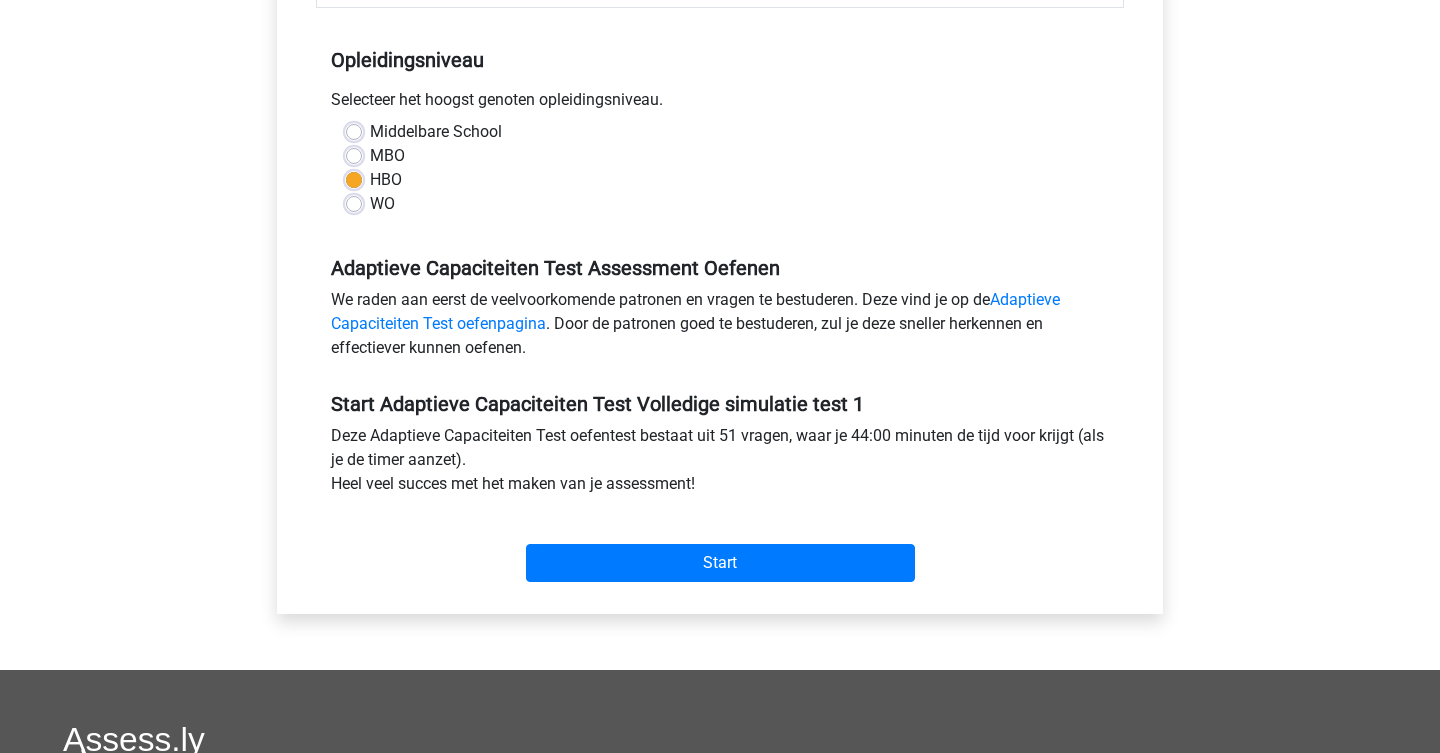 scroll, scrollTop: 420, scrollLeft: 0, axis: vertical 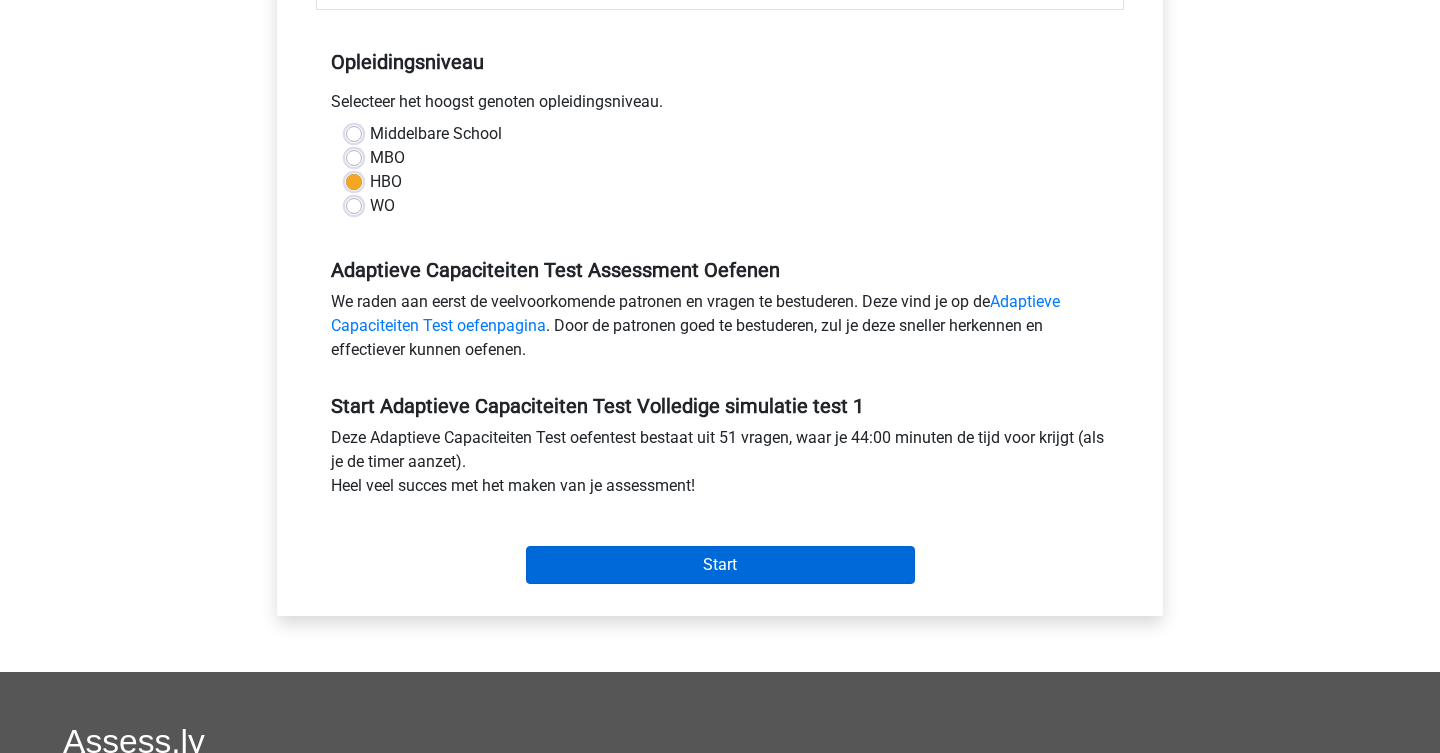 click on "Start" at bounding box center (720, 565) 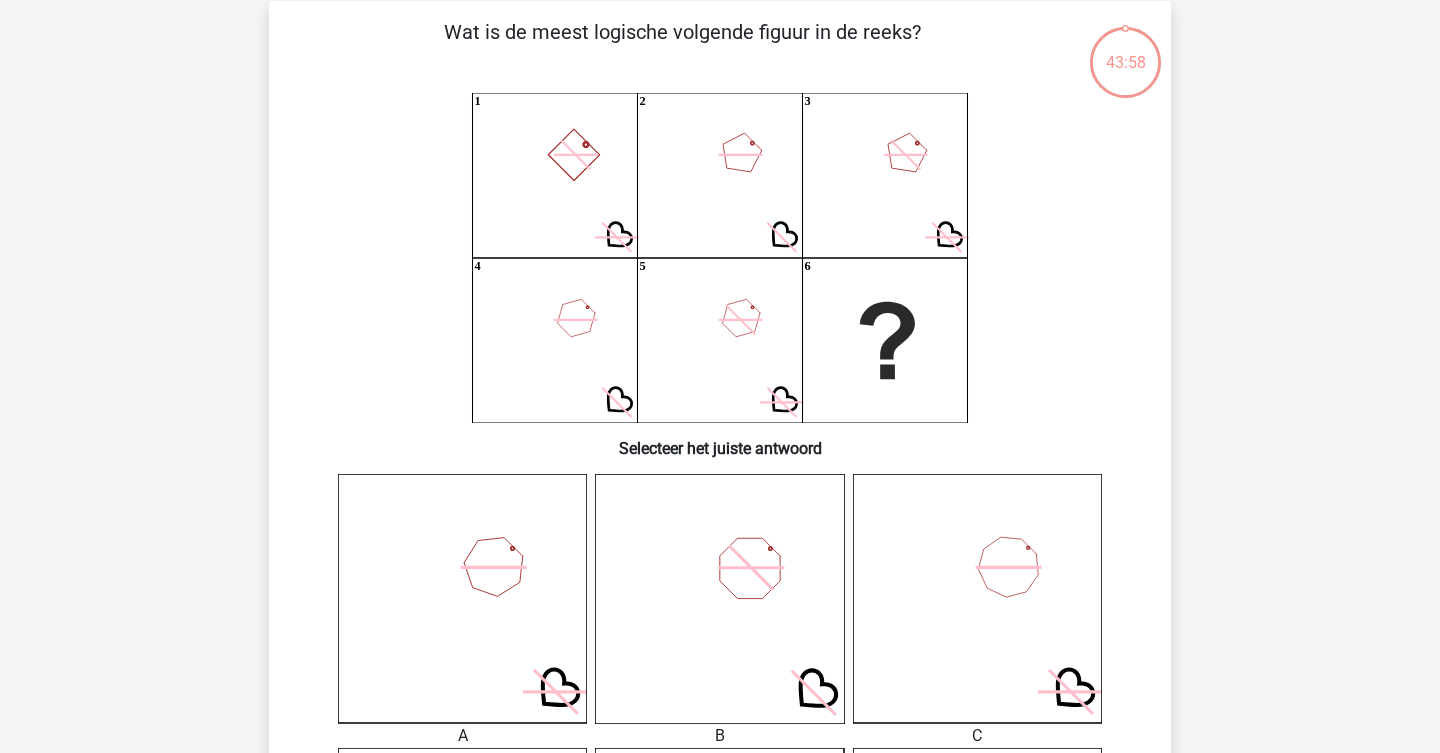 scroll, scrollTop: 96, scrollLeft: 0, axis: vertical 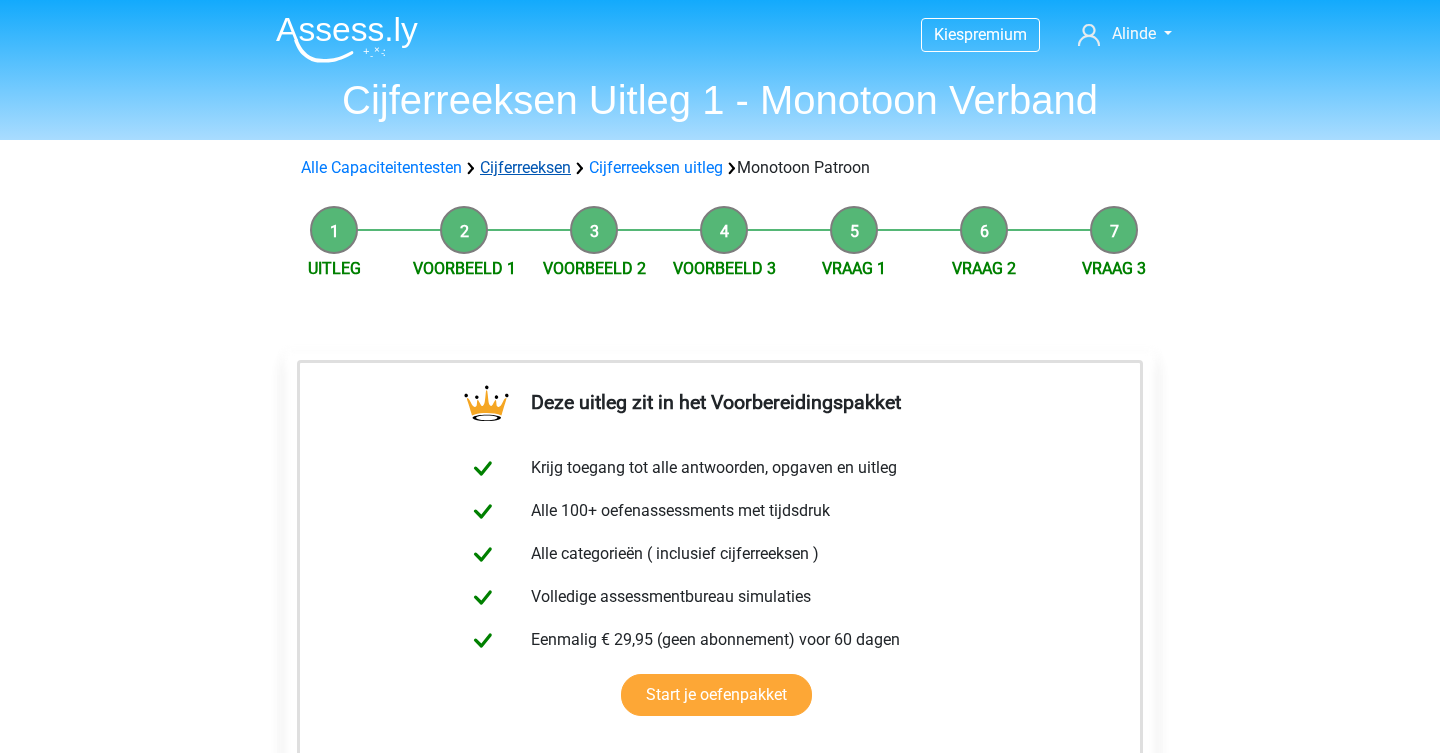 click on "Cijferreeksen" at bounding box center [525, 167] 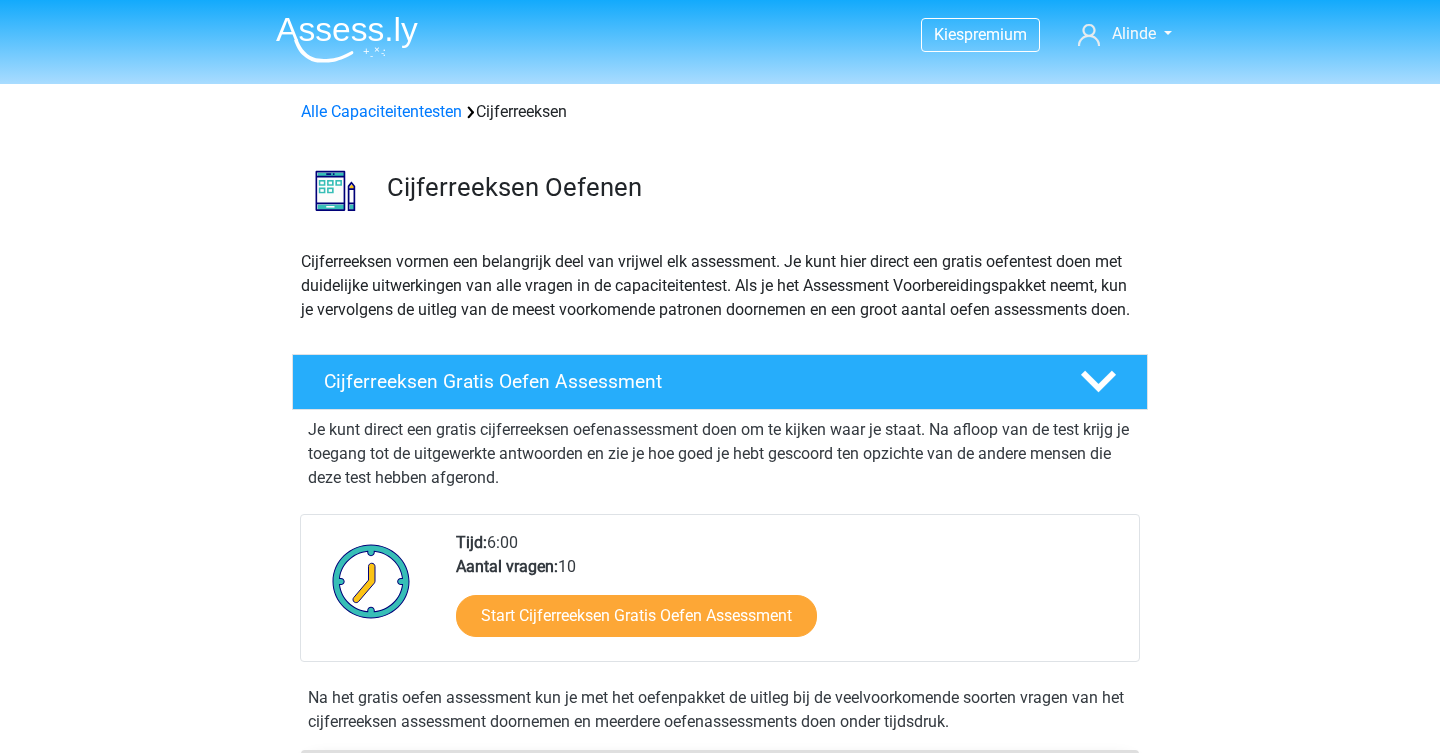 scroll, scrollTop: 0, scrollLeft: 0, axis: both 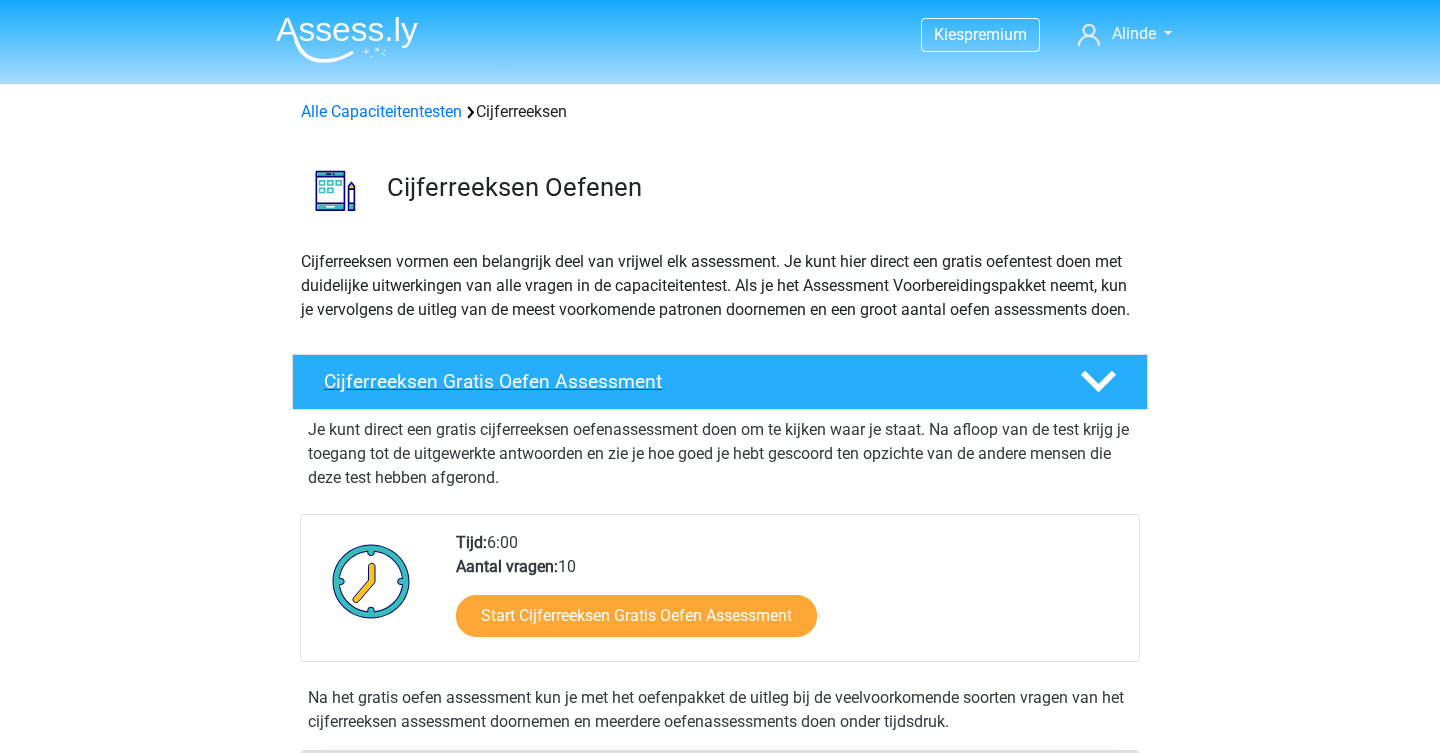 click on "Cijferreeksen
Gratis Oefen Assessment" at bounding box center (686, 381) 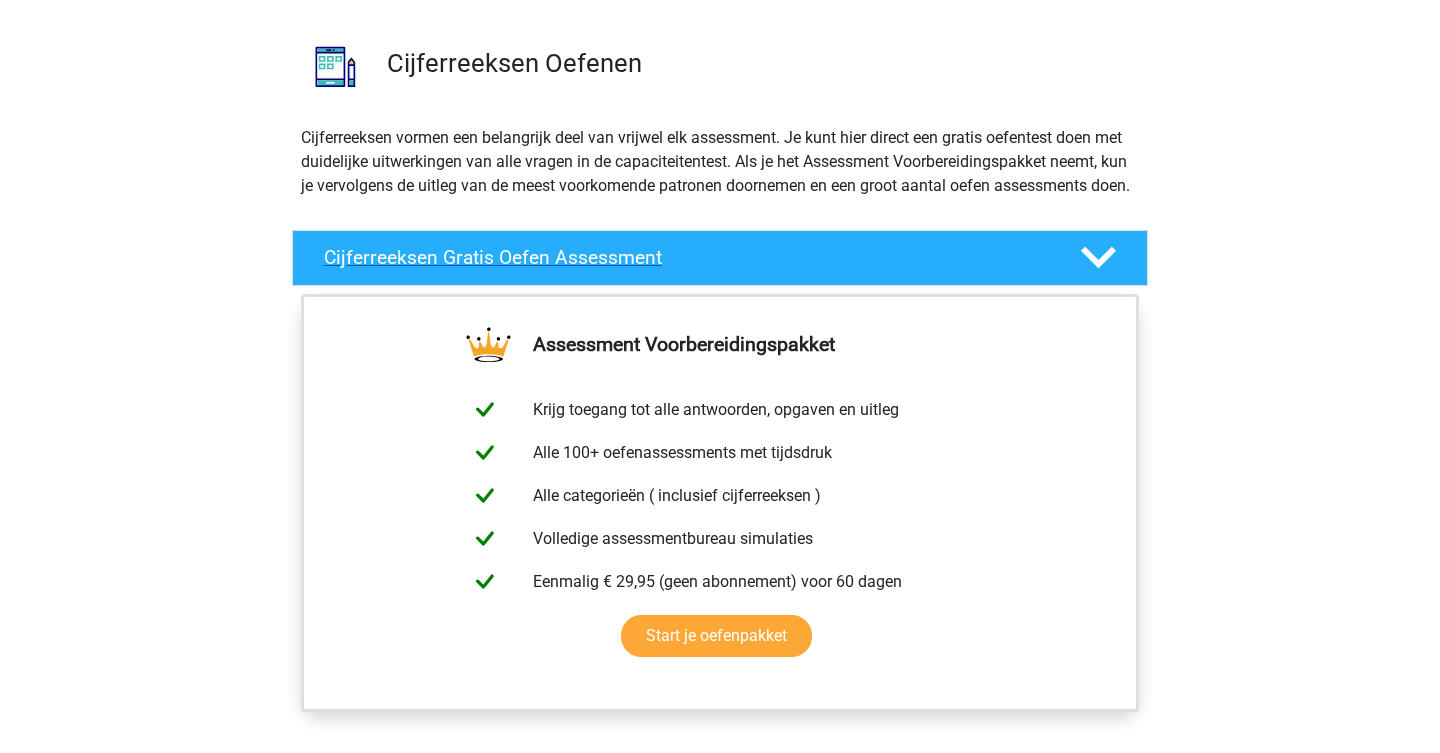 scroll, scrollTop: 125, scrollLeft: 0, axis: vertical 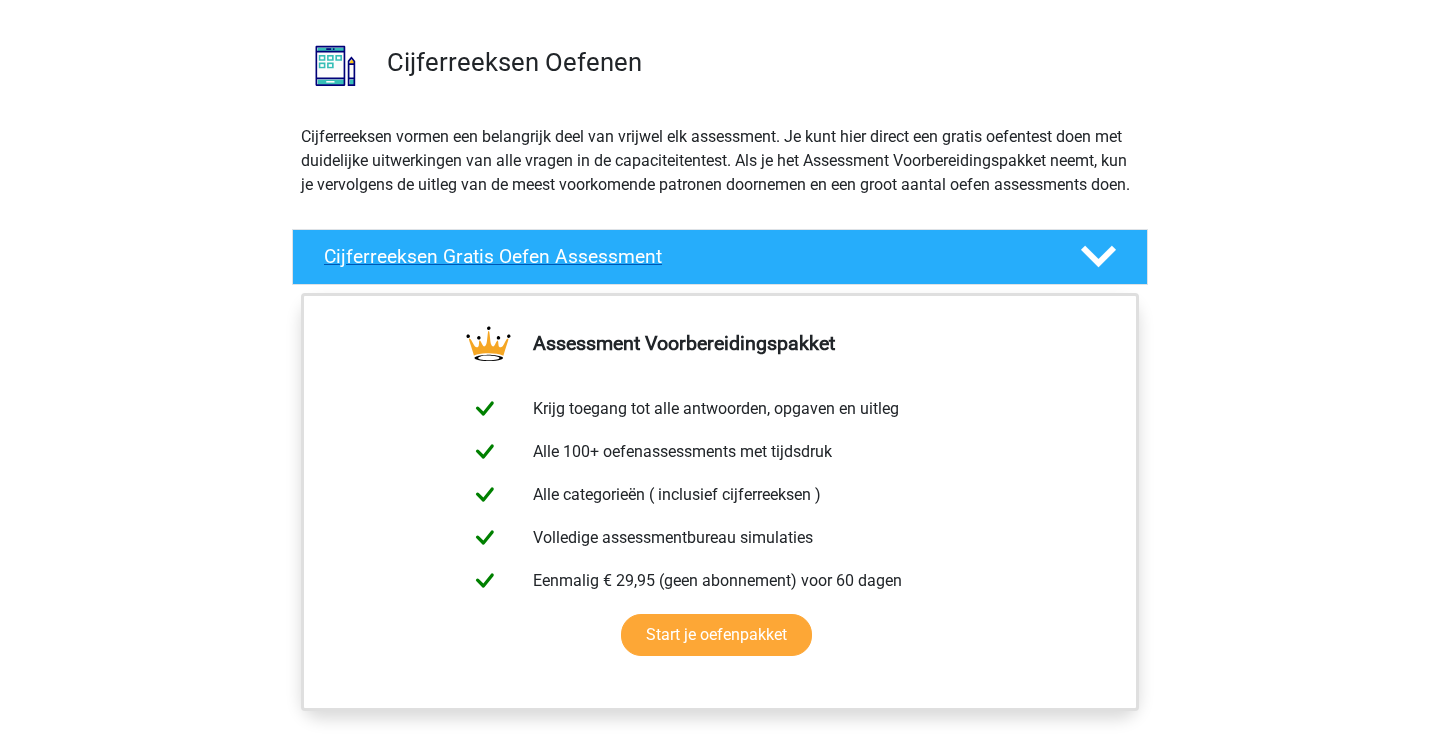 click 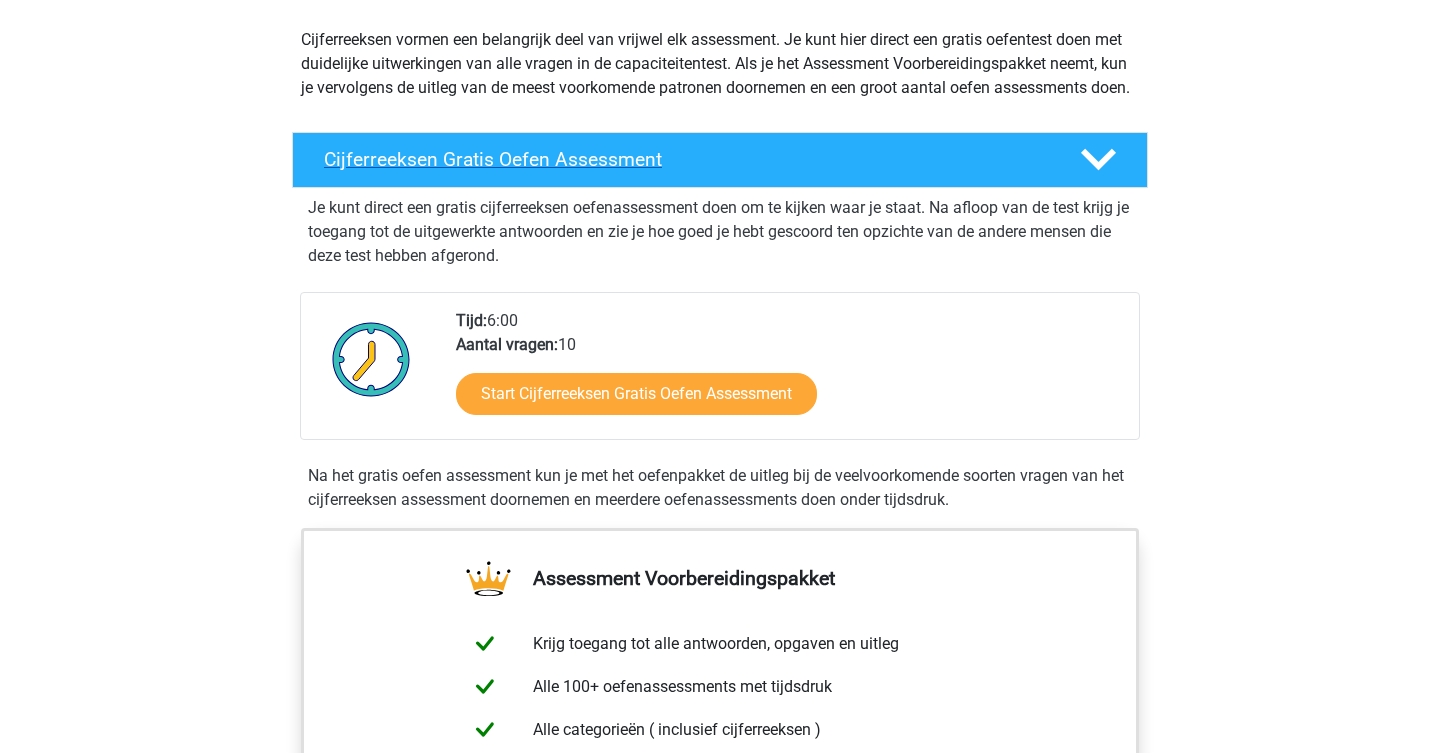 scroll, scrollTop: 226, scrollLeft: 0, axis: vertical 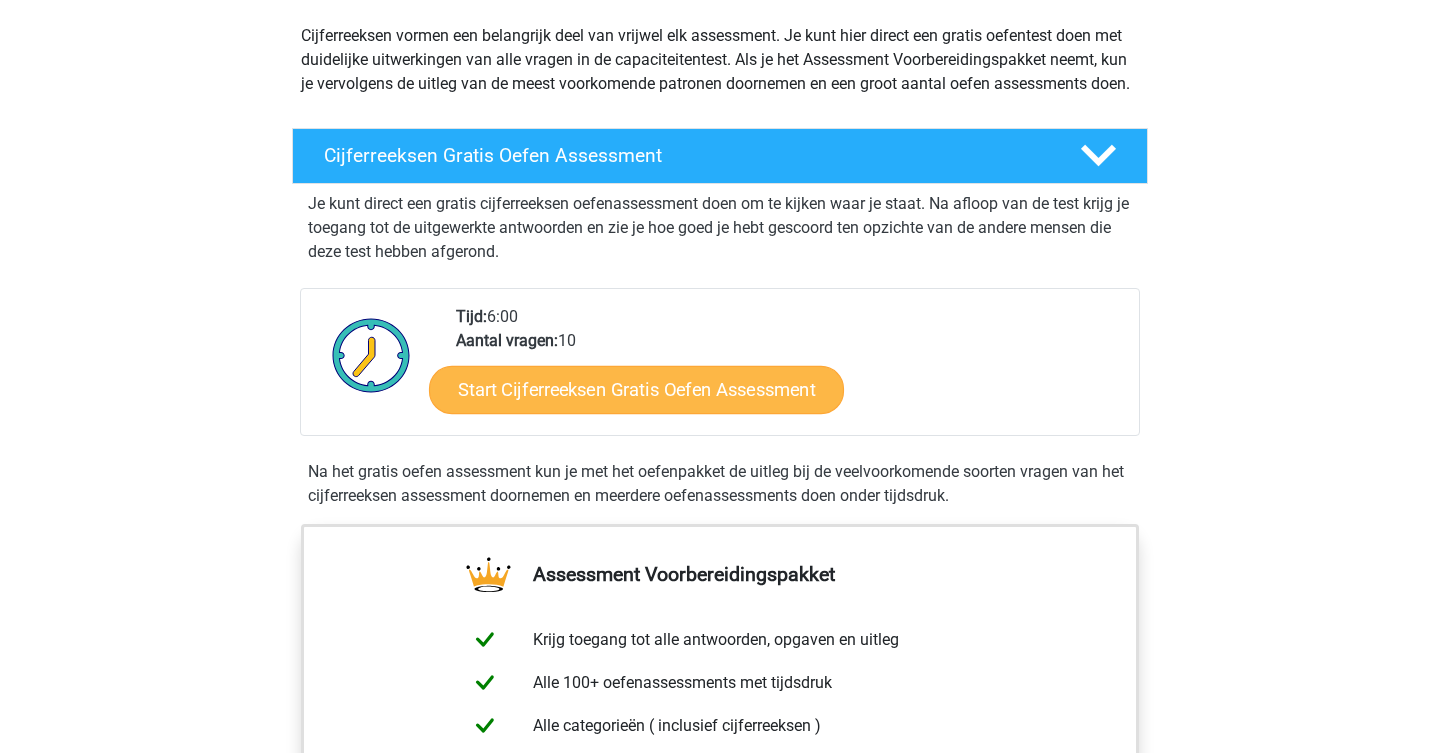 click on "Start Cijferreeksen
Gratis Oefen Assessment" at bounding box center (636, 389) 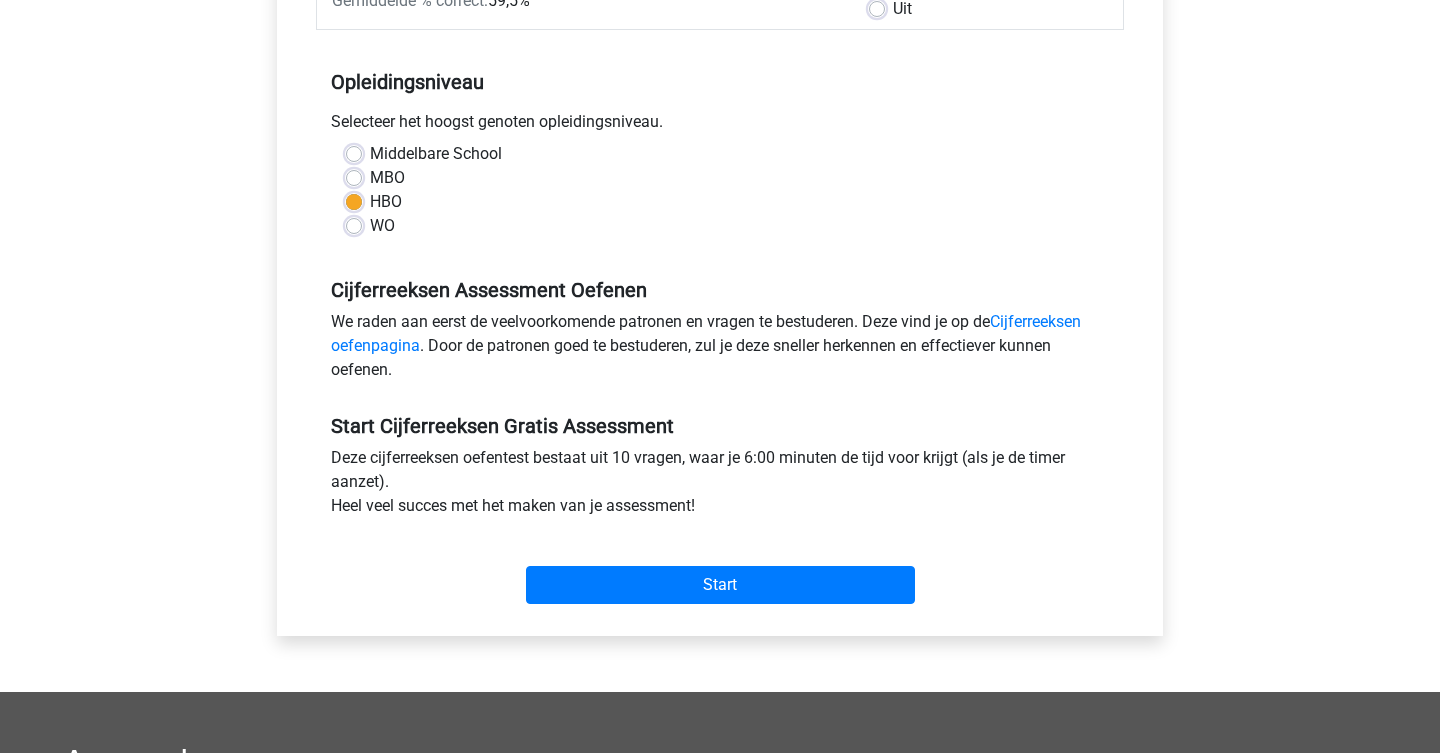 scroll, scrollTop: 366, scrollLeft: 0, axis: vertical 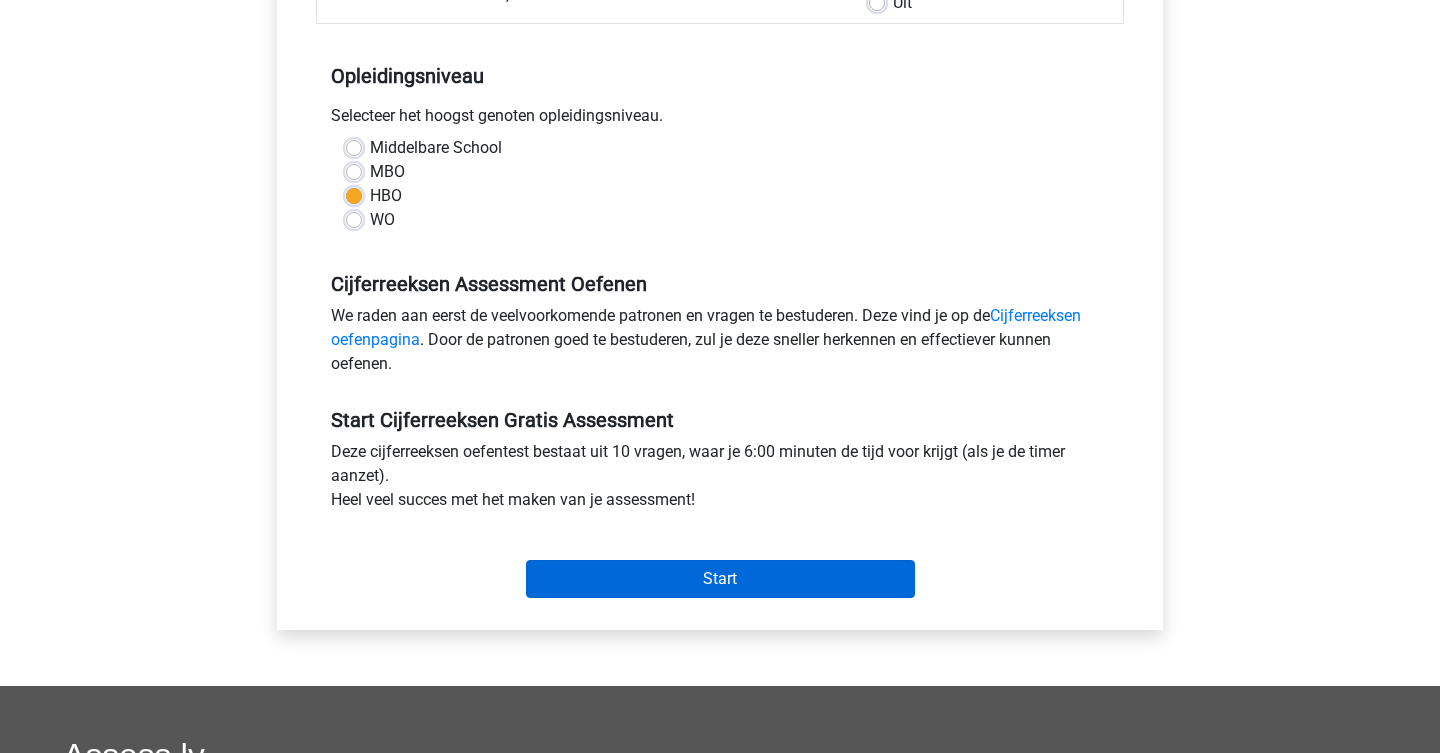 click on "Start" at bounding box center [720, 579] 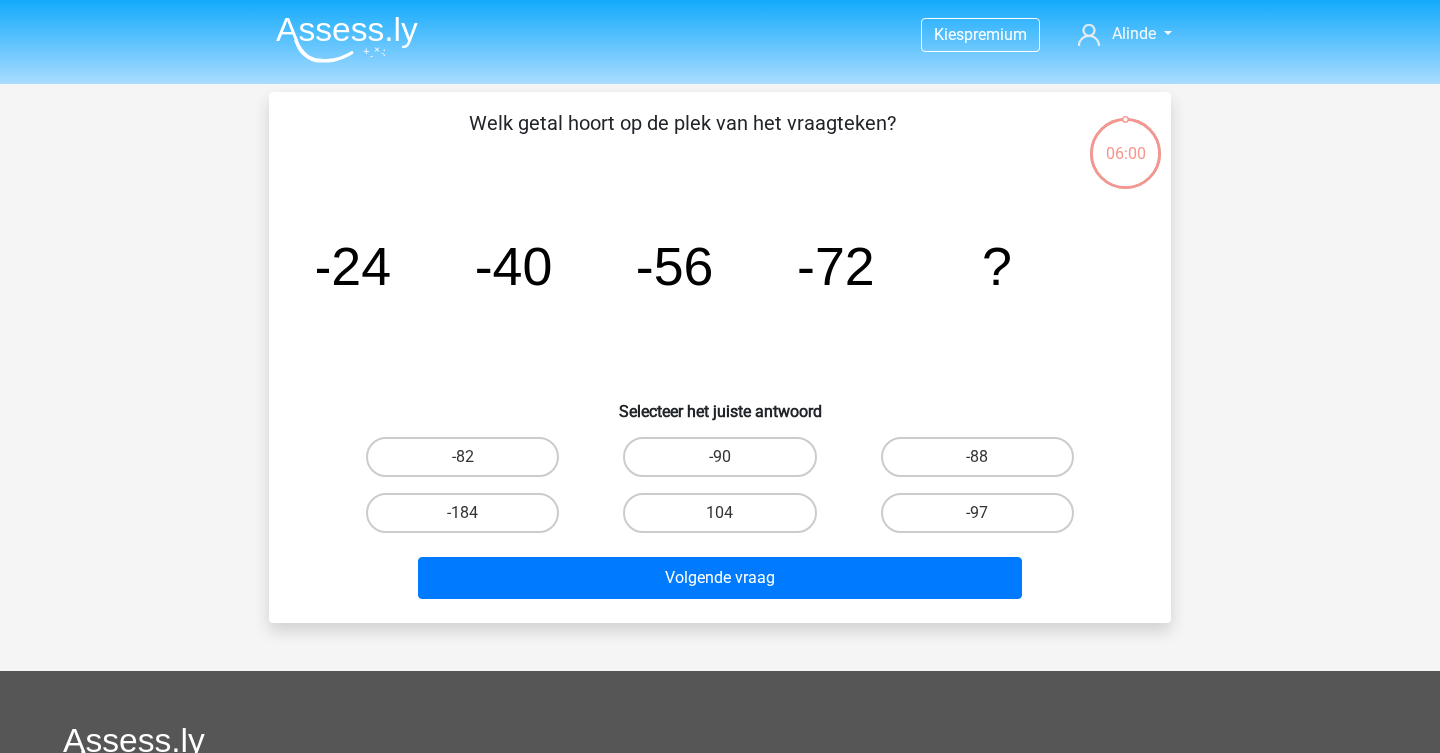 scroll, scrollTop: 0, scrollLeft: 0, axis: both 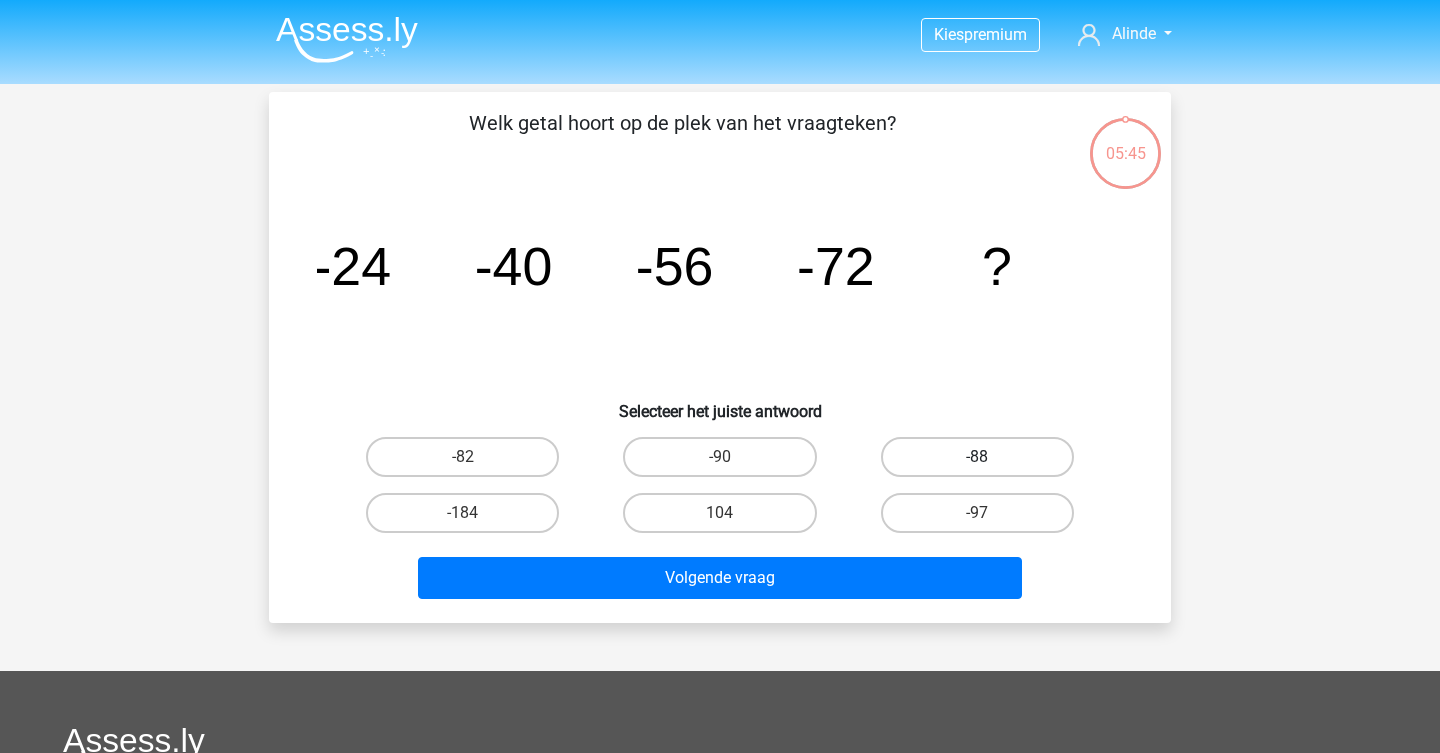 click on "-88" at bounding box center (977, 457) 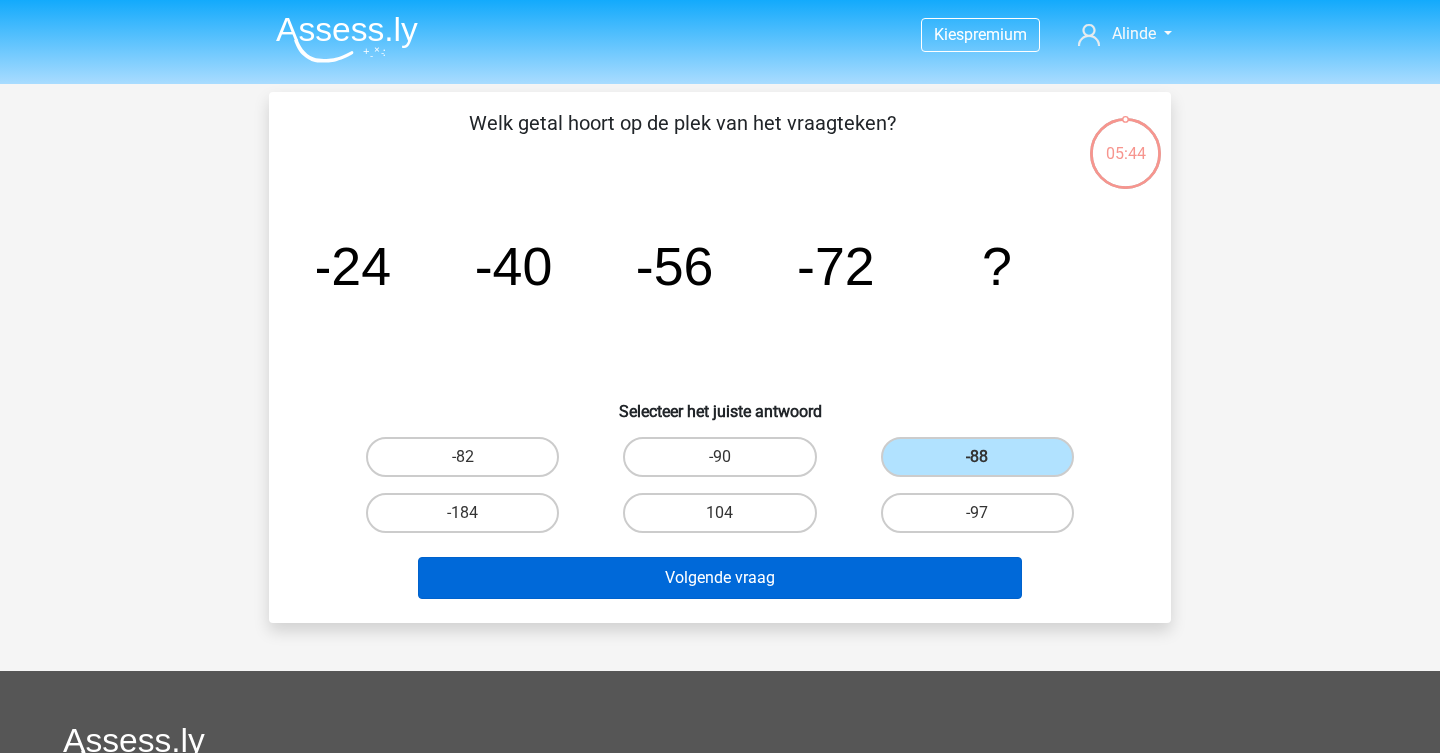 click on "Volgende vraag" at bounding box center [720, 578] 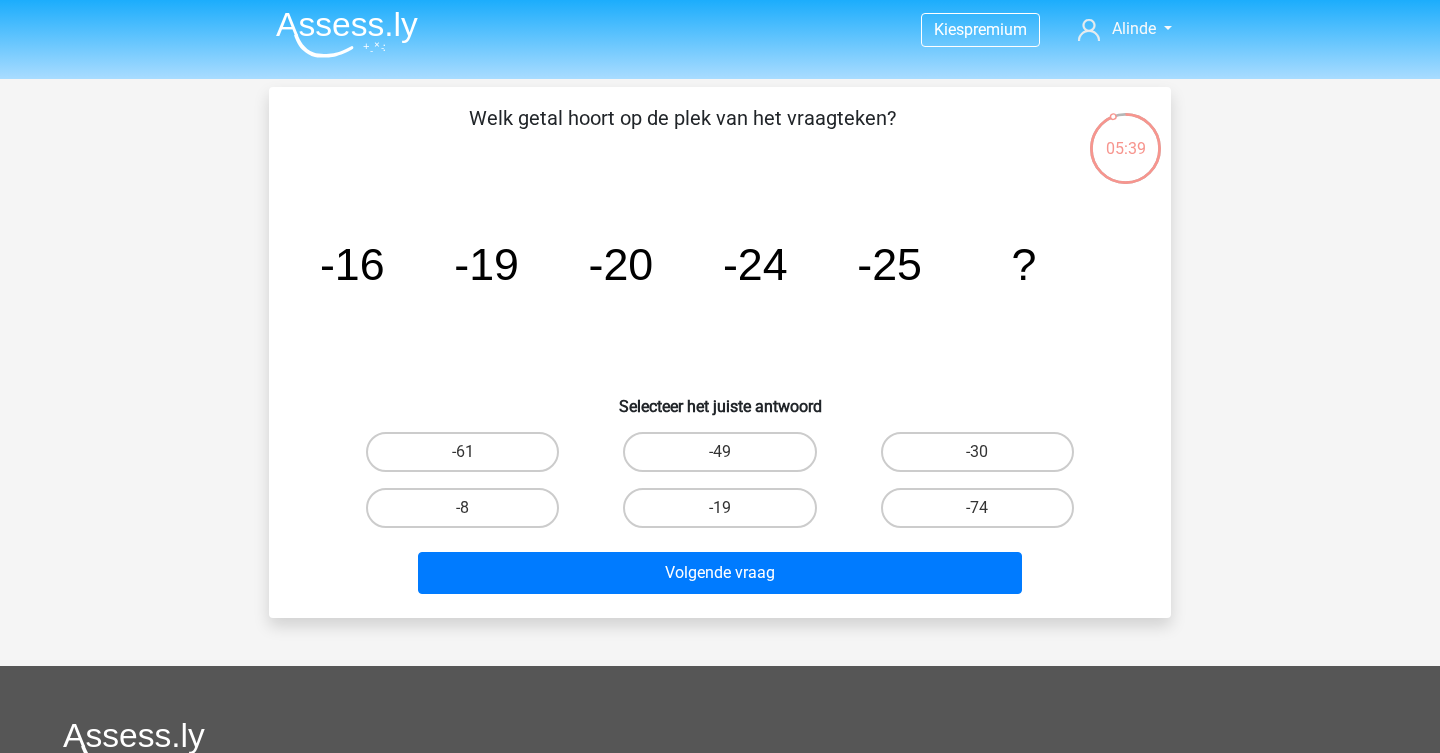 scroll, scrollTop: 6, scrollLeft: 0, axis: vertical 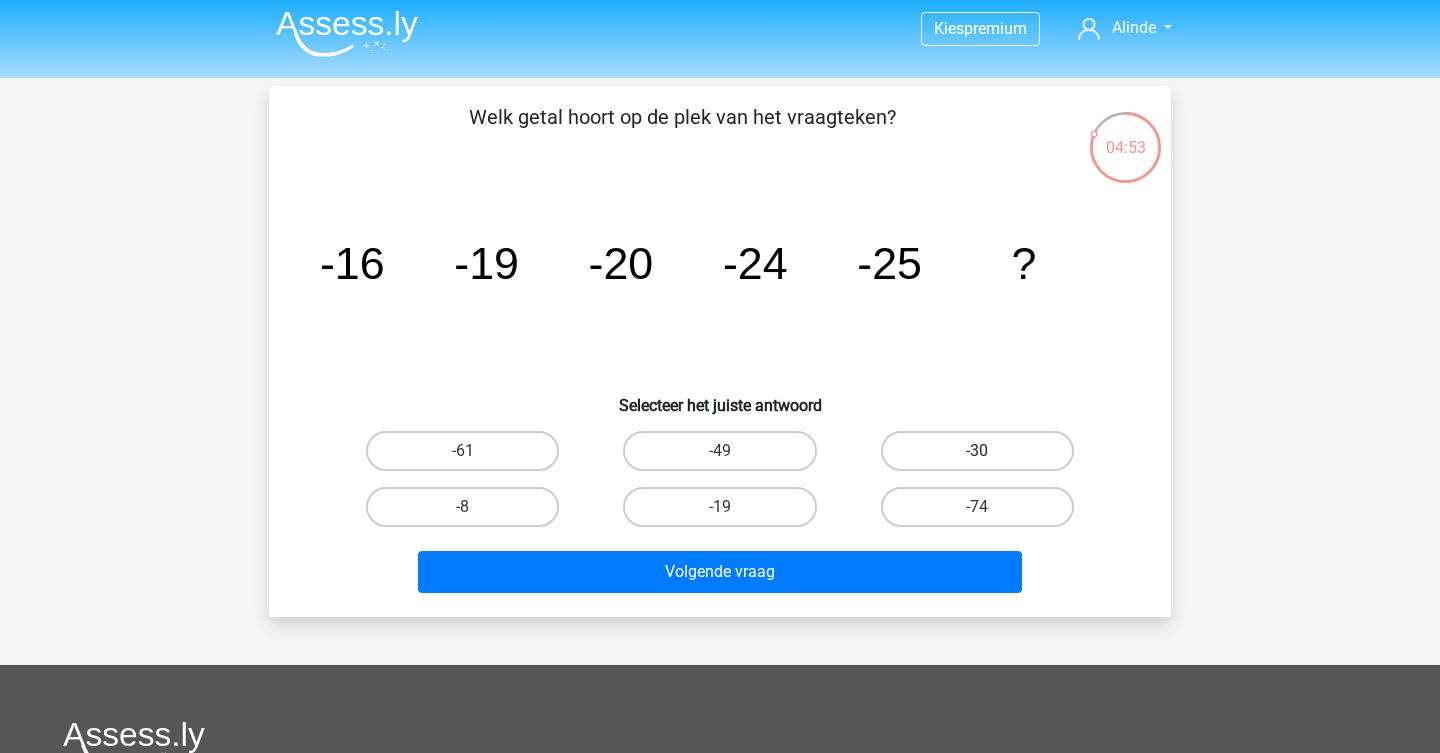 click on "-30" at bounding box center [977, 451] 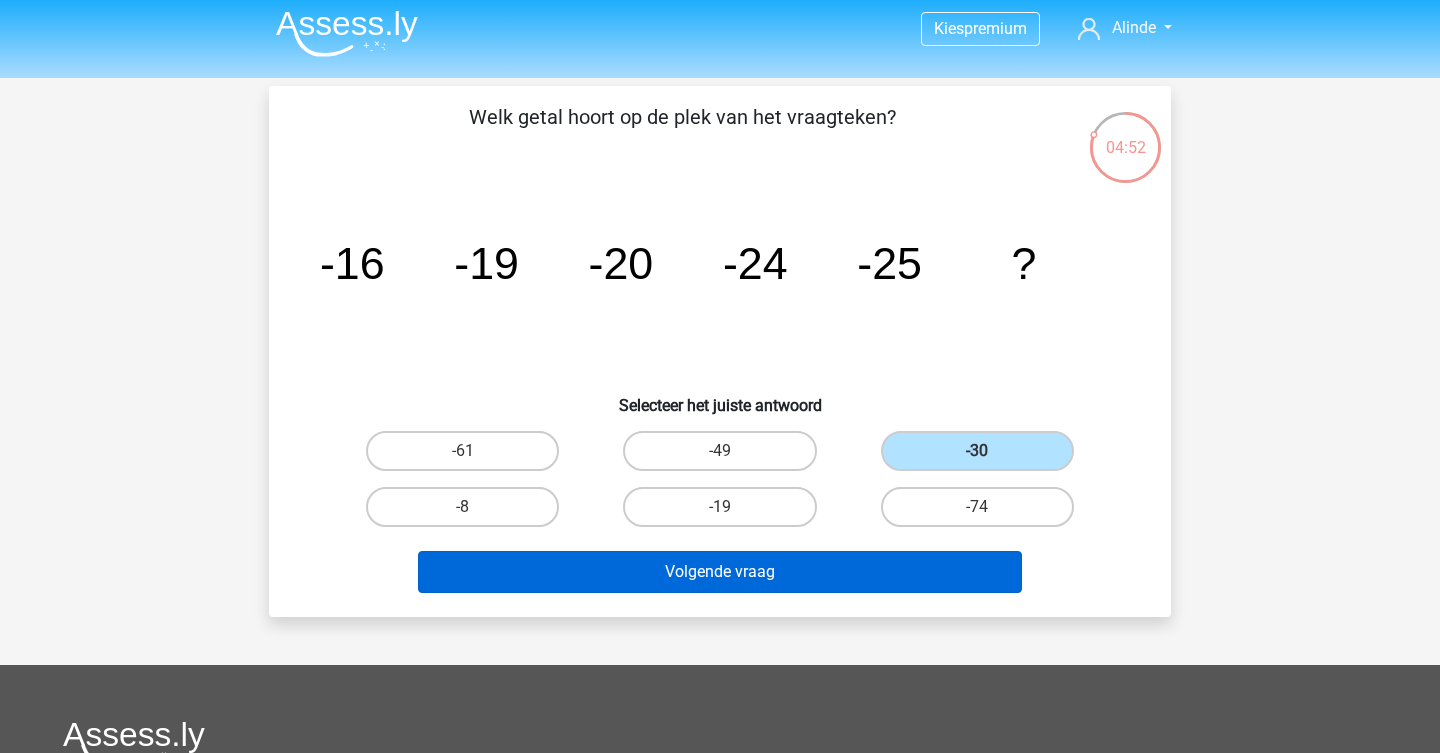 click on "Volgende vraag" at bounding box center [720, 572] 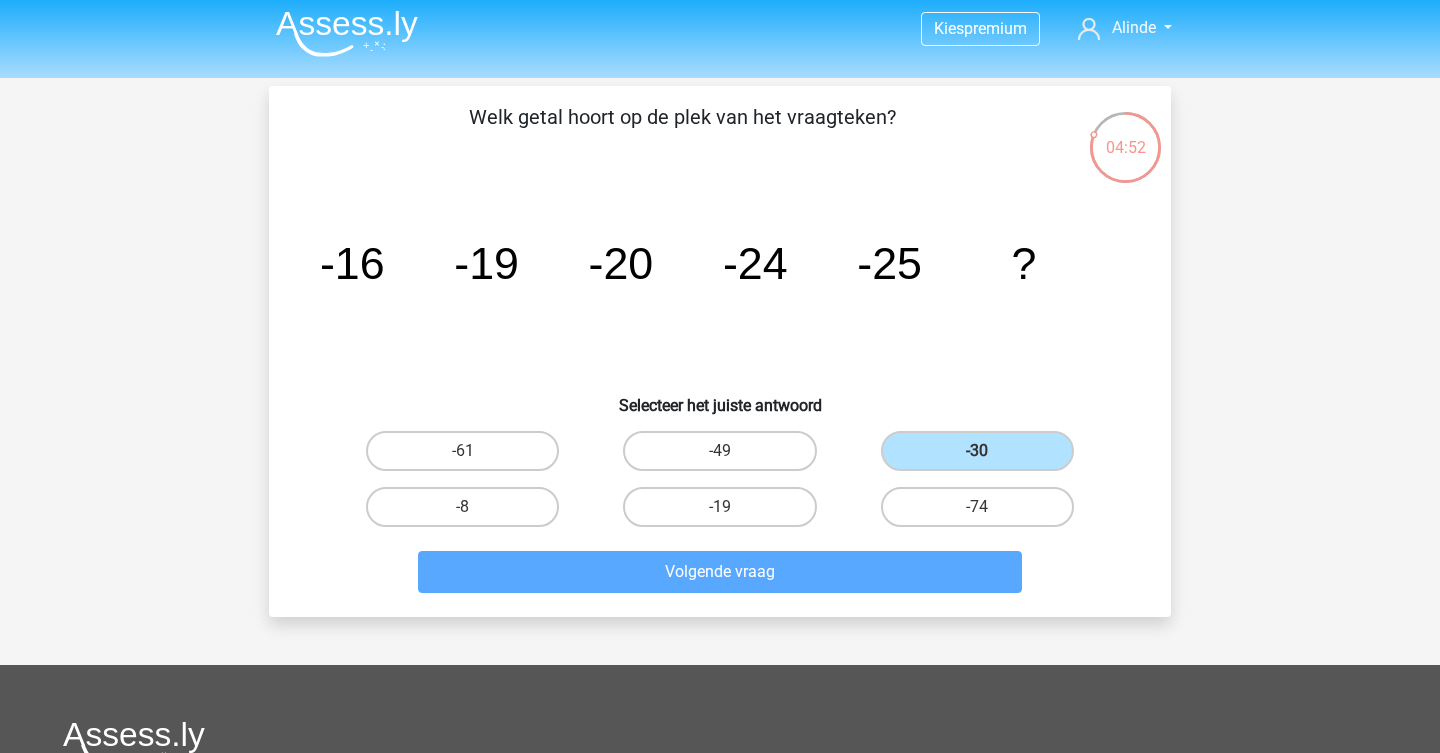 scroll, scrollTop: 92, scrollLeft: 0, axis: vertical 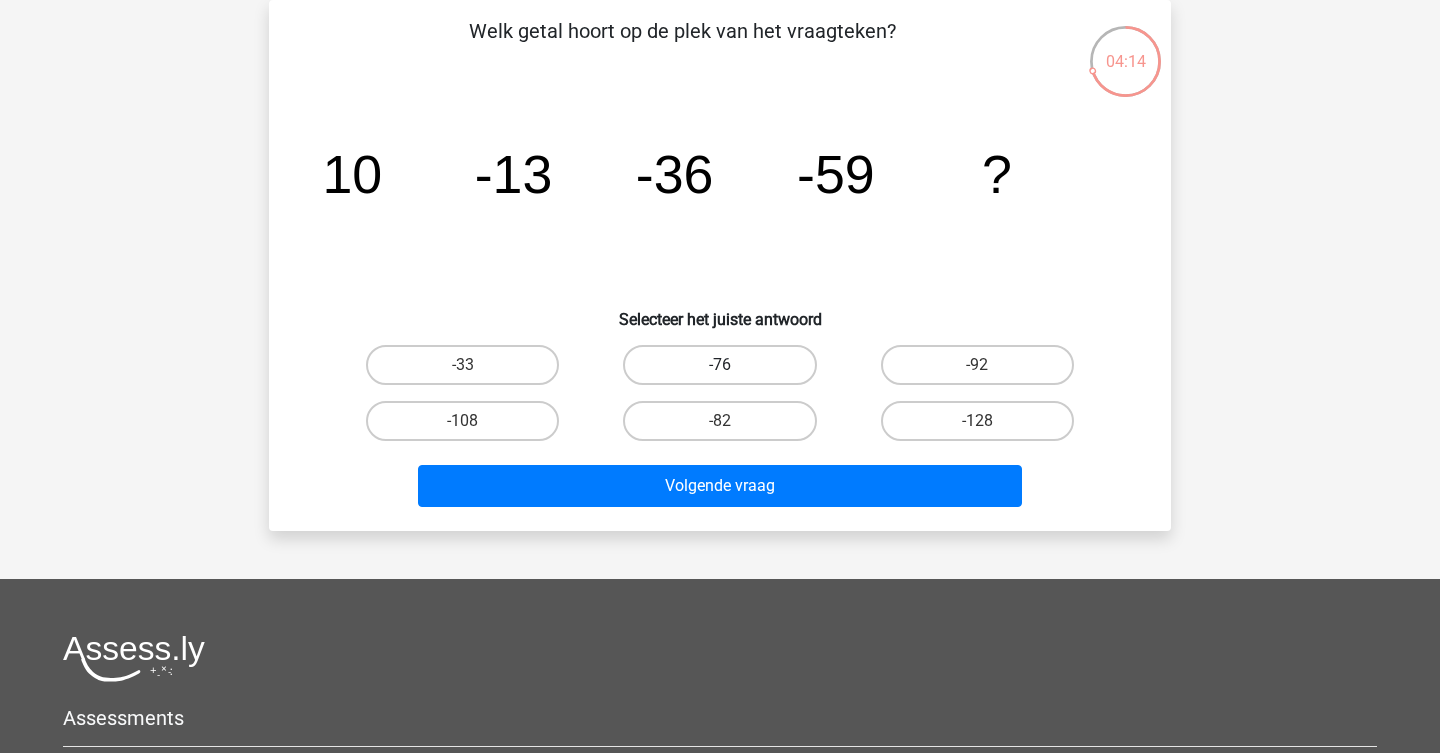 click on "-76" at bounding box center [719, 365] 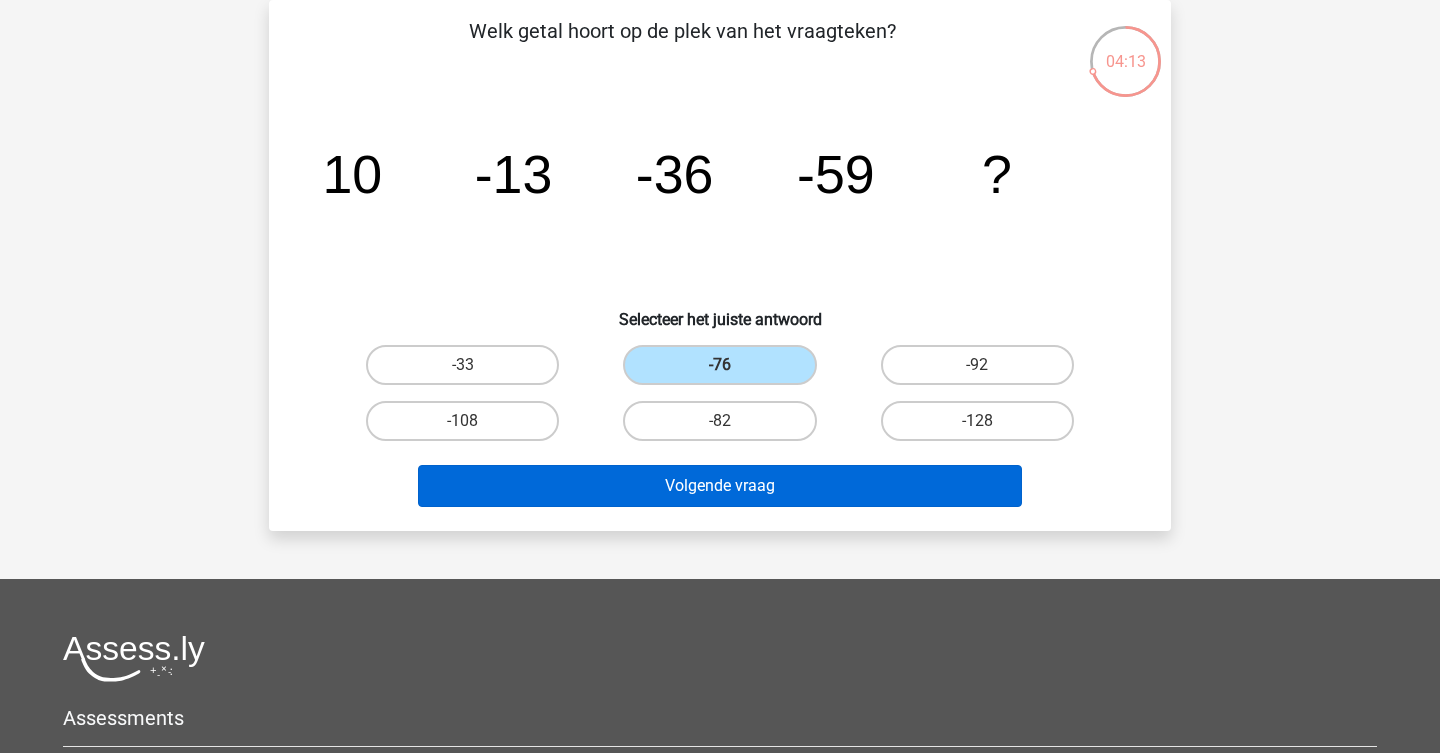 click on "Volgende vraag" at bounding box center [720, 486] 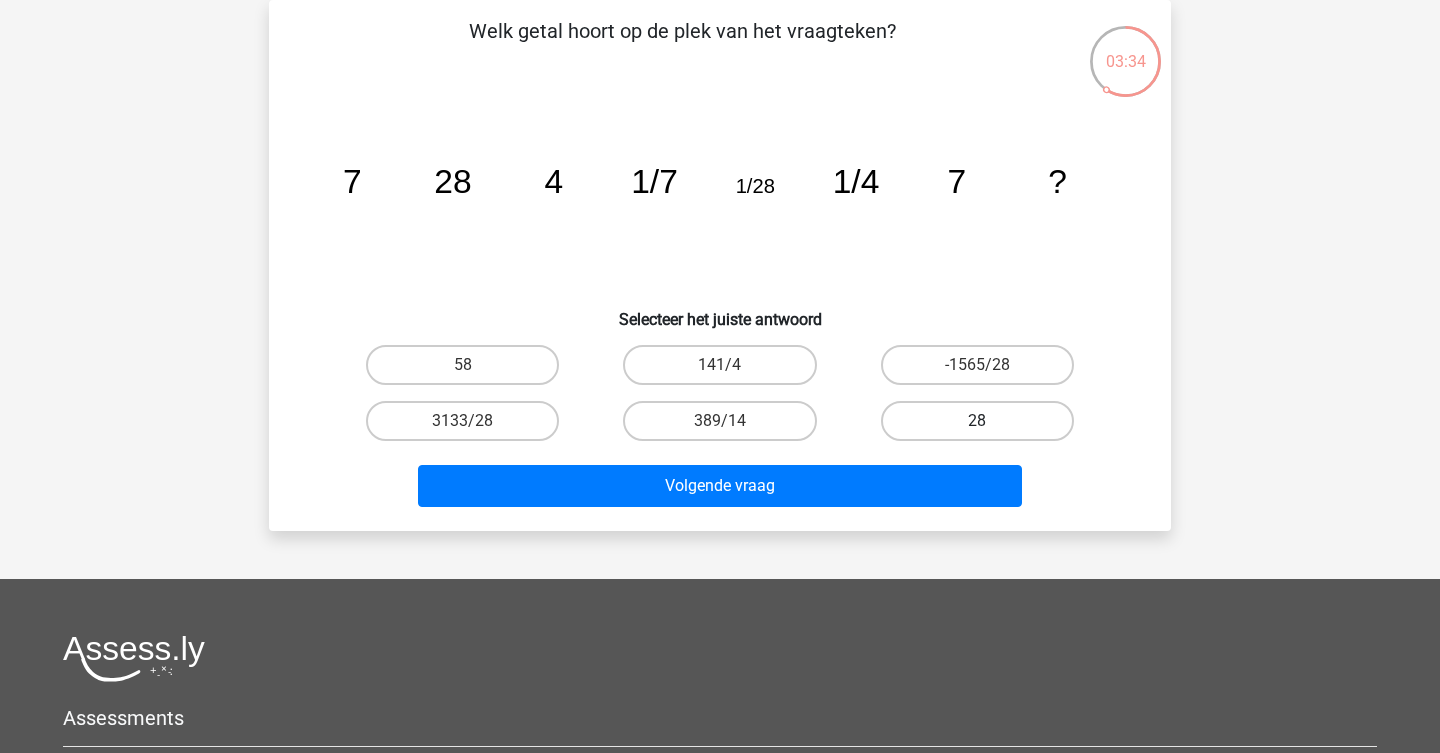 click on "28" at bounding box center [977, 421] 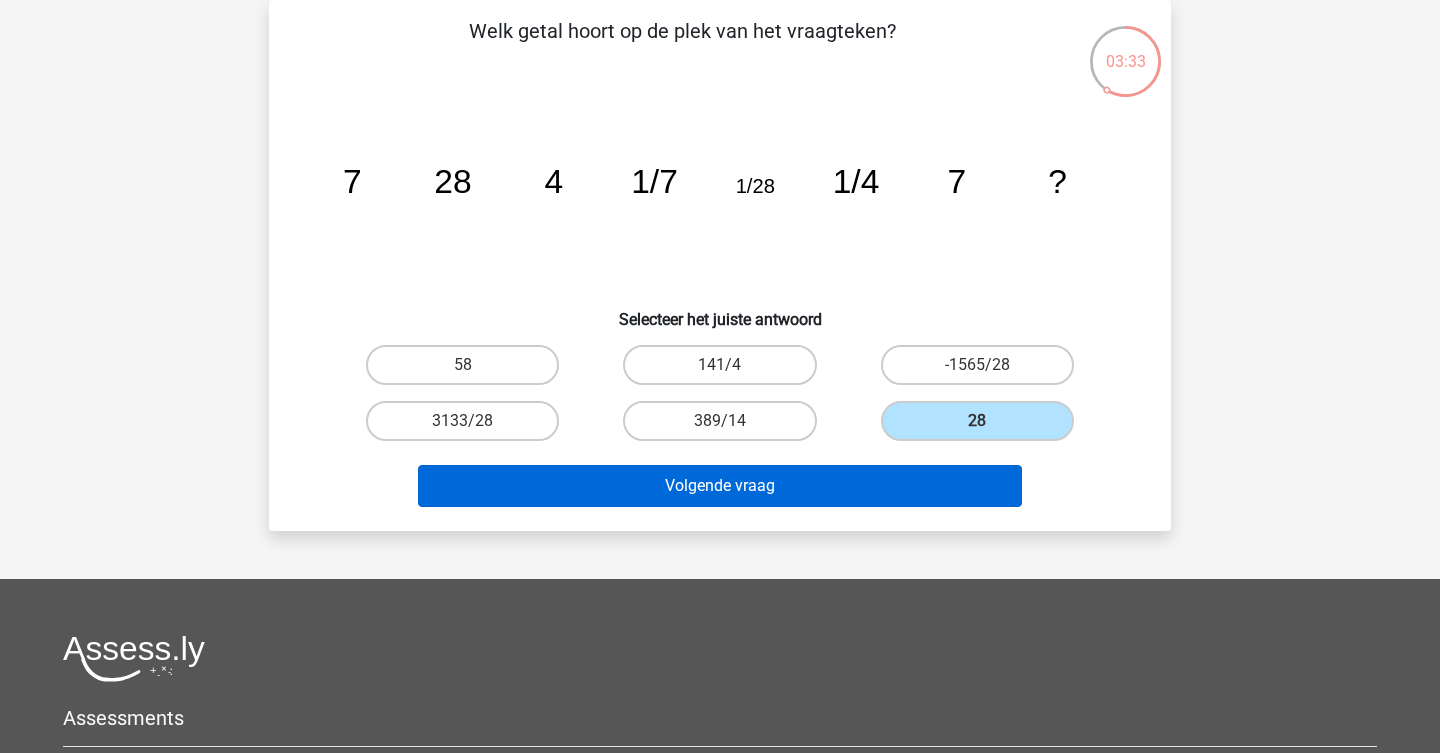 click on "Volgende vraag" at bounding box center (720, 486) 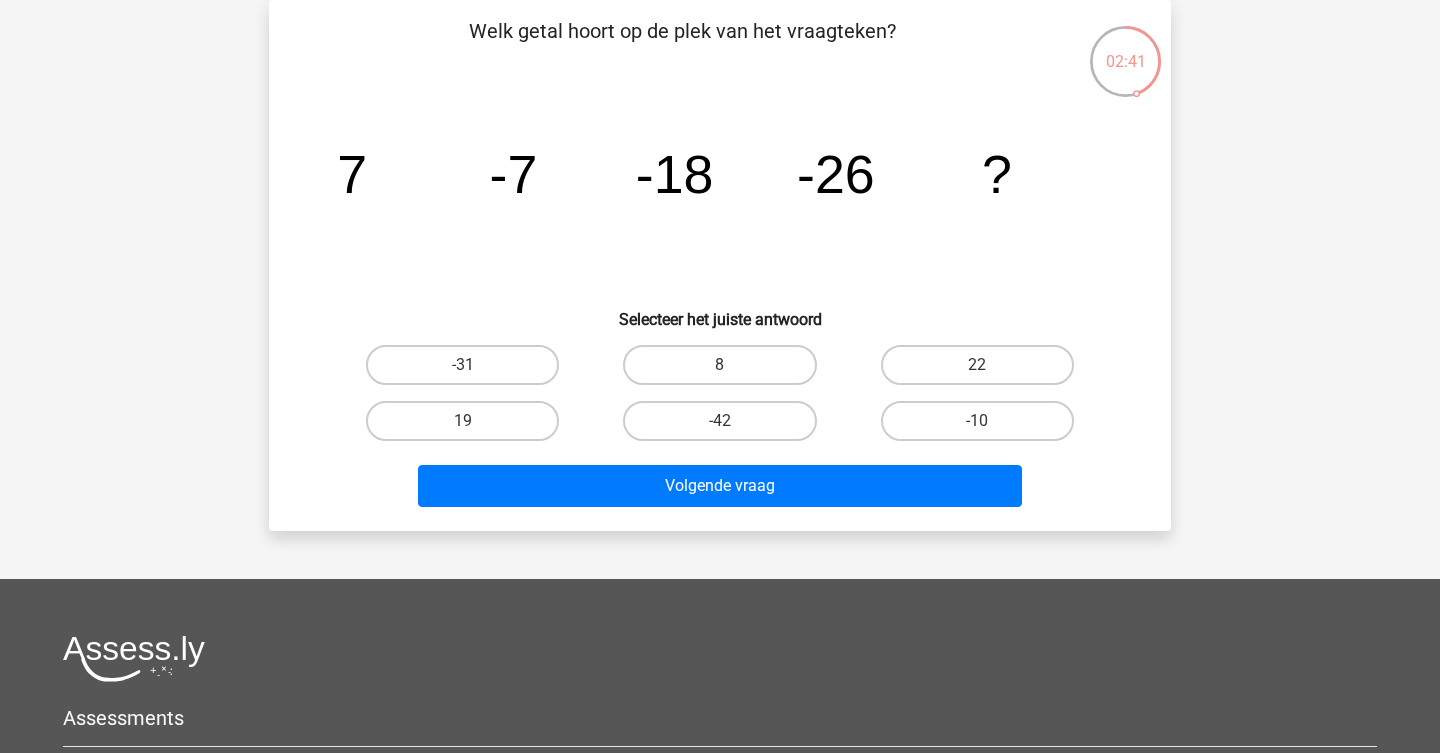 click on "-31" at bounding box center [469, 371] 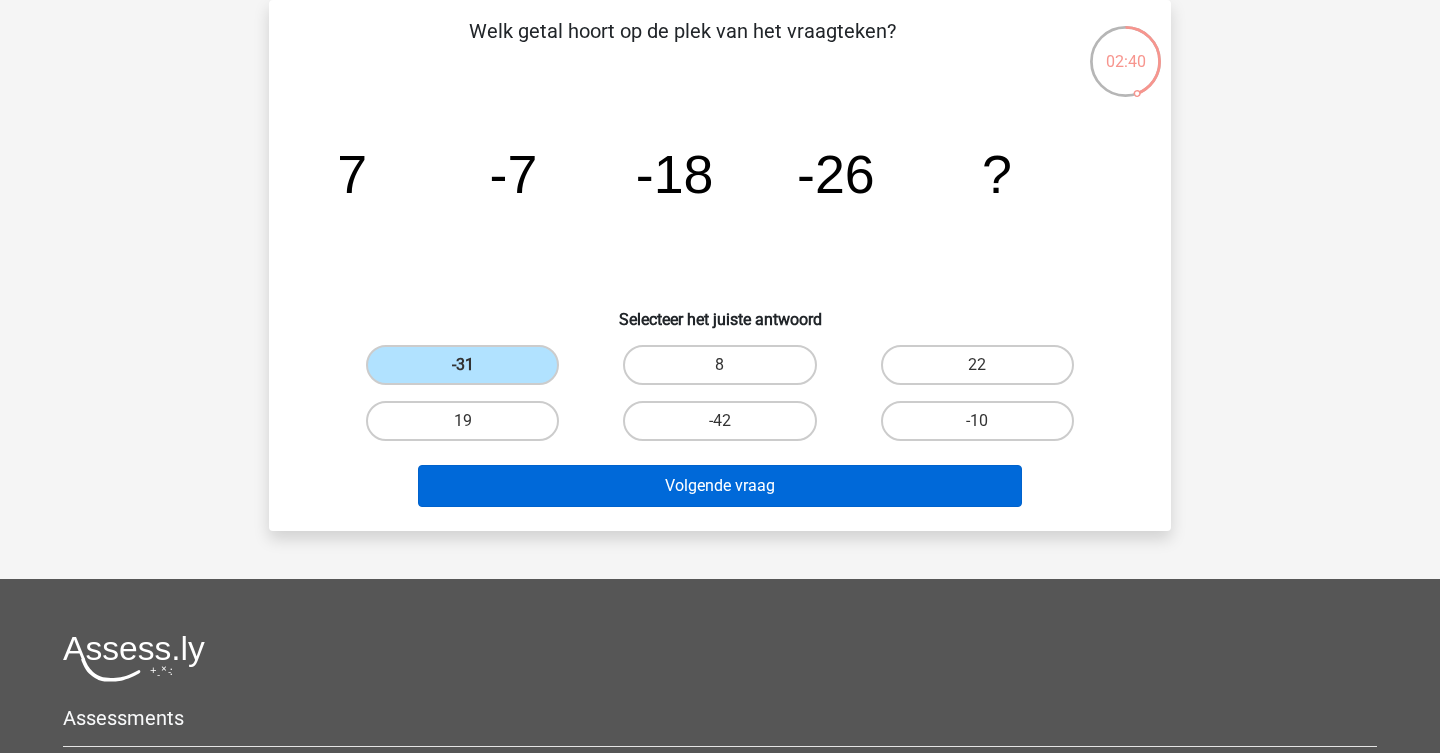 click on "Volgende vraag" at bounding box center (720, 486) 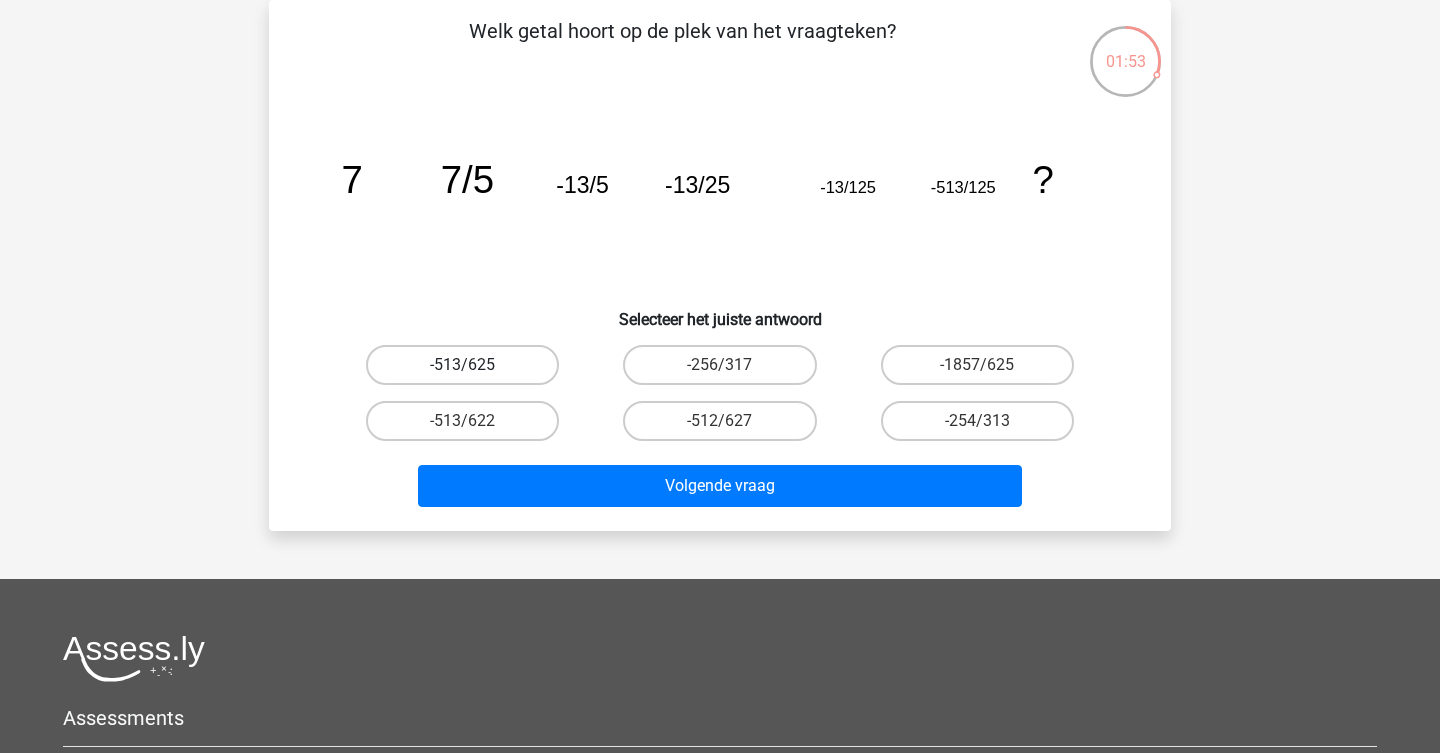 click on "-513/625" at bounding box center (462, 365) 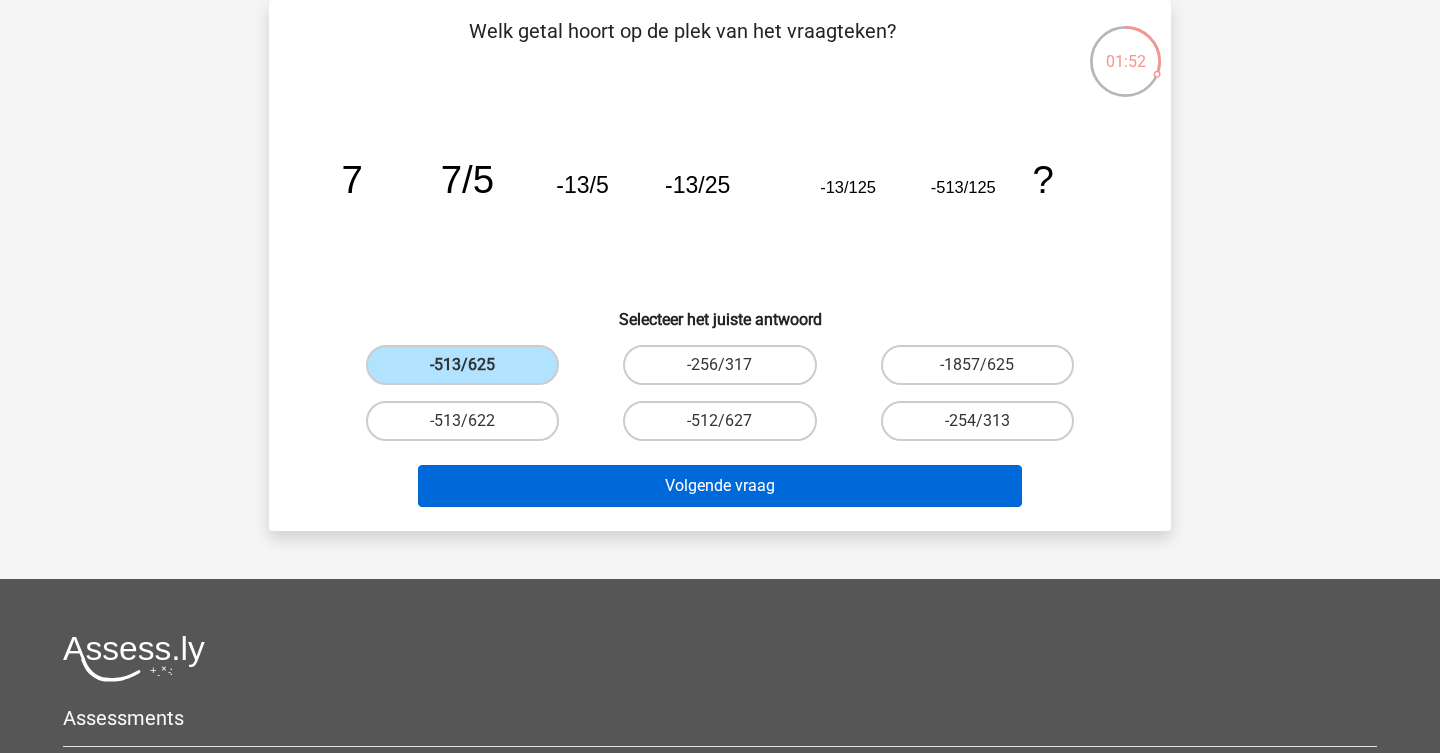 click on "Volgende vraag" at bounding box center (720, 486) 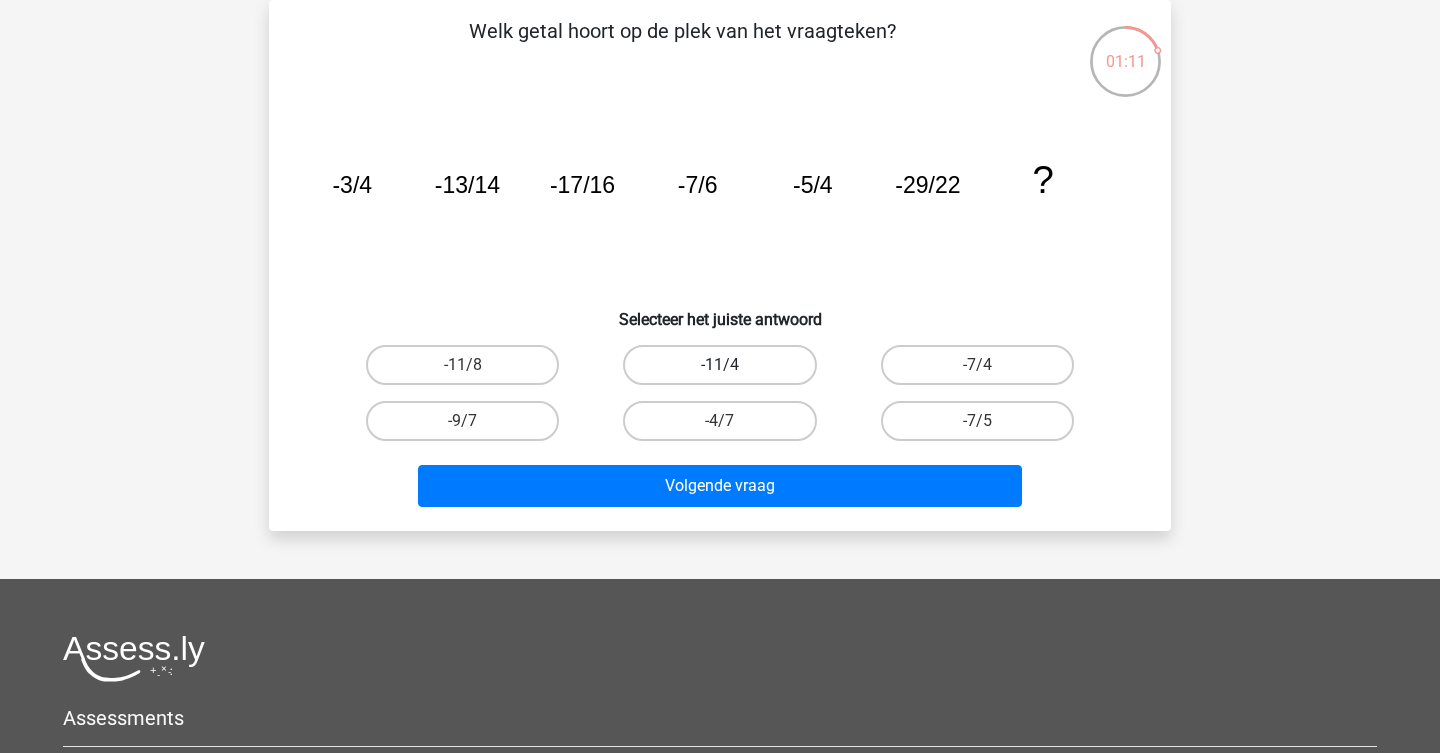 click on "-11/4" at bounding box center (719, 365) 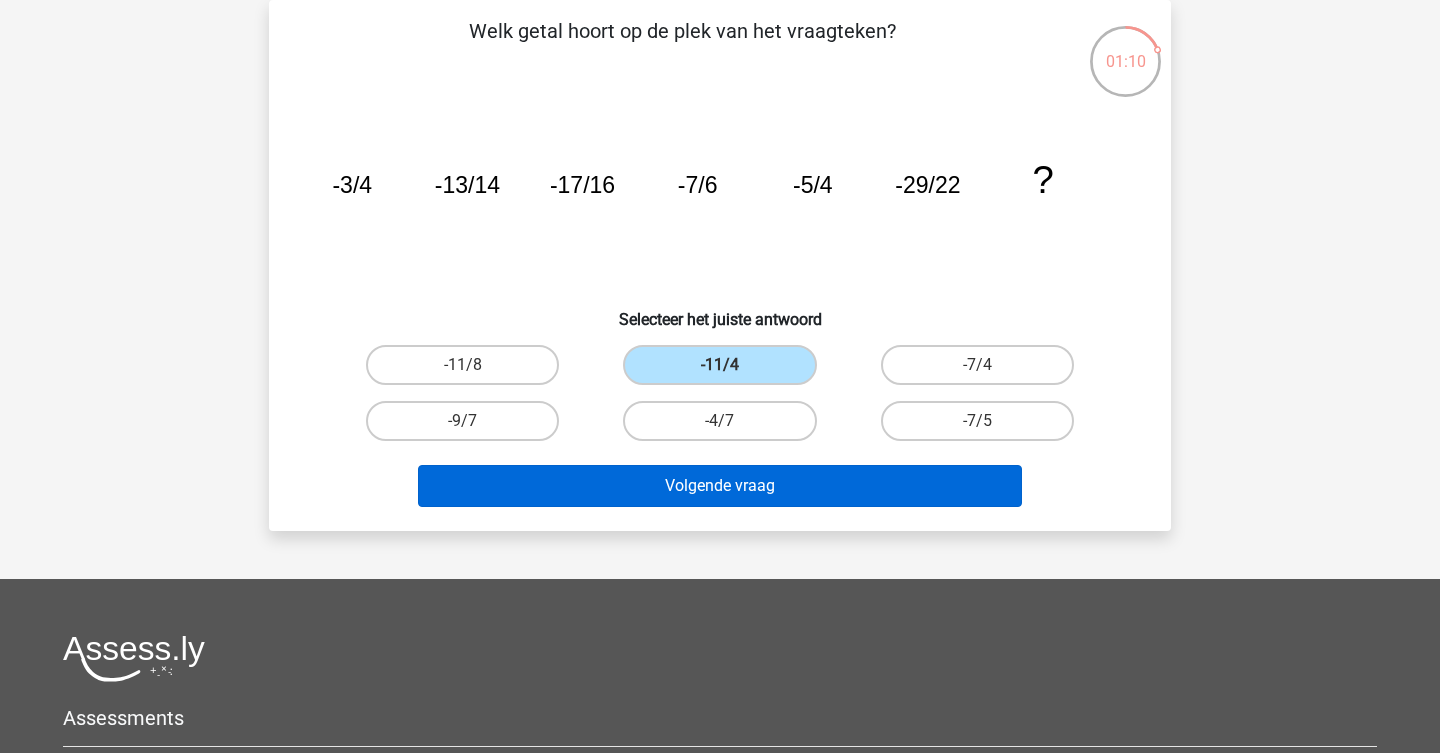 click on "Volgende vraag" at bounding box center (720, 486) 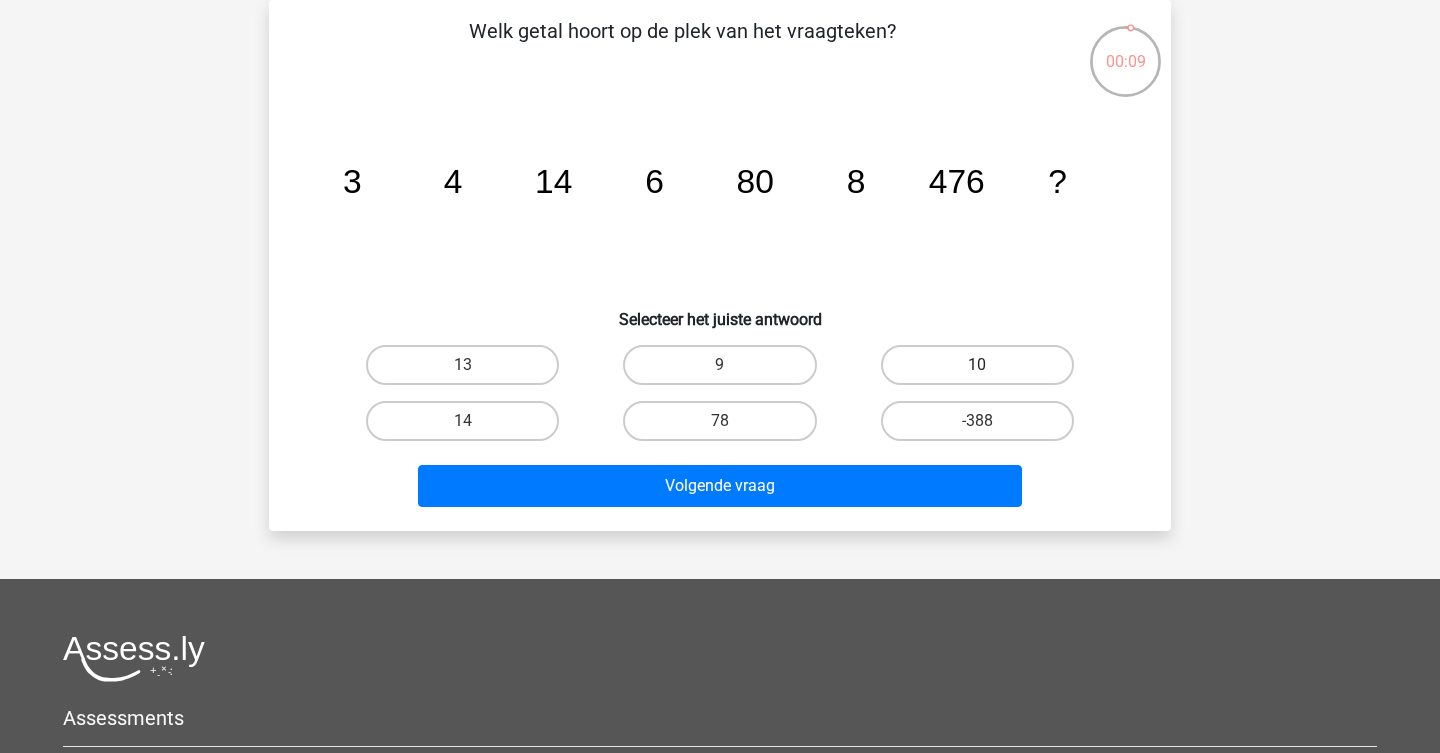 click on "10" at bounding box center (977, 365) 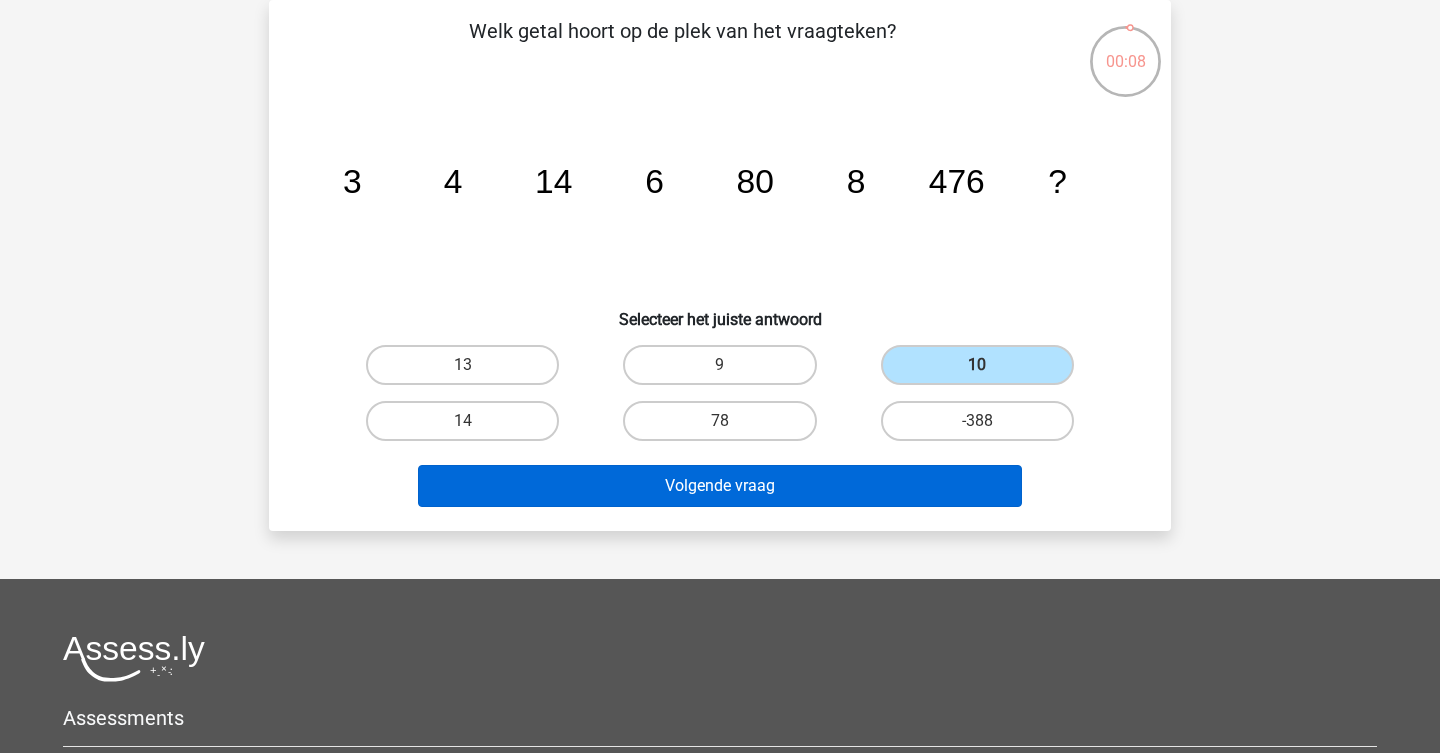 click on "Volgende vraag" at bounding box center [720, 486] 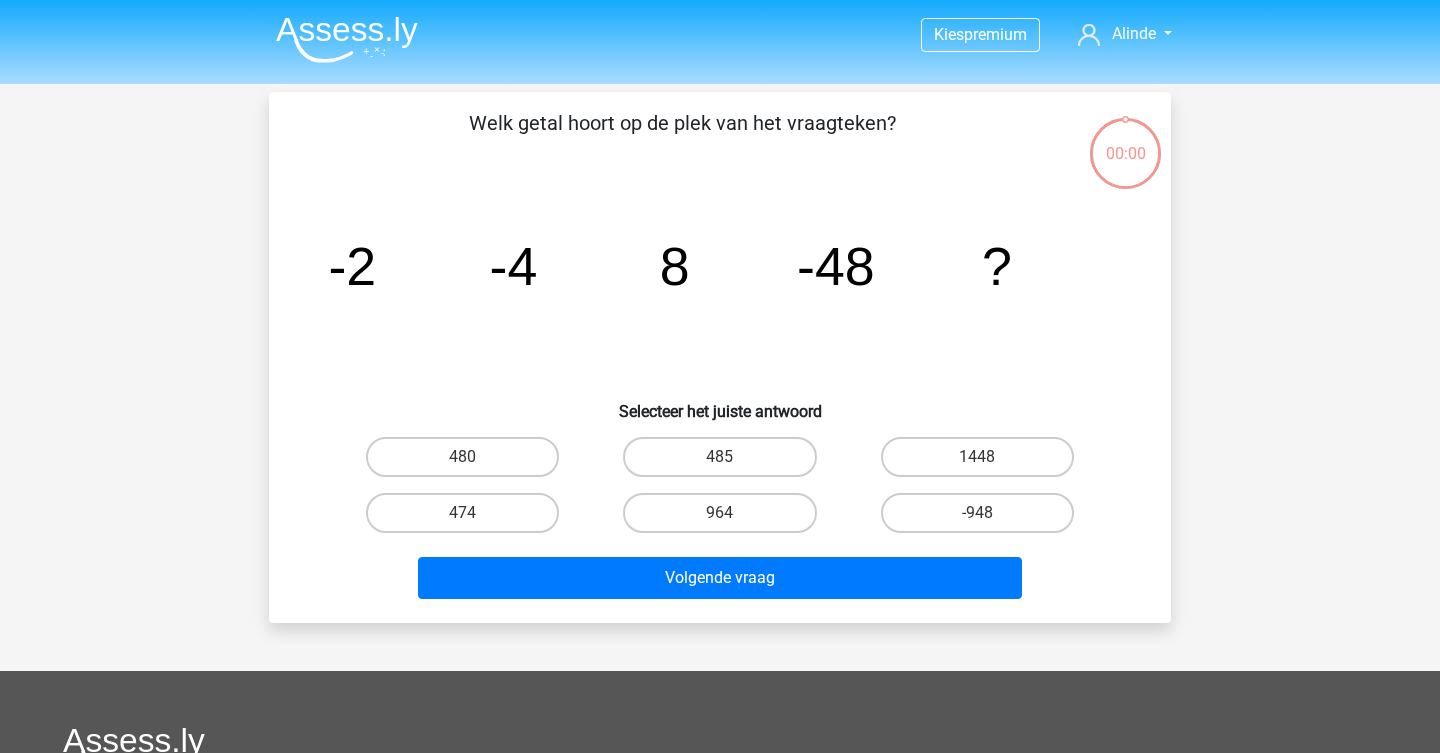 scroll, scrollTop: 92, scrollLeft: 0, axis: vertical 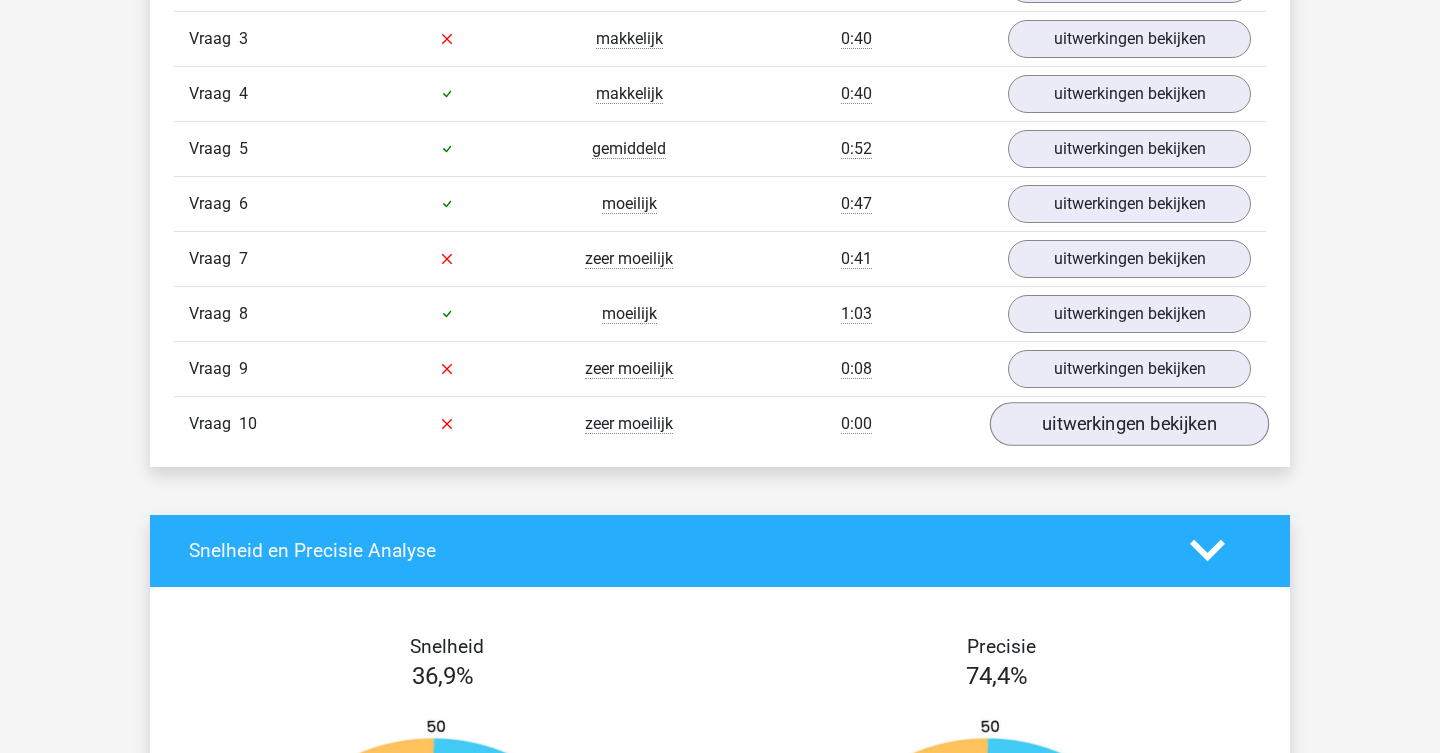 click on "uitwerkingen bekijken" at bounding box center (1129, 424) 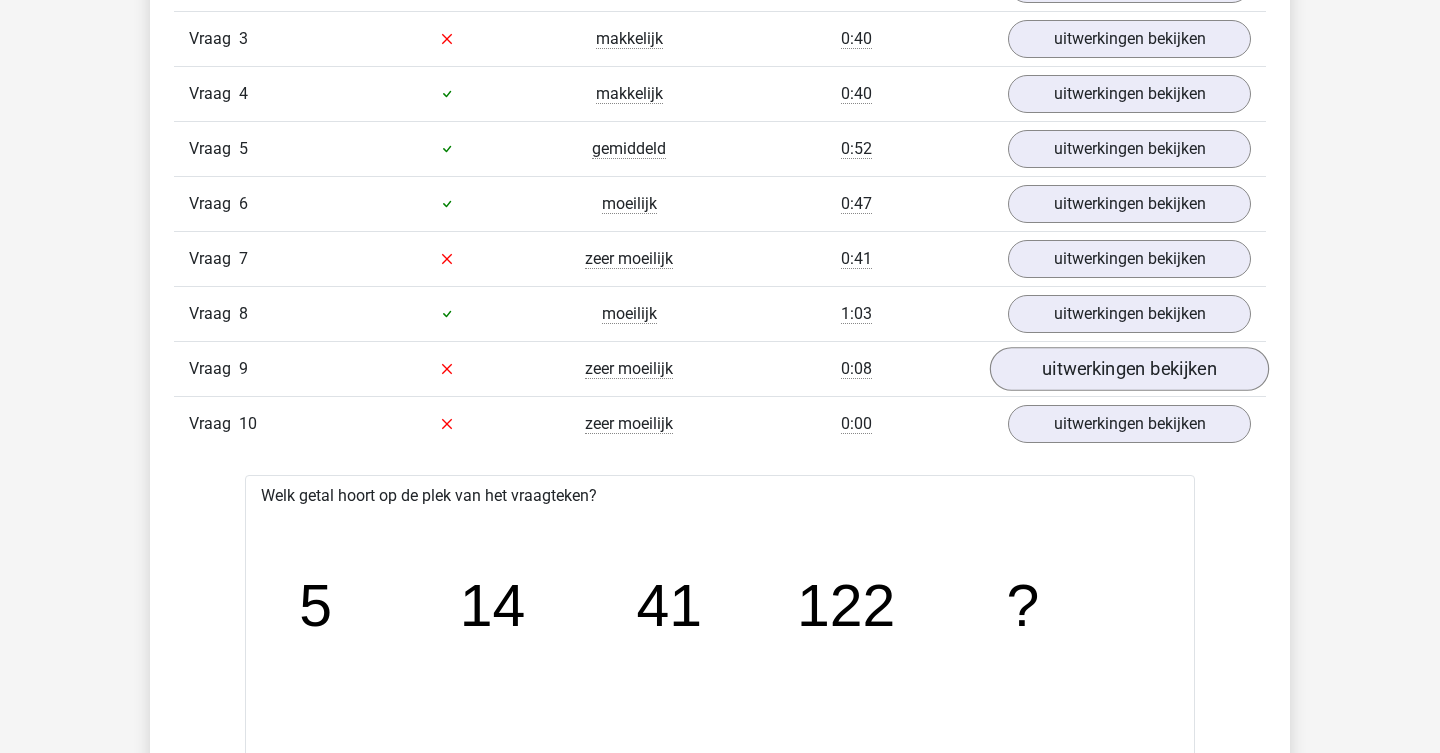 click on "uitwerkingen bekijken" at bounding box center [1129, 369] 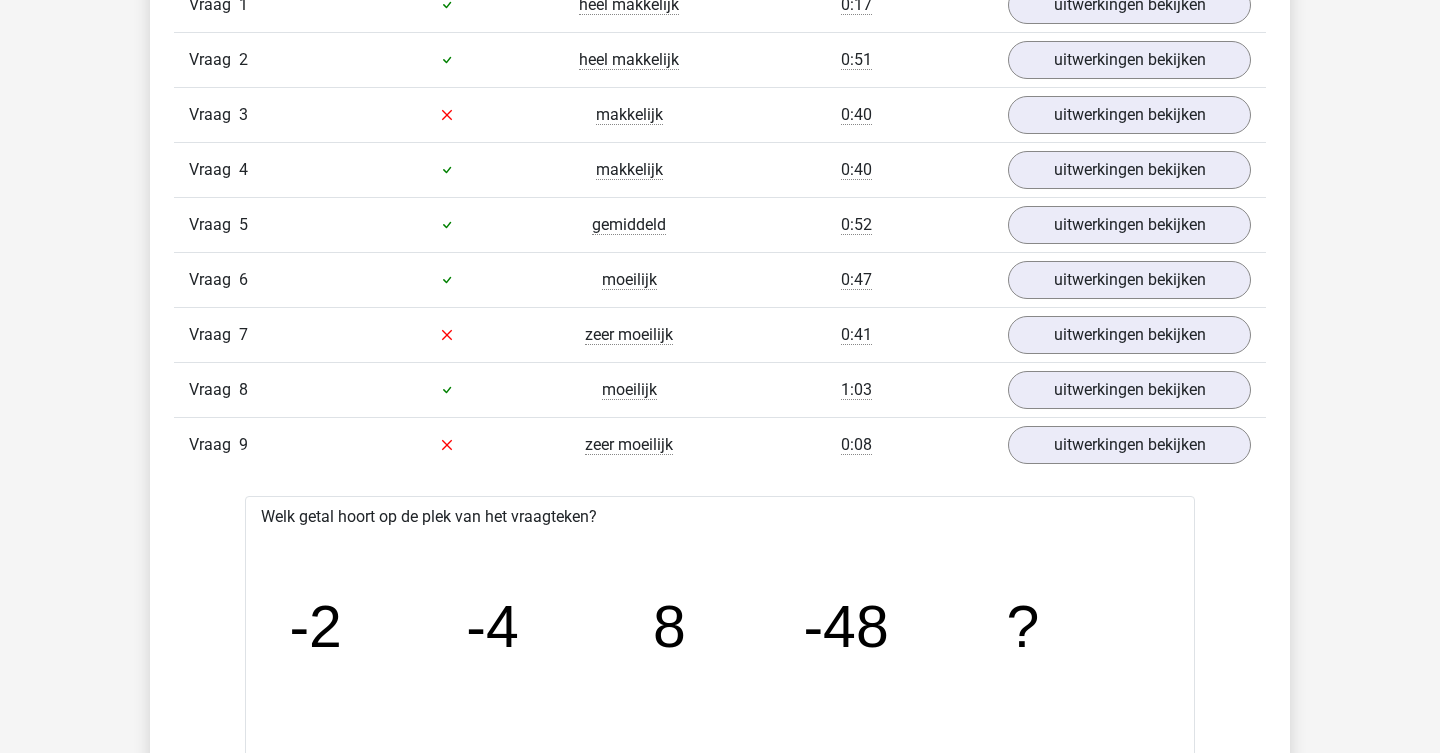 scroll, scrollTop: 1736, scrollLeft: 0, axis: vertical 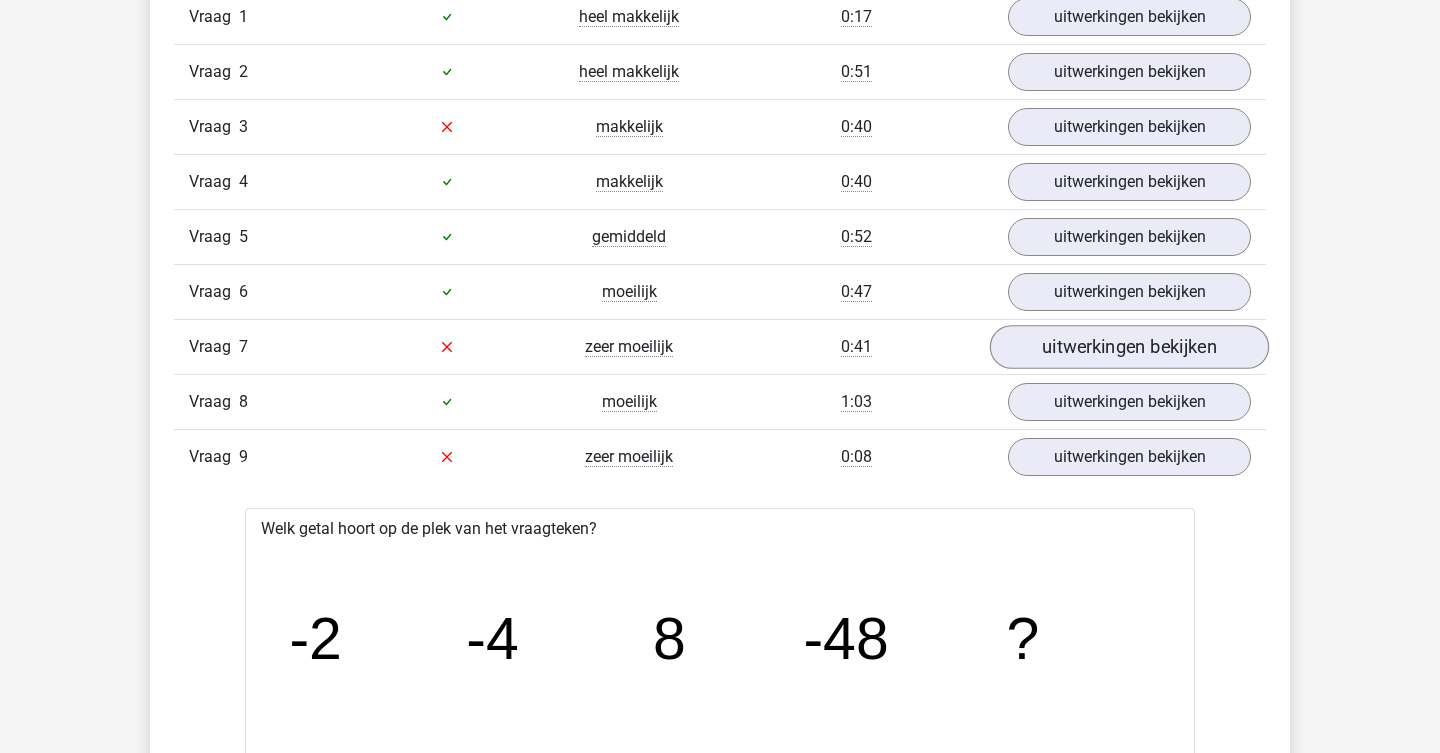 click on "uitwerkingen bekijken" at bounding box center (1129, 347) 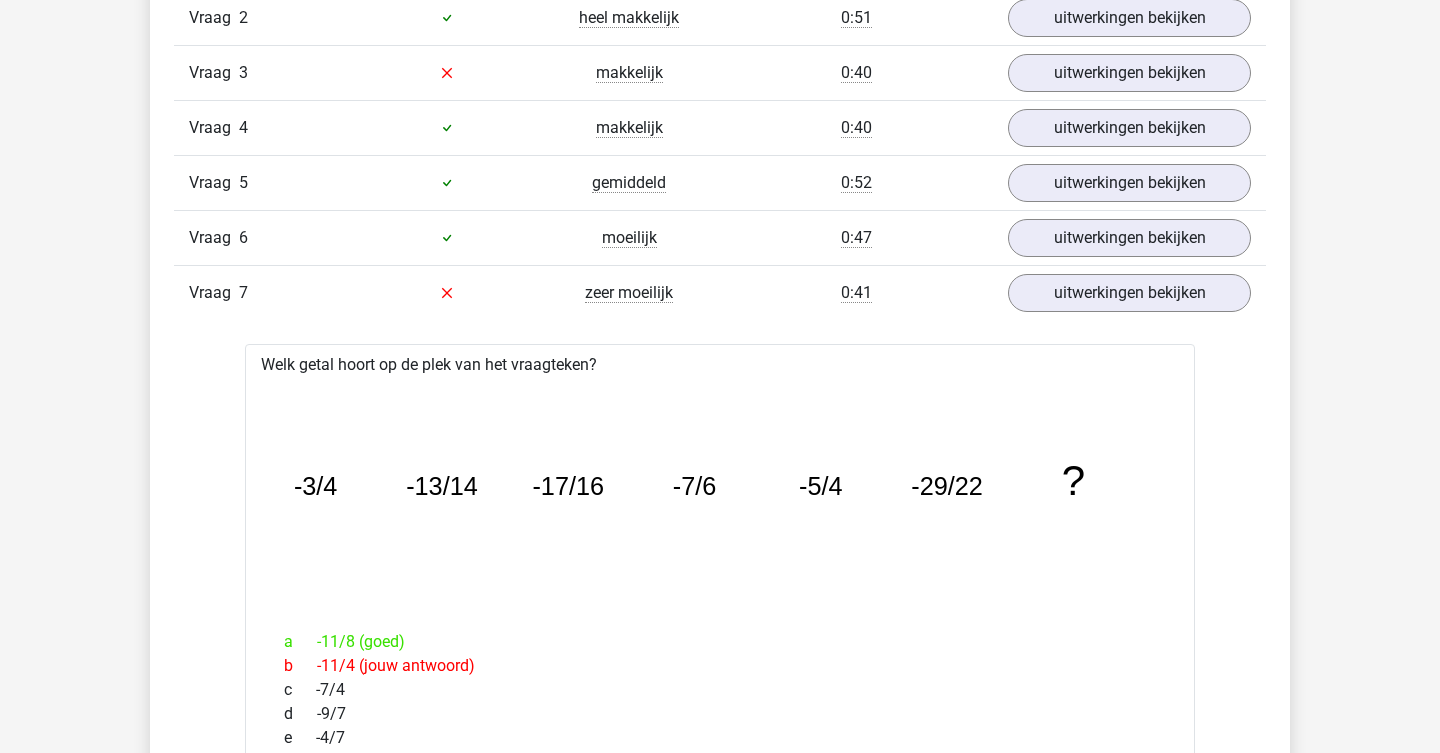 scroll, scrollTop: 1784, scrollLeft: 0, axis: vertical 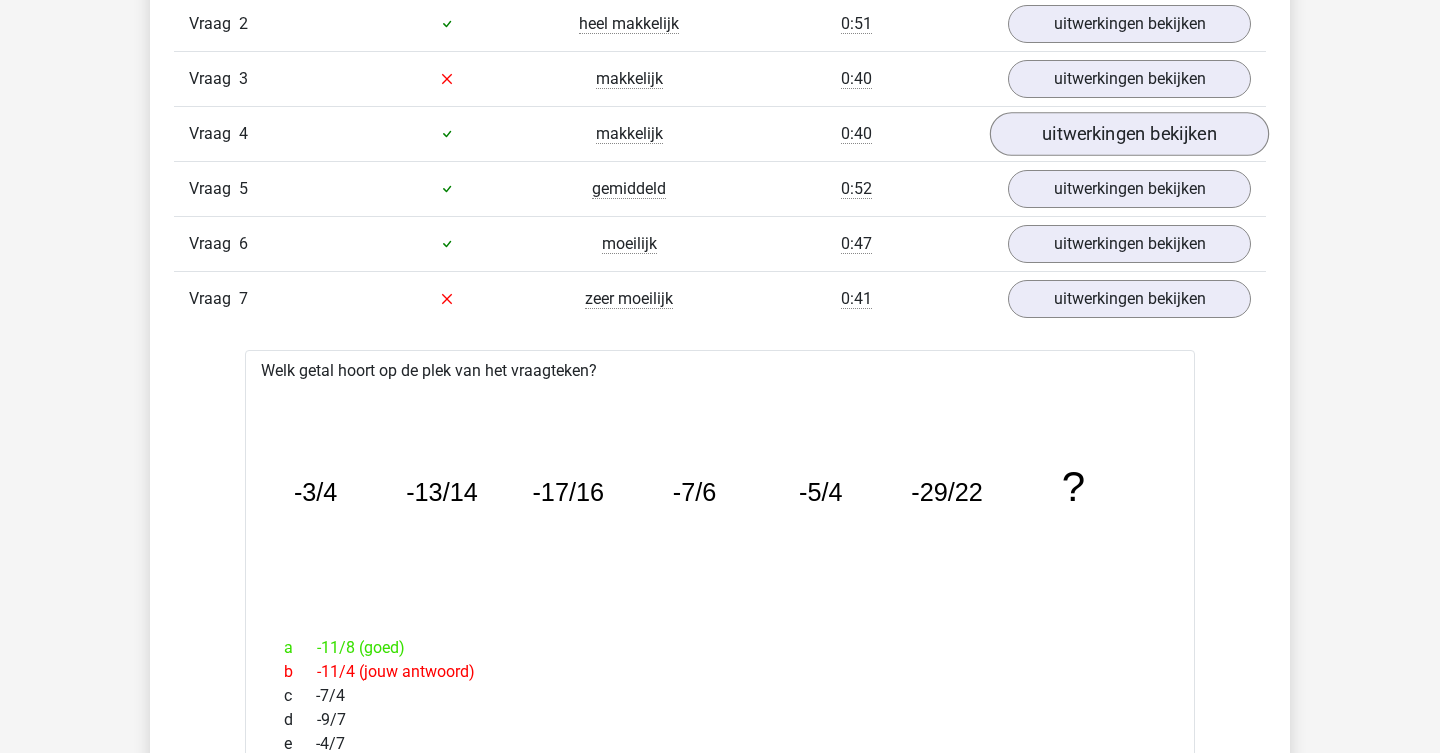 click on "uitwerkingen bekijken" at bounding box center (1129, 134) 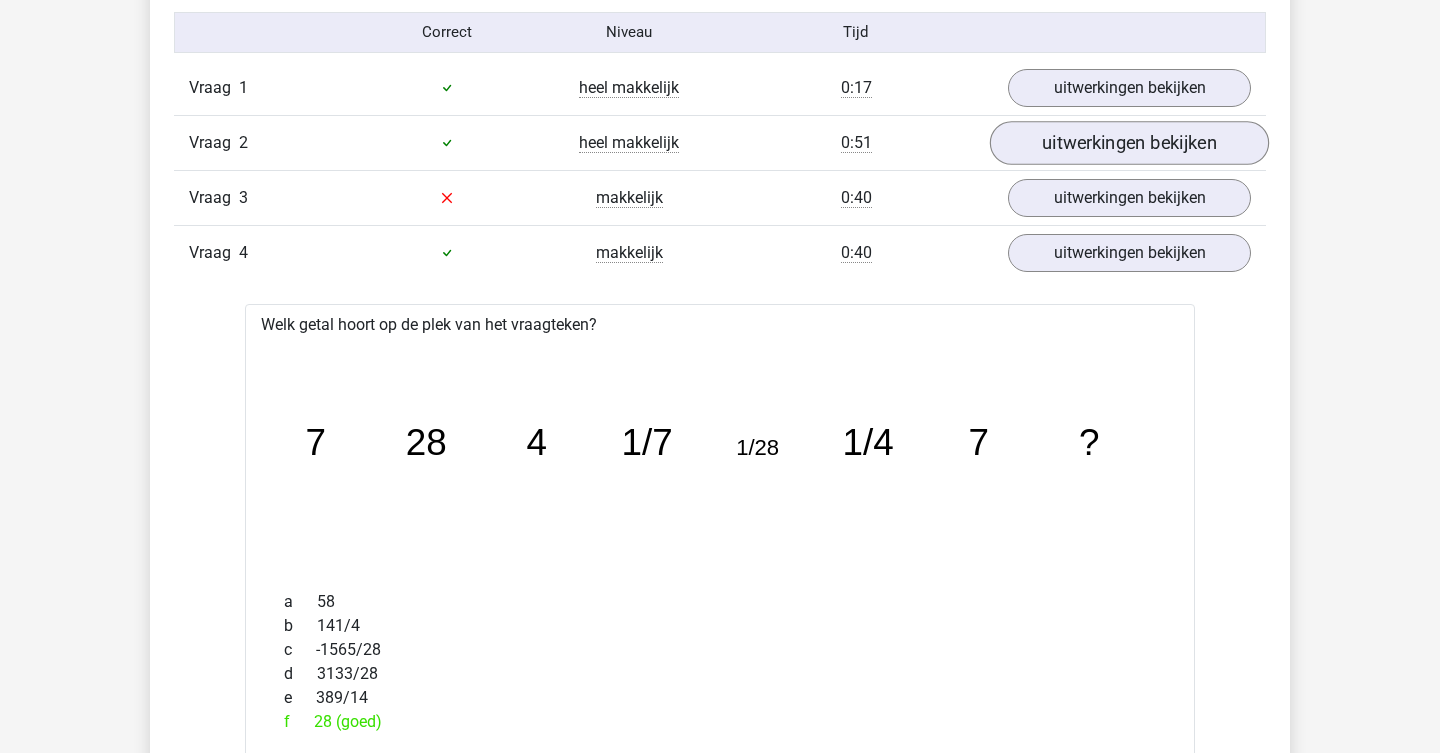 scroll, scrollTop: 1662, scrollLeft: 0, axis: vertical 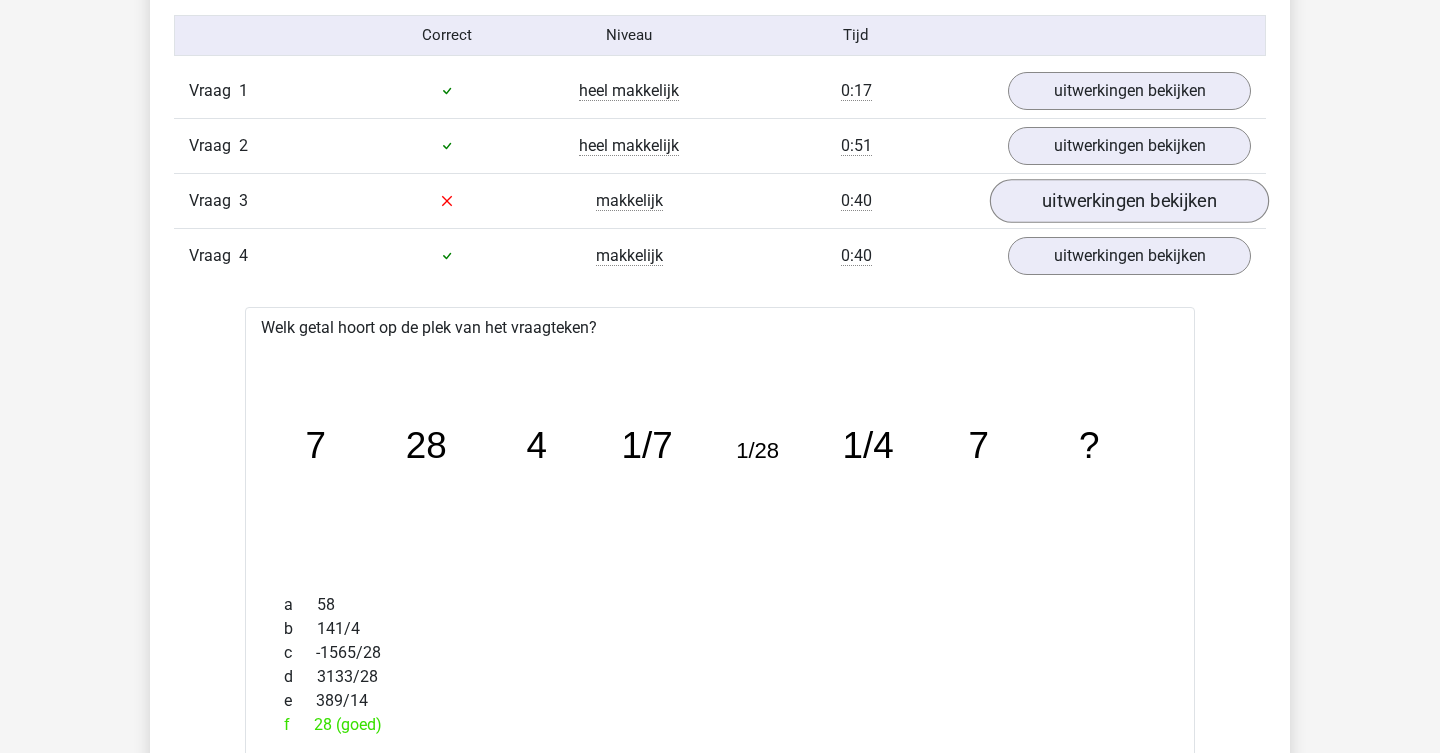 click on "uitwerkingen bekijken" at bounding box center [1129, 201] 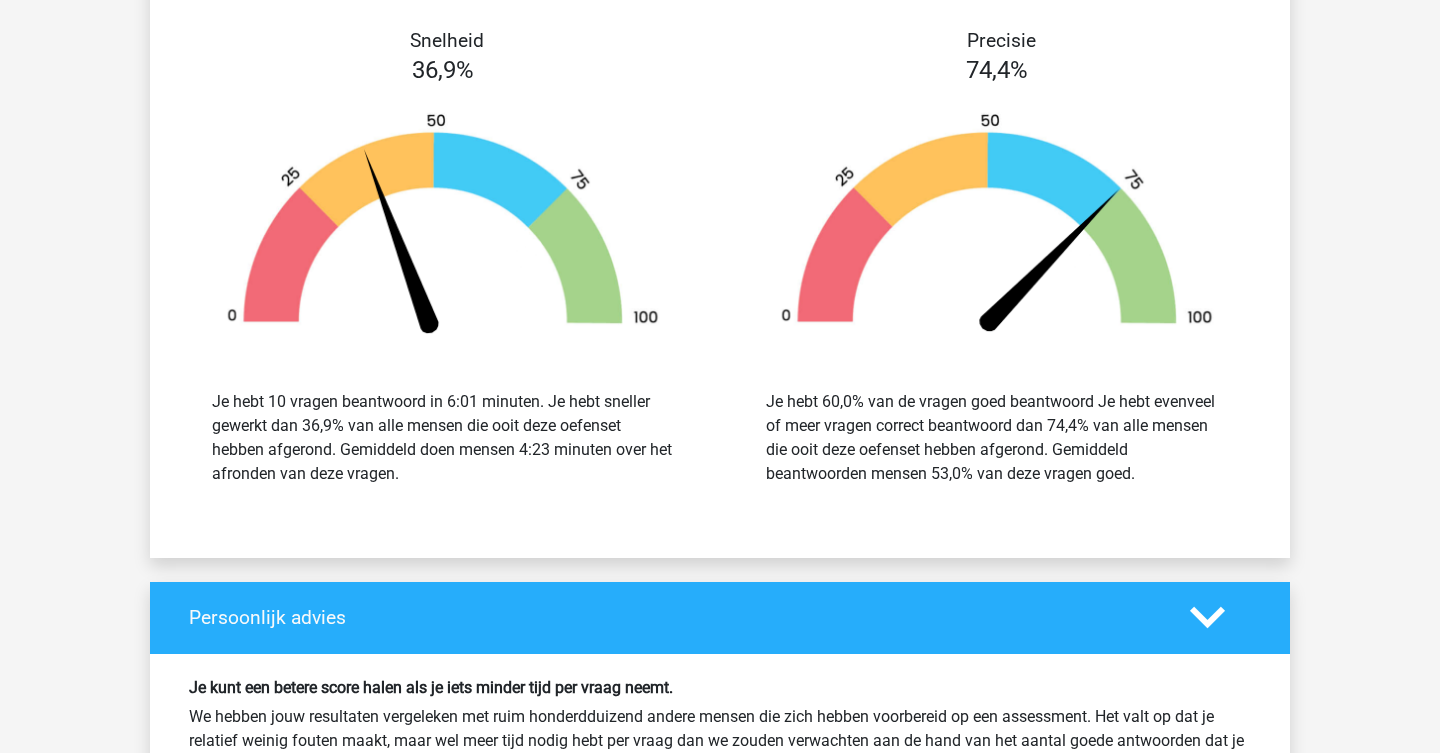 scroll, scrollTop: 8407, scrollLeft: 0, axis: vertical 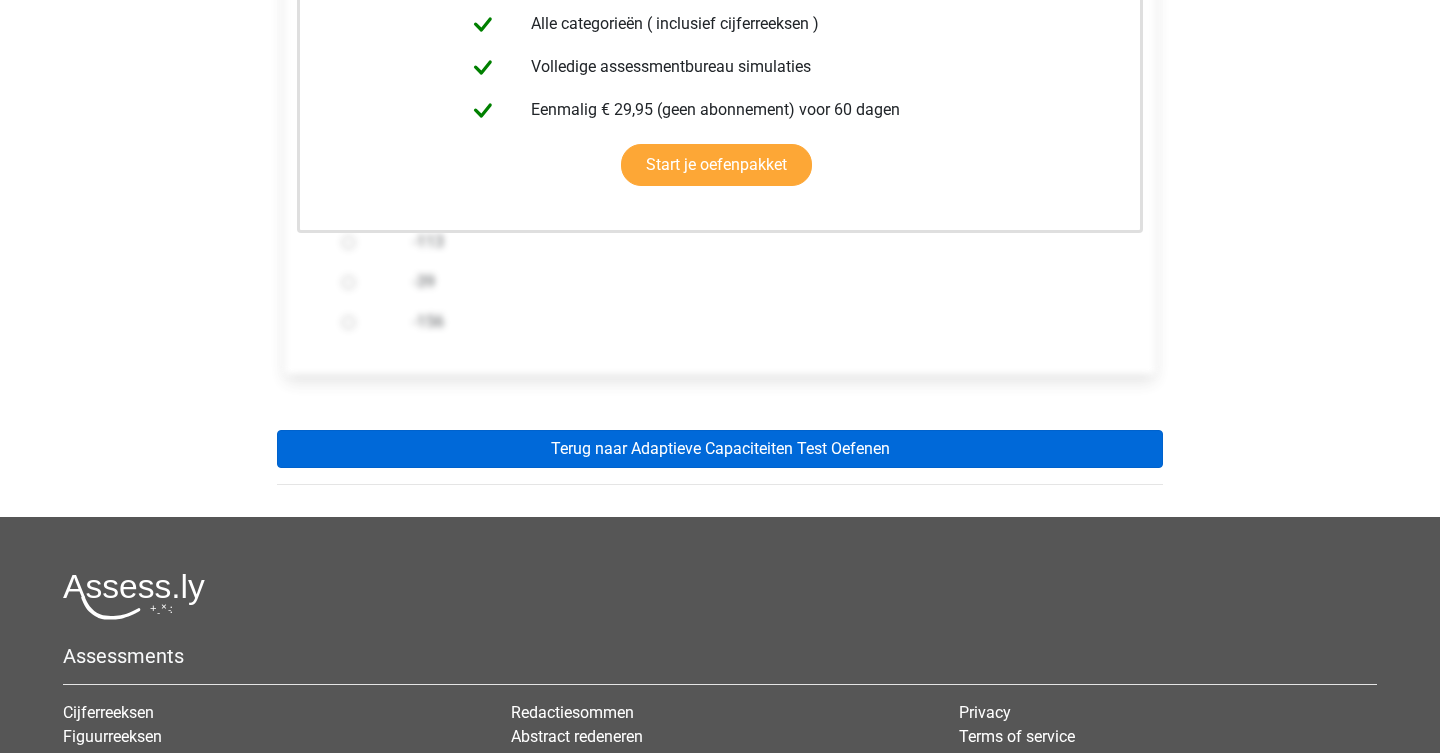 click on "Terug naar Adaptieve Capaciteiten Test Oefenen" at bounding box center (720, 449) 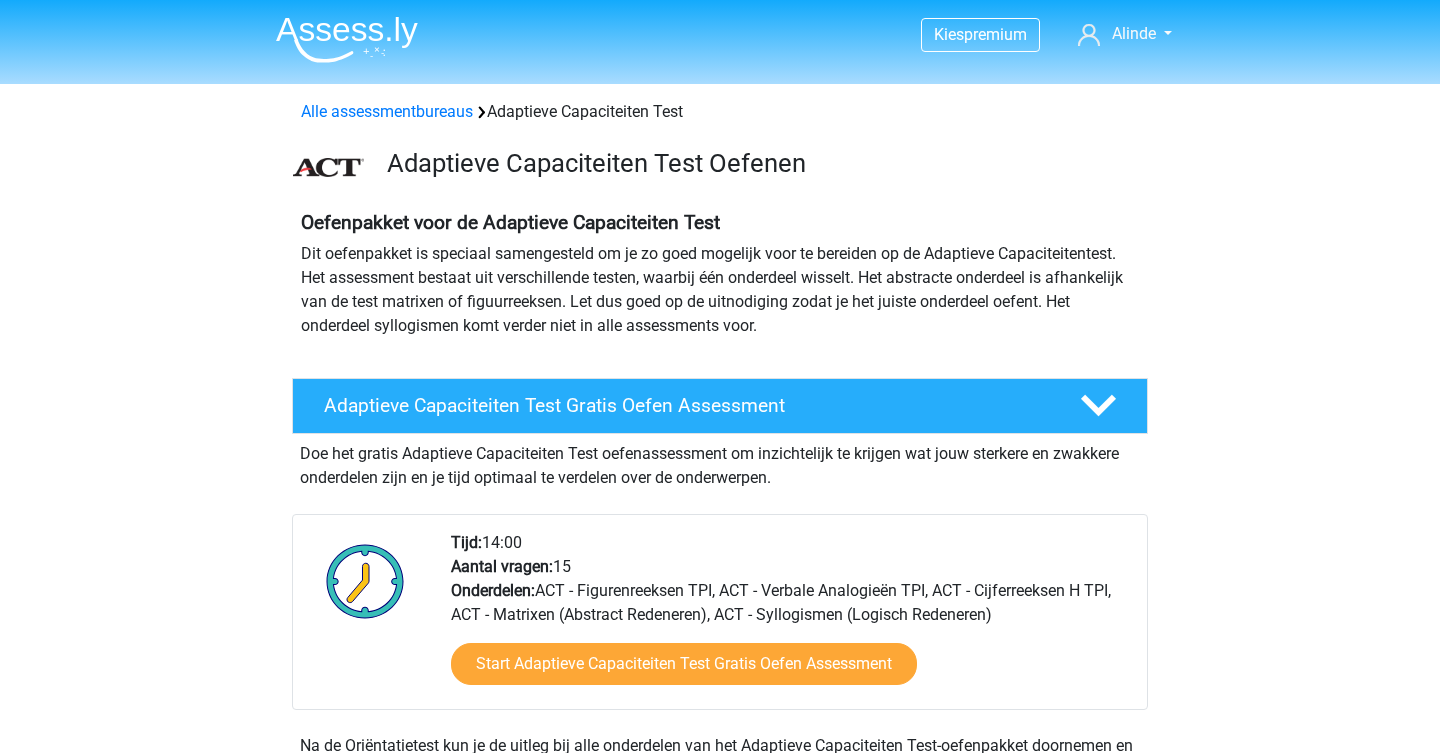 scroll, scrollTop: 0, scrollLeft: 0, axis: both 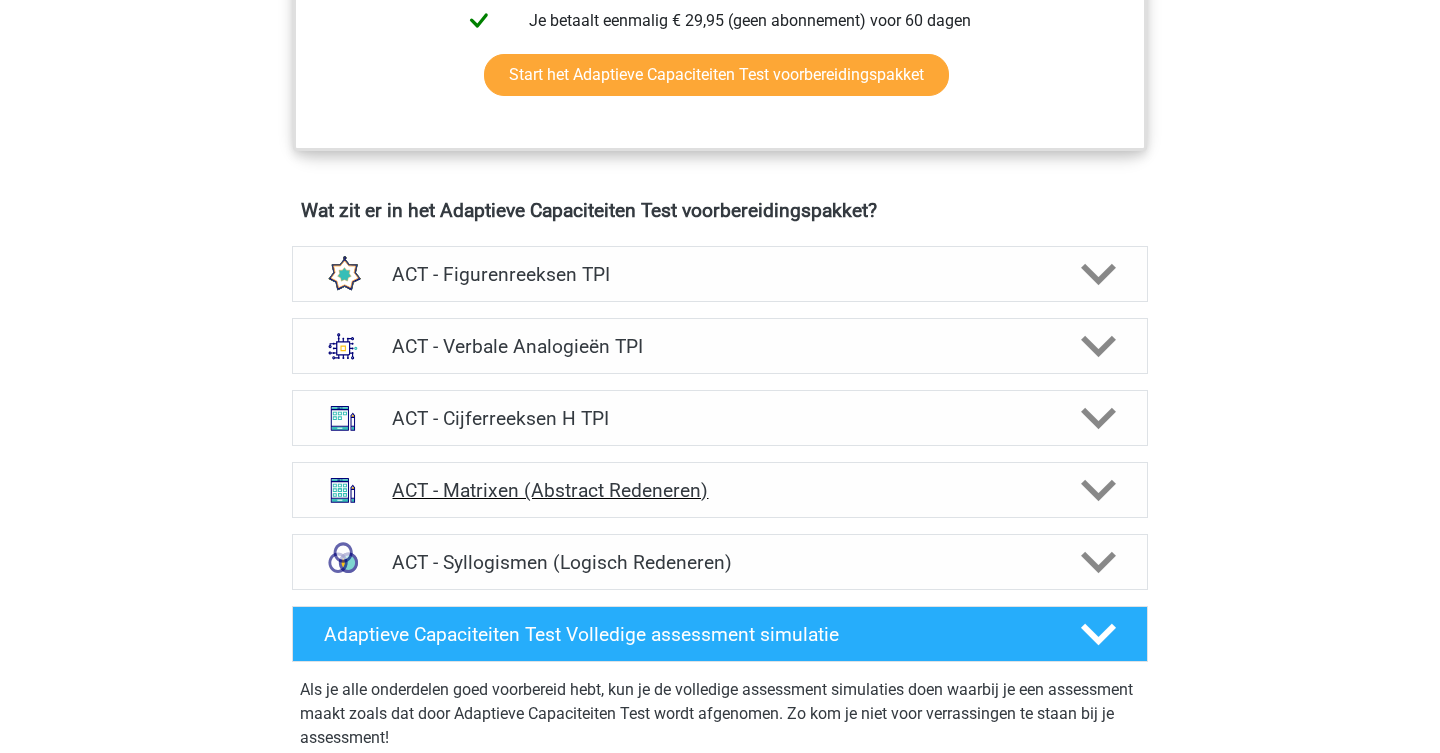 click on "ACT - Matrixen (Abstract Redeneren)" at bounding box center [719, 490] 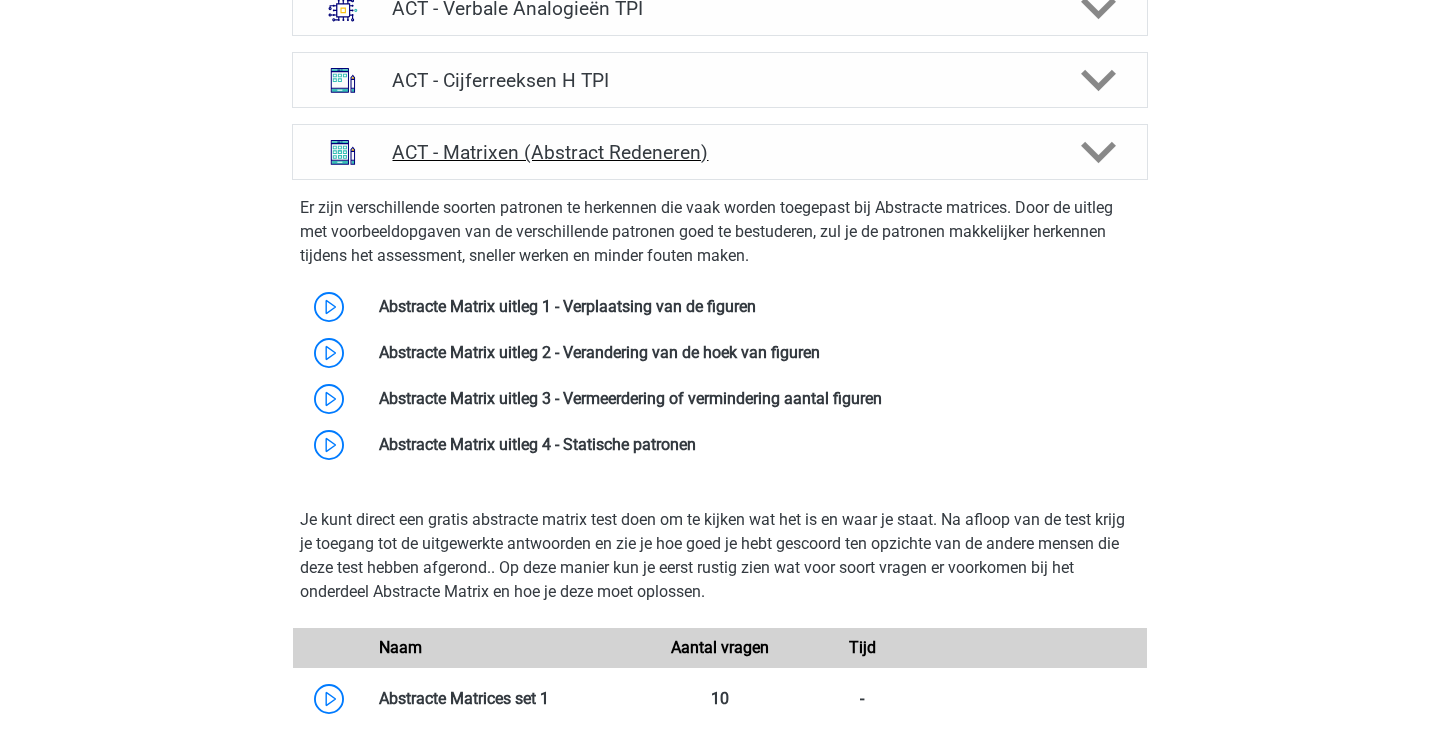scroll, scrollTop: 1452, scrollLeft: 0, axis: vertical 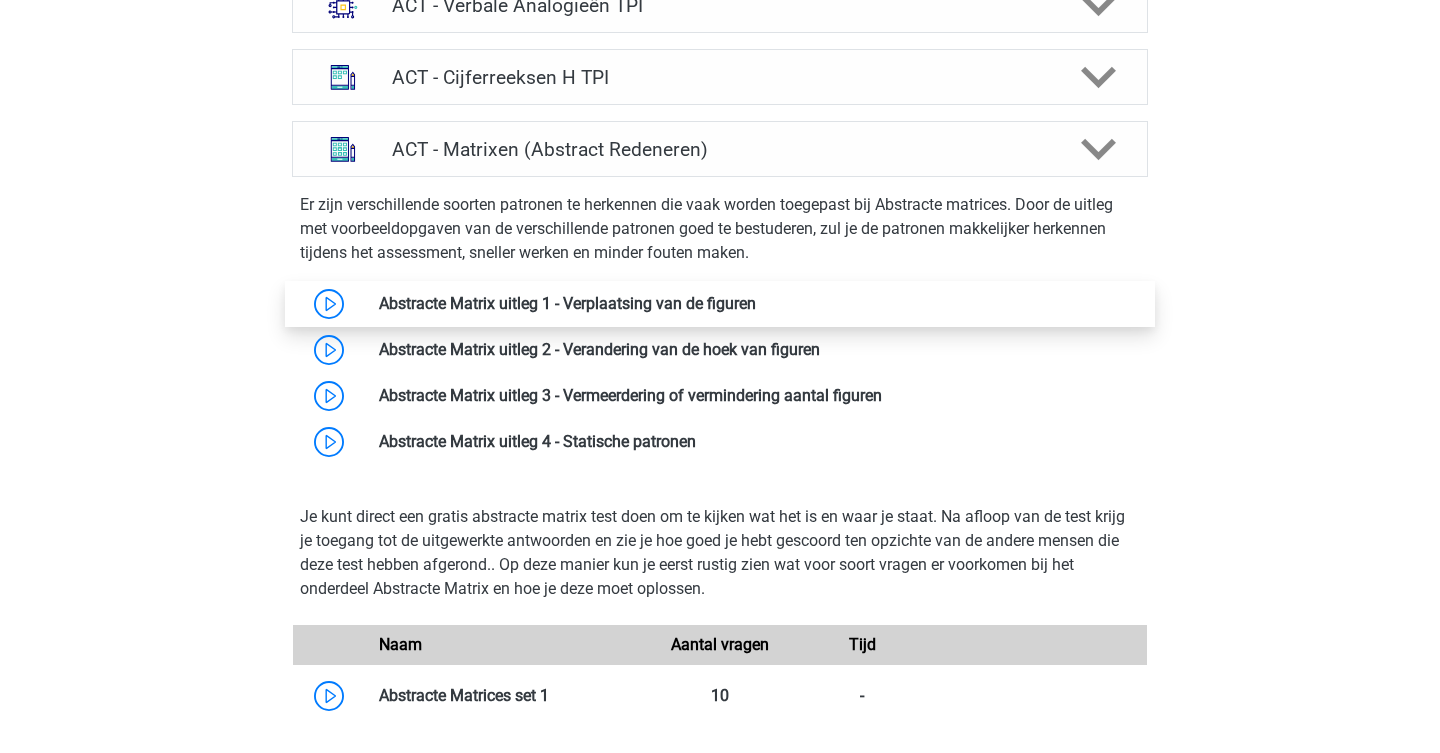 click at bounding box center (756, 303) 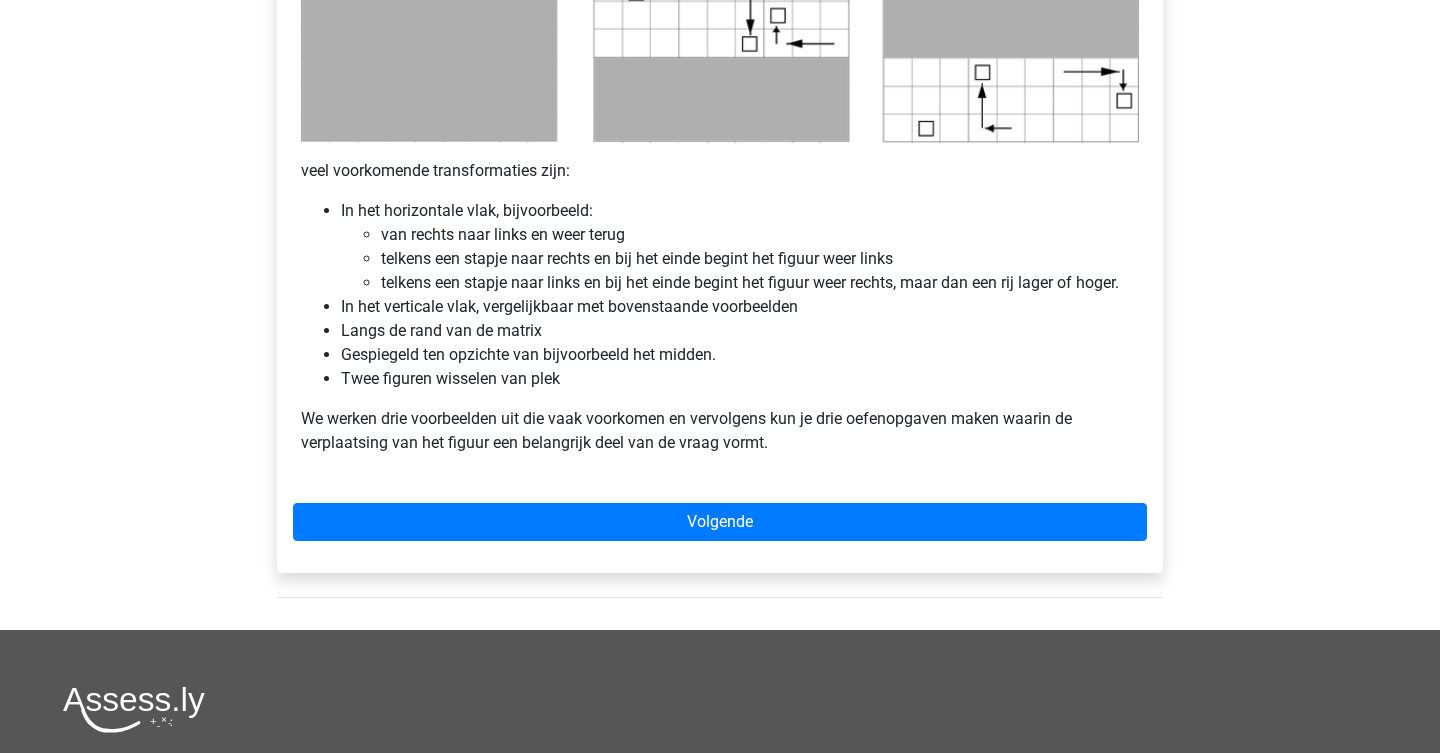 scroll, scrollTop: 1157, scrollLeft: 0, axis: vertical 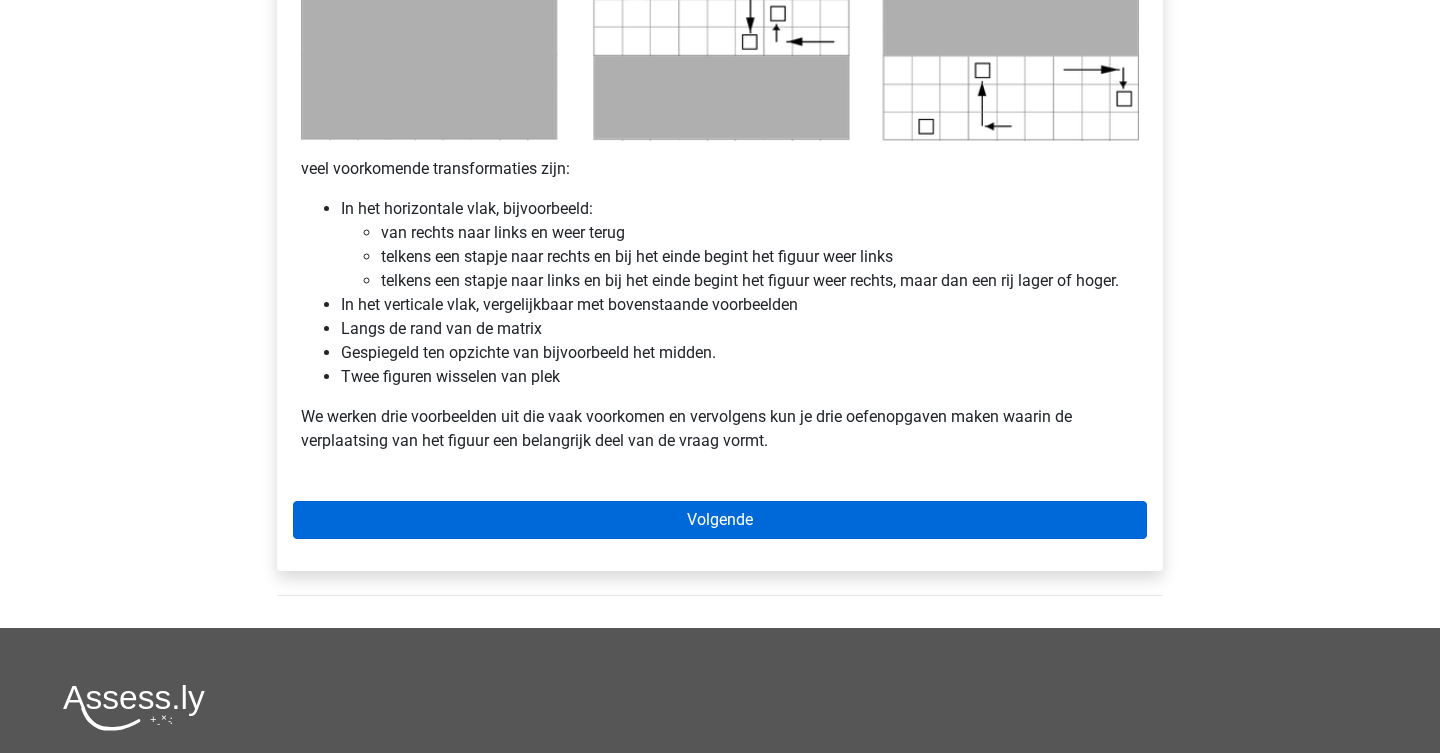click on "Volgende" at bounding box center (720, 520) 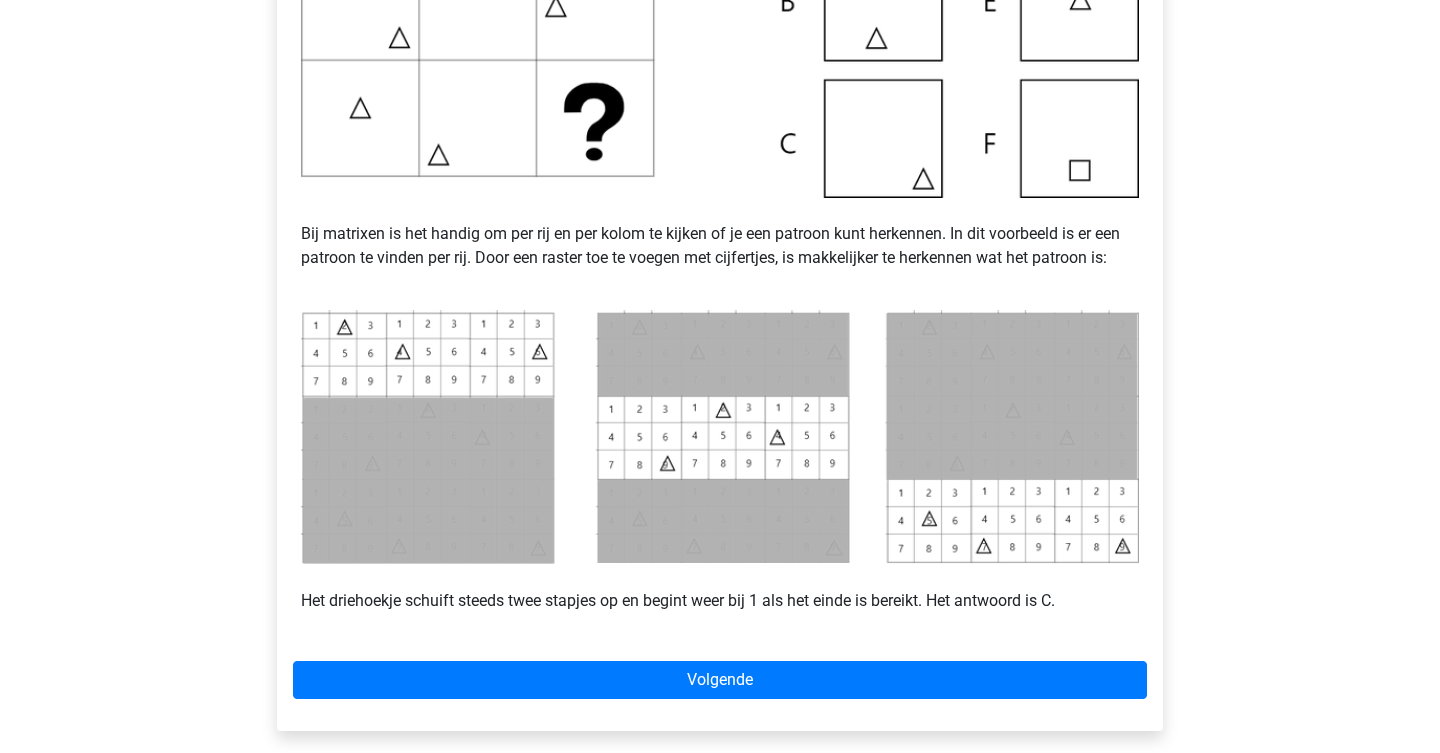 scroll, scrollTop: 665, scrollLeft: 0, axis: vertical 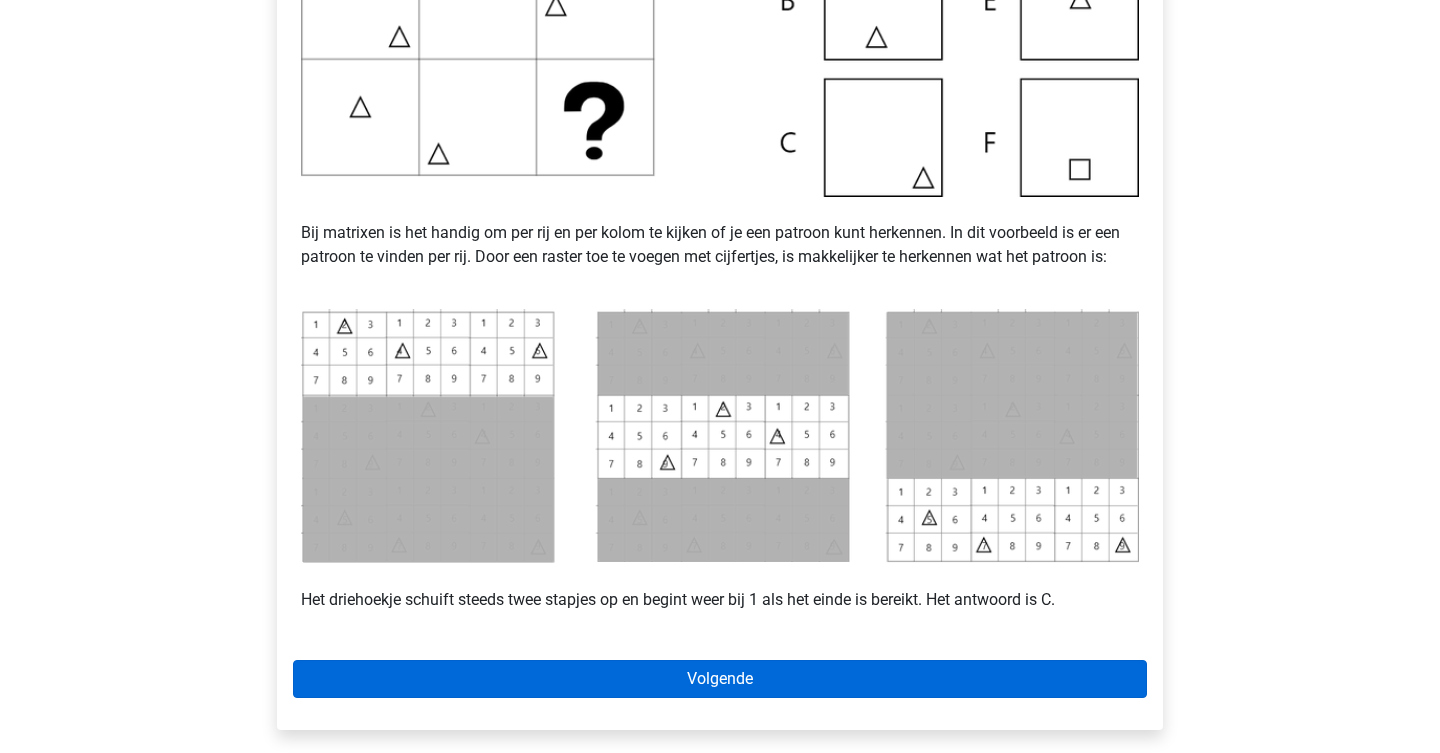 click on "Volgende" at bounding box center [720, 679] 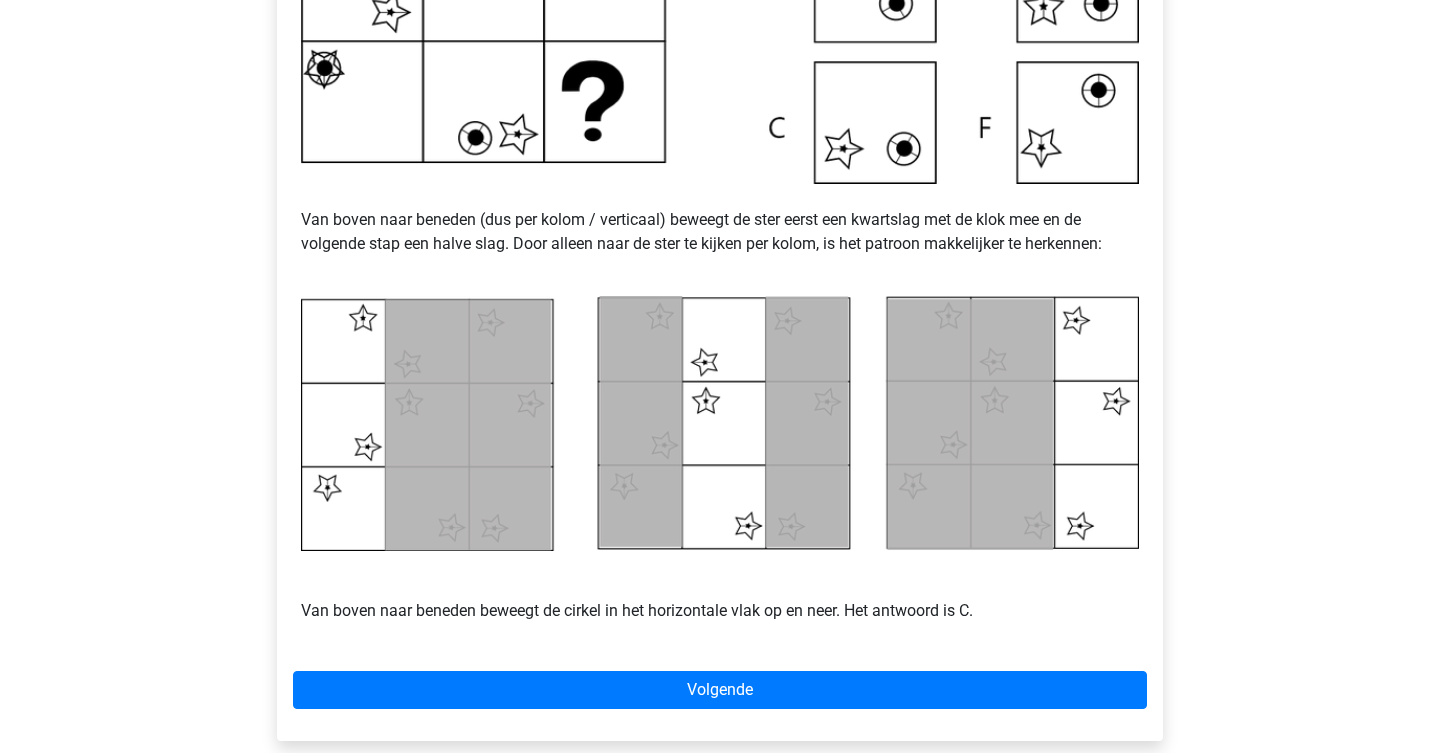 scroll, scrollTop: 695, scrollLeft: 0, axis: vertical 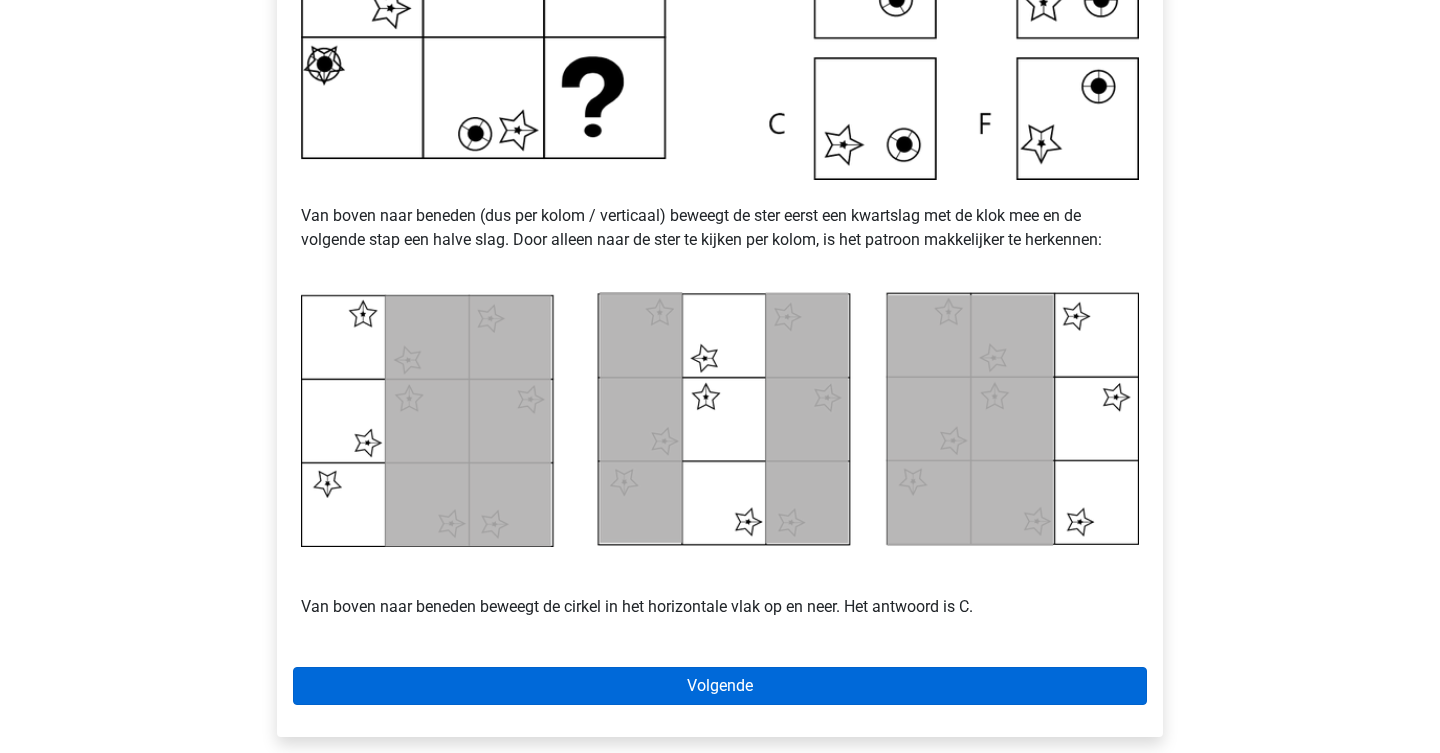 click on "Volgende" at bounding box center (720, 686) 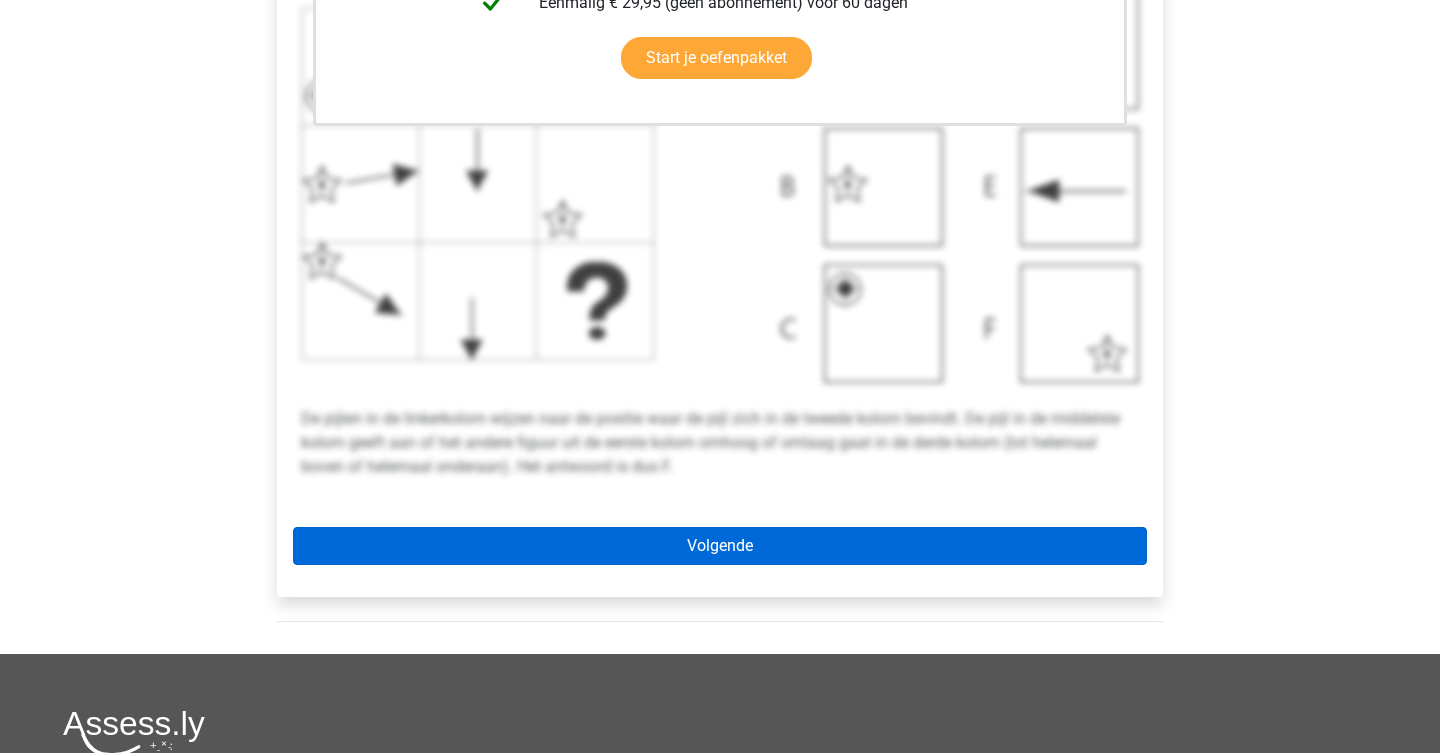 scroll, scrollTop: 727, scrollLeft: 0, axis: vertical 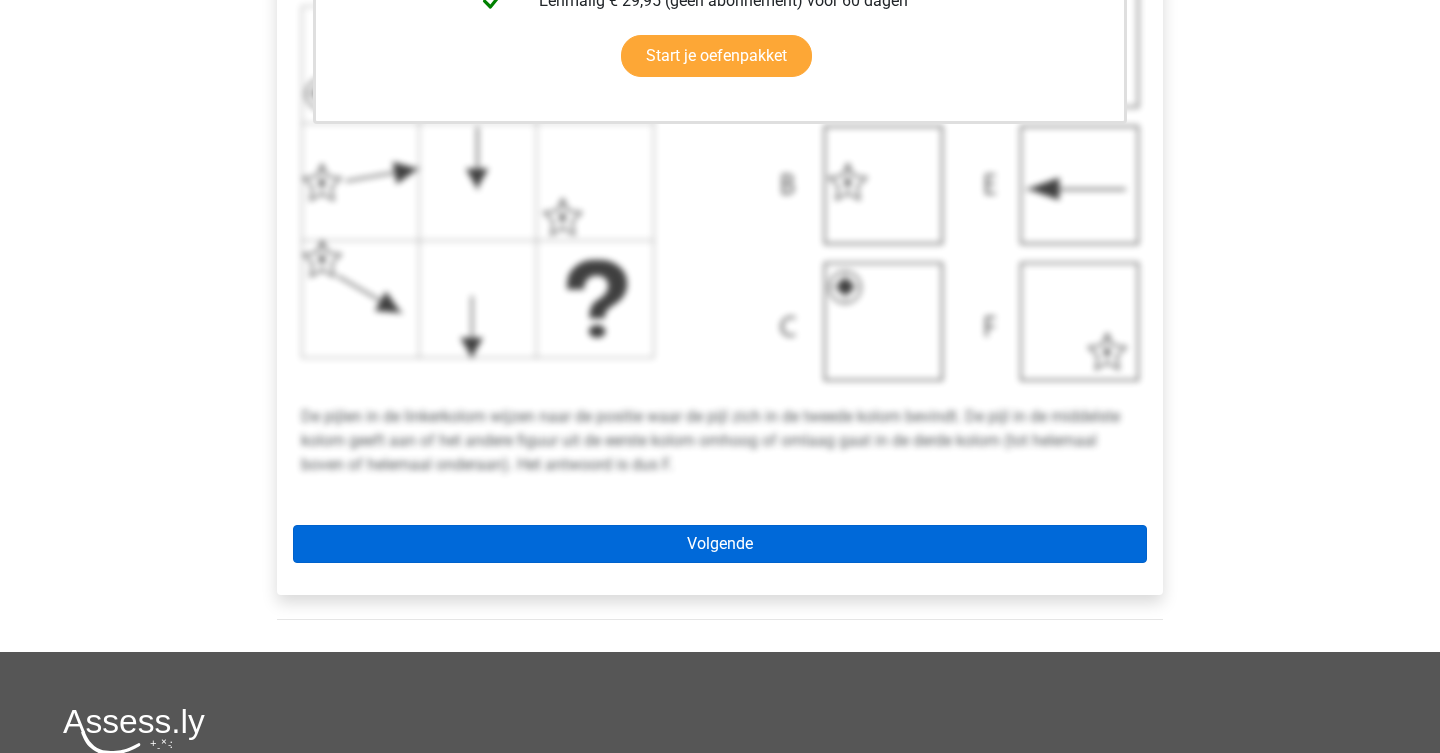 click on "Volgende" at bounding box center [720, 544] 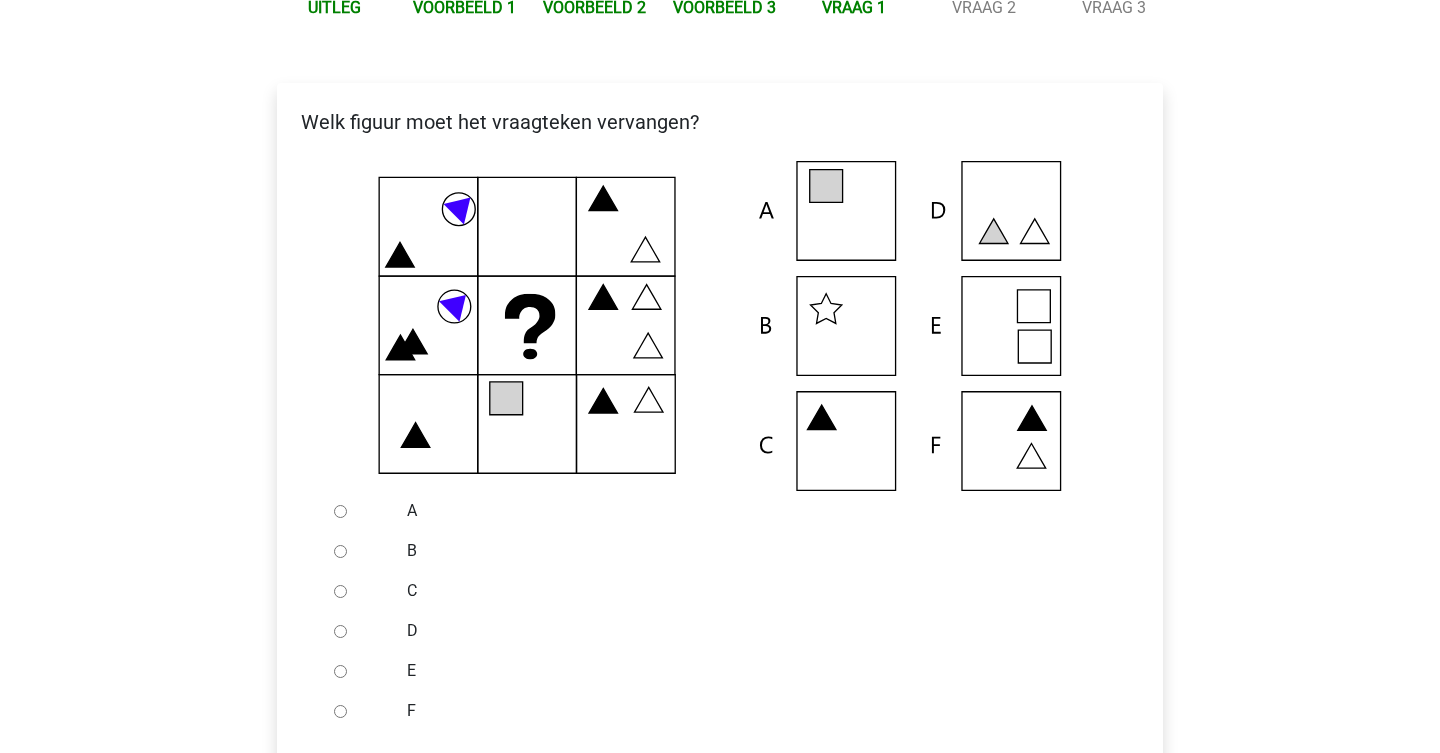scroll, scrollTop: 303, scrollLeft: 0, axis: vertical 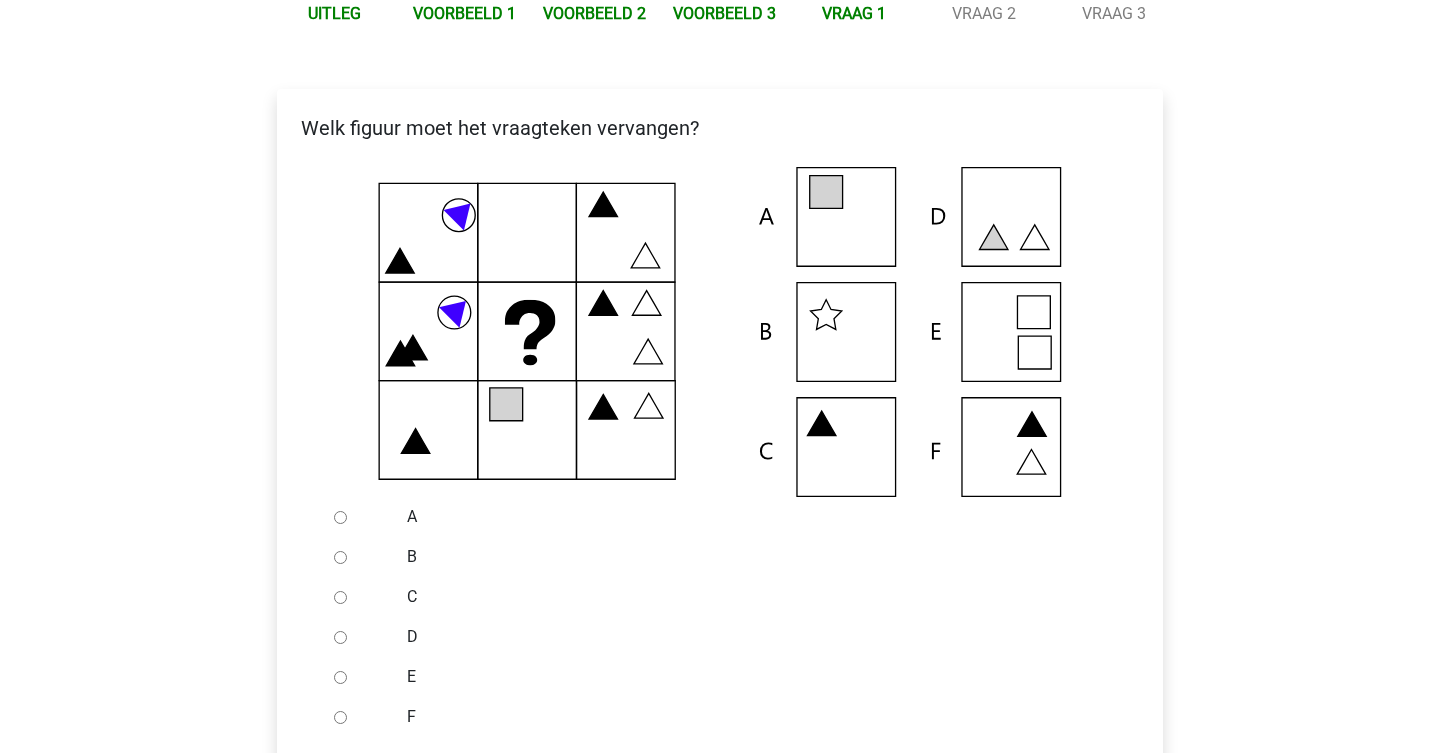 click on "E" at bounding box center [340, 677] 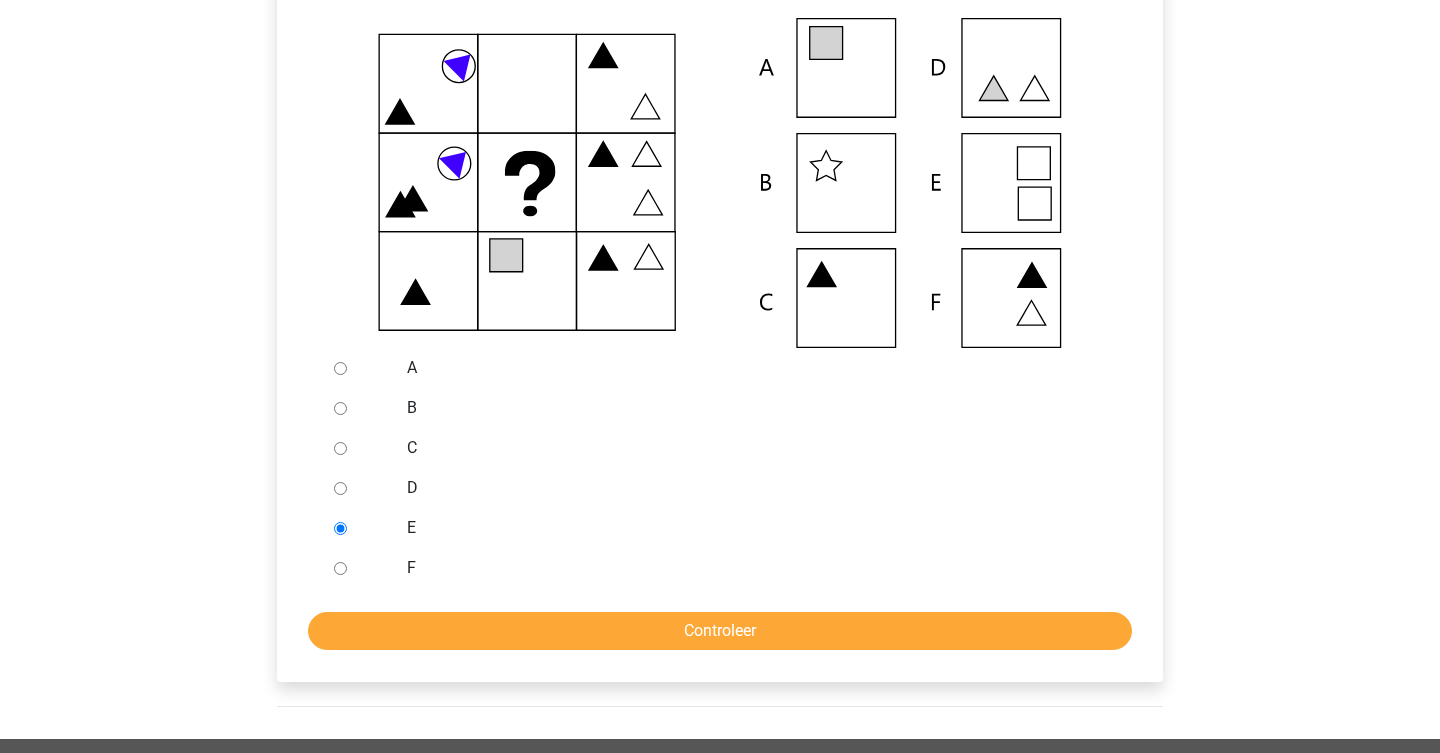scroll, scrollTop: 457, scrollLeft: 0, axis: vertical 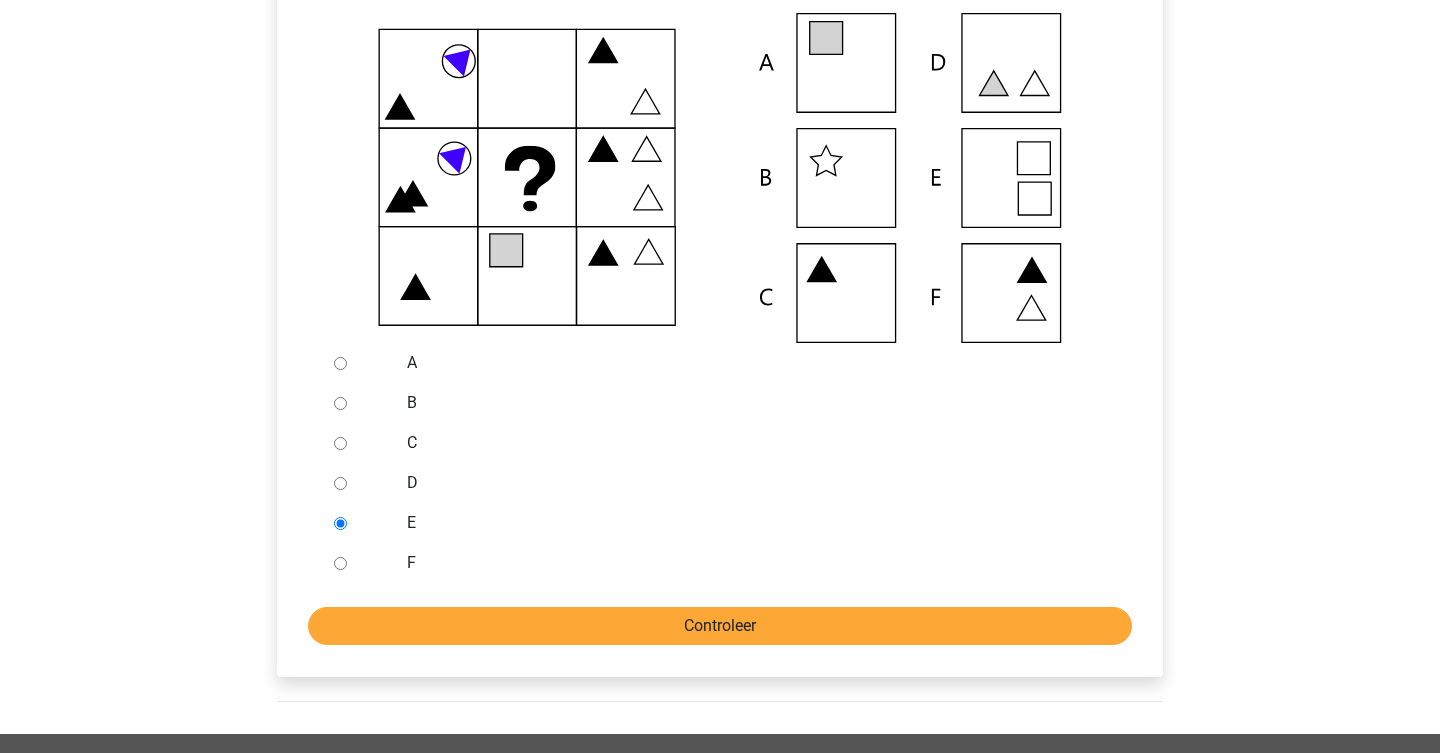 click on "Controleer" at bounding box center (720, 626) 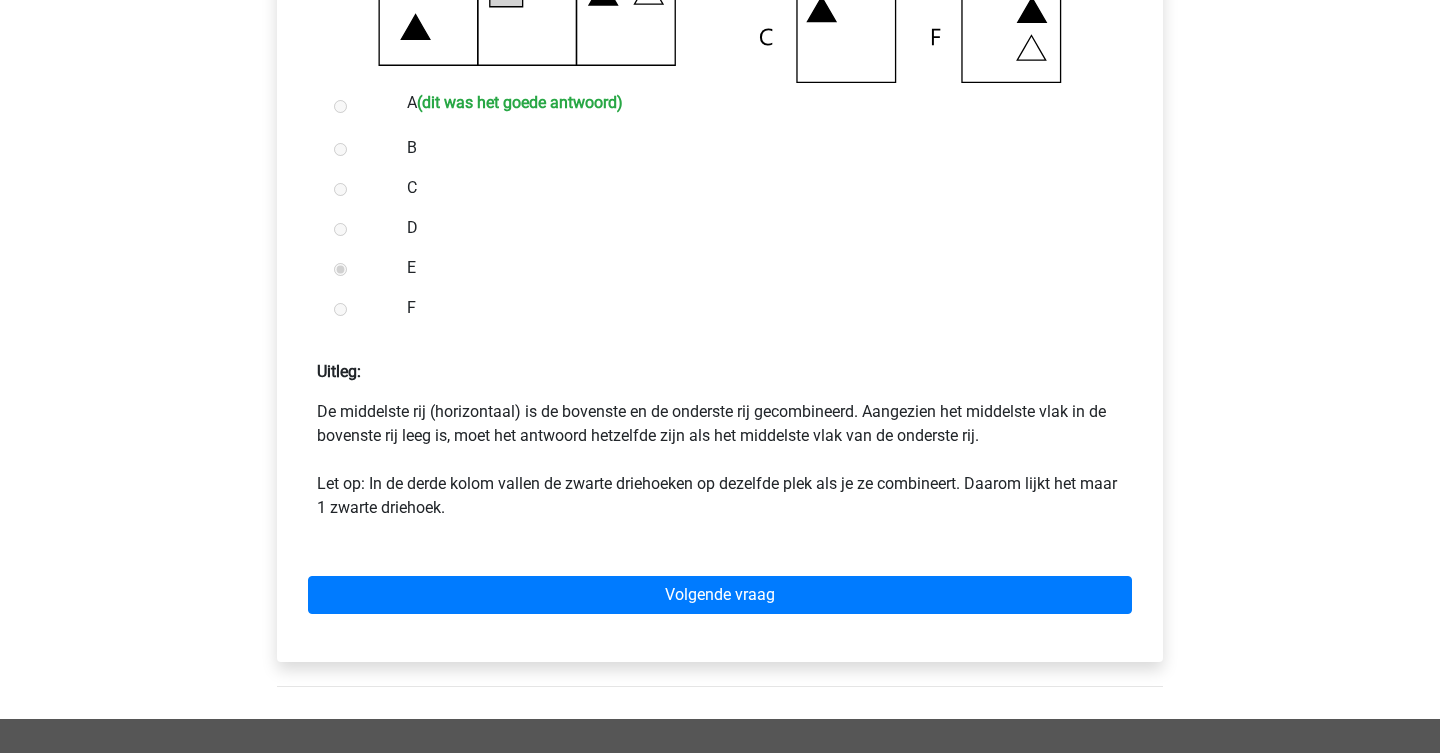 scroll, scrollTop: 719, scrollLeft: 0, axis: vertical 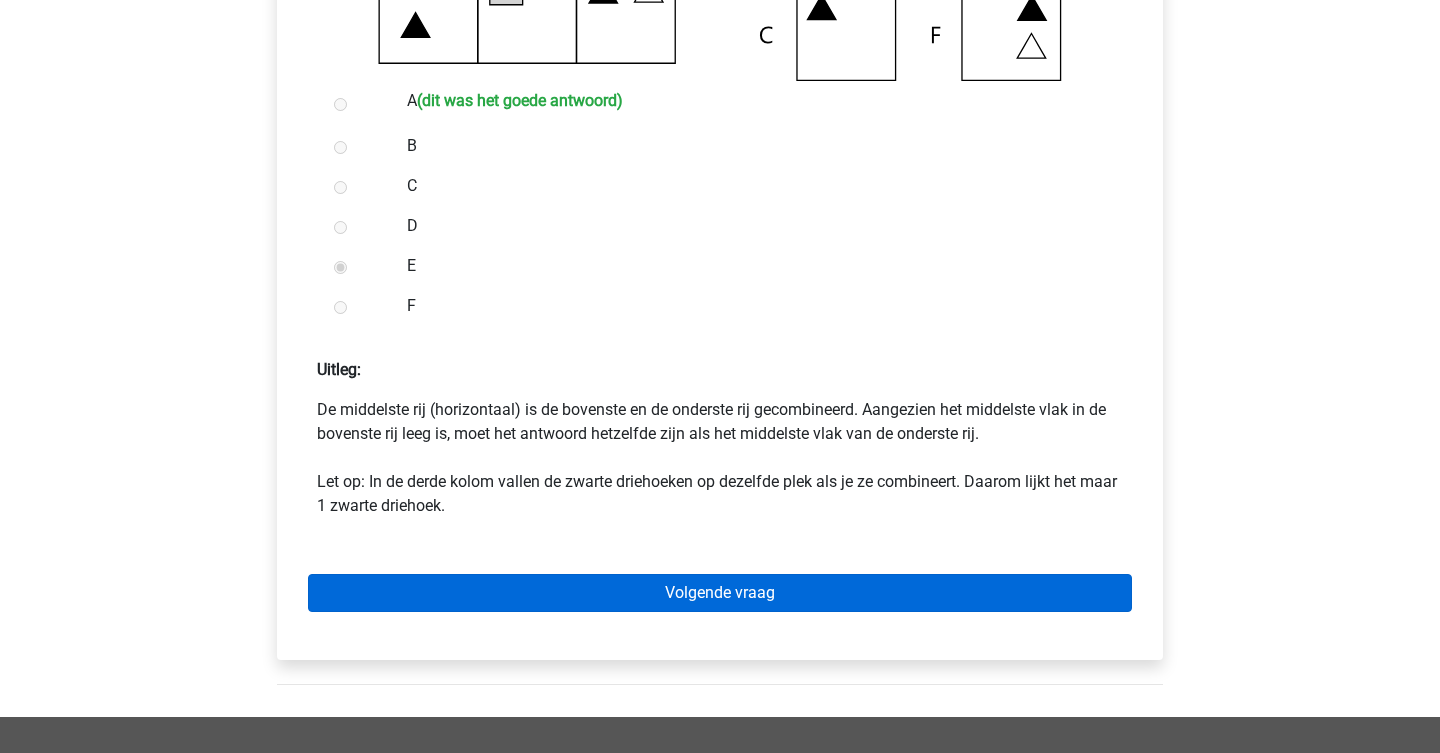 click on "Volgende vraag" at bounding box center [720, 593] 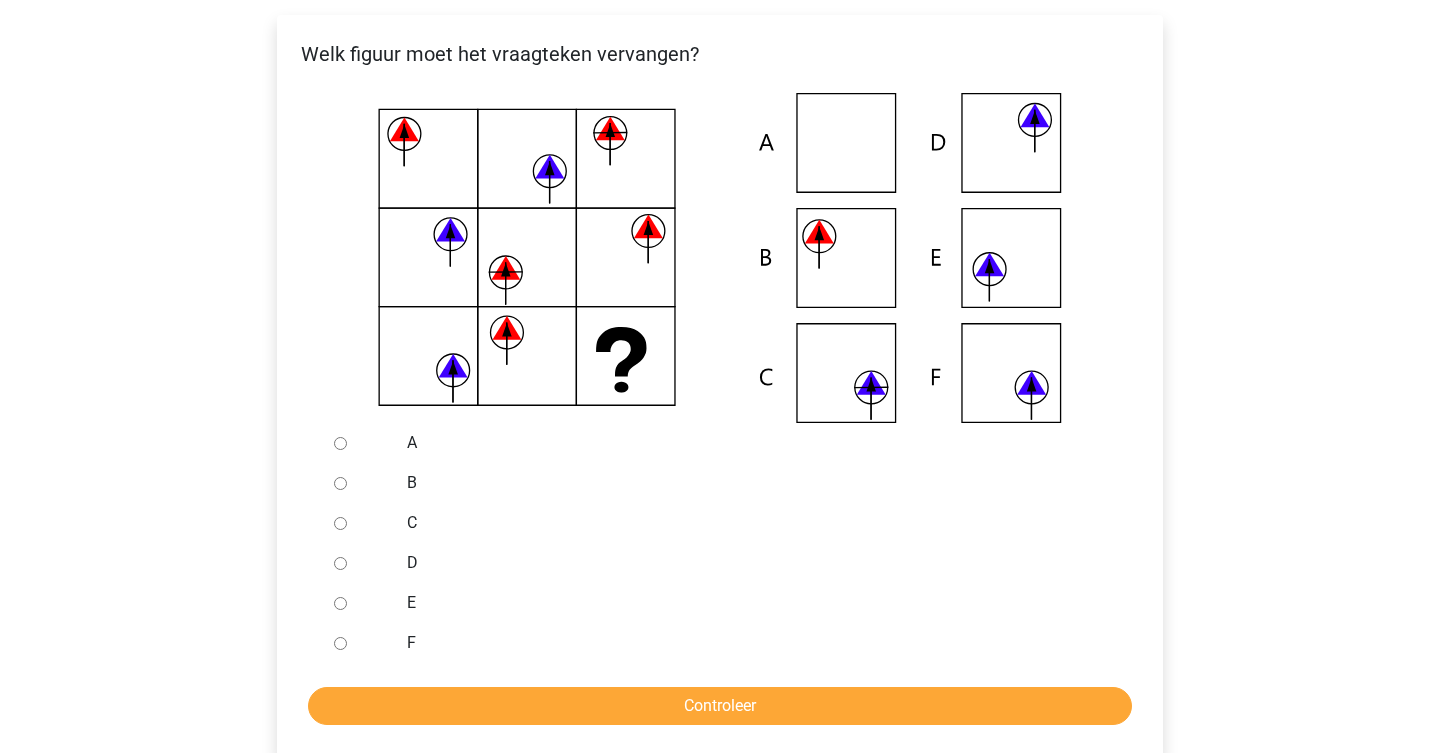 scroll, scrollTop: 381, scrollLeft: 0, axis: vertical 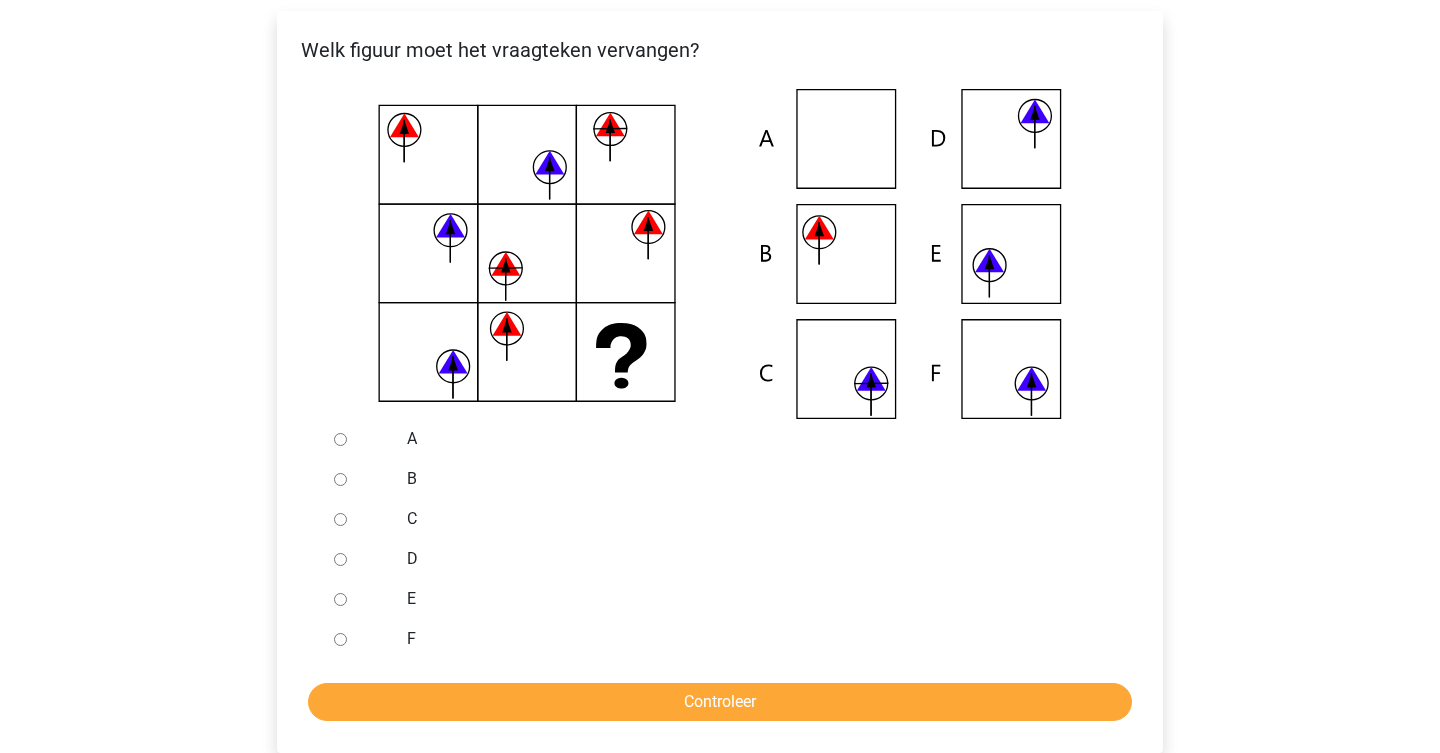 click on "C" at bounding box center (340, 519) 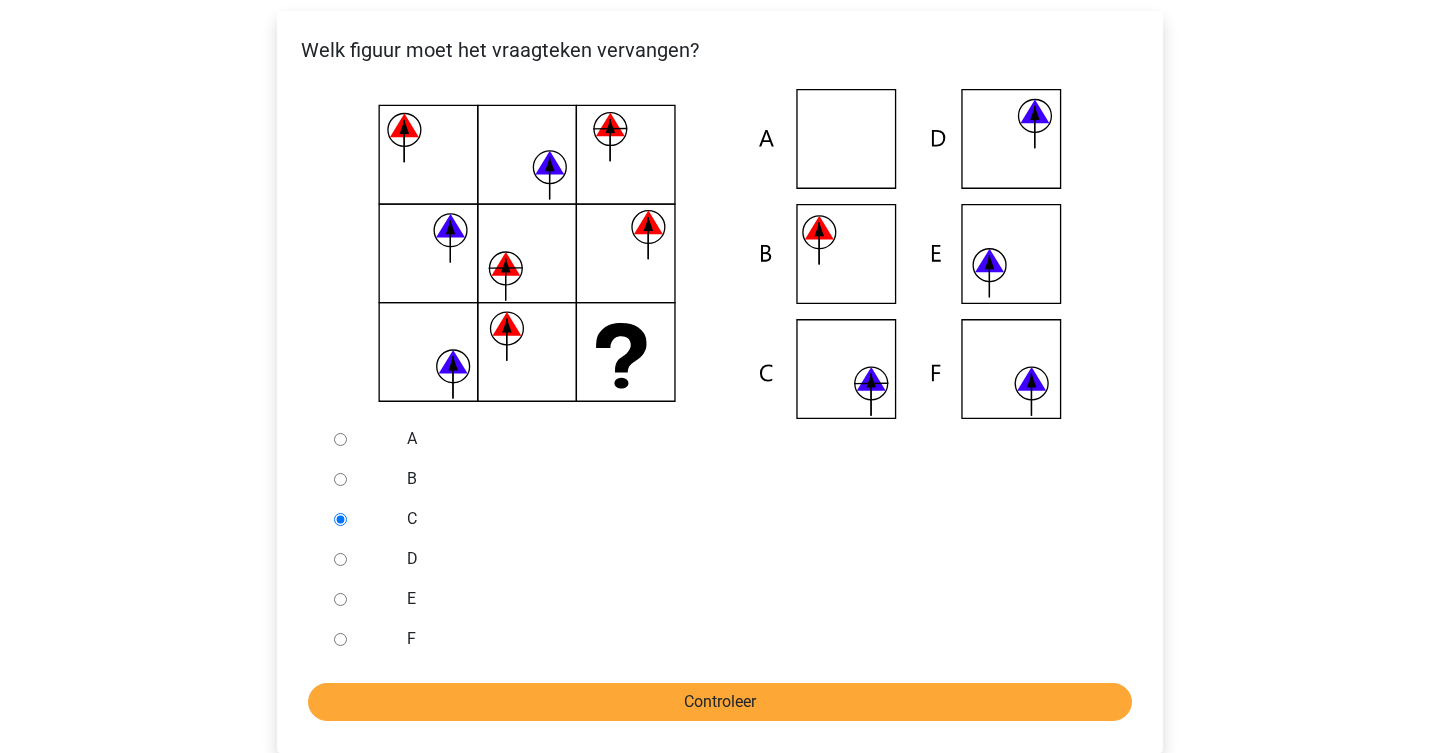 click on "Controleer" at bounding box center [720, 702] 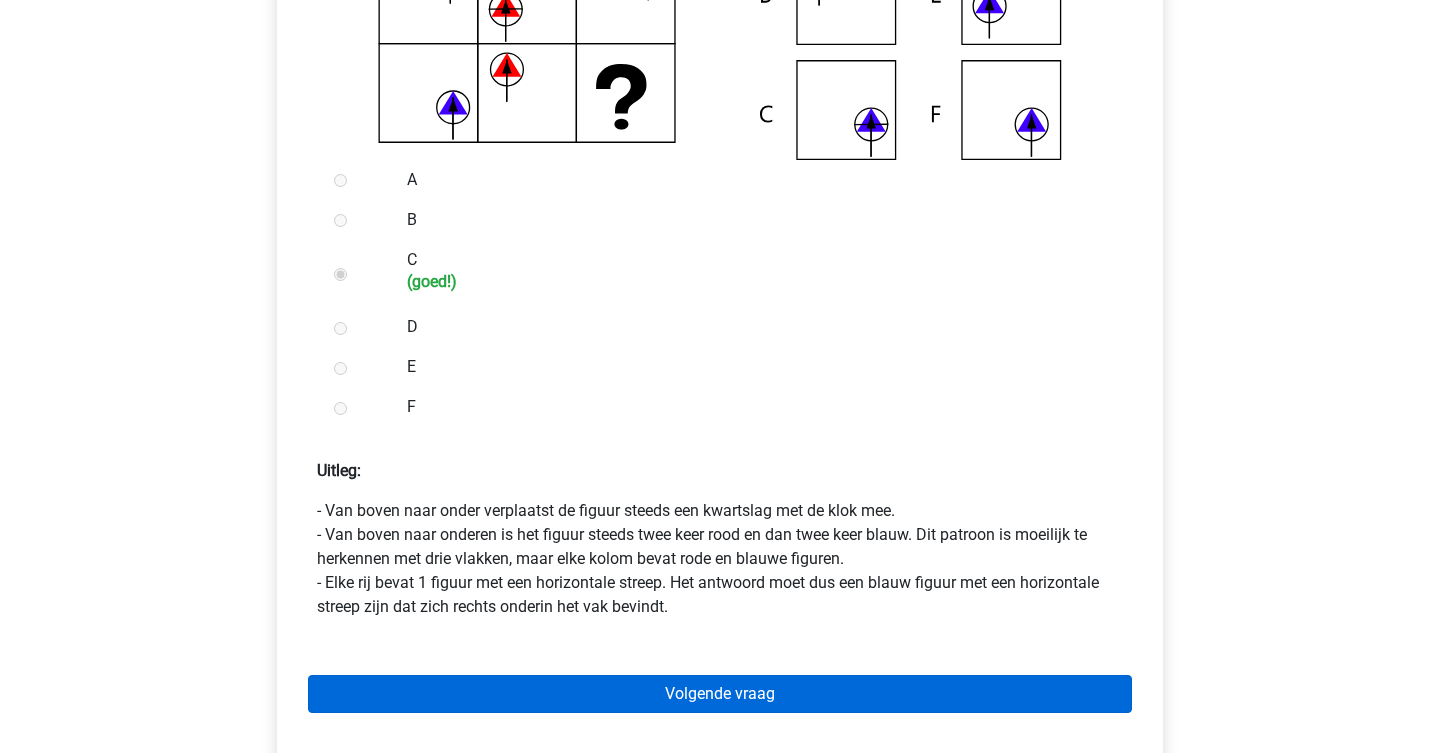 scroll, scrollTop: 639, scrollLeft: 0, axis: vertical 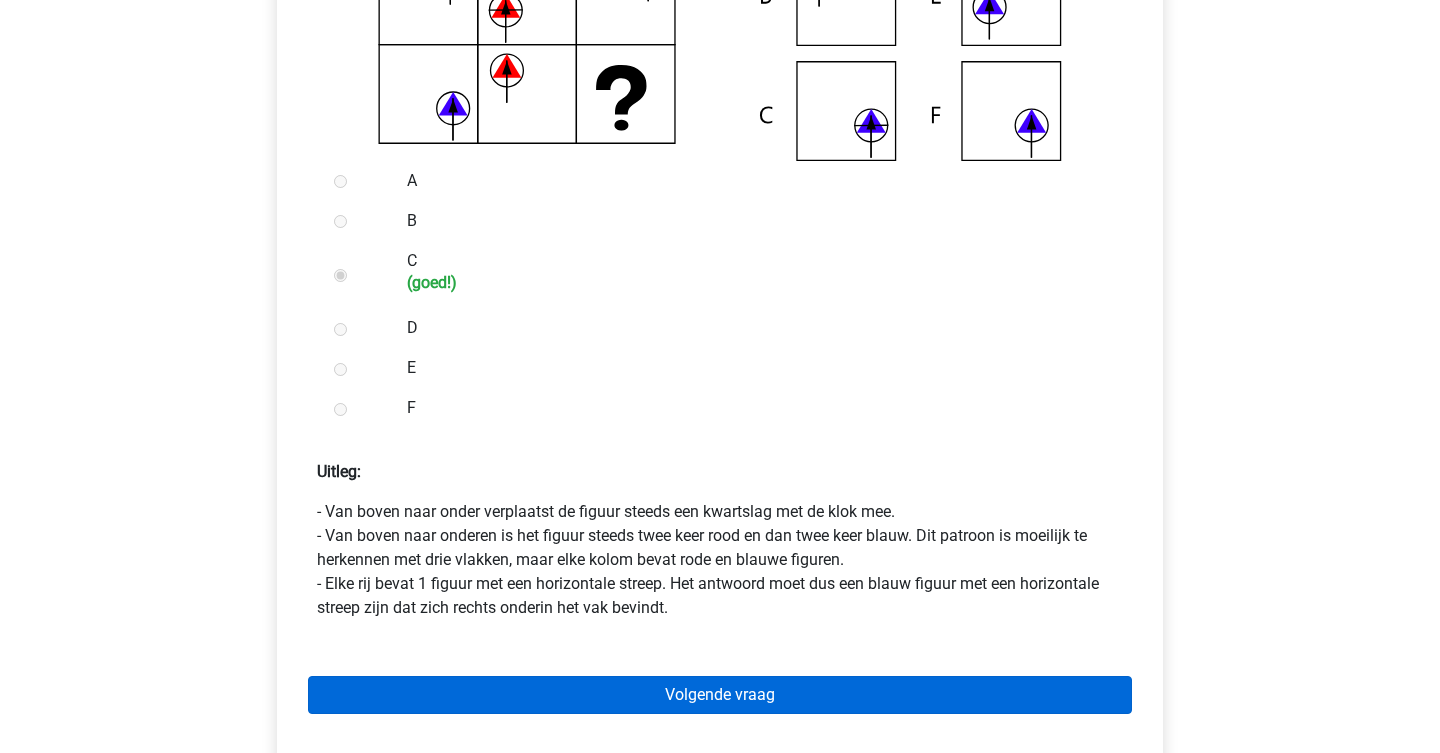 click on "Volgende vraag" at bounding box center (720, 695) 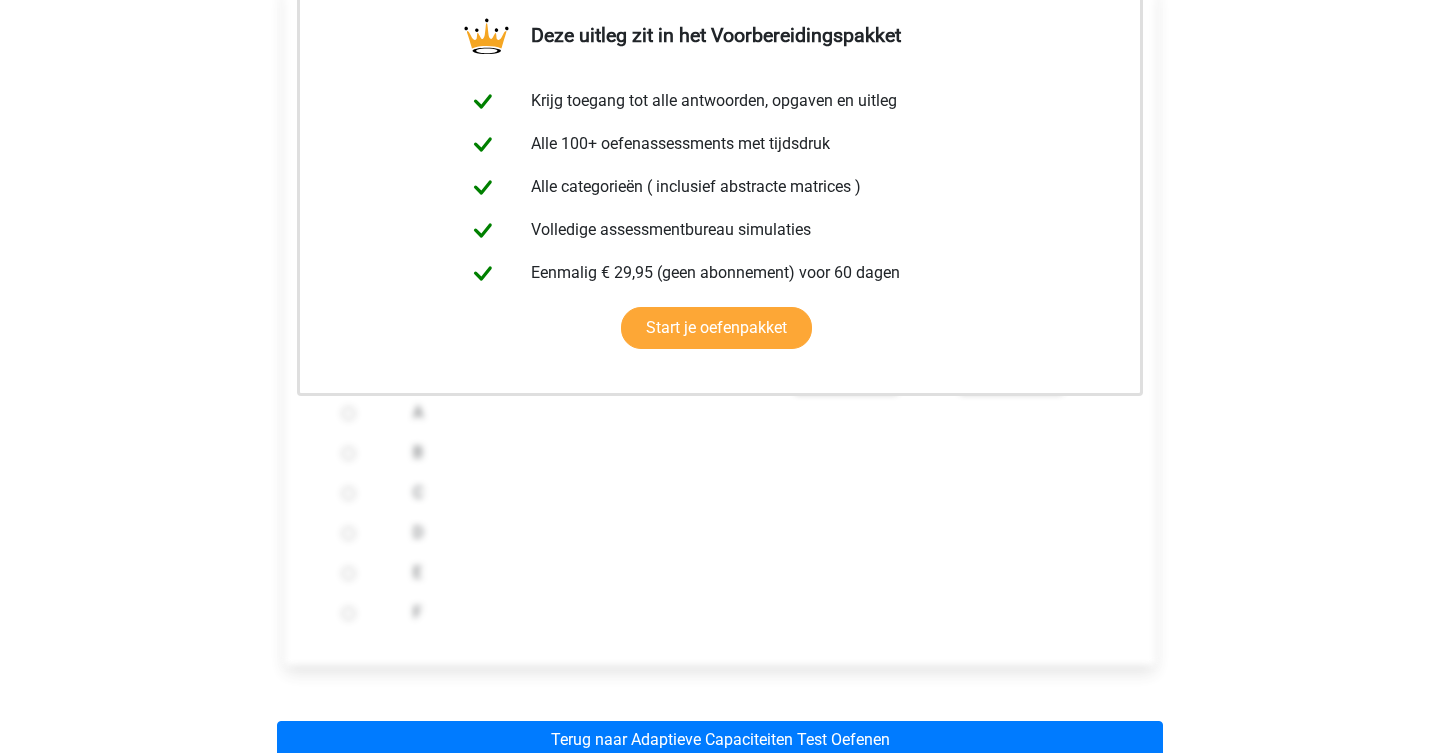 scroll, scrollTop: 425, scrollLeft: 0, axis: vertical 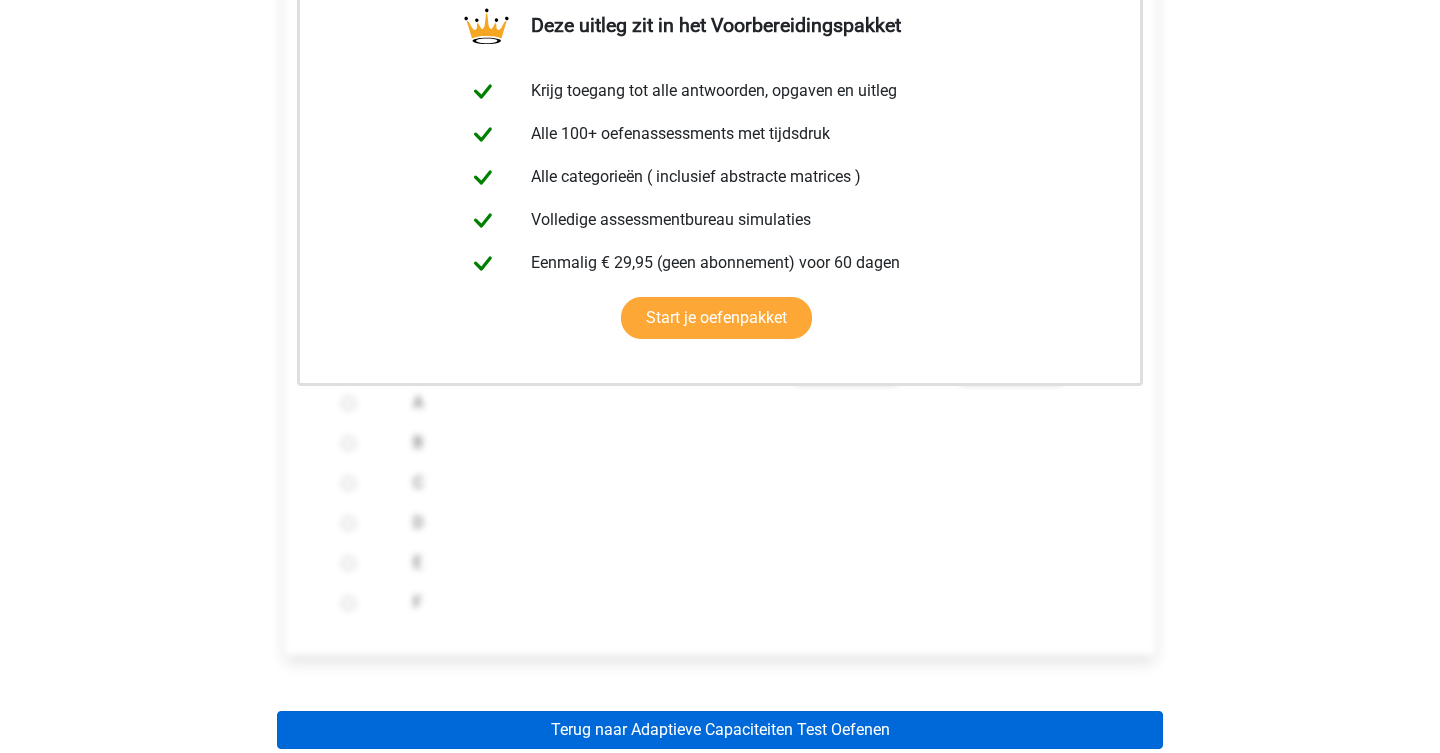 click on "Terug naar Adaptieve Capaciteiten Test Oefenen" at bounding box center [720, 730] 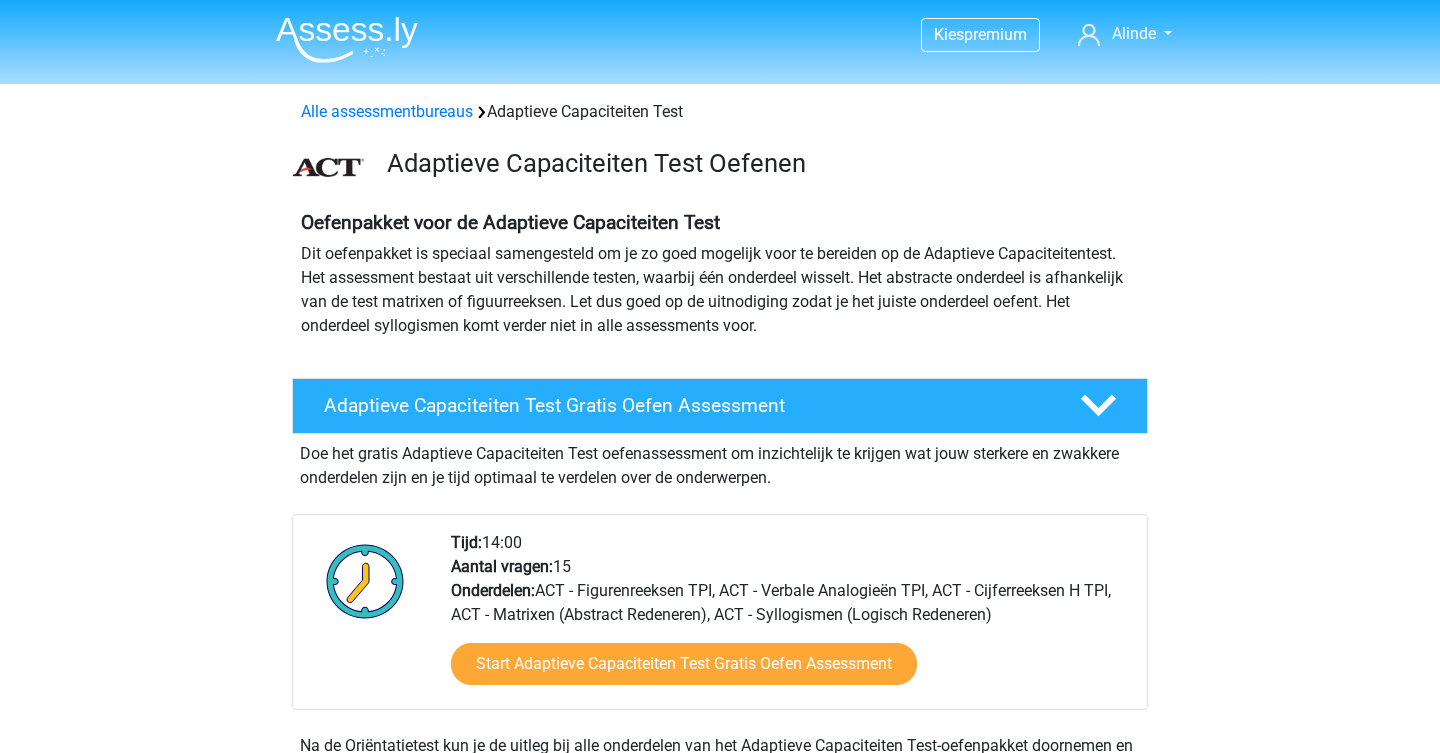 scroll, scrollTop: 0, scrollLeft: 0, axis: both 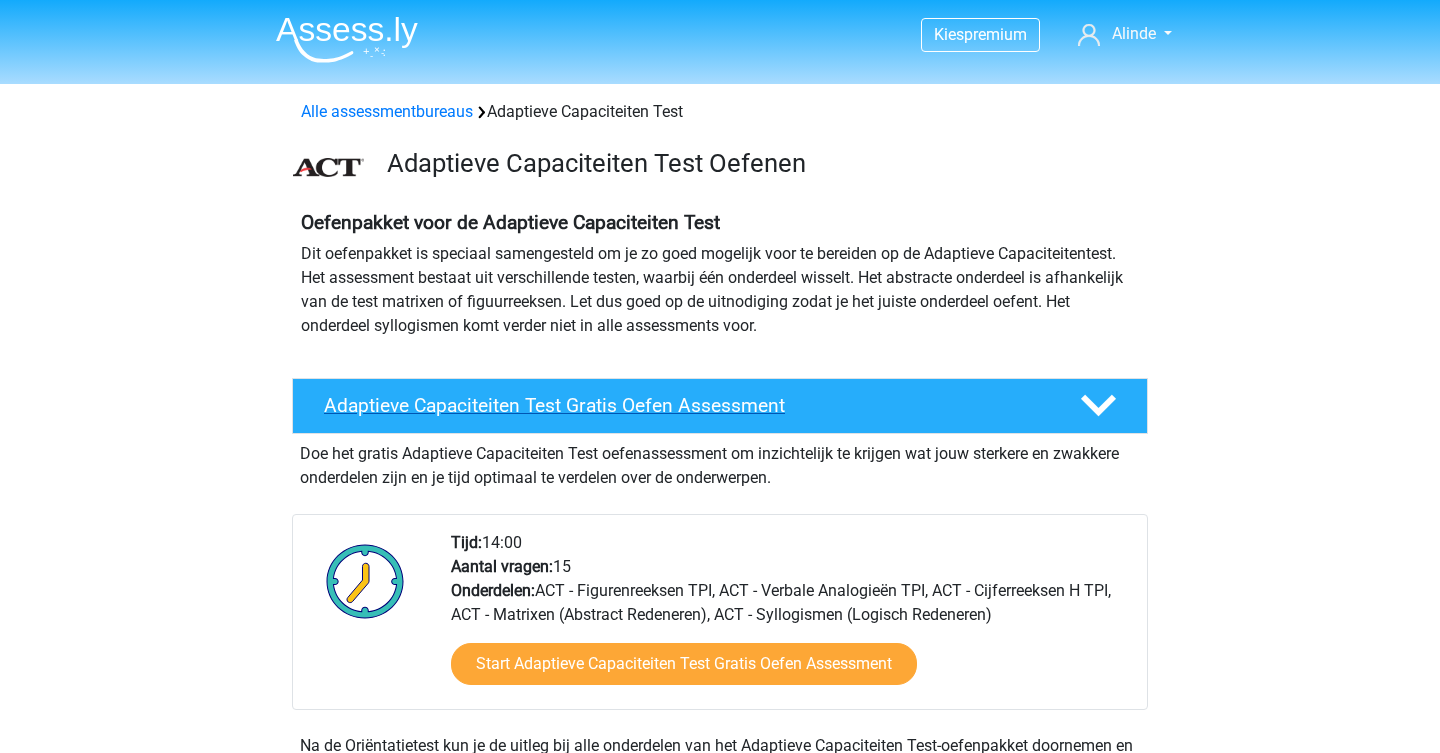 click on "Adaptieve Capaciteiten Test Gratis Oefen Assessment" at bounding box center (686, 405) 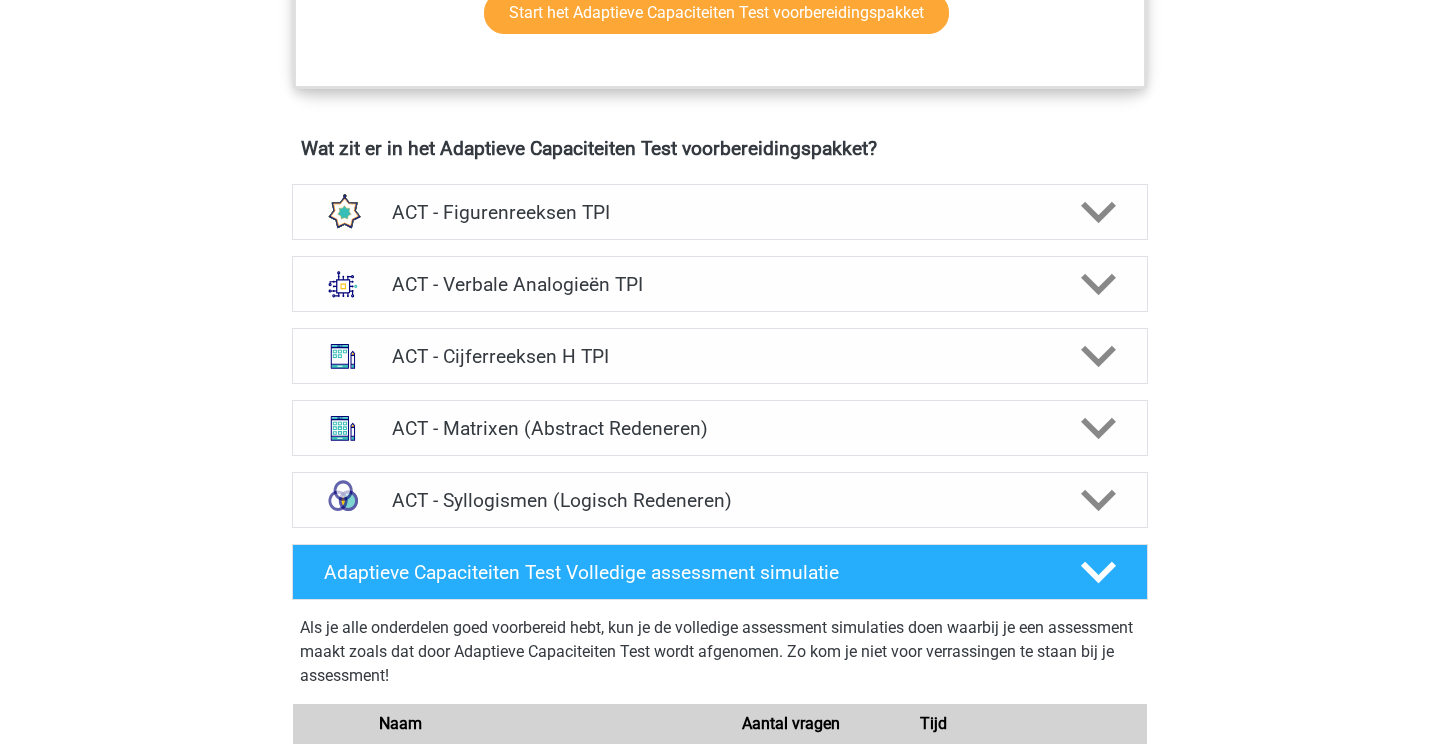 scroll, scrollTop: 822, scrollLeft: 0, axis: vertical 